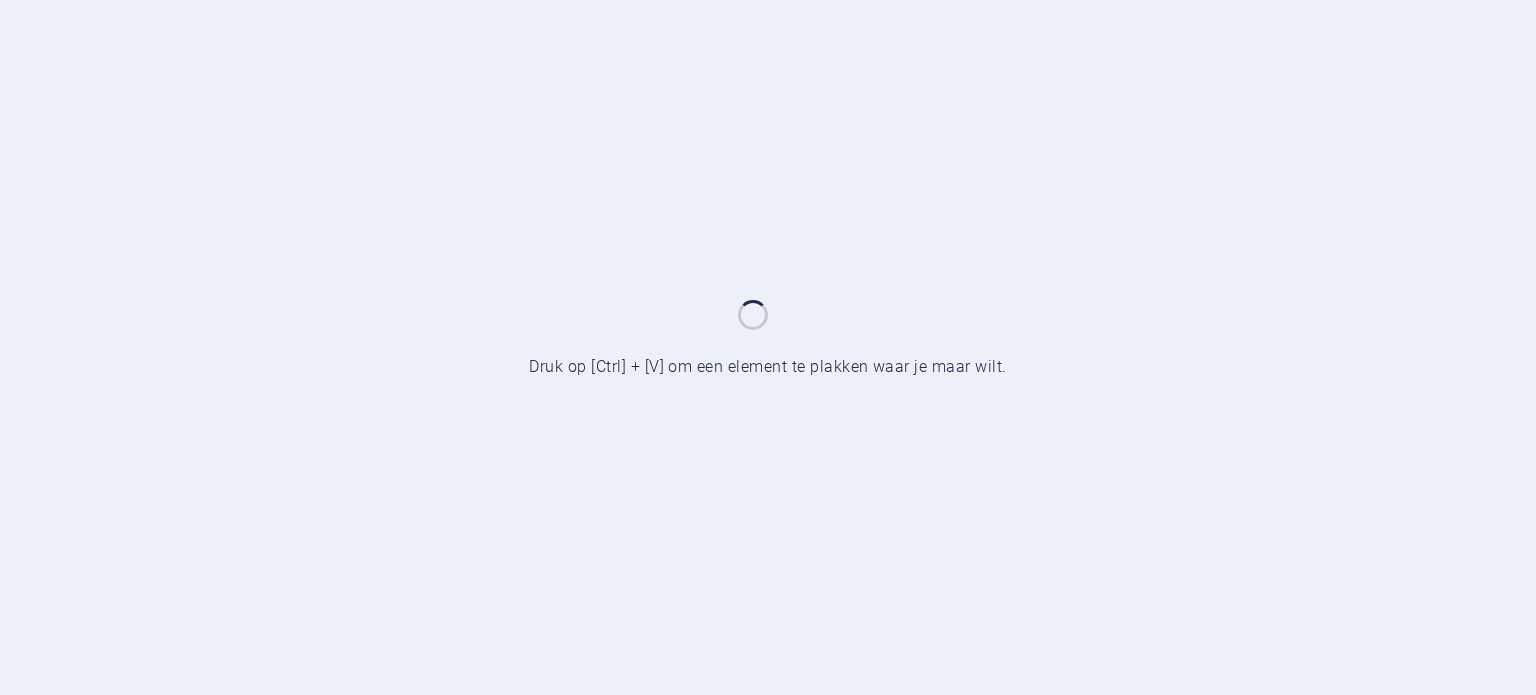 scroll, scrollTop: 0, scrollLeft: 0, axis: both 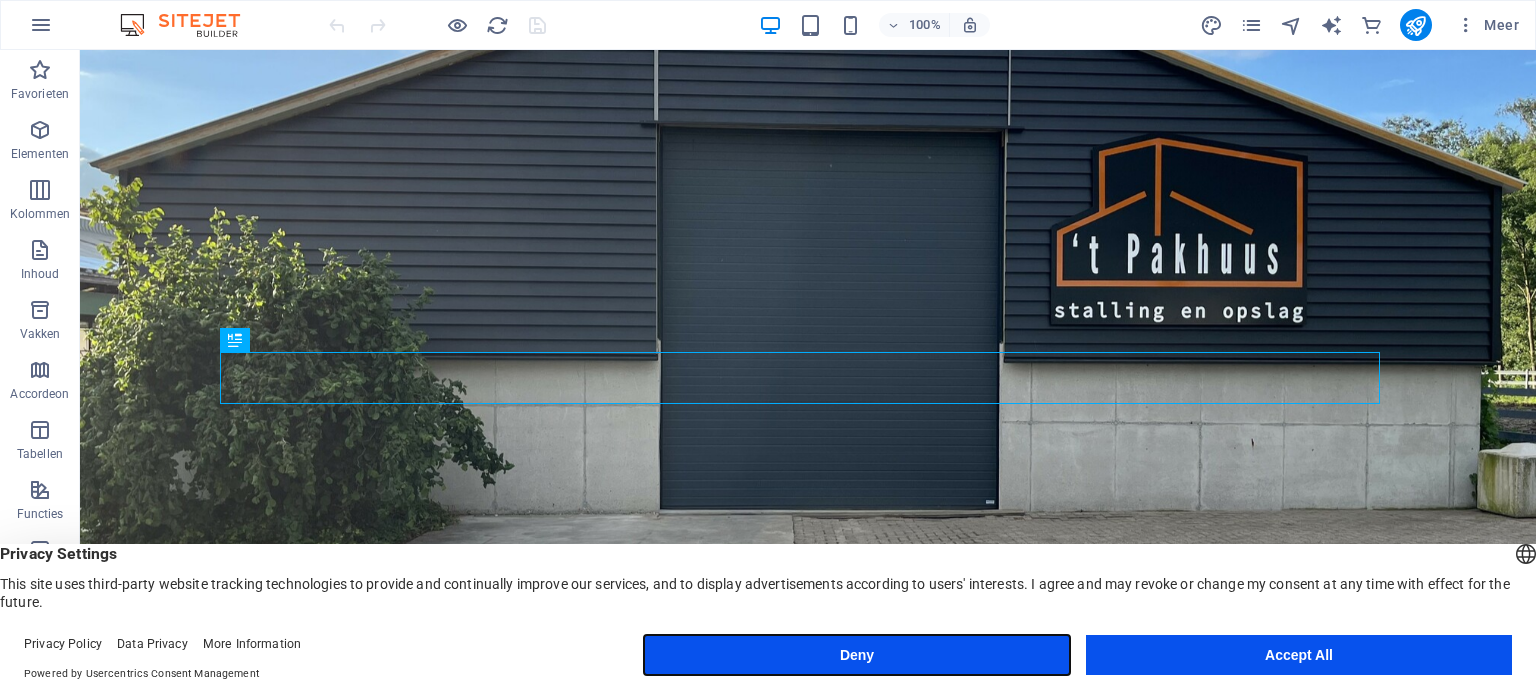 click on "Deny" at bounding box center (857, 655) 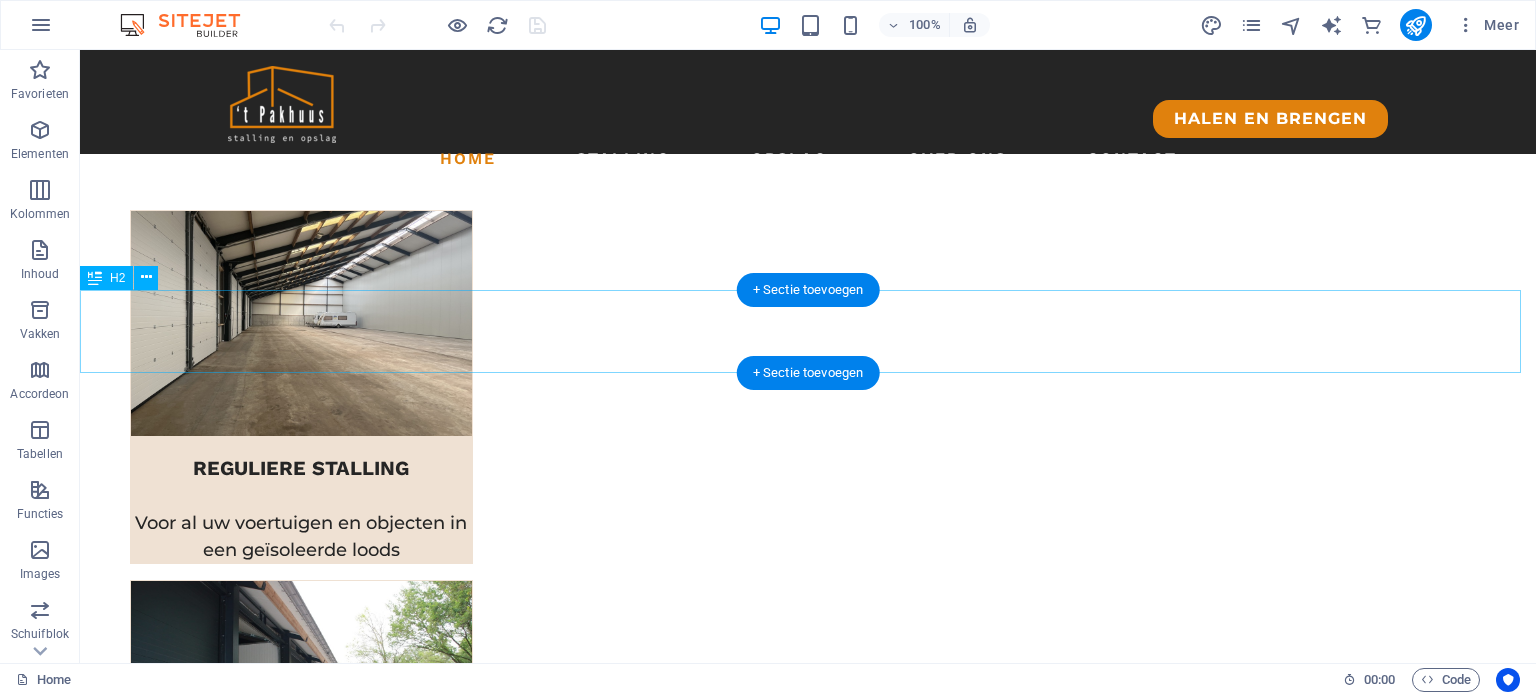 scroll, scrollTop: 833, scrollLeft: 0, axis: vertical 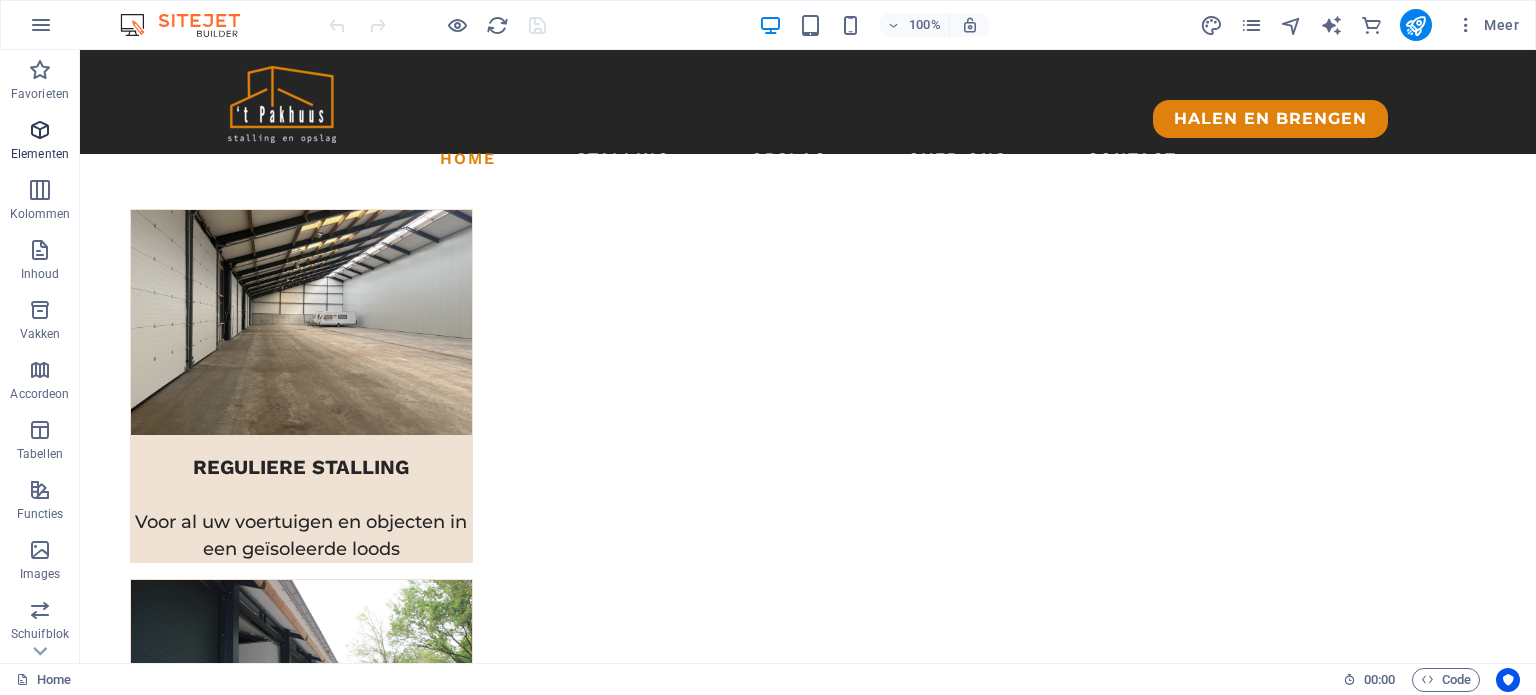 click at bounding box center [40, 130] 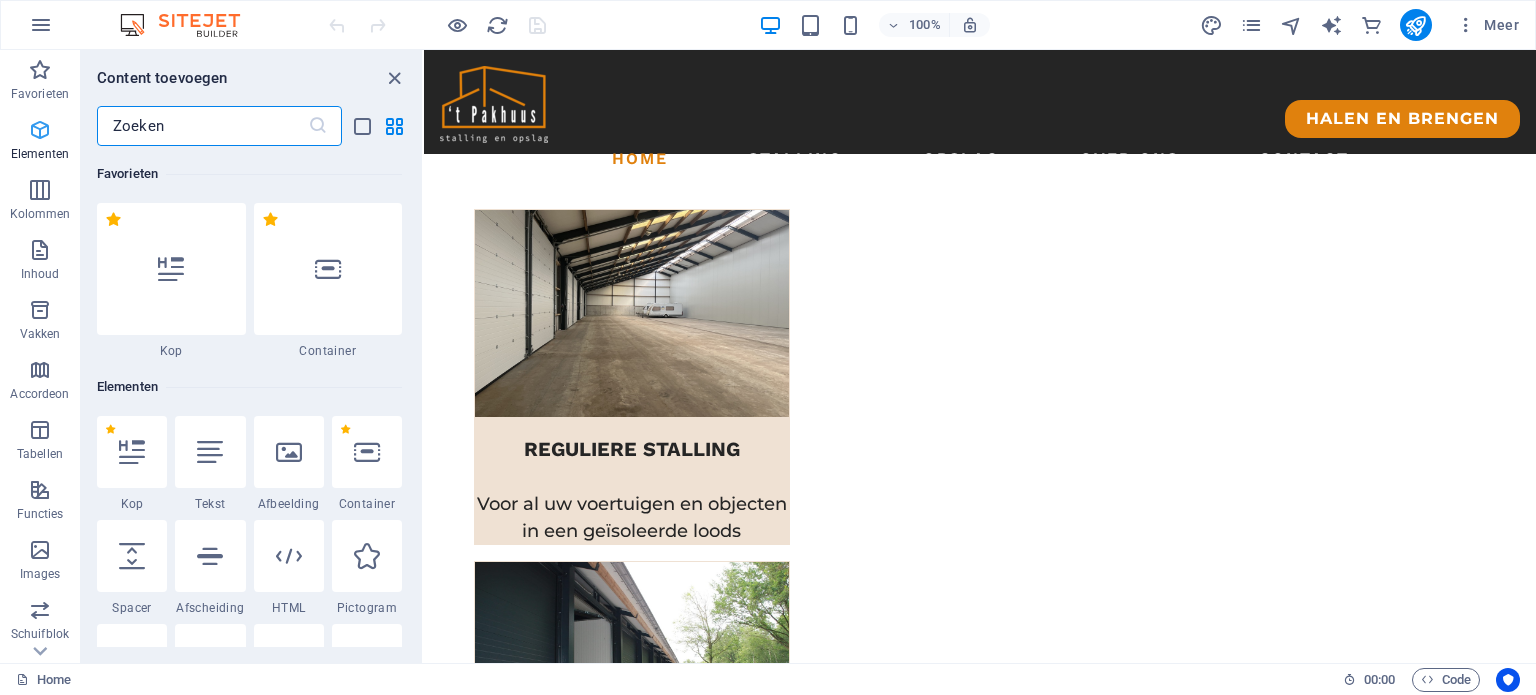 scroll, scrollTop: 812, scrollLeft: 0, axis: vertical 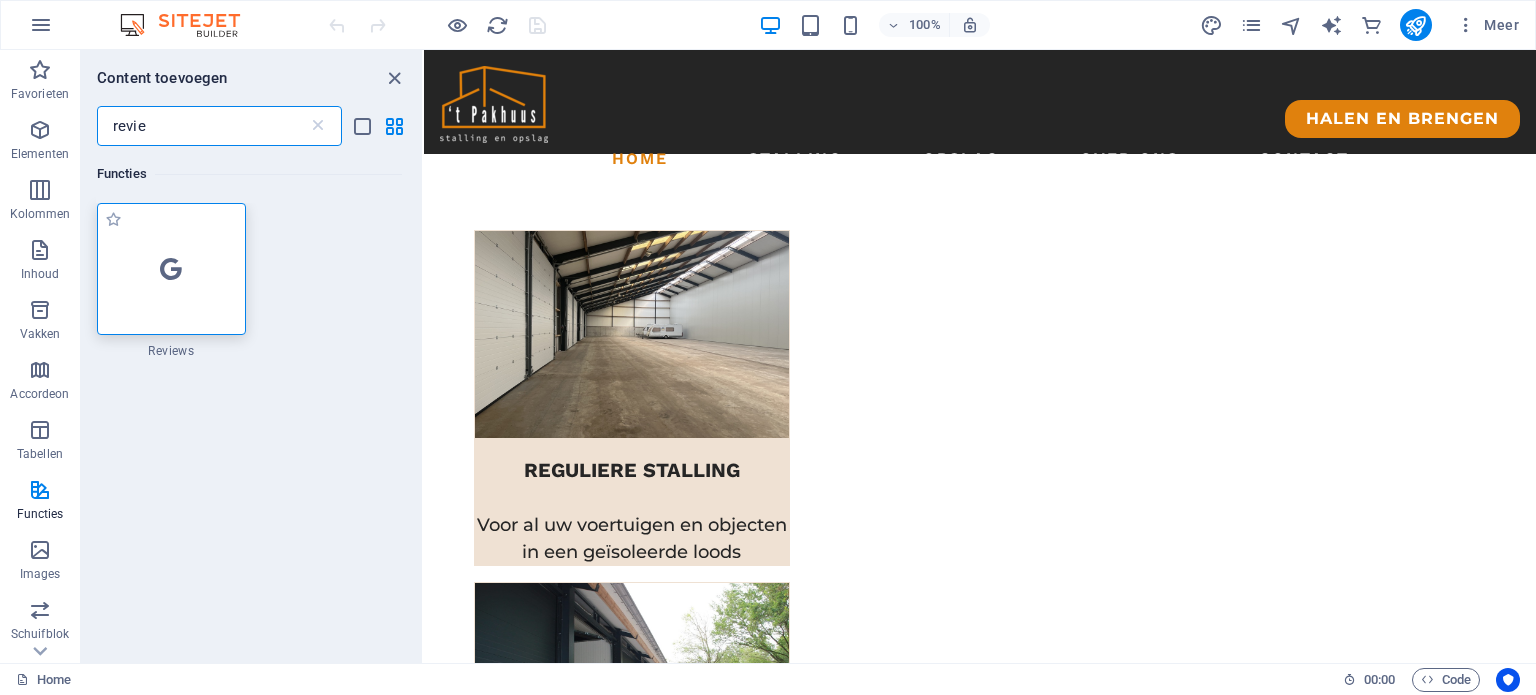 type on "revie" 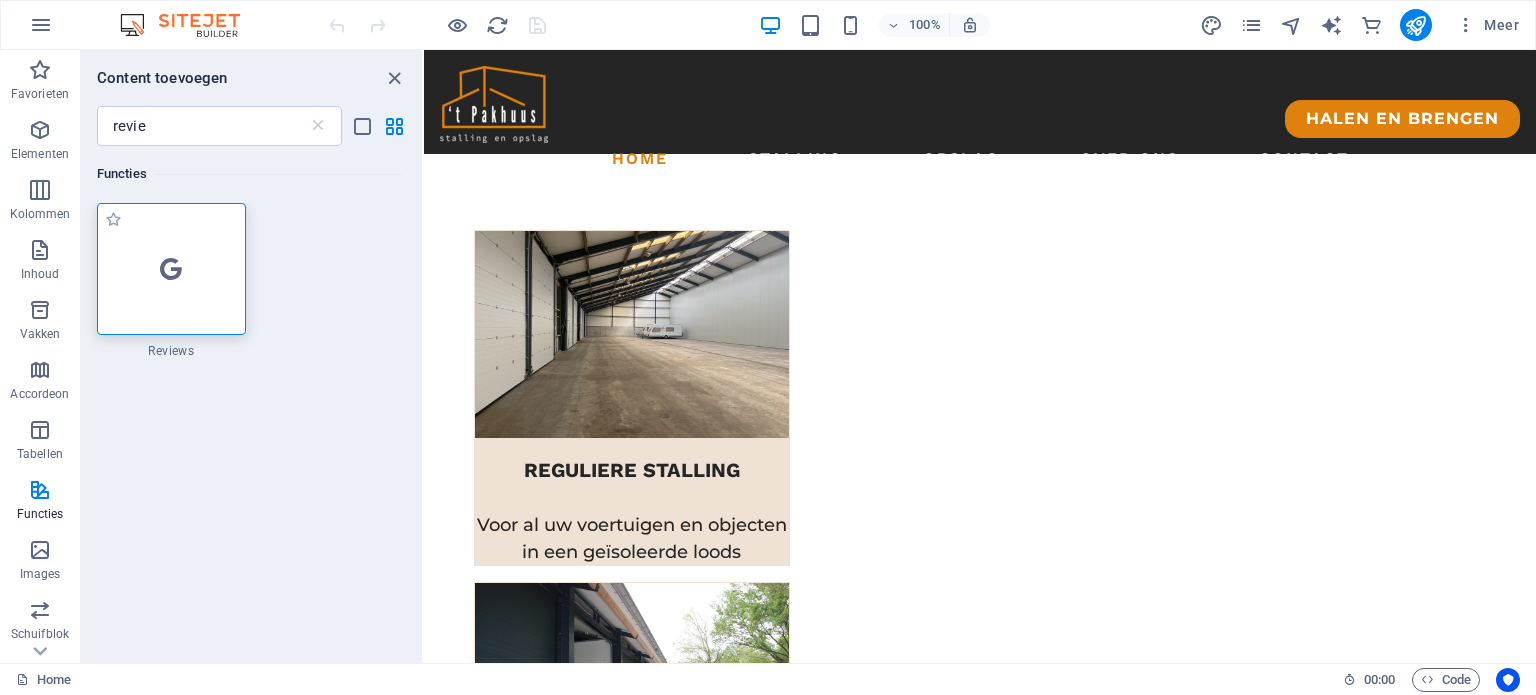 click at bounding box center (171, 269) 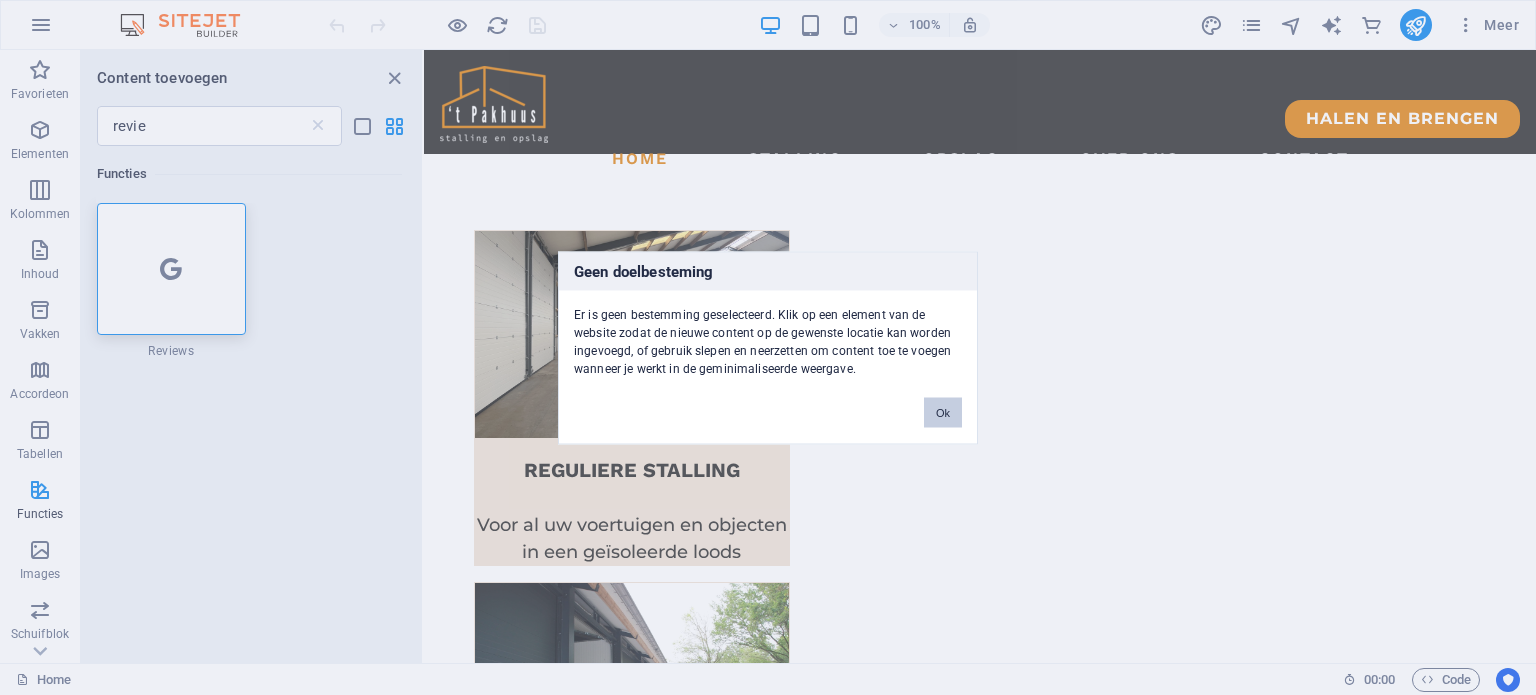 click on "Ok" at bounding box center (943, 412) 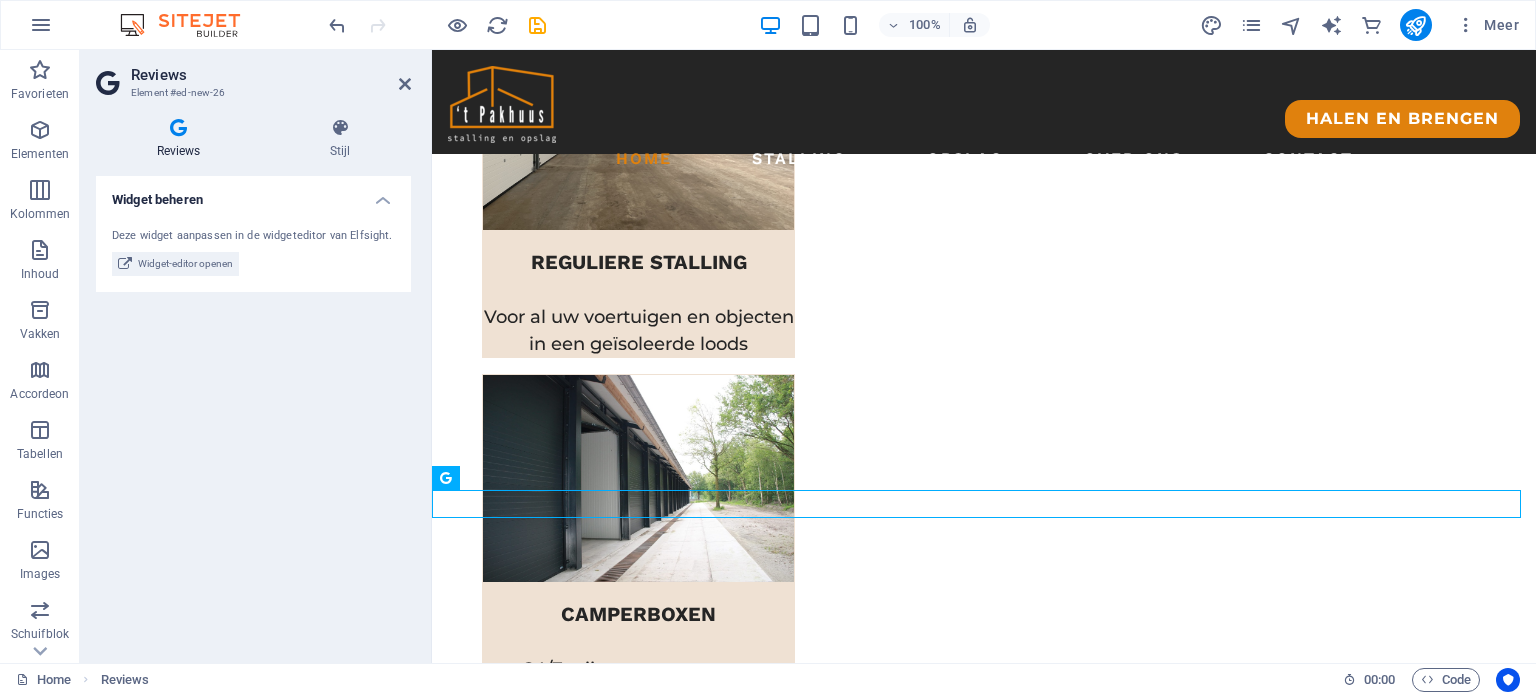 scroll, scrollTop: 1028, scrollLeft: 0, axis: vertical 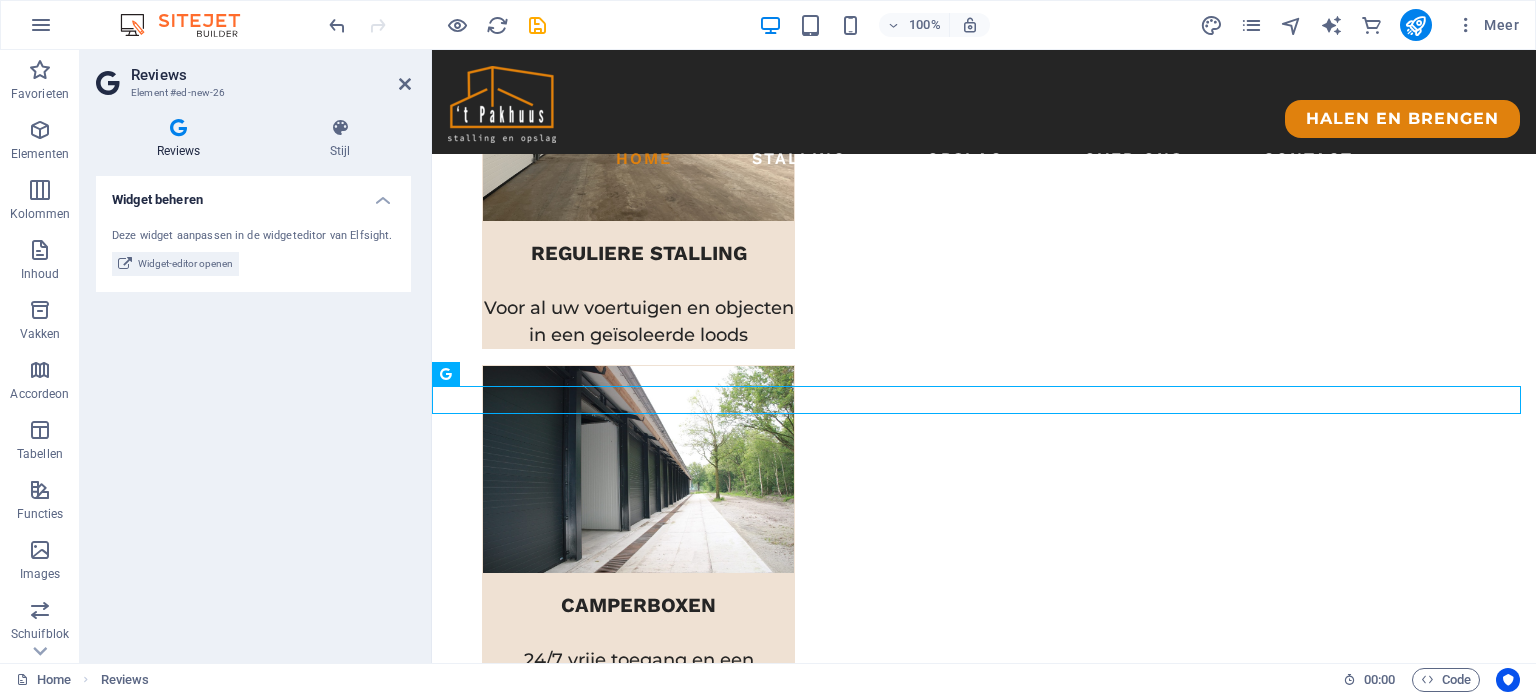 click at bounding box center (178, 128) 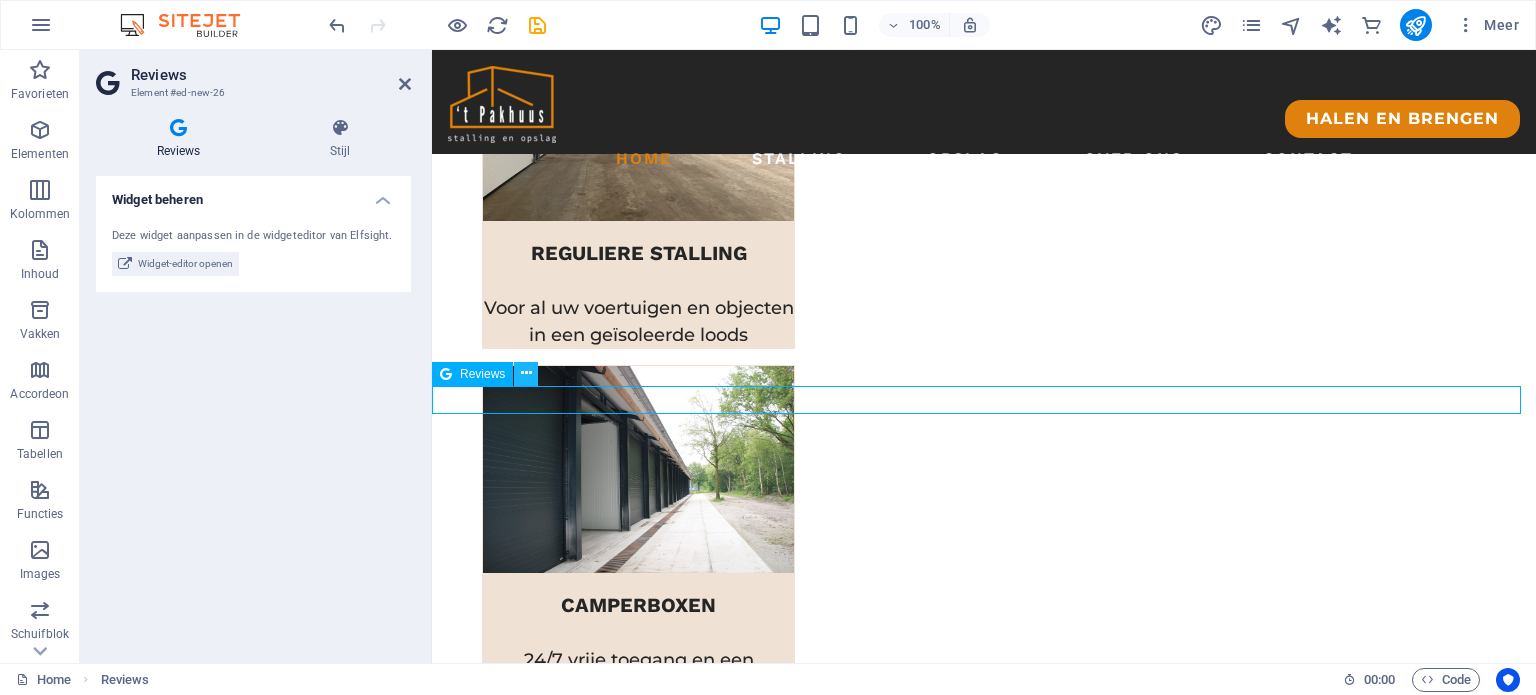 click at bounding box center (526, 373) 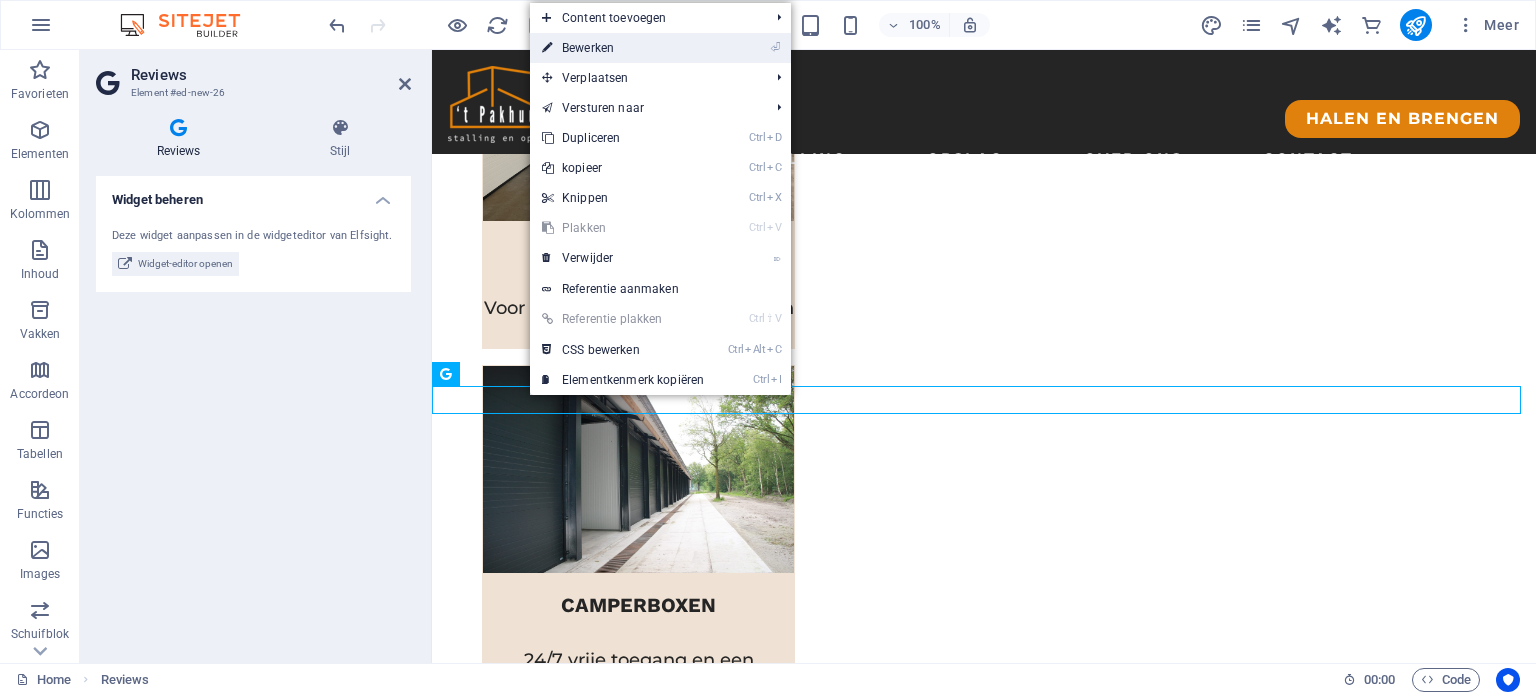 click on "⏎  Bewerken" at bounding box center (623, 48) 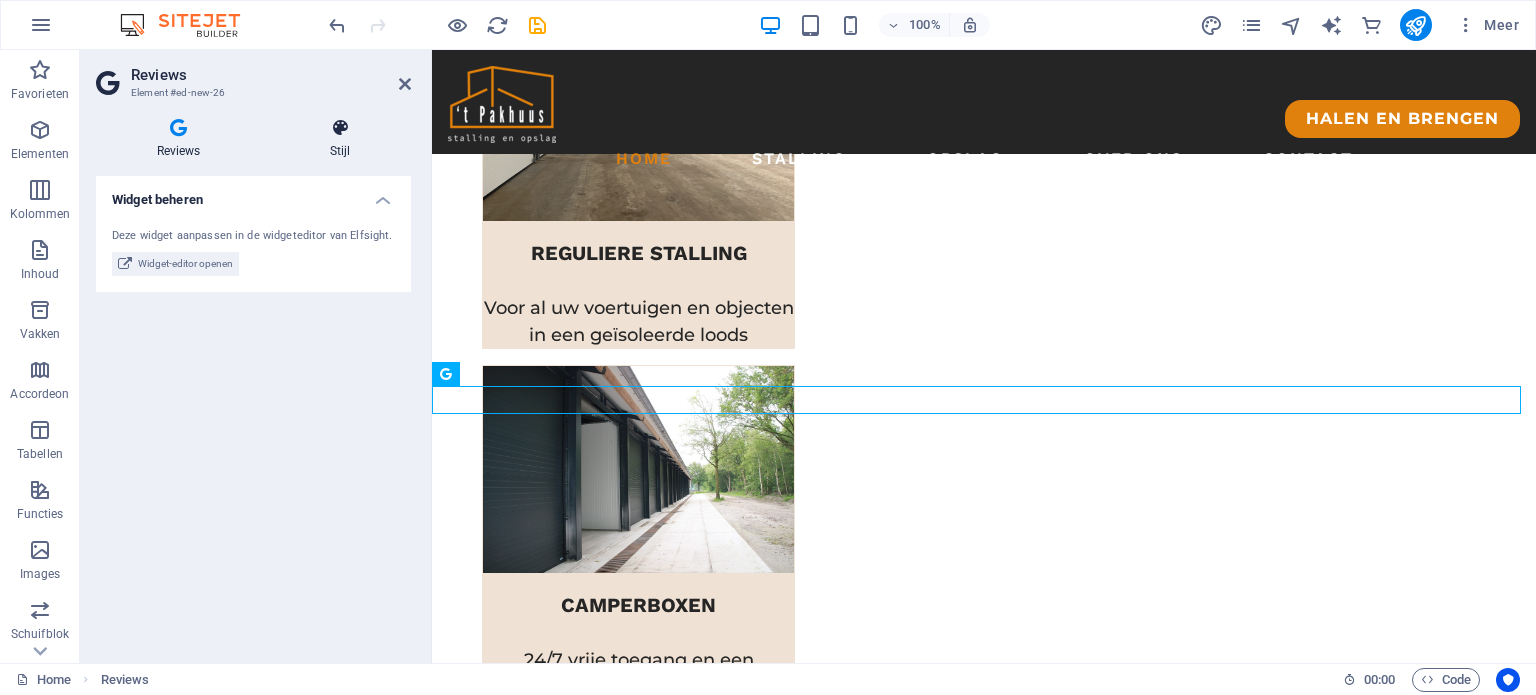 click on "Stijl" at bounding box center (340, 139) 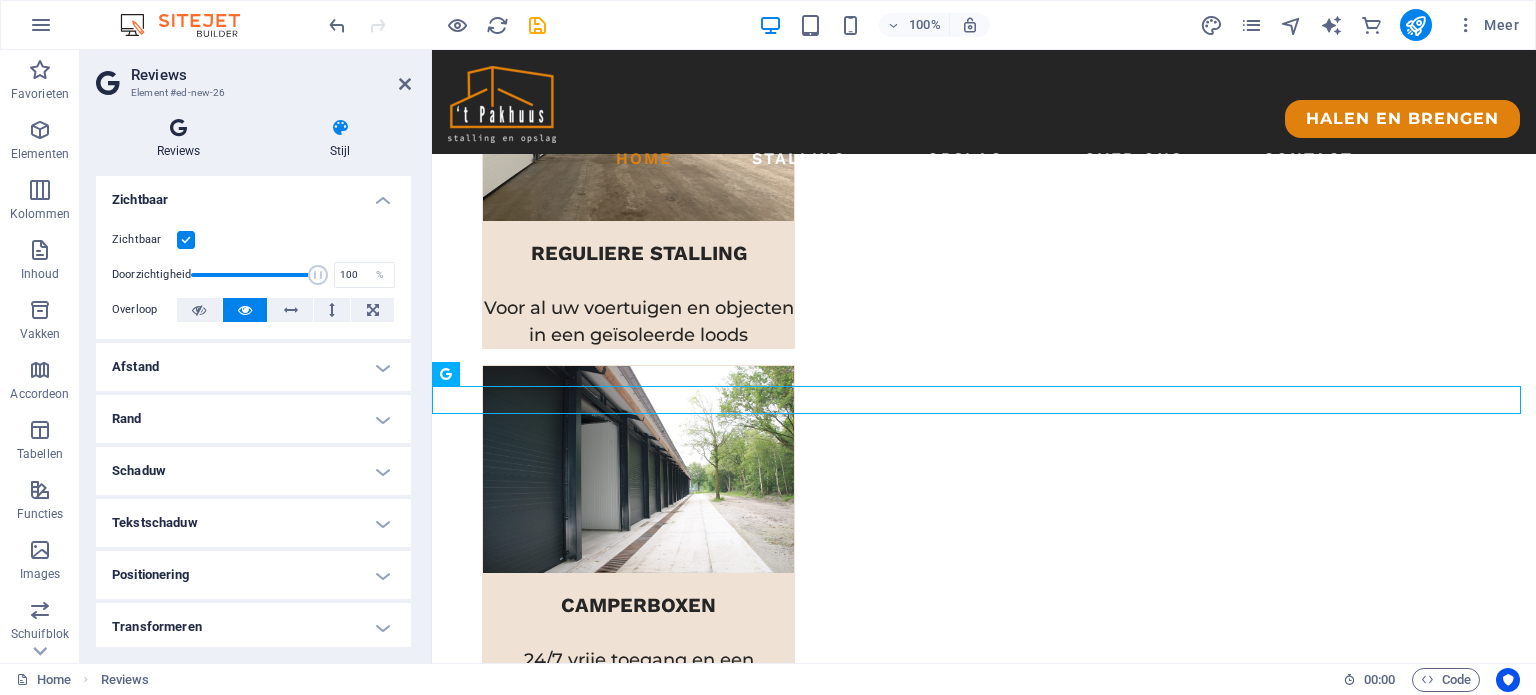click on "Reviews" at bounding box center [182, 139] 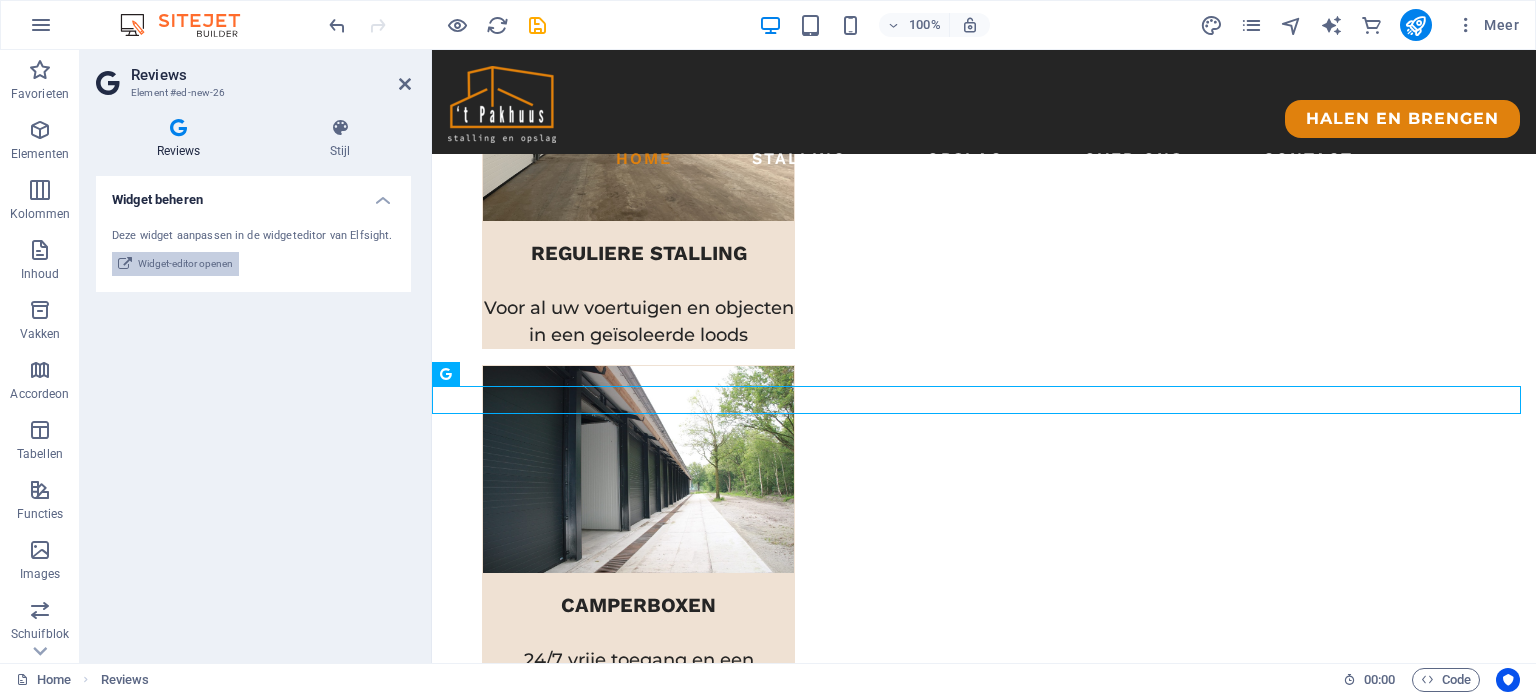click on "Widget-editor openen" at bounding box center [185, 264] 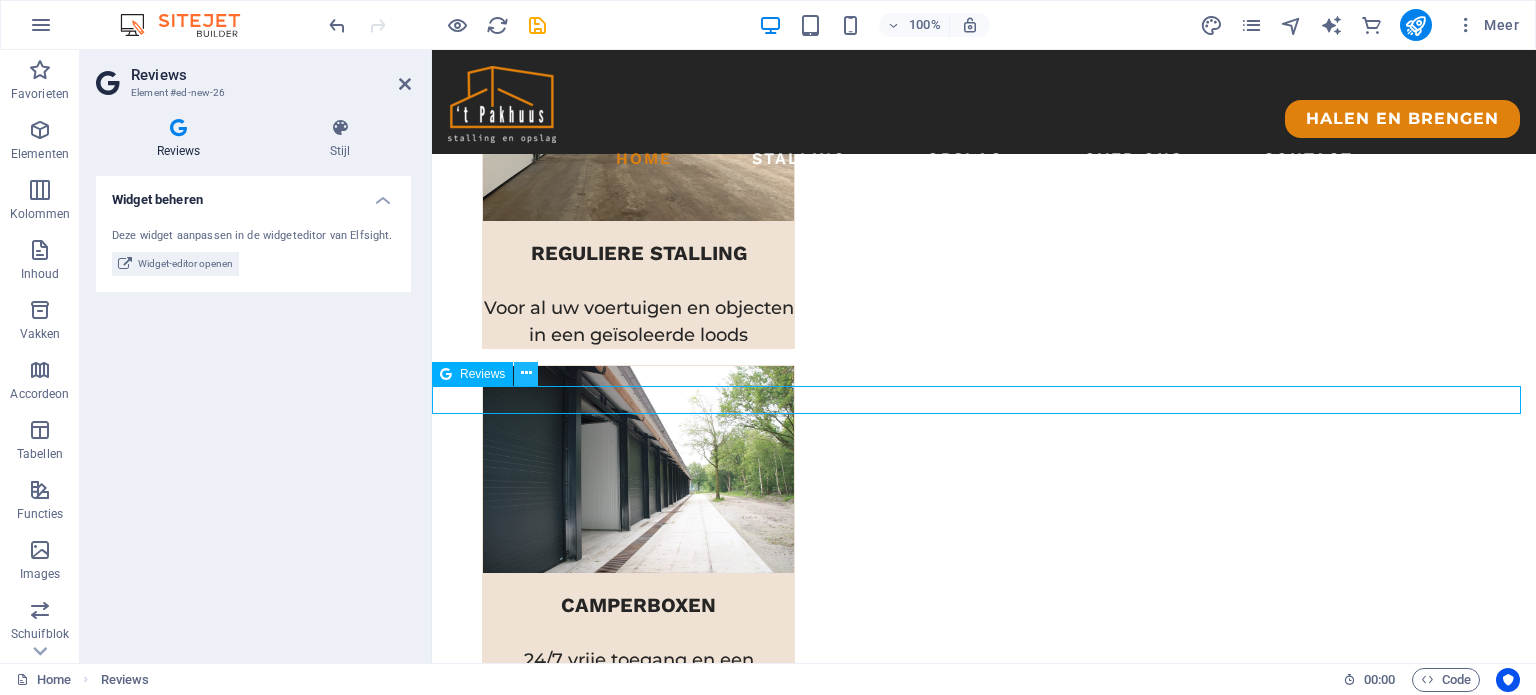 click at bounding box center [526, 373] 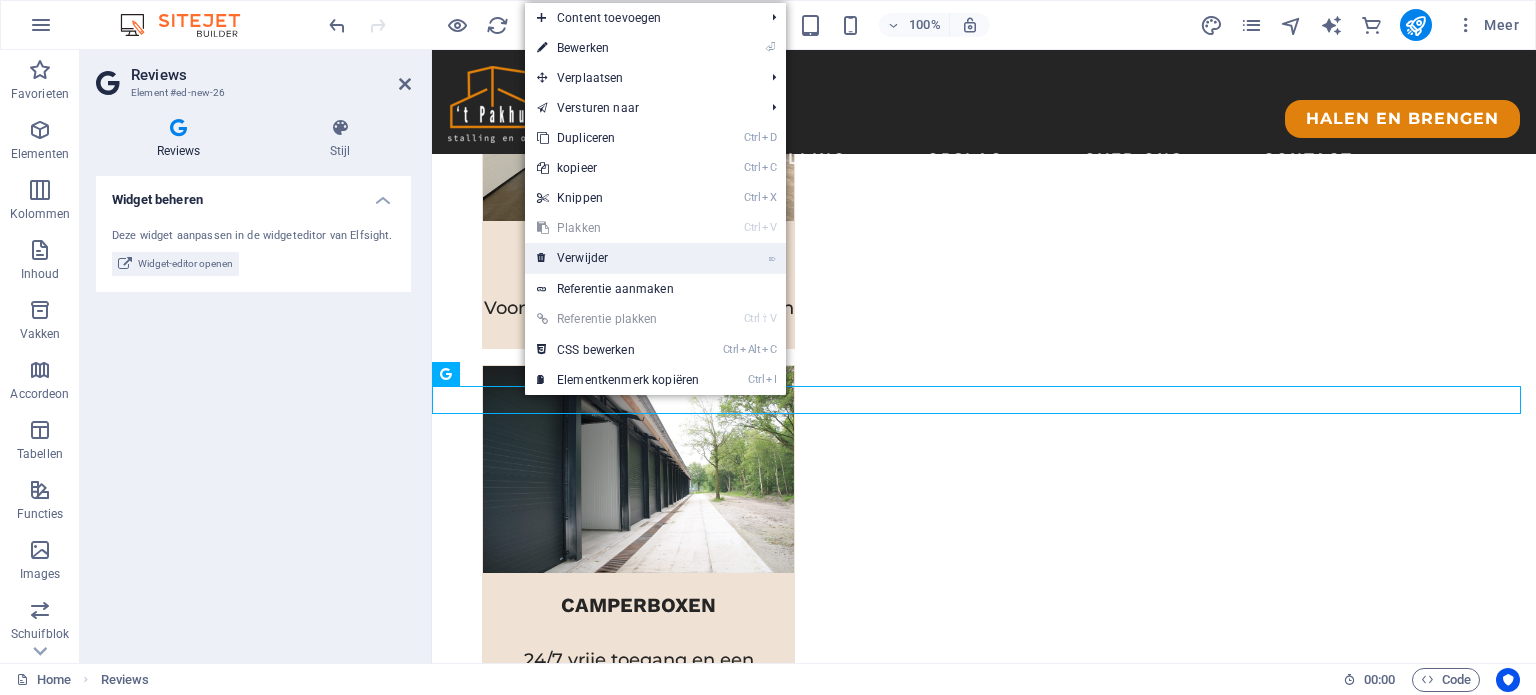 click on "⌦  Verwijder" at bounding box center (618, 258) 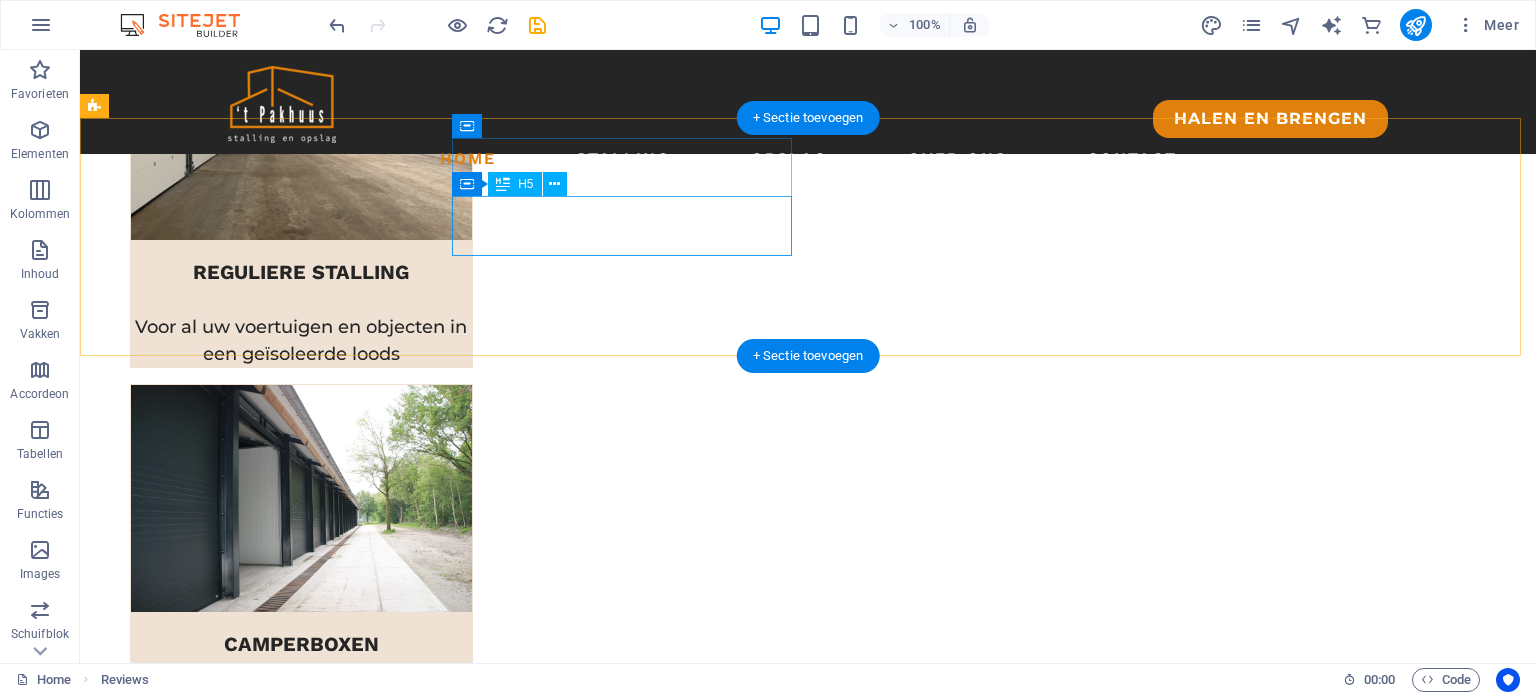 scroll, scrollTop: 1051, scrollLeft: 0, axis: vertical 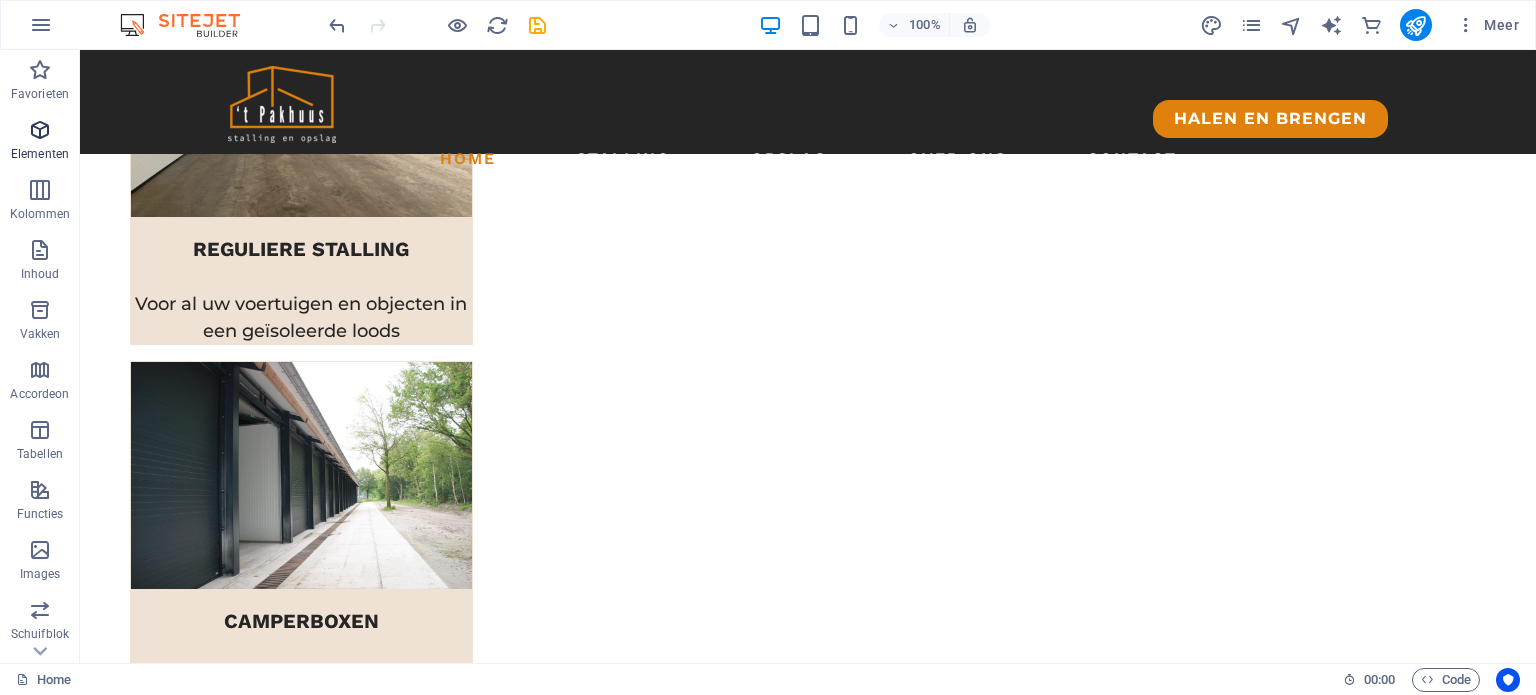 click on "Elementen" at bounding box center (40, 142) 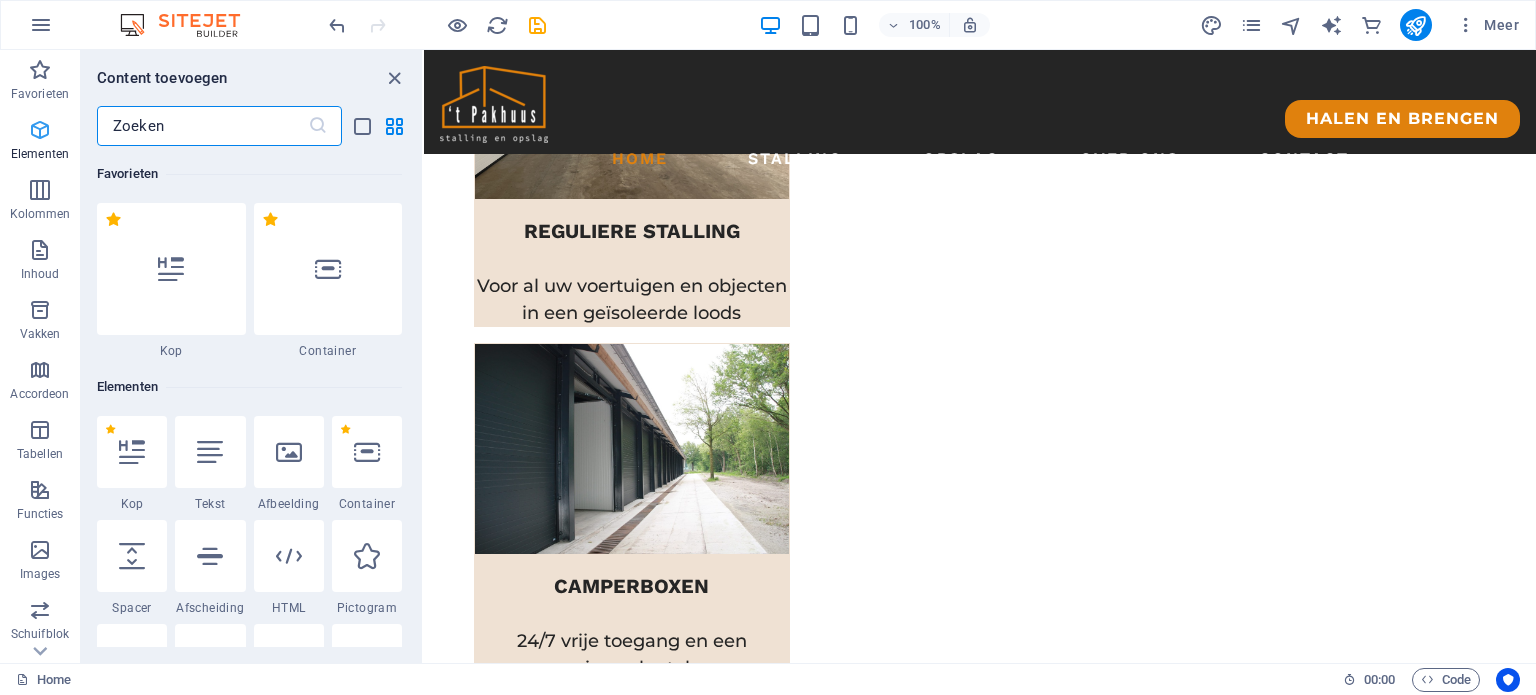 scroll, scrollTop: 1030, scrollLeft: 0, axis: vertical 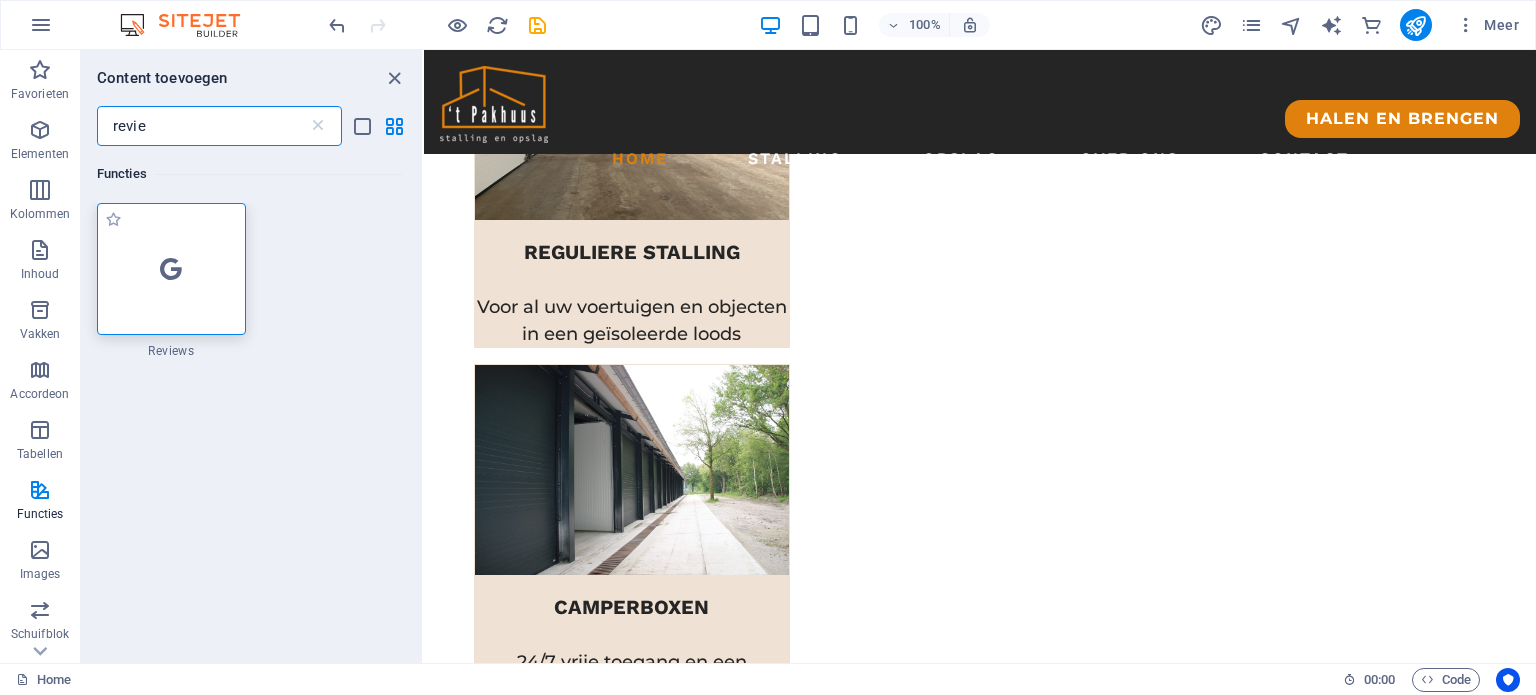 type on "revie" 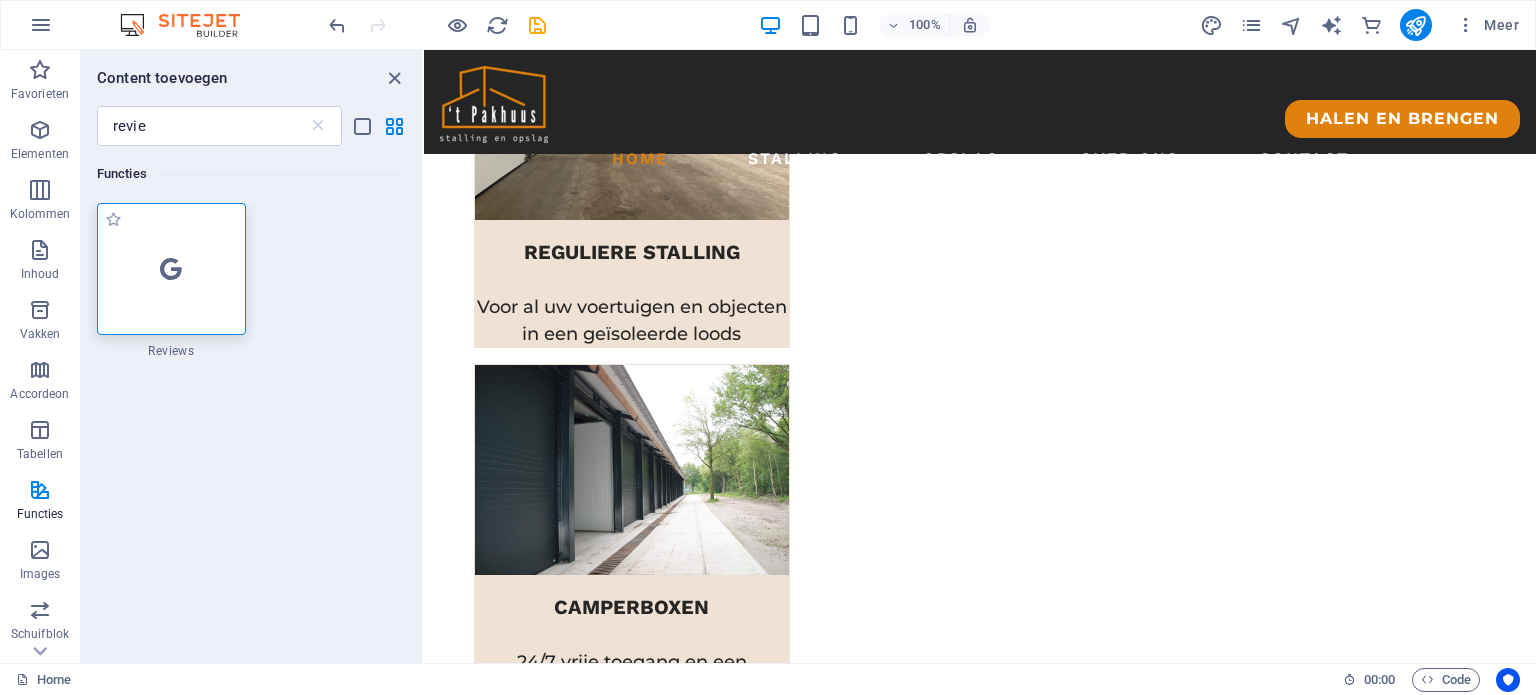 click at bounding box center [171, 269] 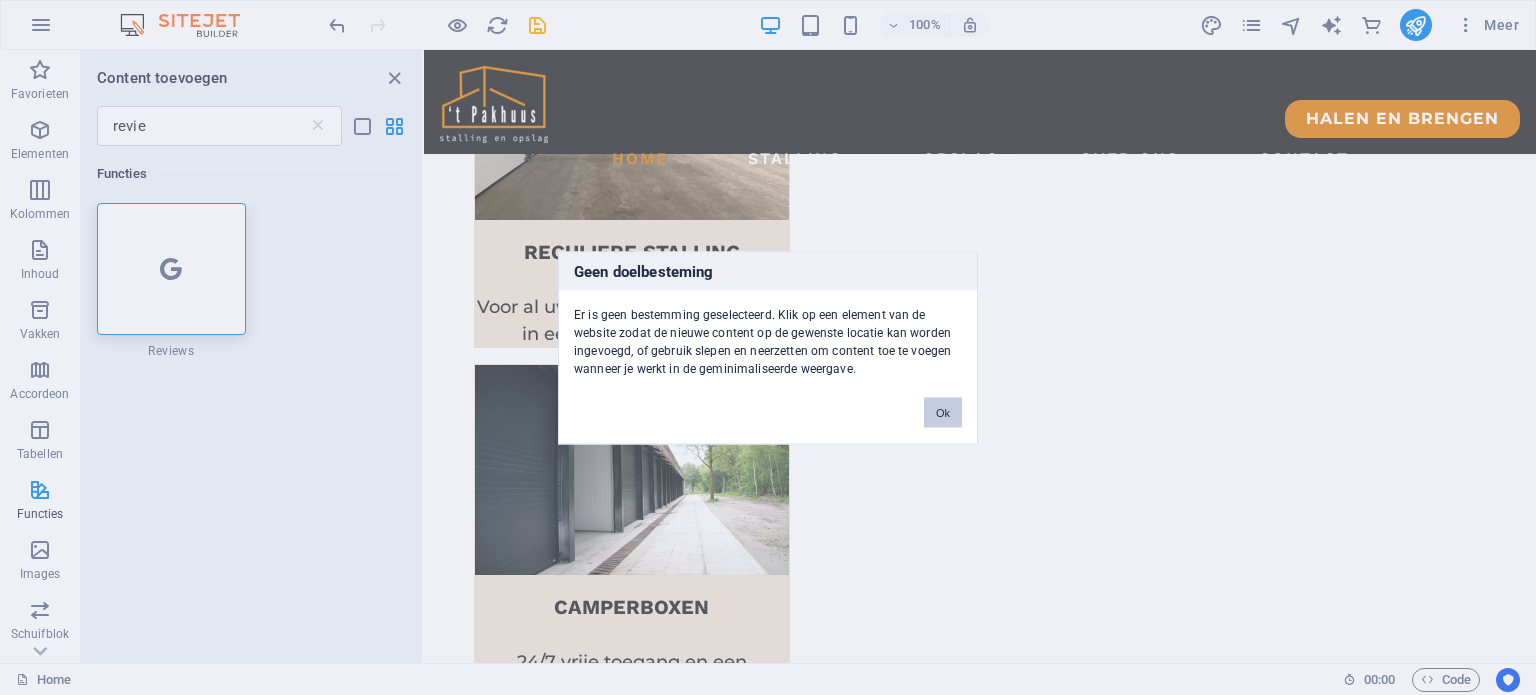 click on "Ok" at bounding box center [943, 412] 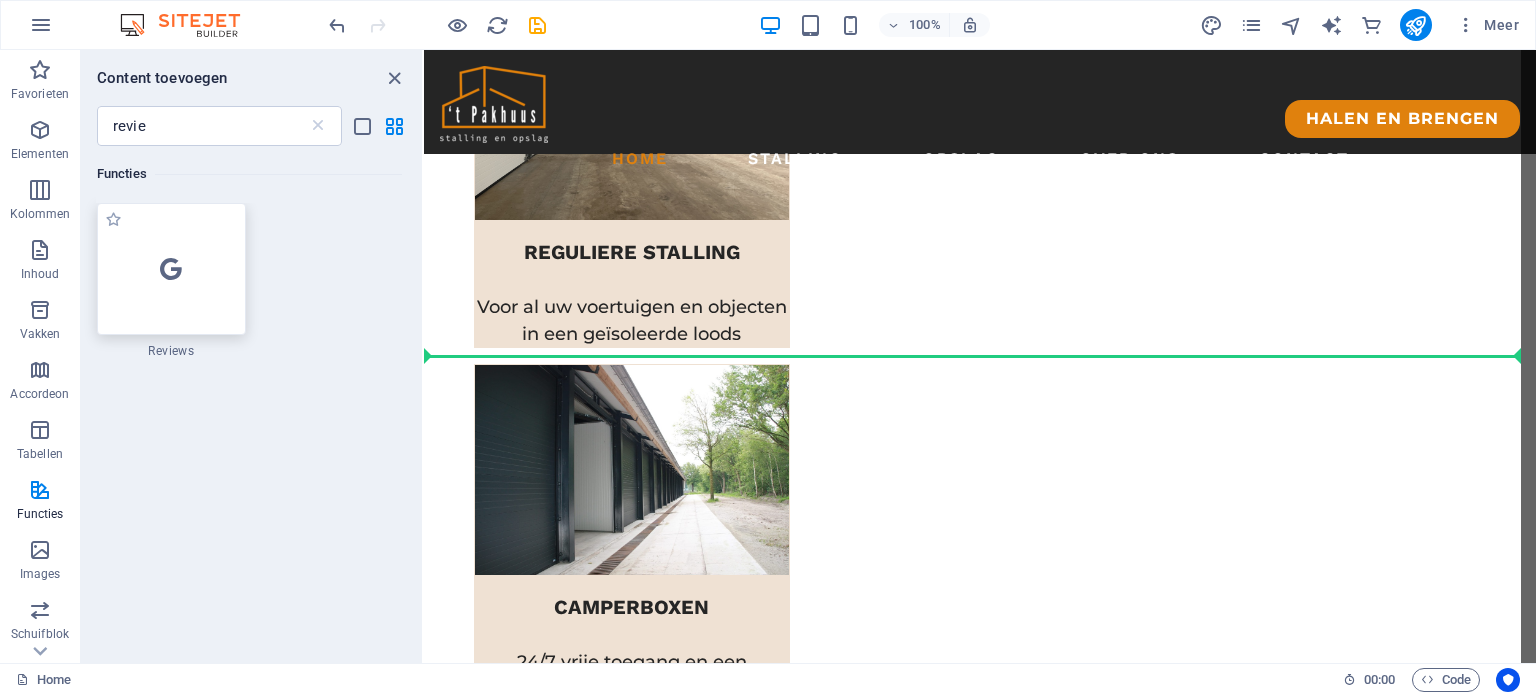 scroll, scrollTop: 1028, scrollLeft: 0, axis: vertical 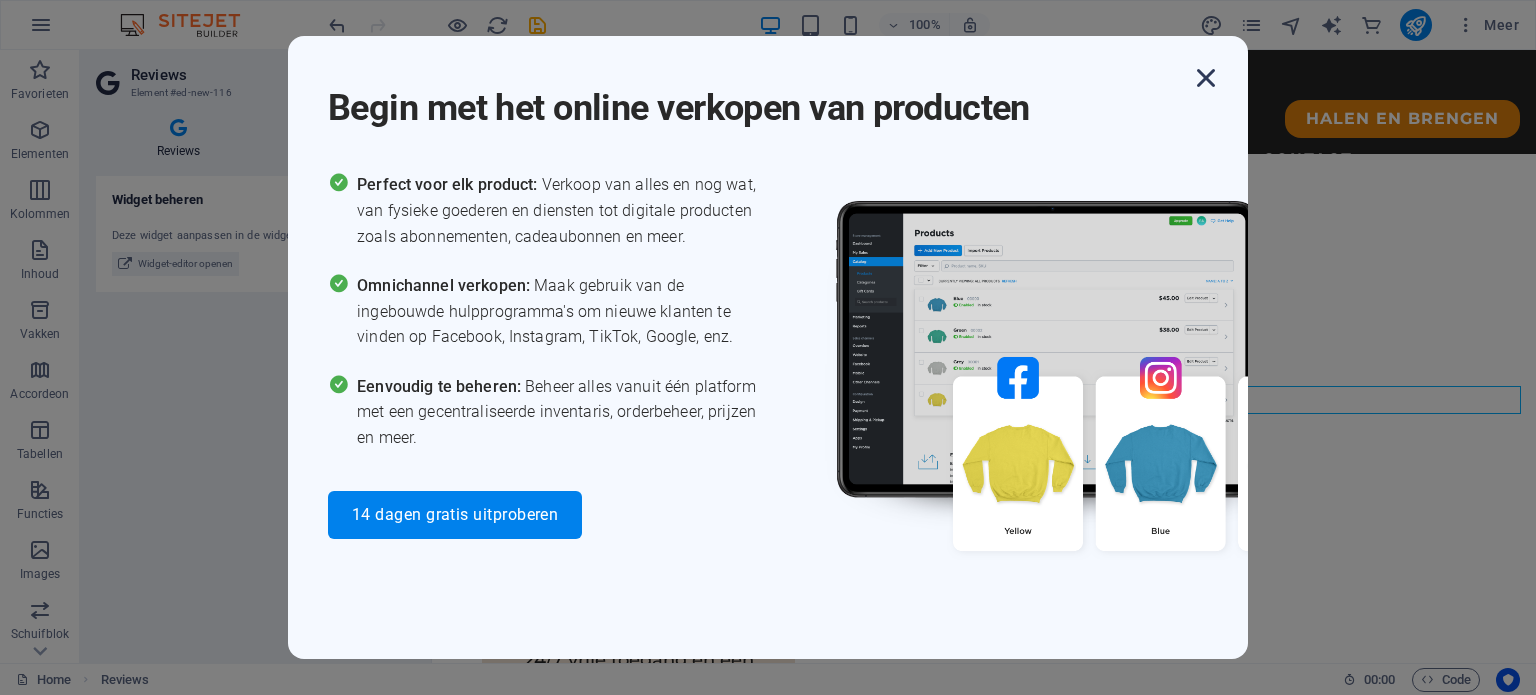 click at bounding box center (1206, 78) 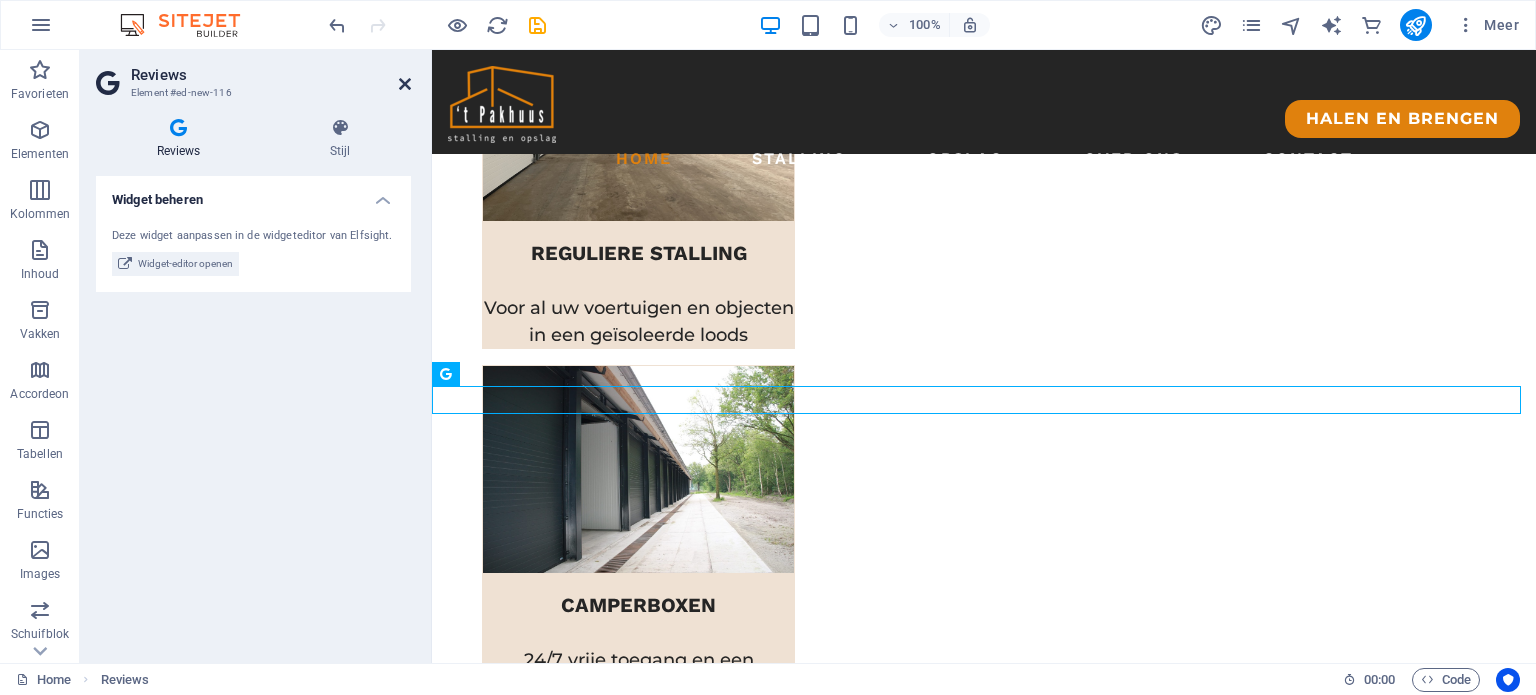 click at bounding box center [405, 84] 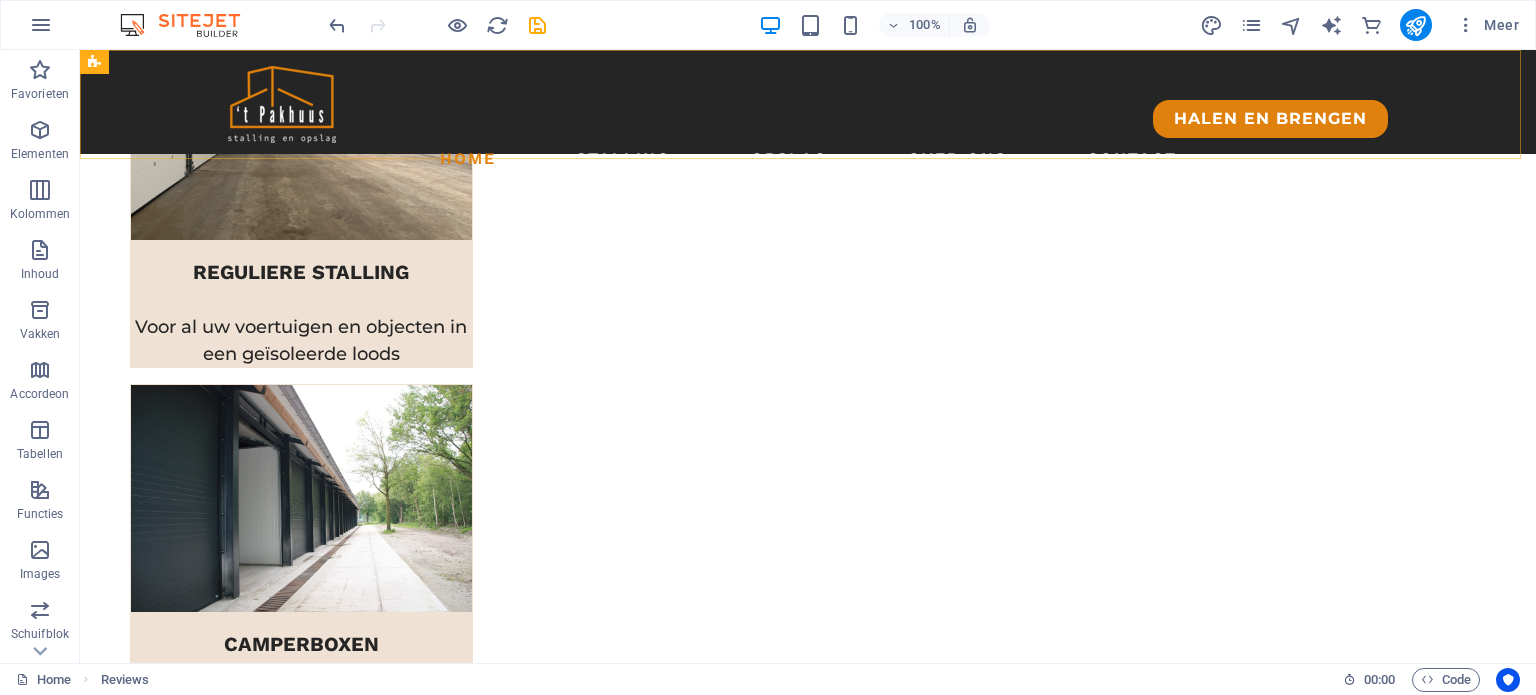 scroll, scrollTop: 1051, scrollLeft: 0, axis: vertical 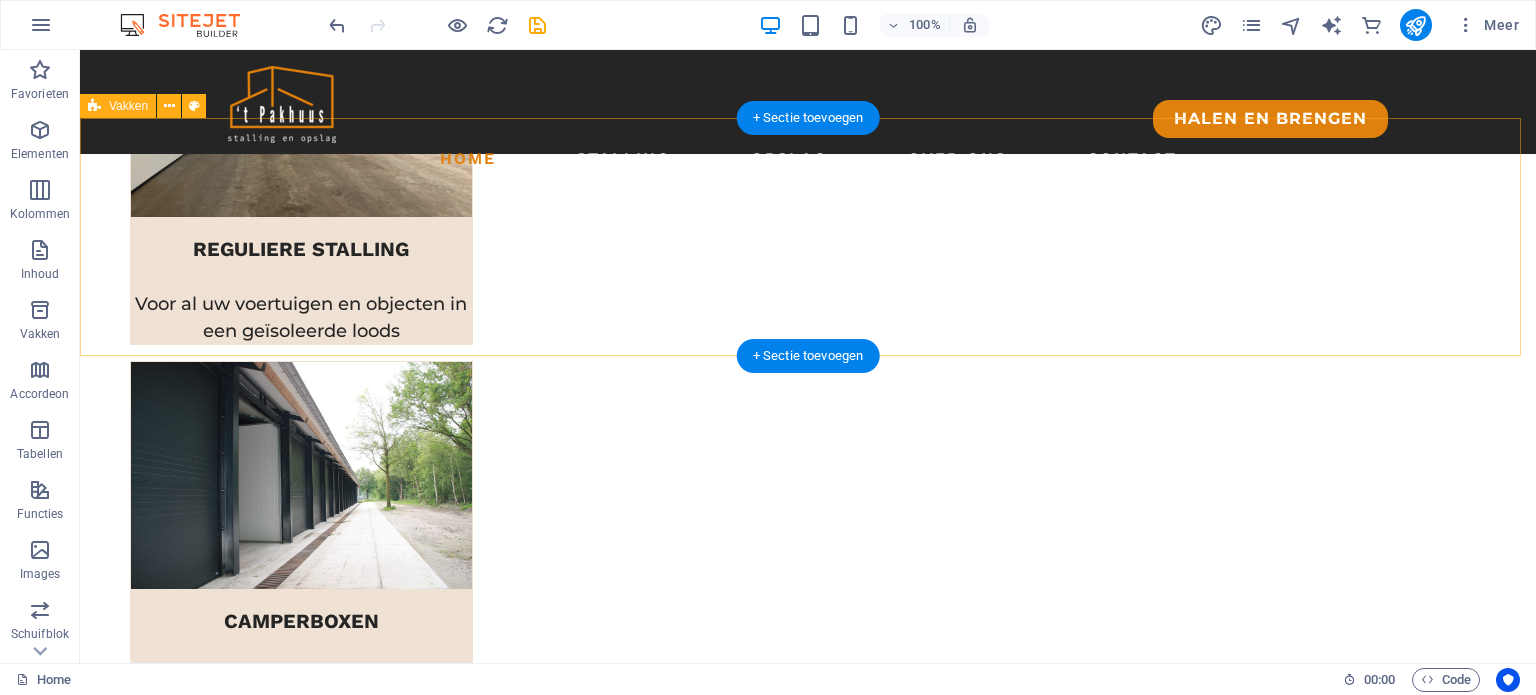click on "GEHEEL GEÏSOLEERDE LOODSEN BEVEILIGD MET CAMERA BEWAKING VEEL VERSCHILLENDE SERVICES MAKKELIJK TE BEREIKEN VIA N277 EN A73" at bounding box center (808, 1583) 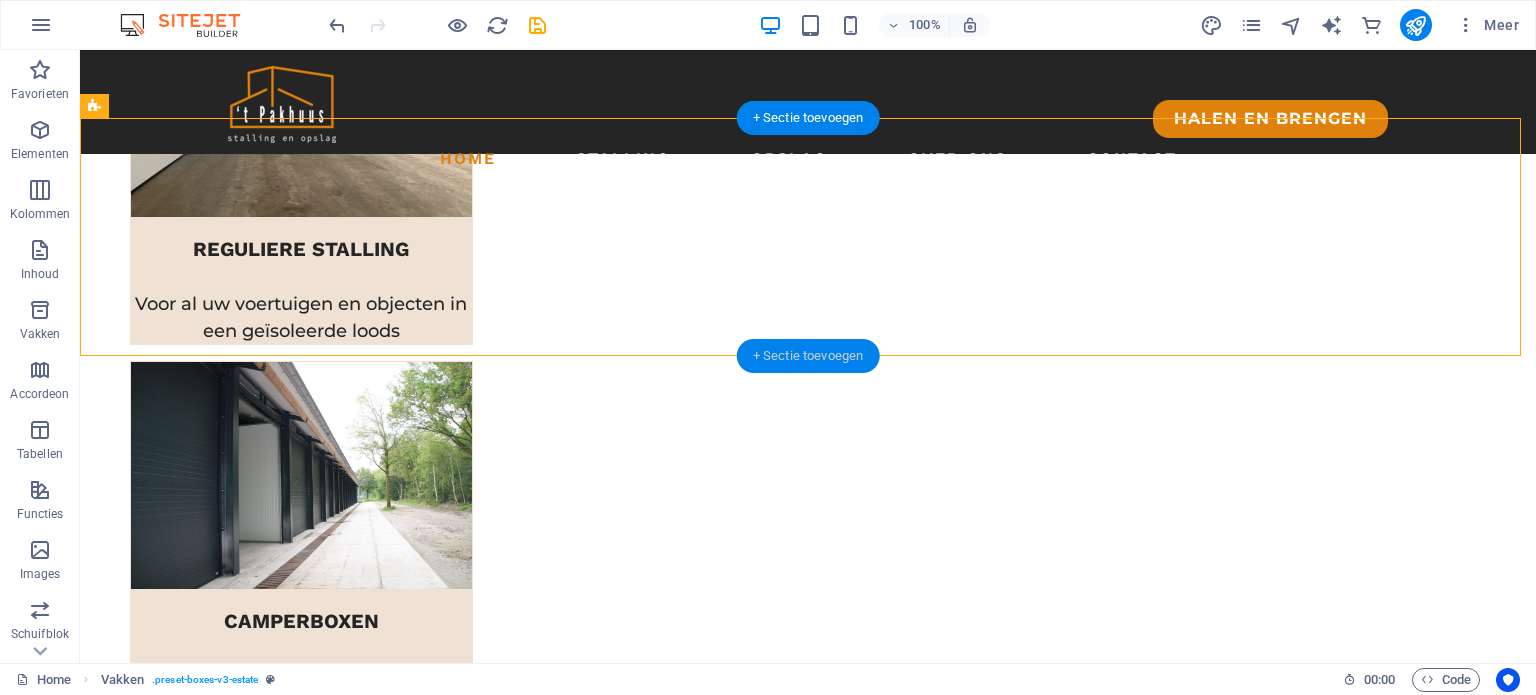 click on "+ Sectie toevoegen" at bounding box center (808, 356) 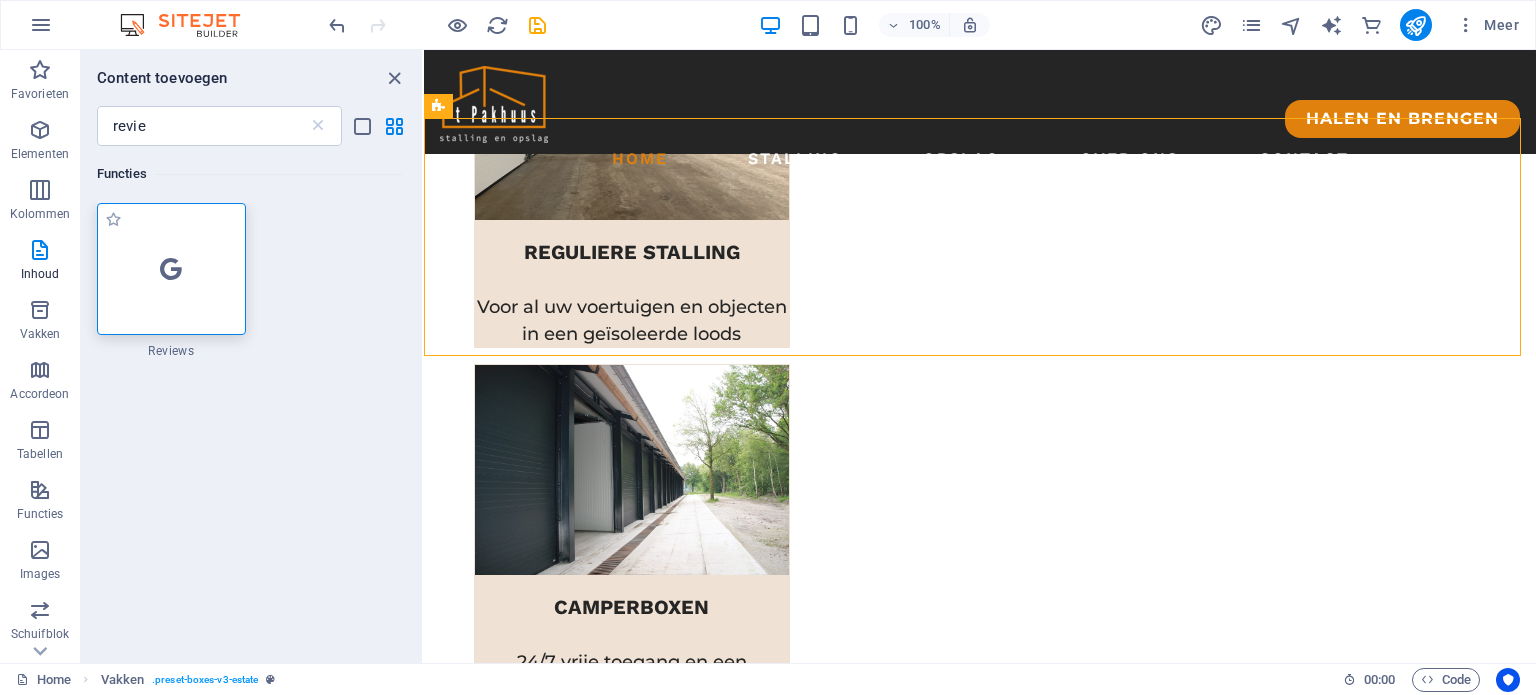 click at bounding box center [171, 269] 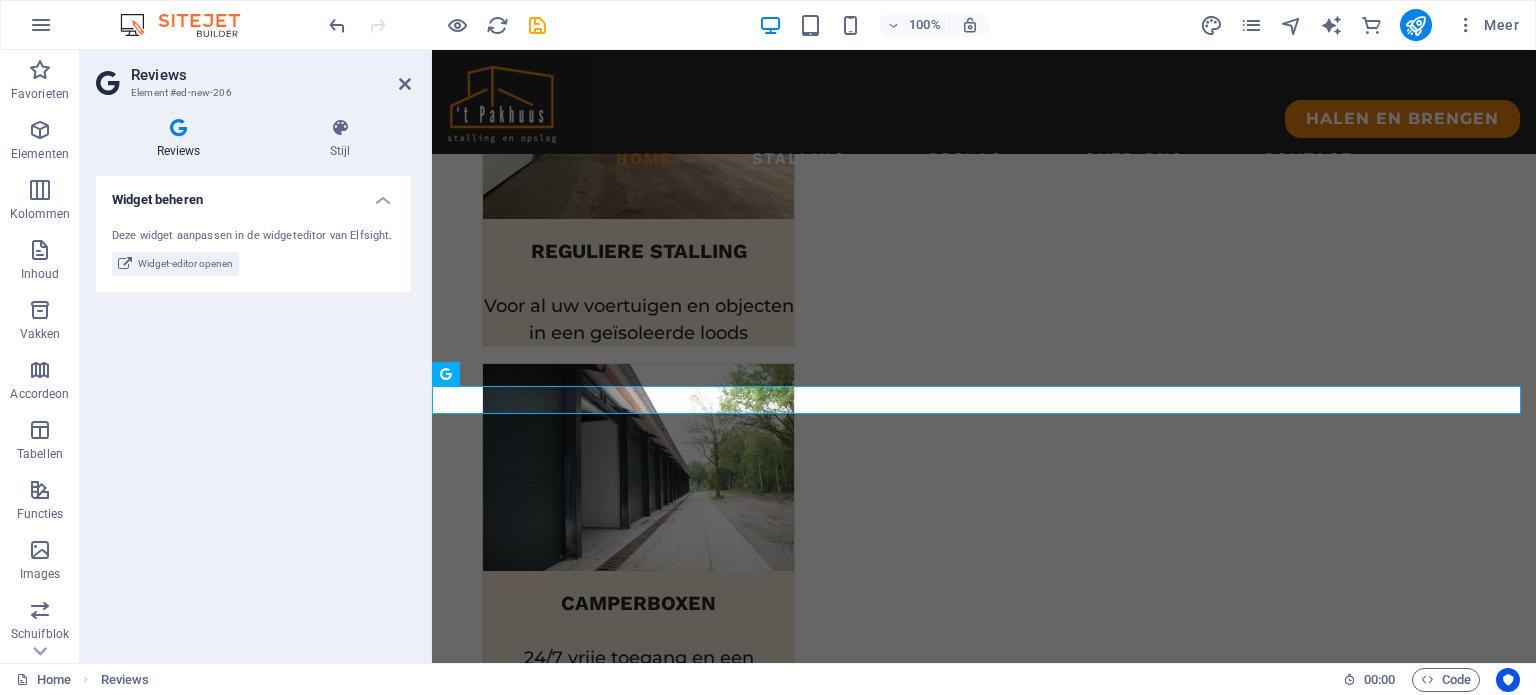 scroll, scrollTop: 1028, scrollLeft: 0, axis: vertical 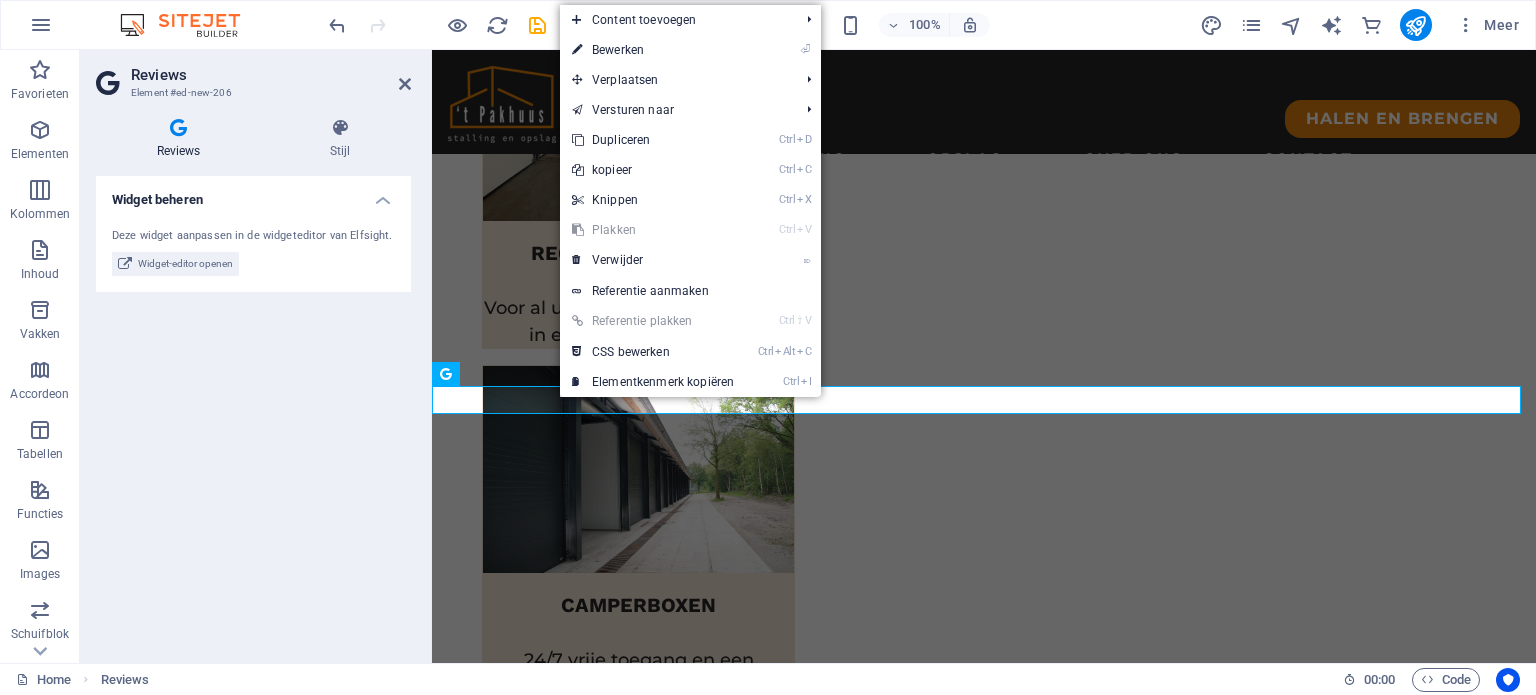 click on "Ctrl V  Plakken" at bounding box center [653, 230] 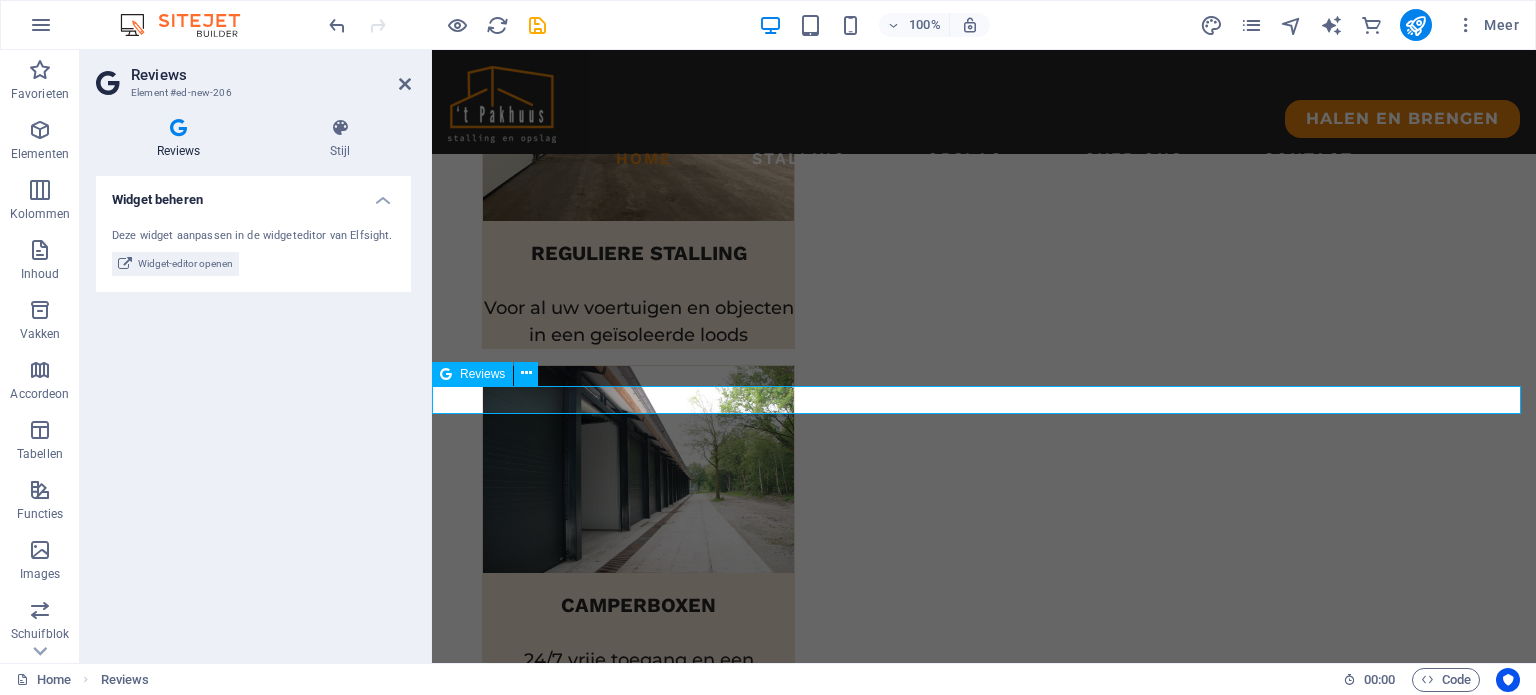 click at bounding box center (984, 1930) 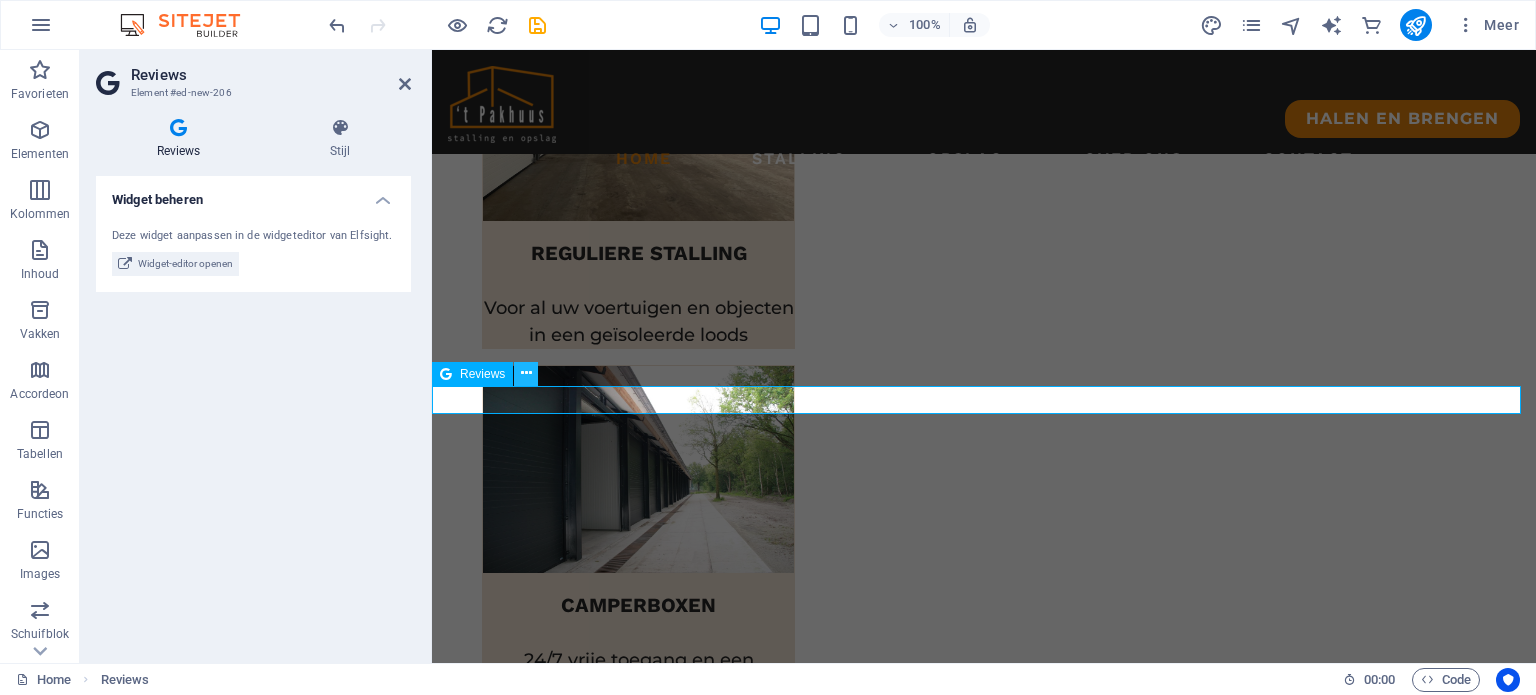 click at bounding box center (526, 373) 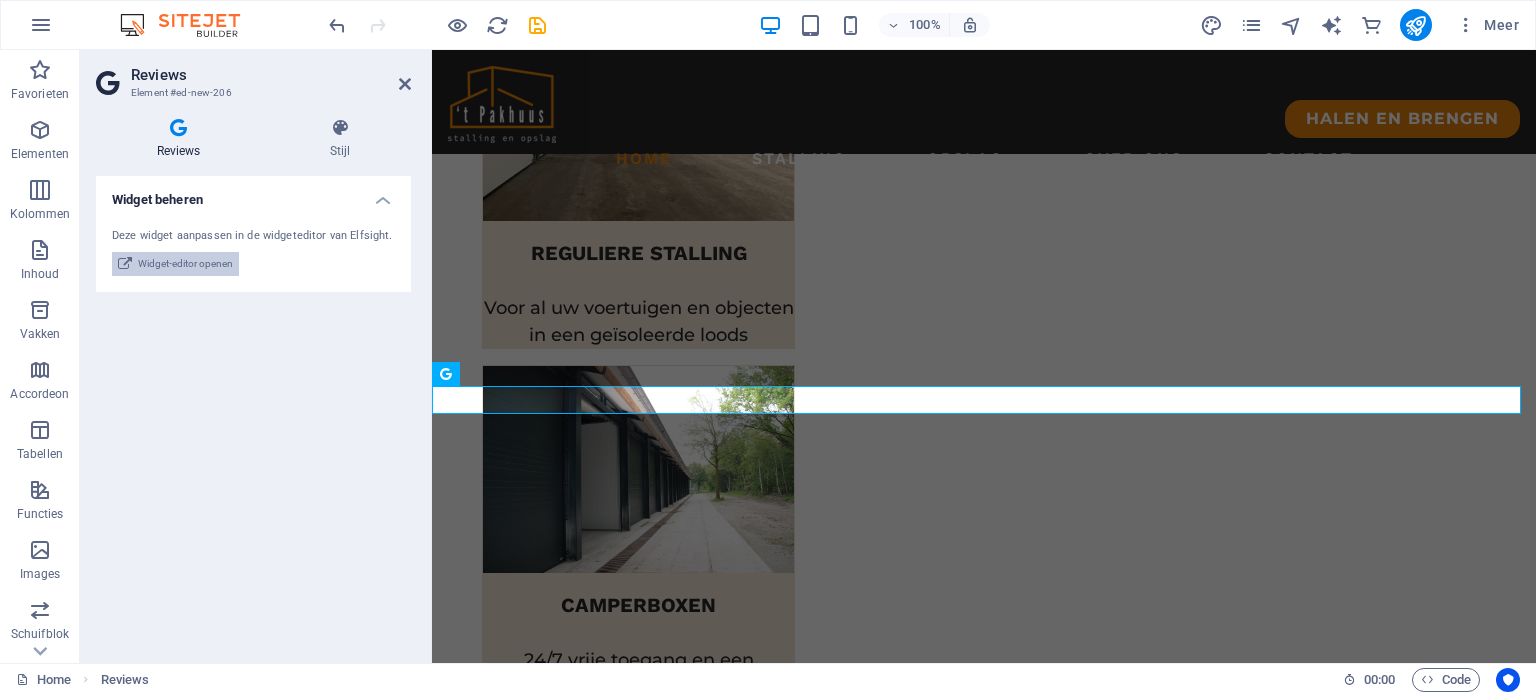 click on "Widget-editor openen" at bounding box center (185, 264) 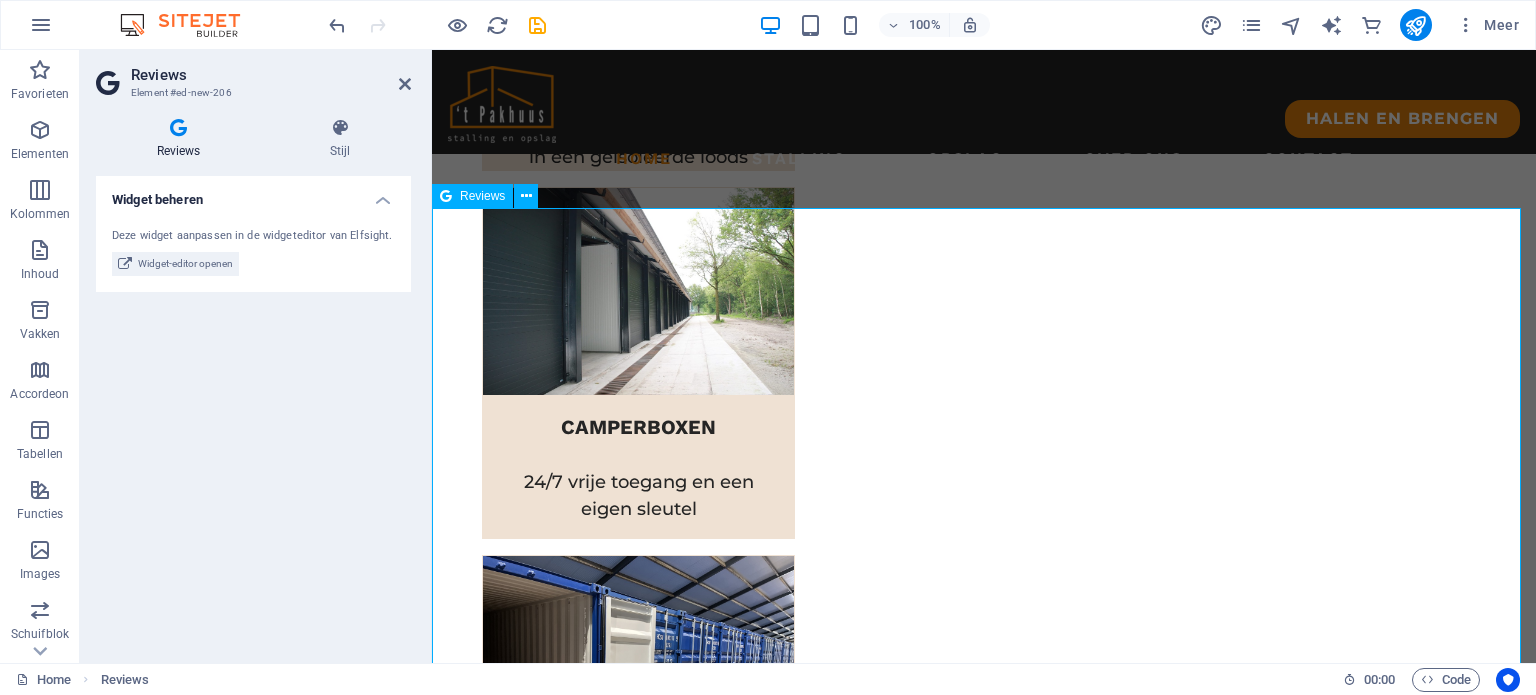 scroll, scrollTop: 1342, scrollLeft: 0, axis: vertical 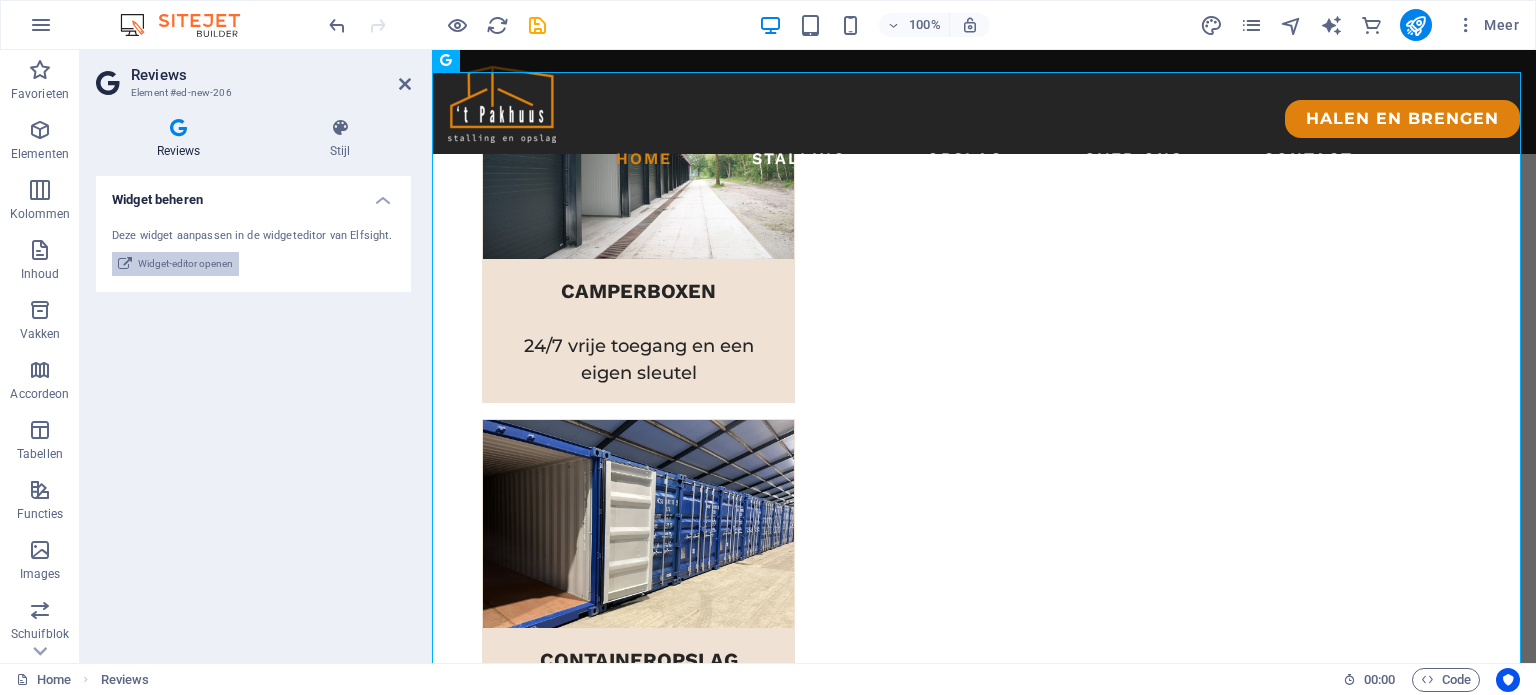 click on "Widget-editor openen" at bounding box center [185, 264] 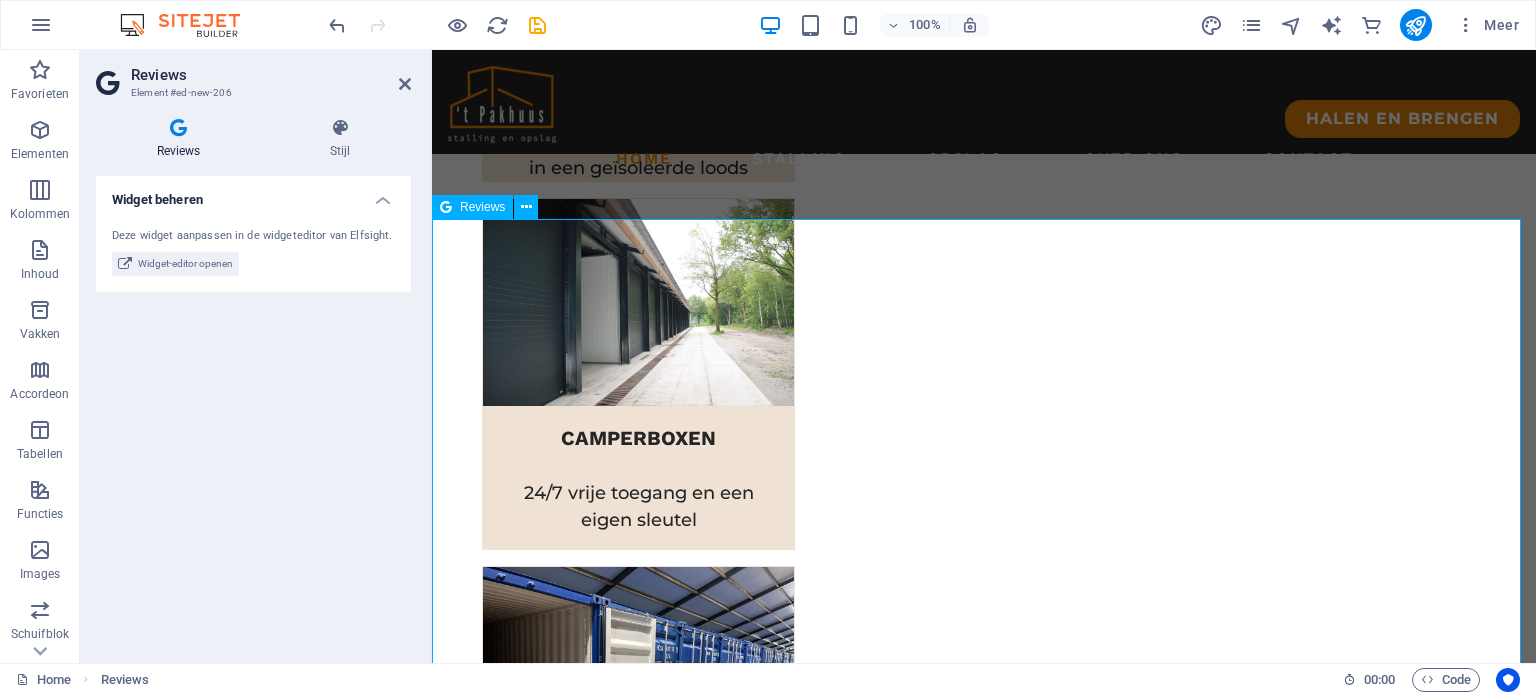 scroll, scrollTop: 1193, scrollLeft: 0, axis: vertical 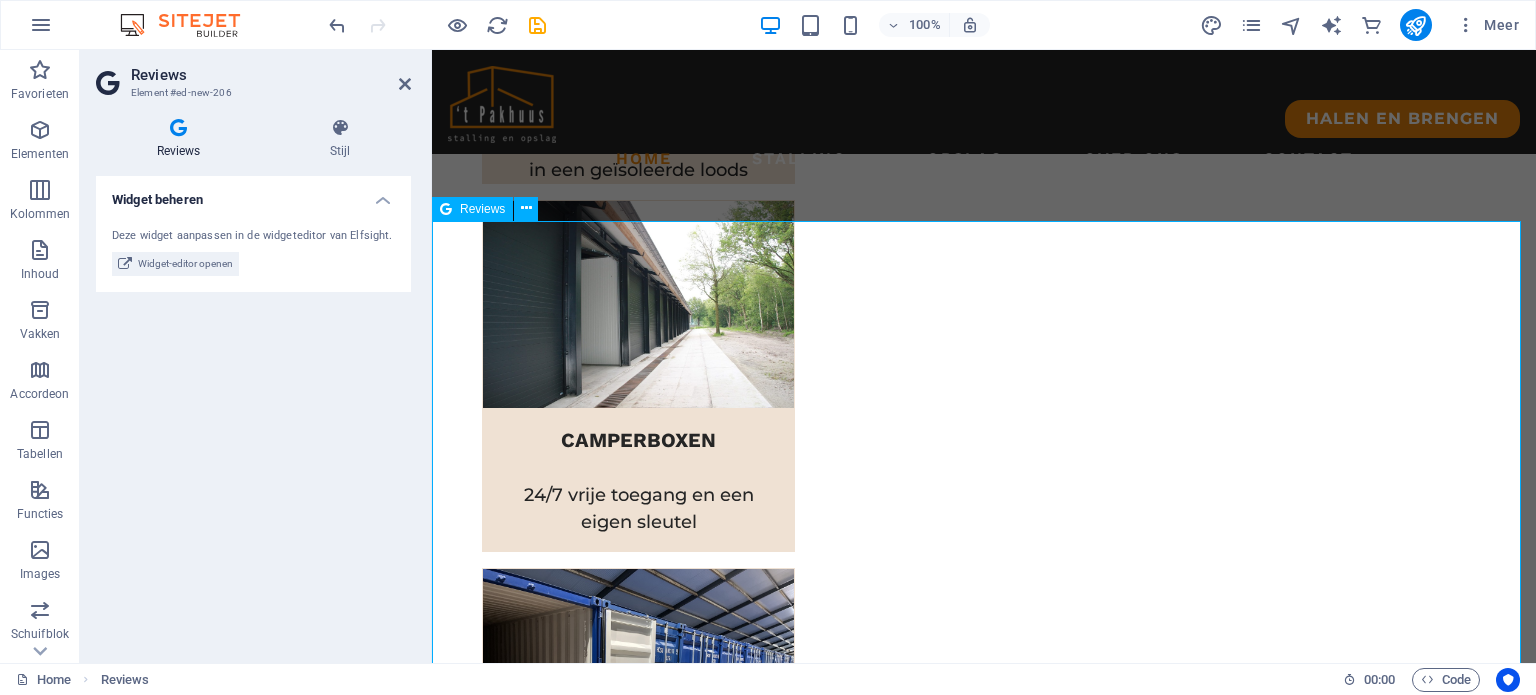 click on "4.7 7 reviews on  Review us on Google AI-Generated Summary Based on 7 Google reviews Spacious, clean, and dry storage units for campers and caravans. Owners provide excellent customer service and personal attention. Modern facilities with convenient access and reasonable pricing. [FIRST] [LAST] 3 days ago Super fijn bedrijf om je kostbare bezit te stallen. Wij huren een box voor de camper en deze zijn erg groot, schoon, droog en prima toegankelijk. Toon en Ria hebben hart voor de zaak en voor de klanten die er hun bezit komen stallen. Maken persoonlijk contact en leggen alles netjes uit. Denken graag mee en hebben gezorgd voor erg goede moderne voorzieningen. Ik zou het iedereen aanraden om hier caravan of camper te stallen of wat dan ook in opslag. Read more [FIRST] [LAST] 12 days ago Superschoon, nieuw en netjes, mooie prijsstelling en ruime openingstijden. Eigenaren zijn correct en toegankelijk. Van harte aanbevolen! [FIRST] [LAST] 14 days ago Read more [FIRST] [LAST] 3 months ago [FIRST] [LAST] 11 months ago 0%" at bounding box center (984, 2061) 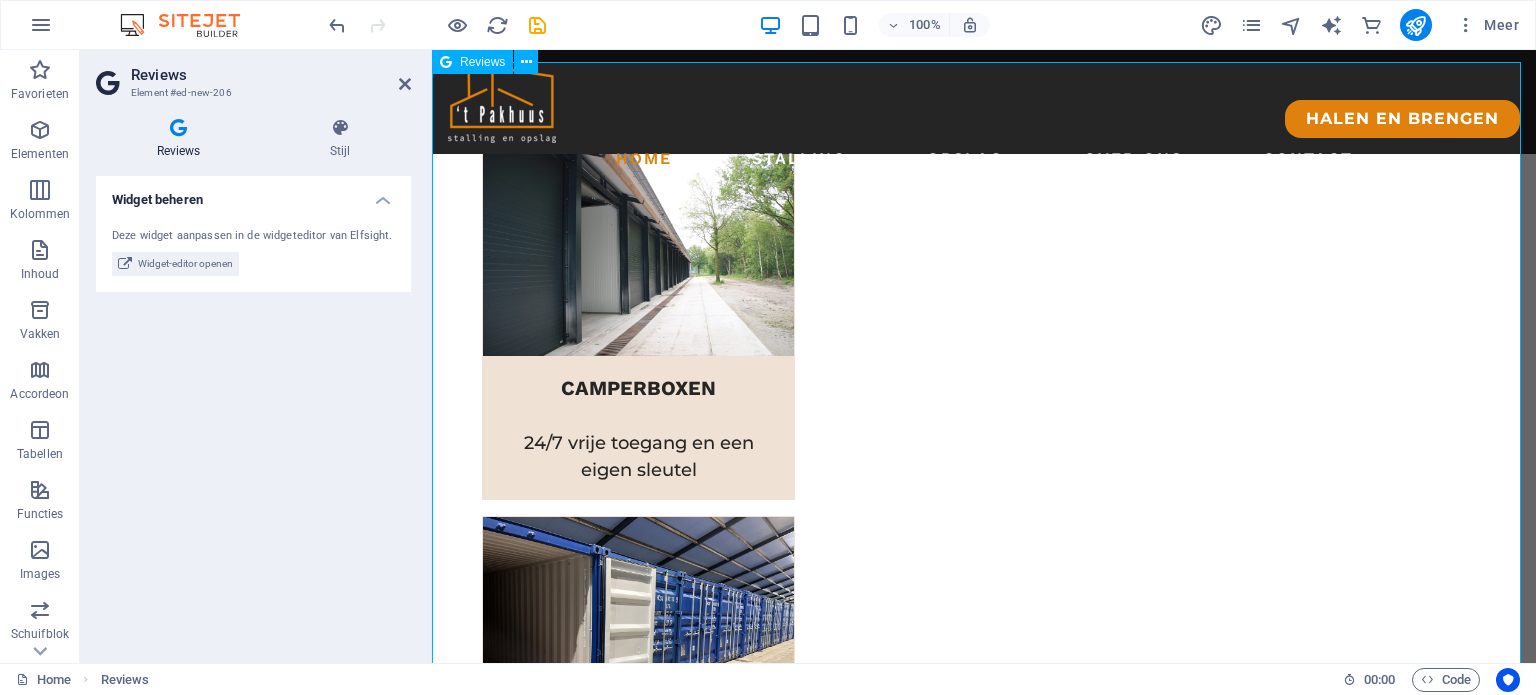 scroll, scrollTop: 1244, scrollLeft: 0, axis: vertical 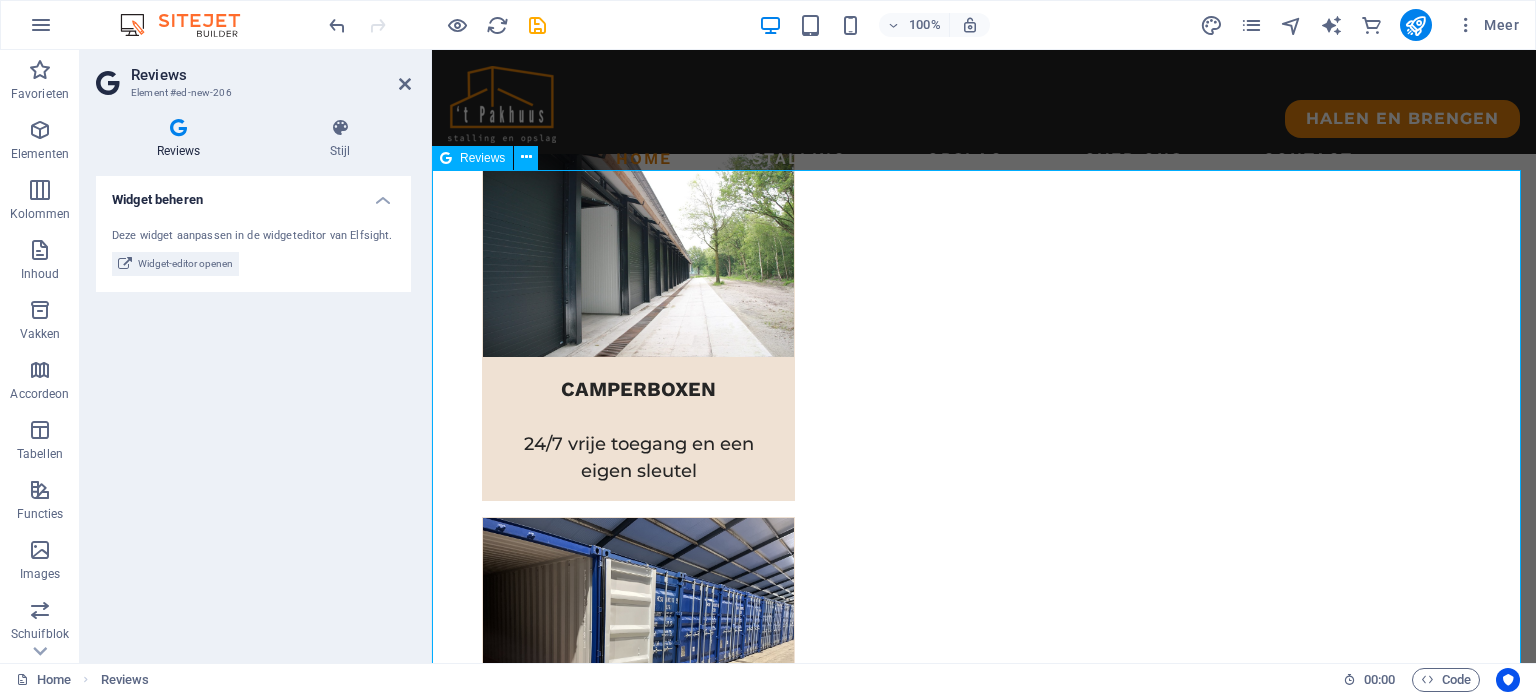 click on "4.7 7 reviews on  Review us on Google AI-Generated Summary Based on 7 Google reviews Spacious, clean, and dry storage units for campers and caravans. Owners provide excellent customer service and personal attention. Modern facilities with convenient access and reasonable pricing. [FIRST] [LAST] 3 days ago Super fijn bedrijf om je kostbare bezit te stallen. Wij huren een box voor de camper en deze zijn erg groot, schoon, droog en prima toegankelijk. Toon en Ria hebben hart voor de zaak en voor de klanten die er hun bezit komen stallen. Maken persoonlijk contact en leggen alles netjes uit. Denken graag mee en hebben gezorgd voor erg goede moderne voorzieningen. Ik zou het iedereen aanraden om hier caravan of camper te stallen of wat dan ook in opslag. Read more [FIRST] [LAST] 12 days ago Superschoon, nieuw en netjes, mooie prijsstelling en ruime openingstijden. Eigenaren zijn correct en toegankelijk. Van harte aanbevolen! [FIRST] [LAST] 14 days ago Read more [FIRST] [LAST] 3 months ago [FIRST] [LAST] 11 months ago 0%" at bounding box center (984, 2010) 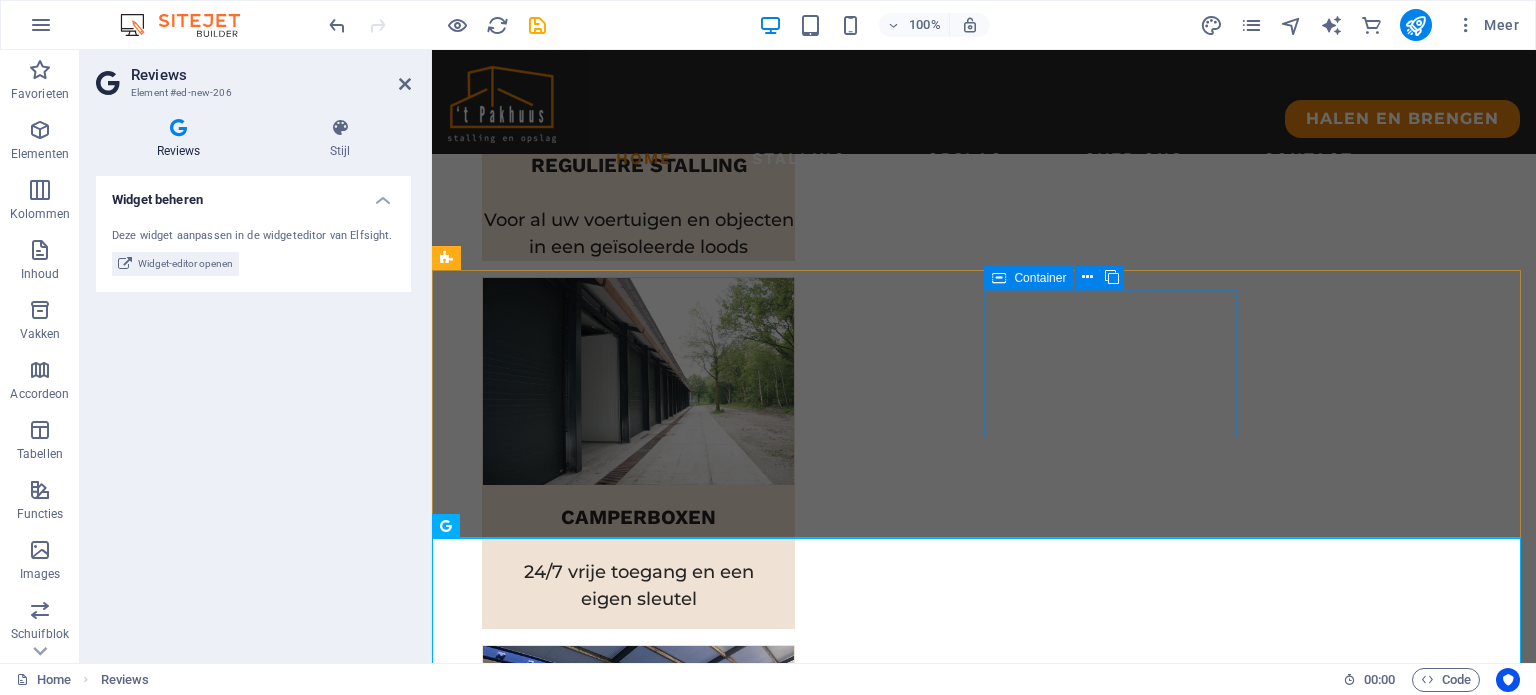 scroll, scrollTop: 1136, scrollLeft: 0, axis: vertical 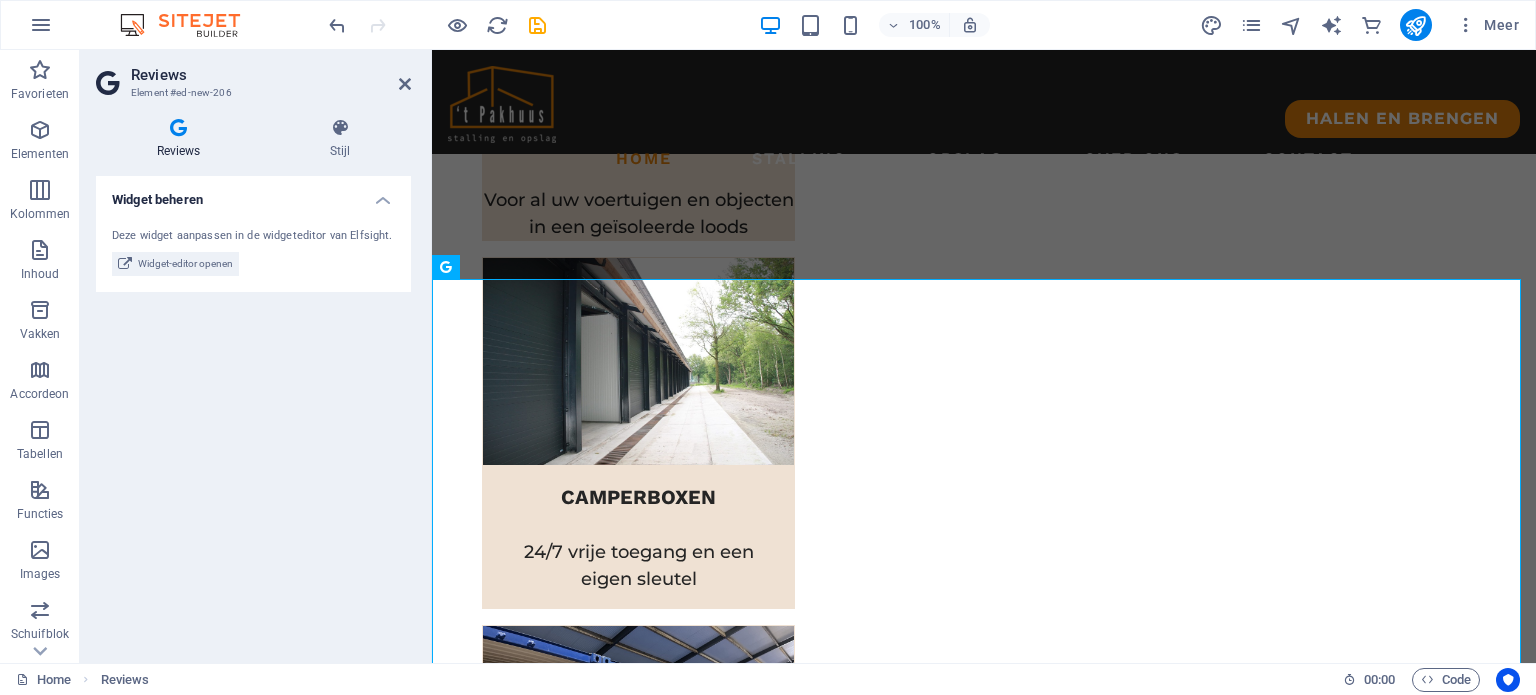 click on "Reviews" at bounding box center [271, 75] 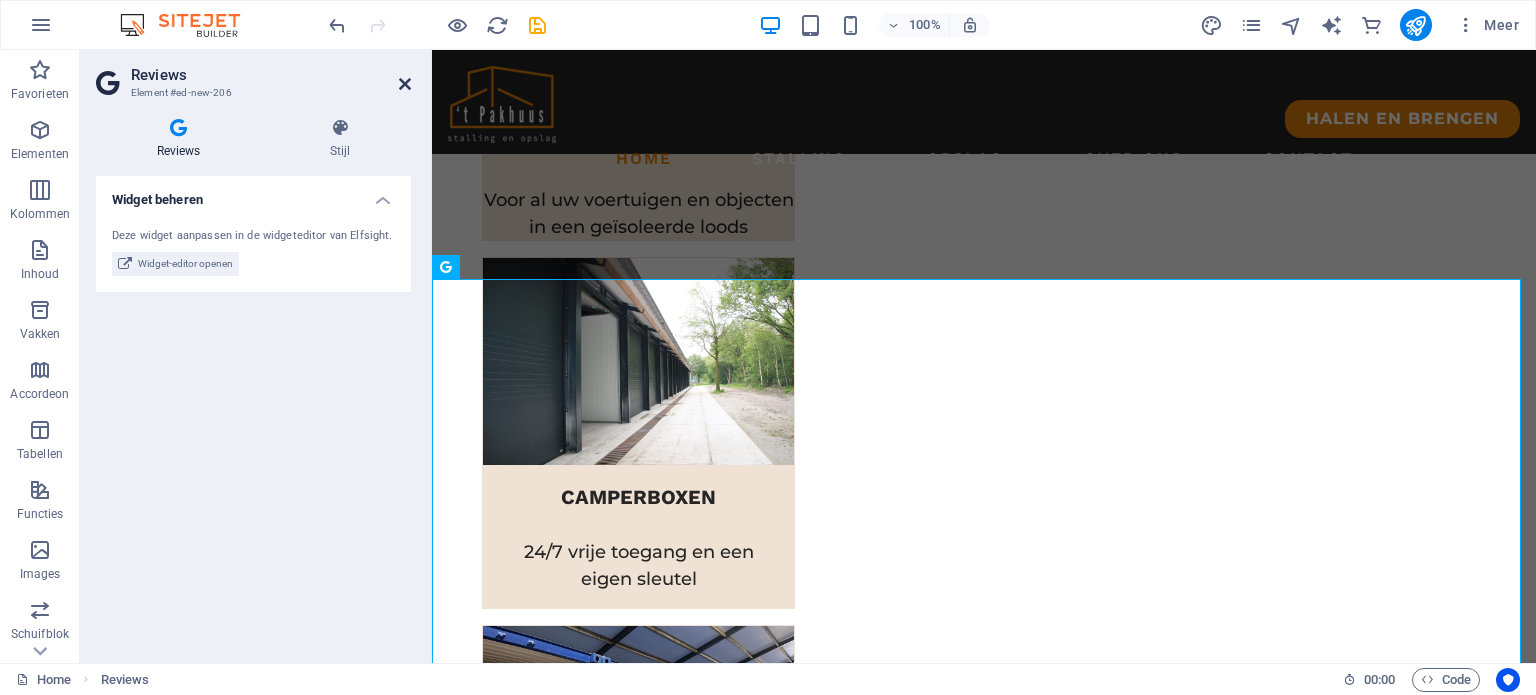 click at bounding box center (405, 84) 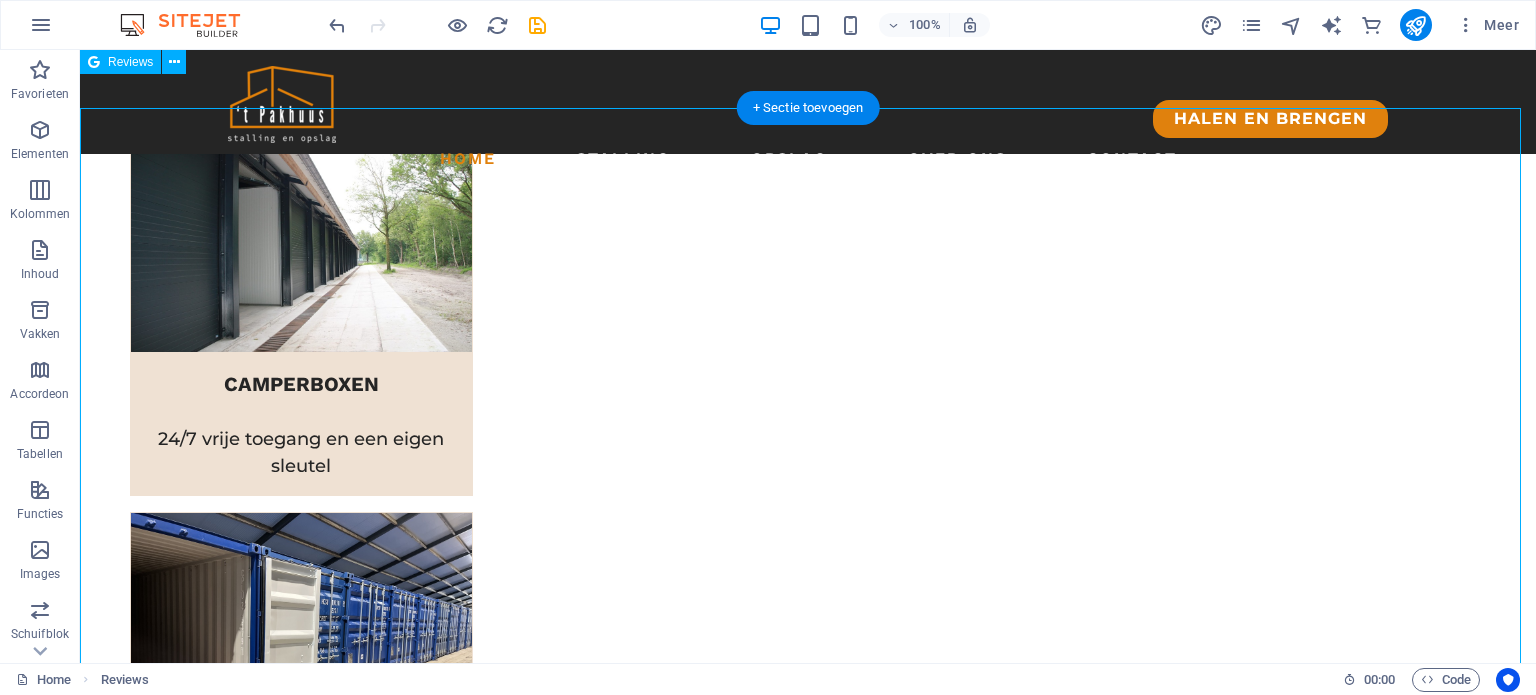 scroll, scrollTop: 1287, scrollLeft: 0, axis: vertical 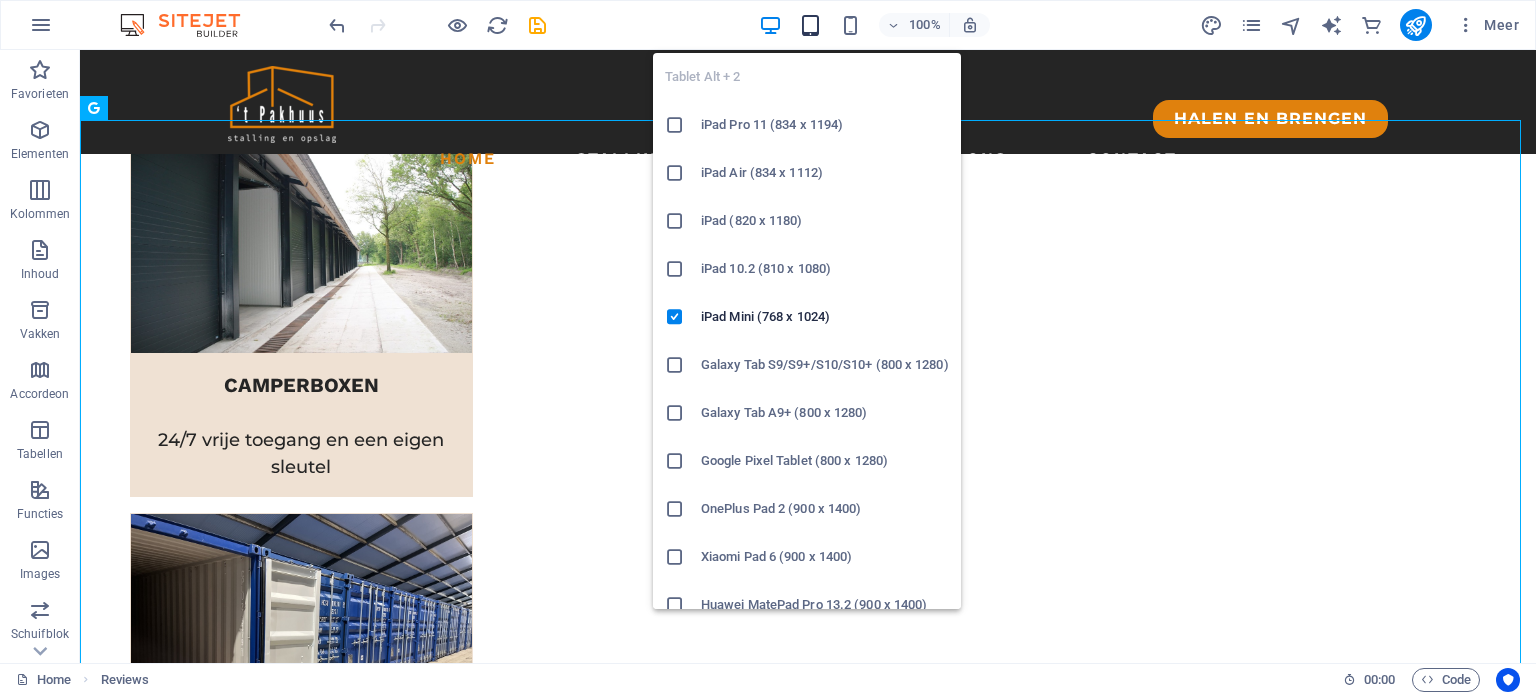click at bounding box center (810, 25) 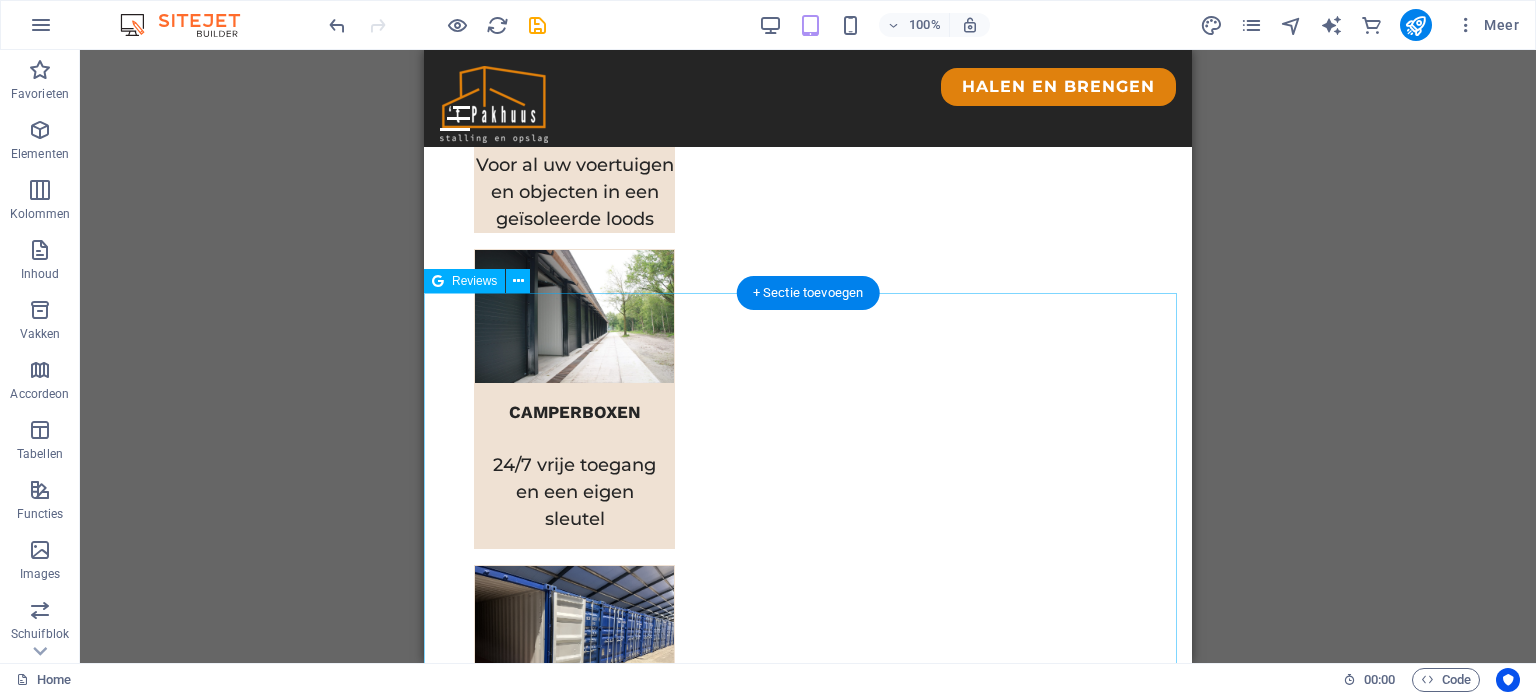 scroll, scrollTop: 951, scrollLeft: 0, axis: vertical 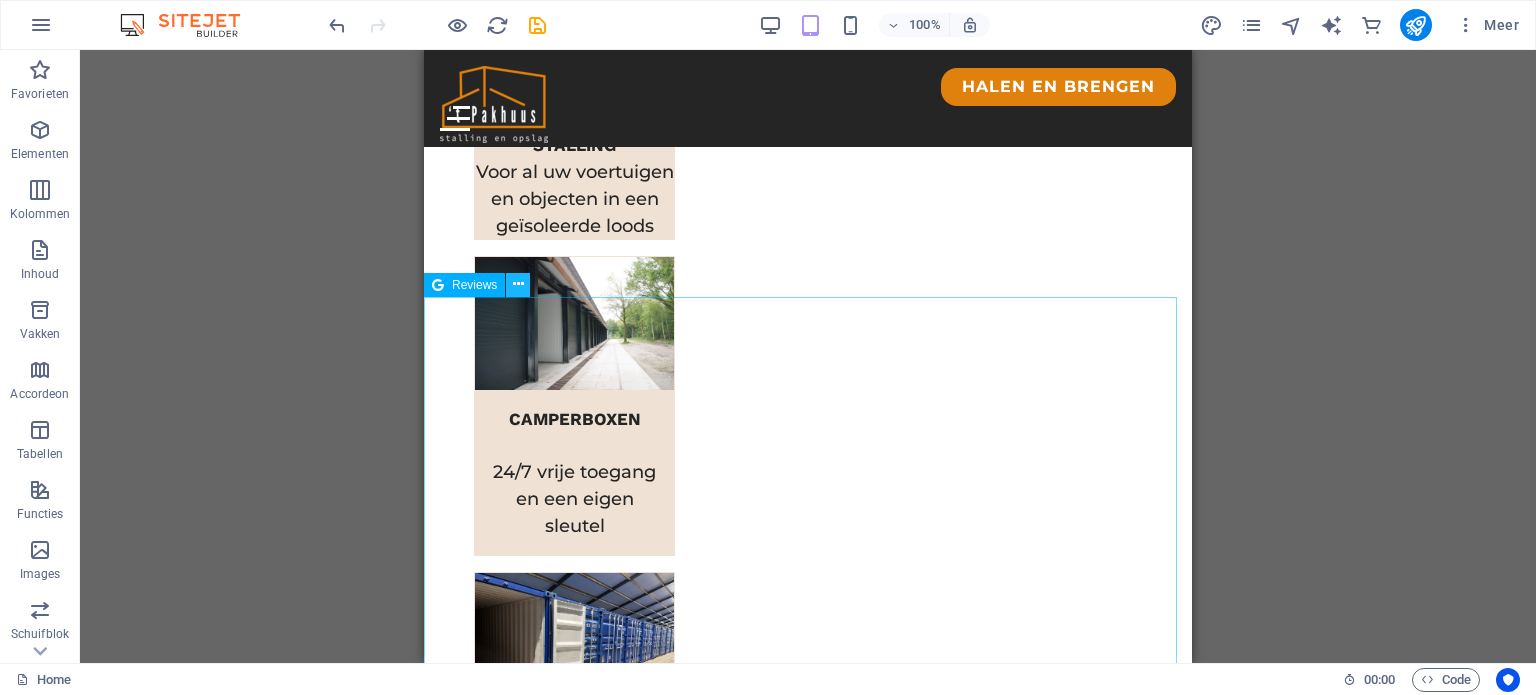 click at bounding box center [518, 285] 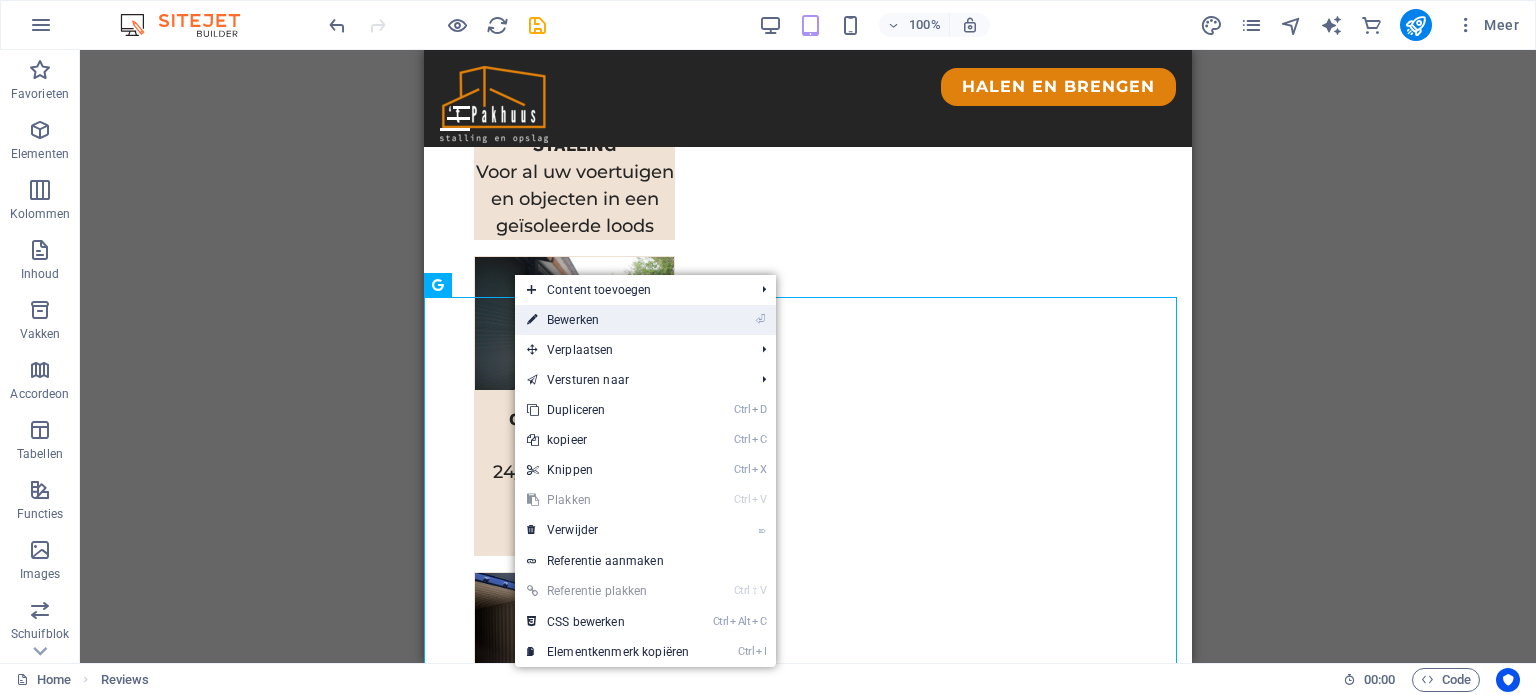 click on "⏎  Bewerken" at bounding box center [608, 320] 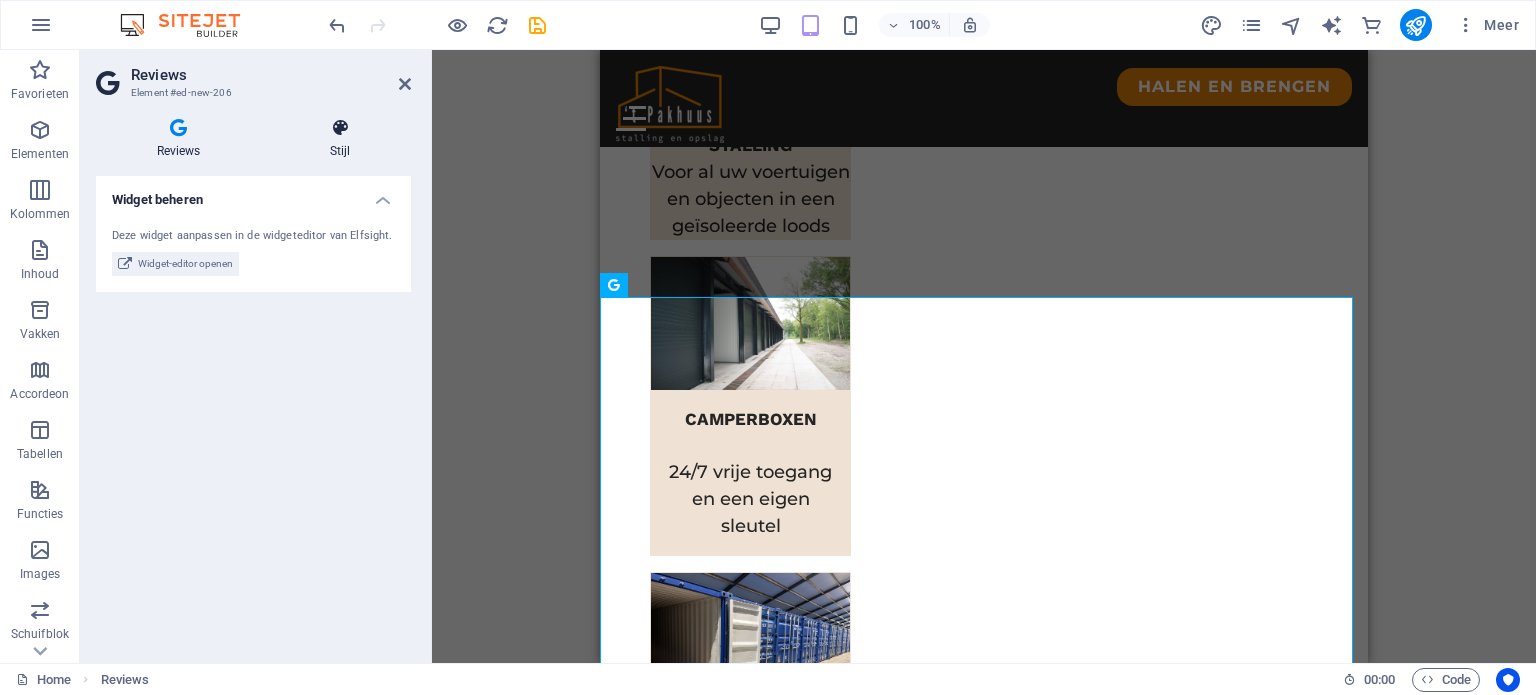 click at bounding box center (340, 128) 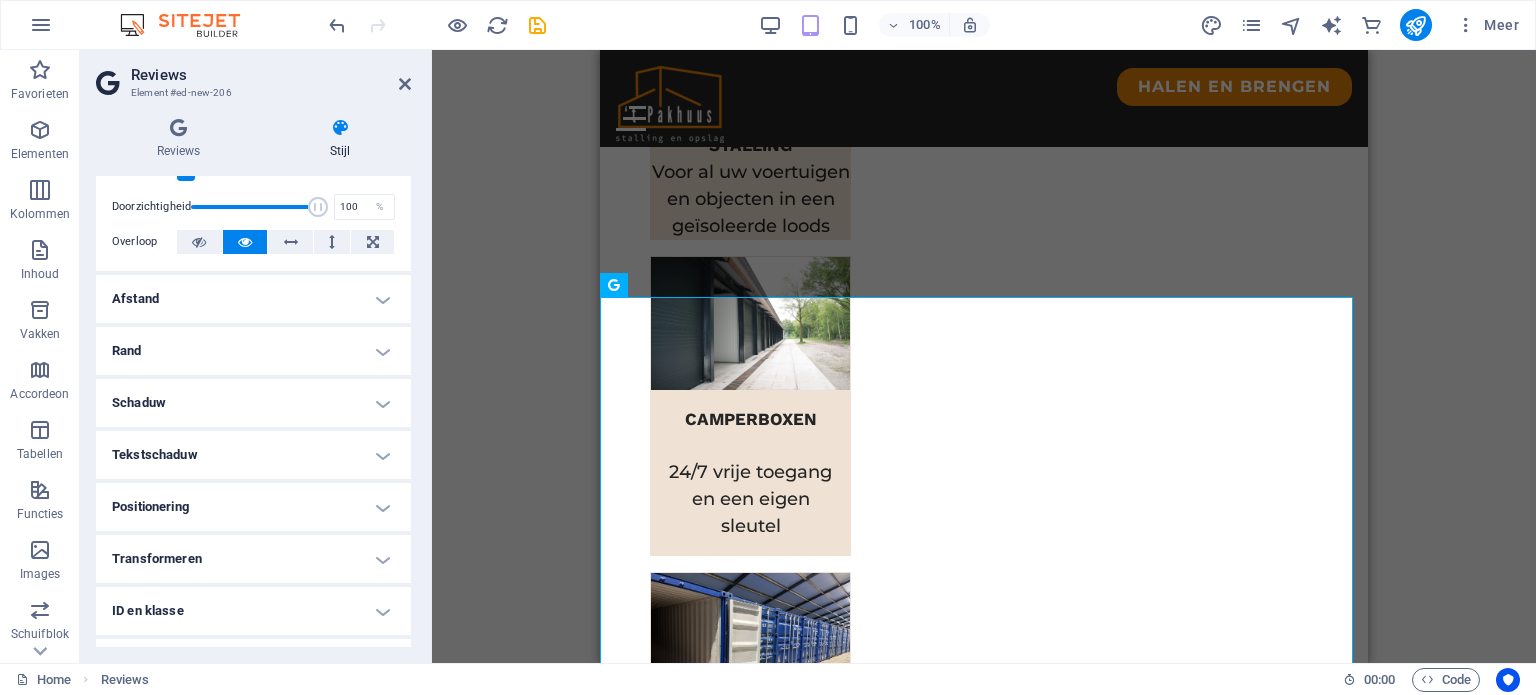 scroll, scrollTop: 68, scrollLeft: 0, axis: vertical 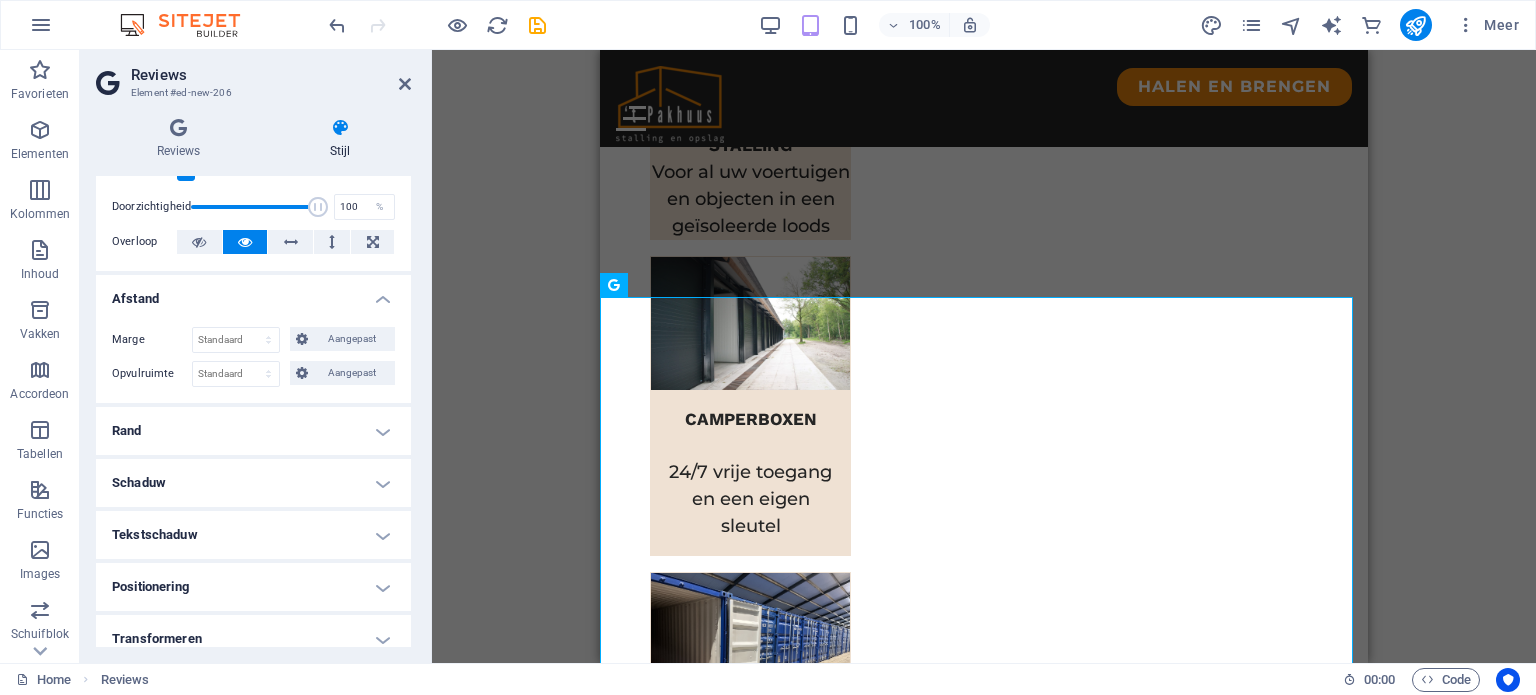click on "Rand" at bounding box center (253, 431) 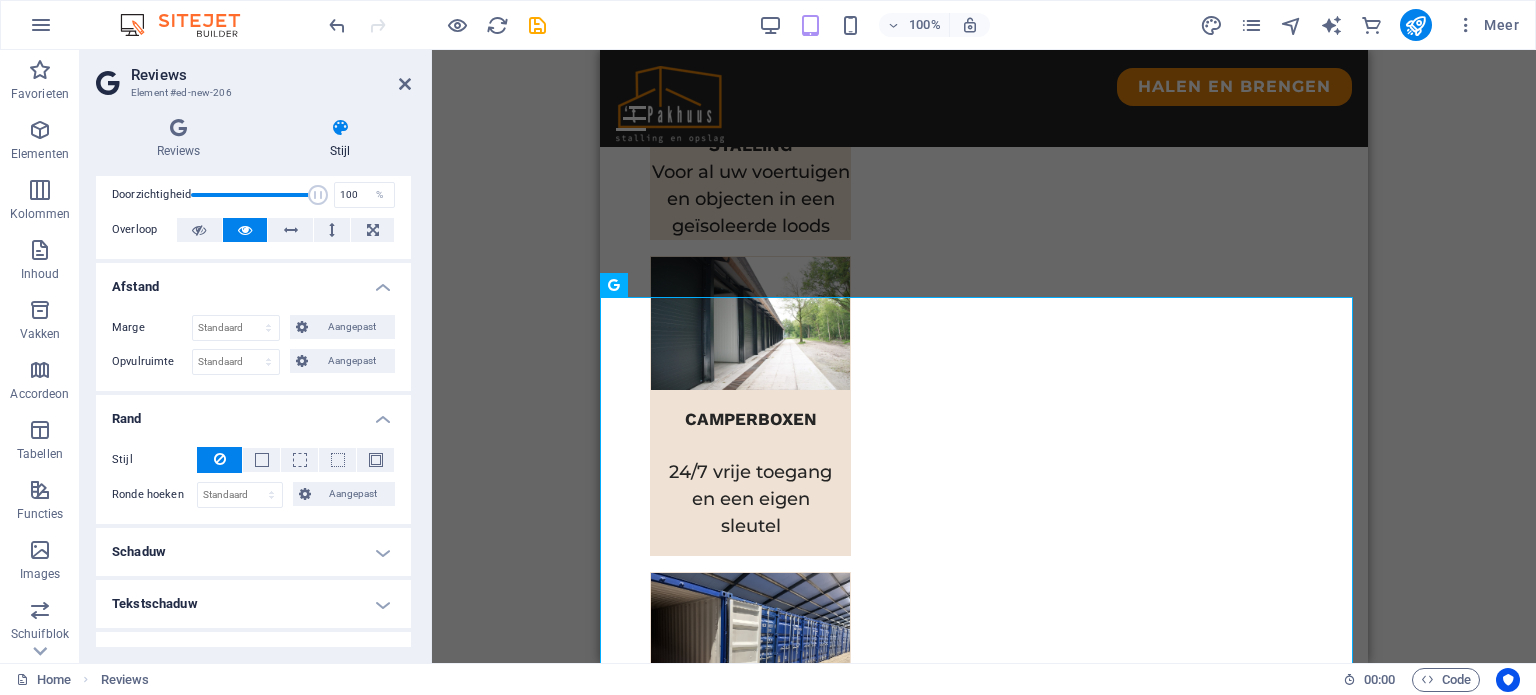 scroll, scrollTop: 79, scrollLeft: 0, axis: vertical 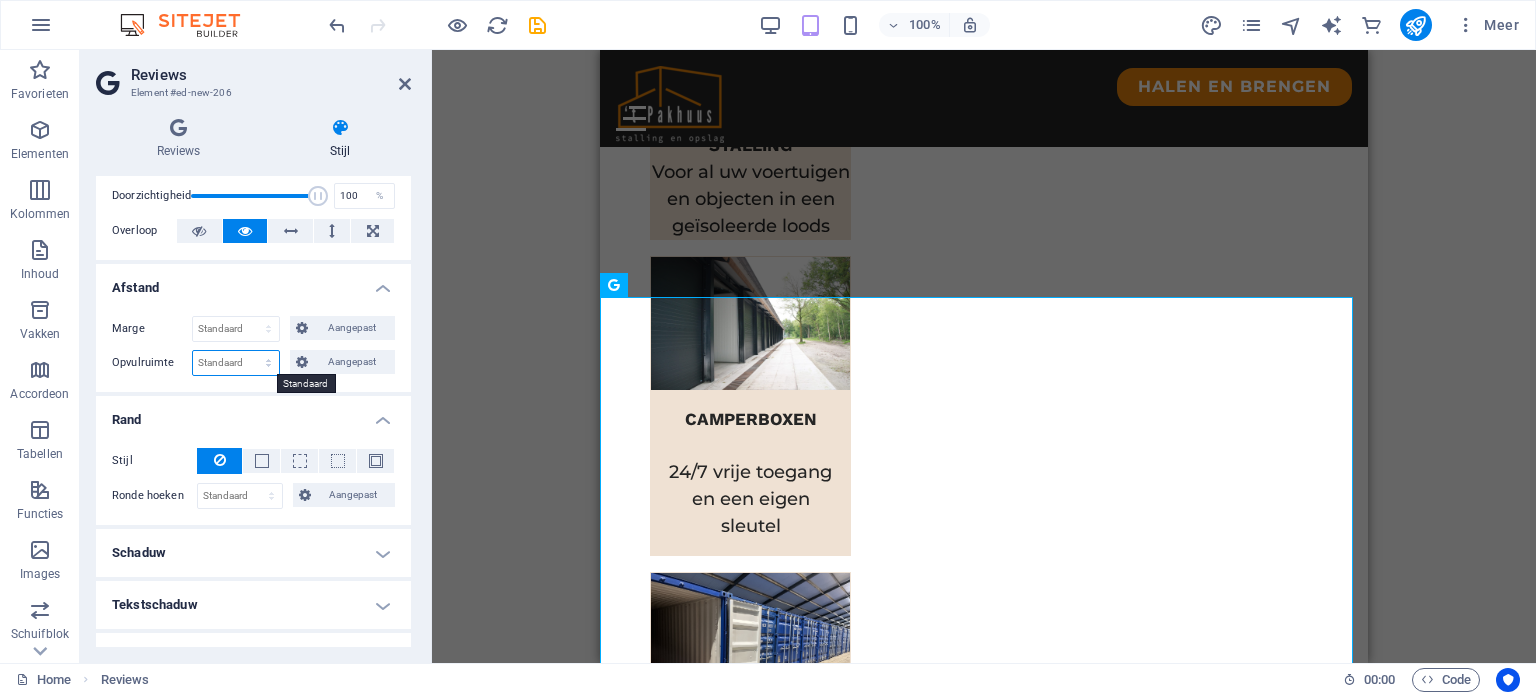 click on "Standaard px rem % vh vw Aangepast" at bounding box center [236, 363] 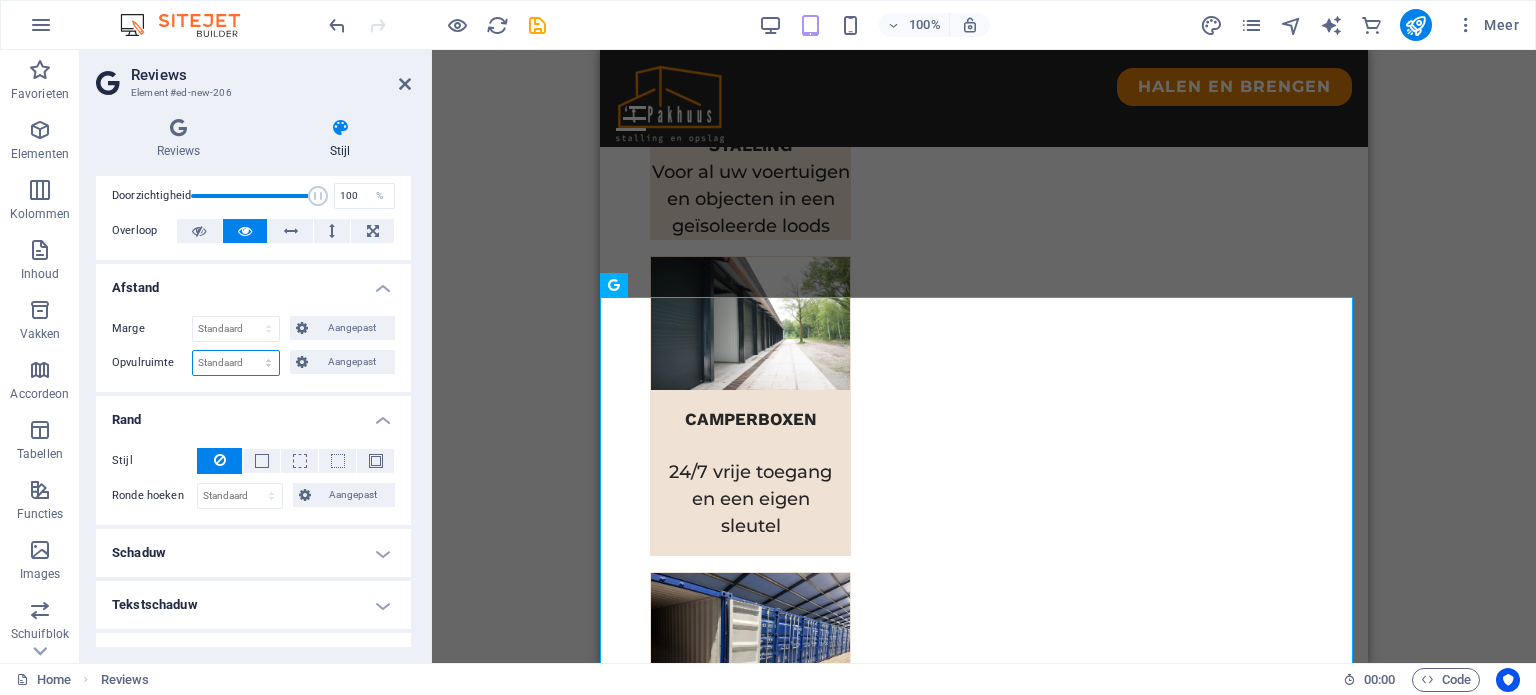 select on "px" 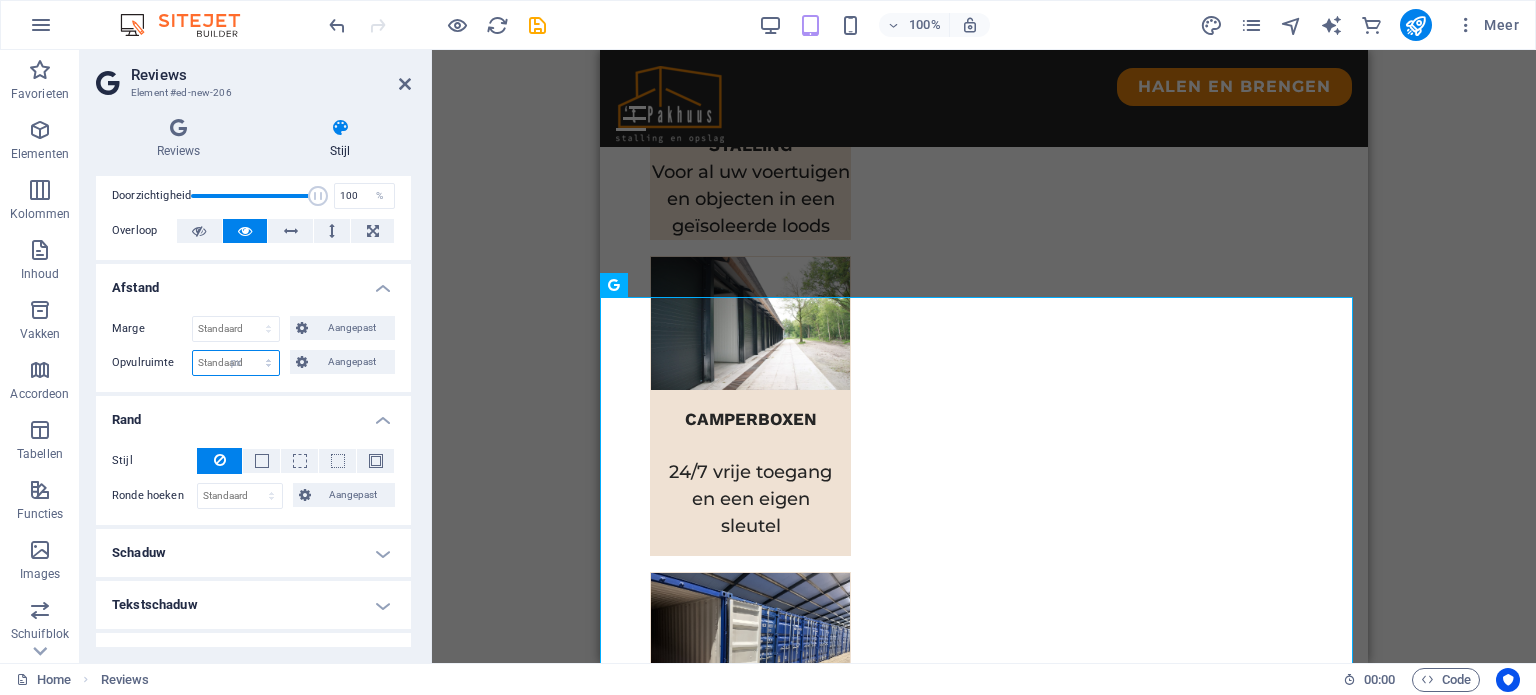 click on "Standaard px rem % vh vw Aangepast" at bounding box center [236, 363] 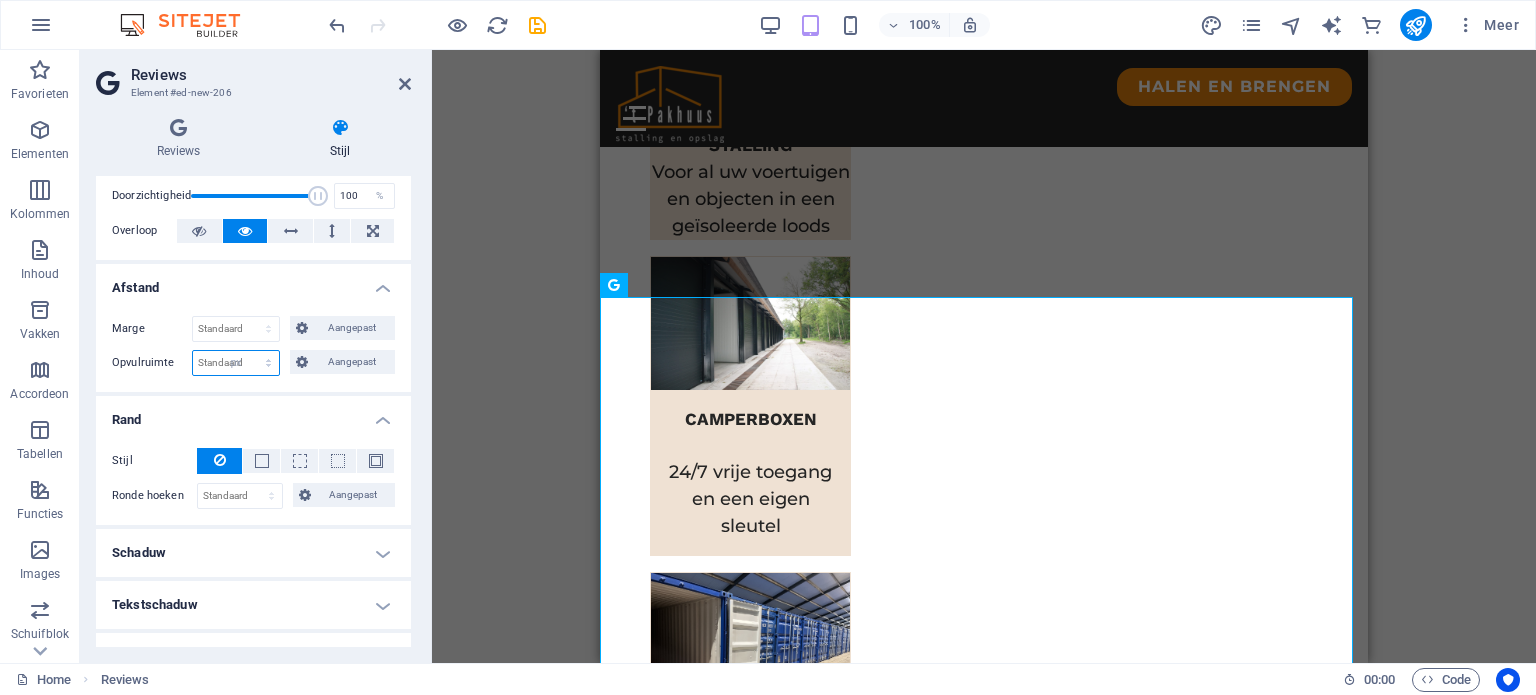 type on "0" 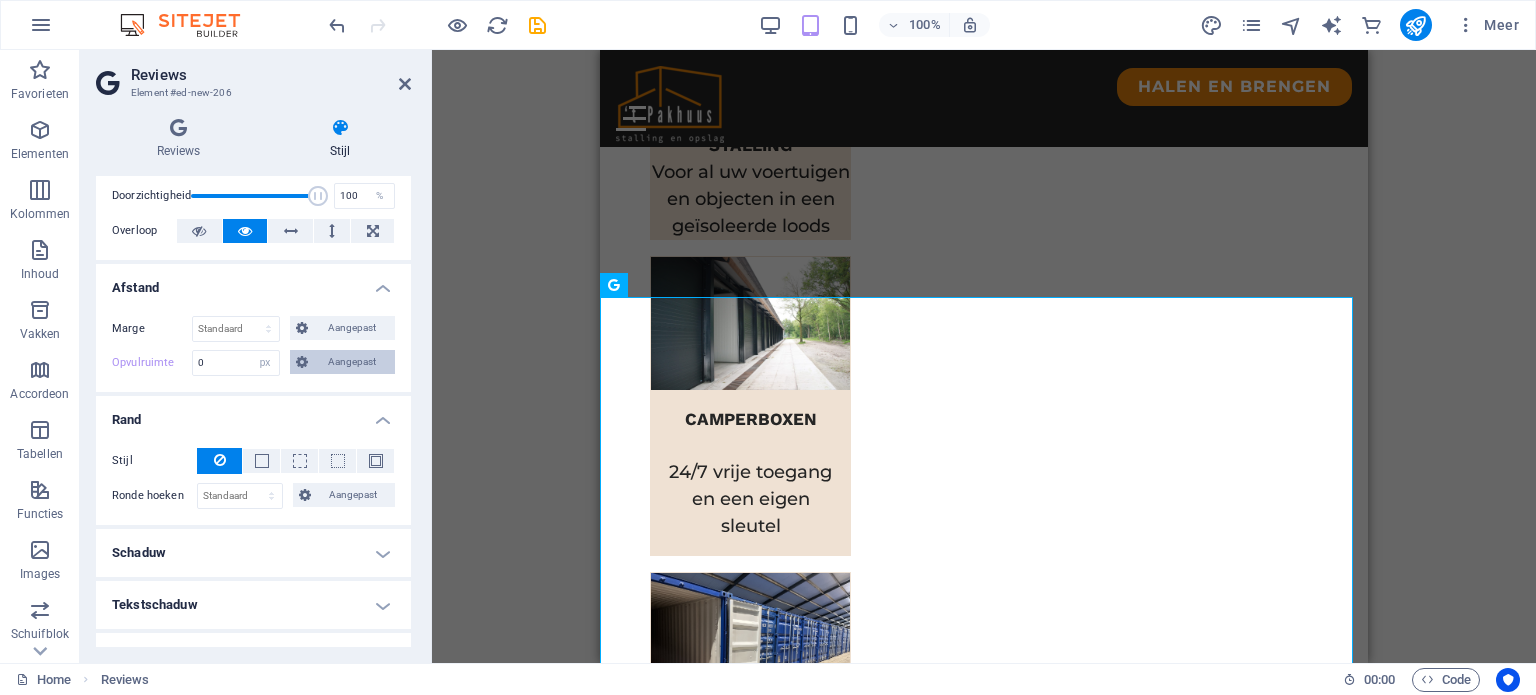 click on "Aangepast" at bounding box center [342, 362] 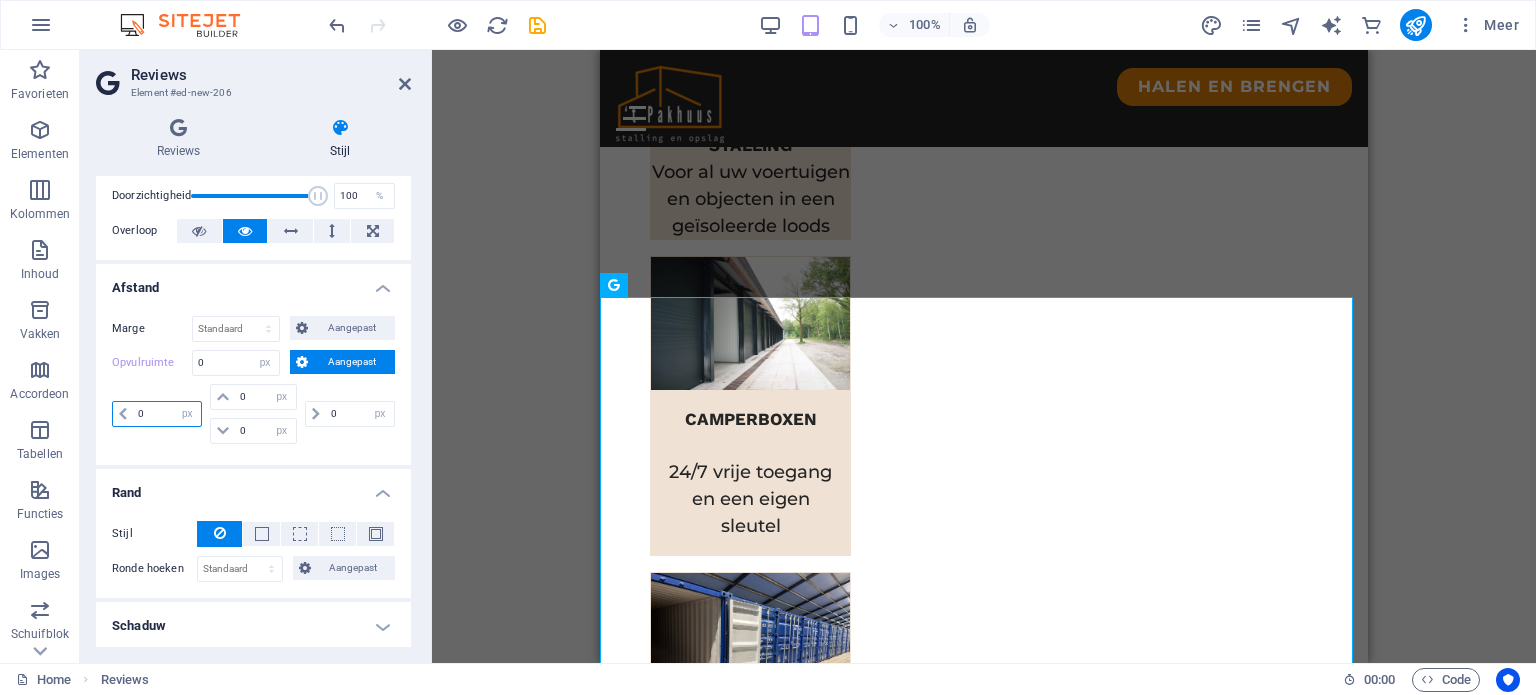click on "0" at bounding box center (167, 414) 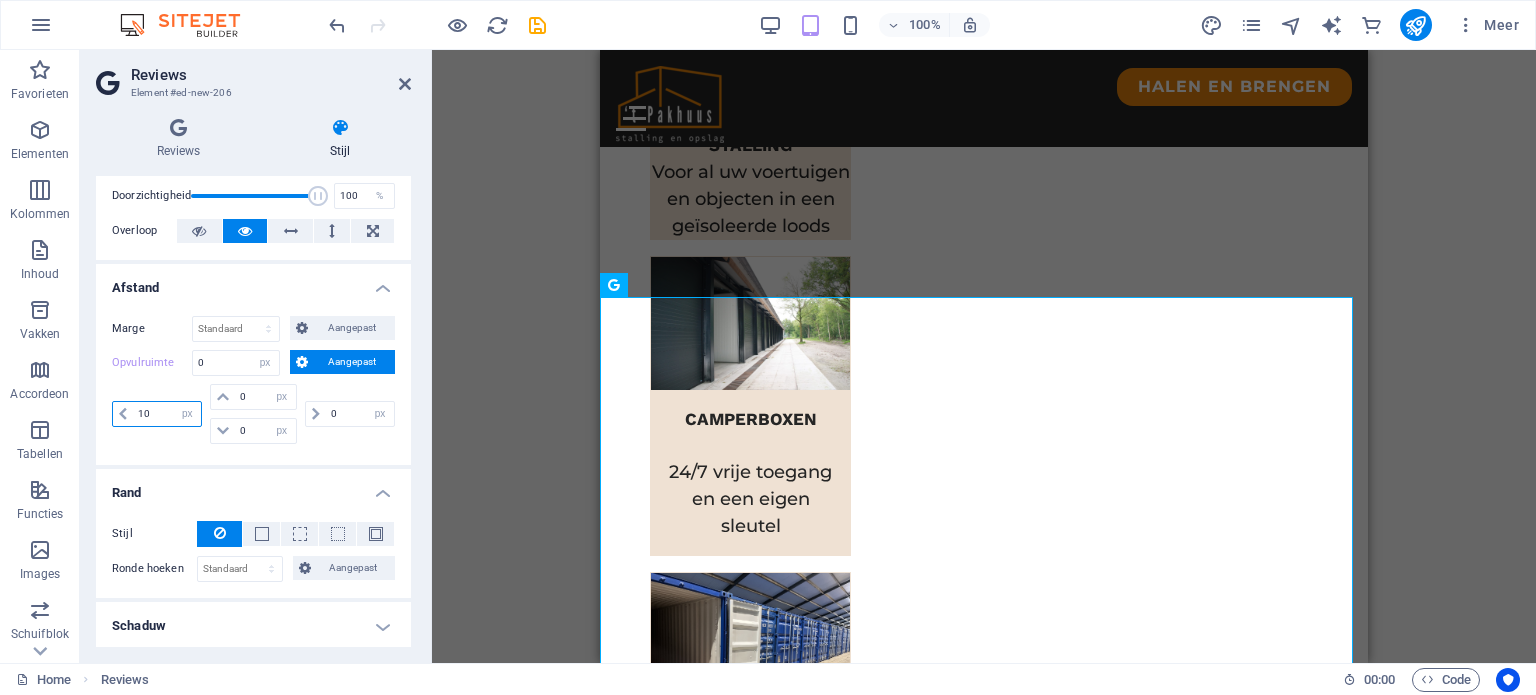 type on "100" 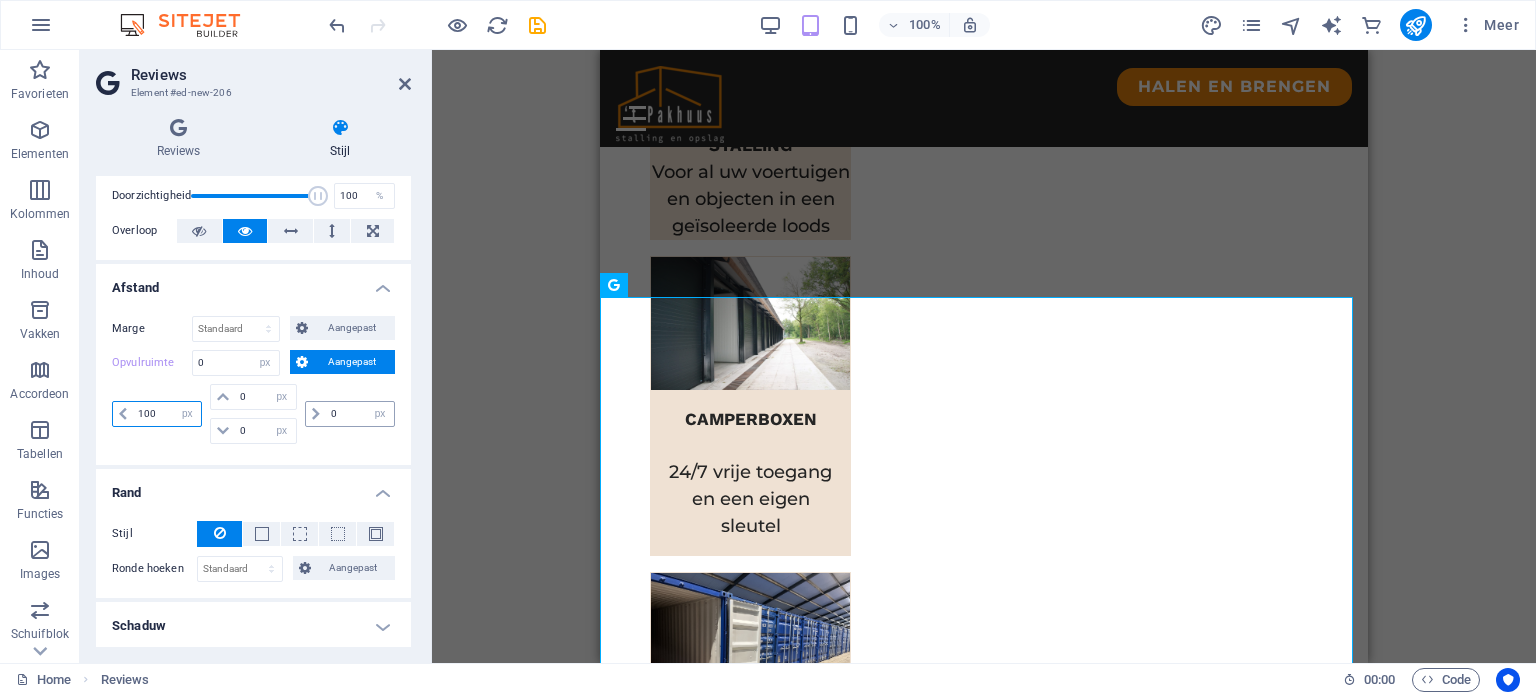 type 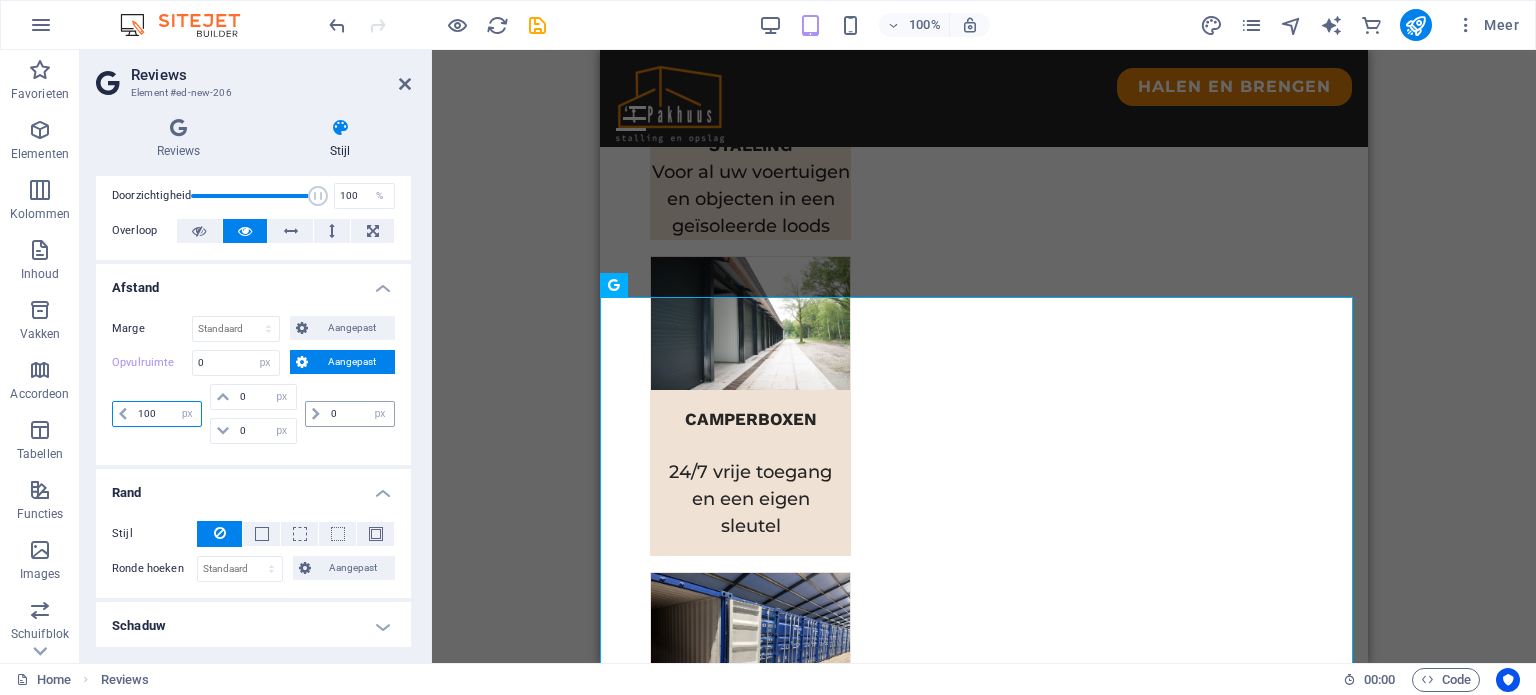 select on "DISABLED_OPTION_VALUE" 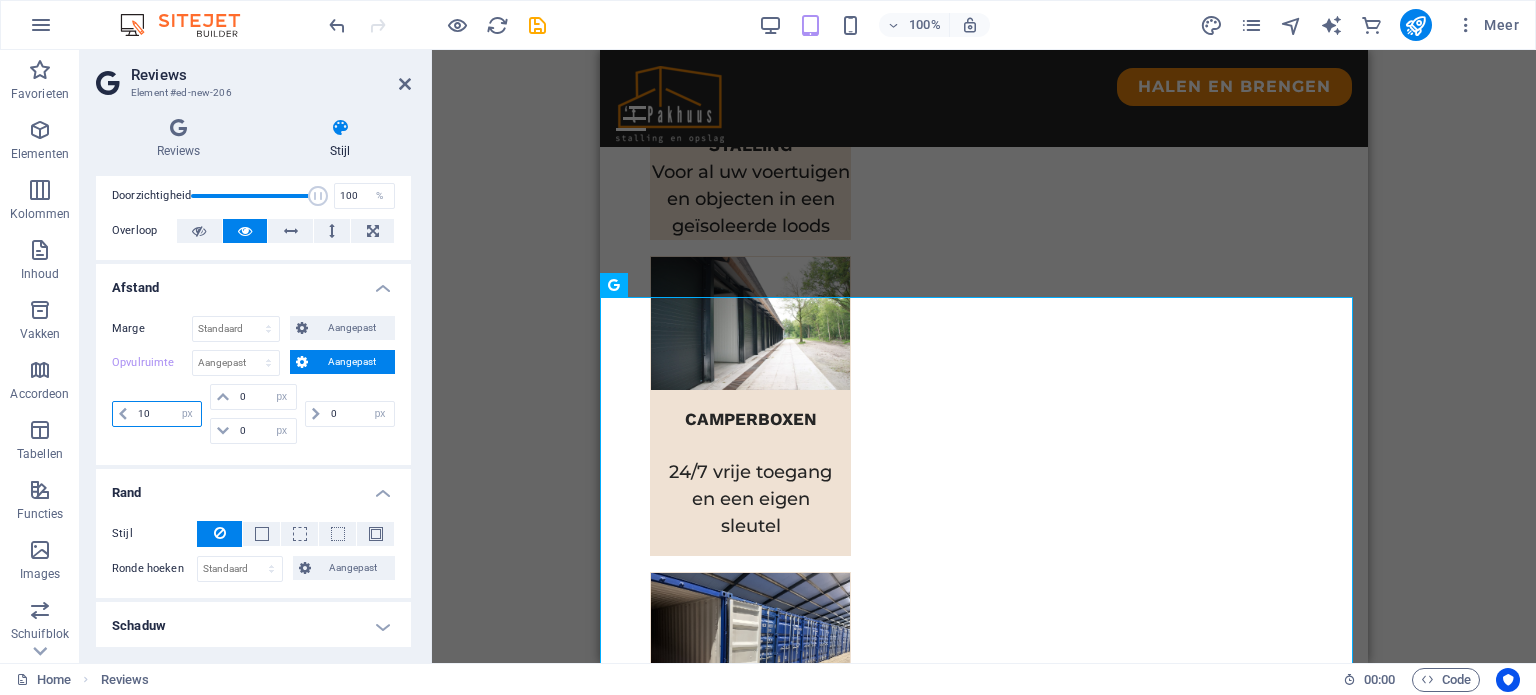 type on "1" 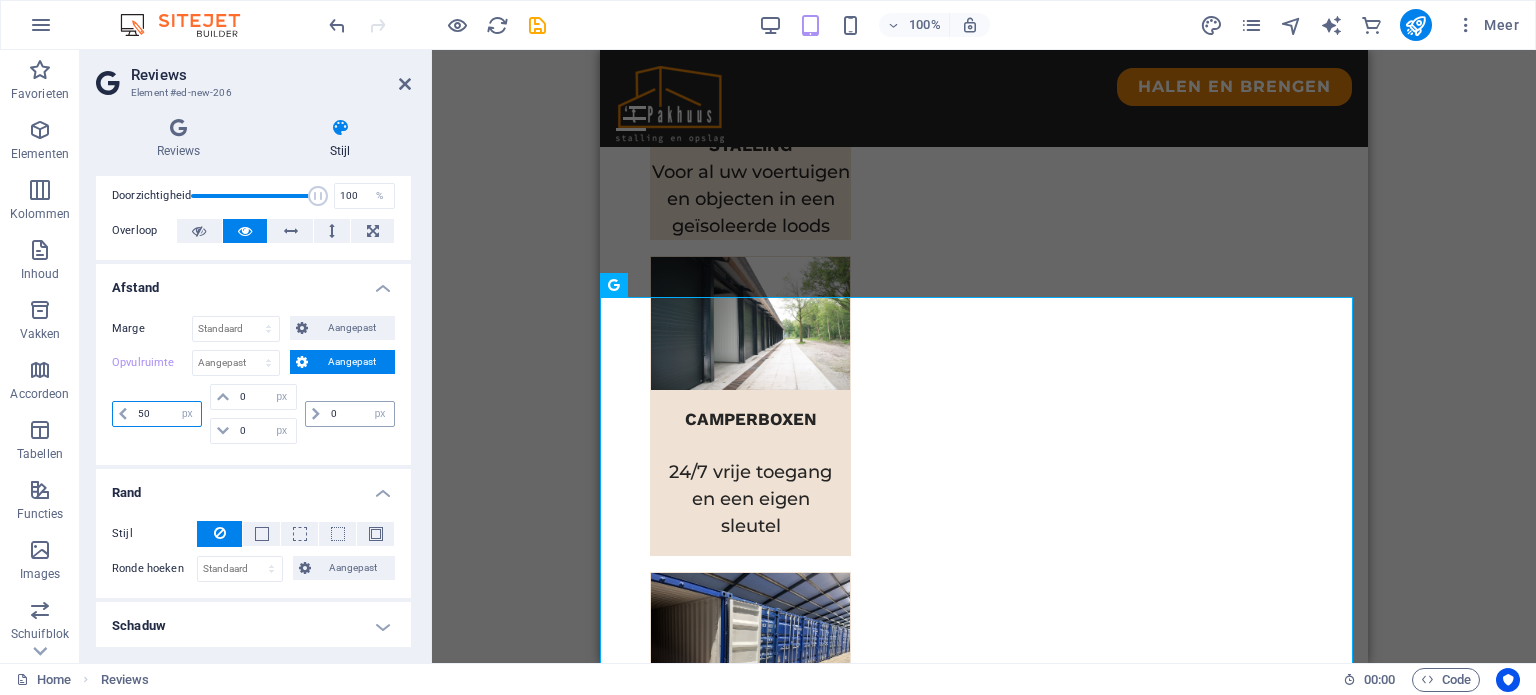 type on "50" 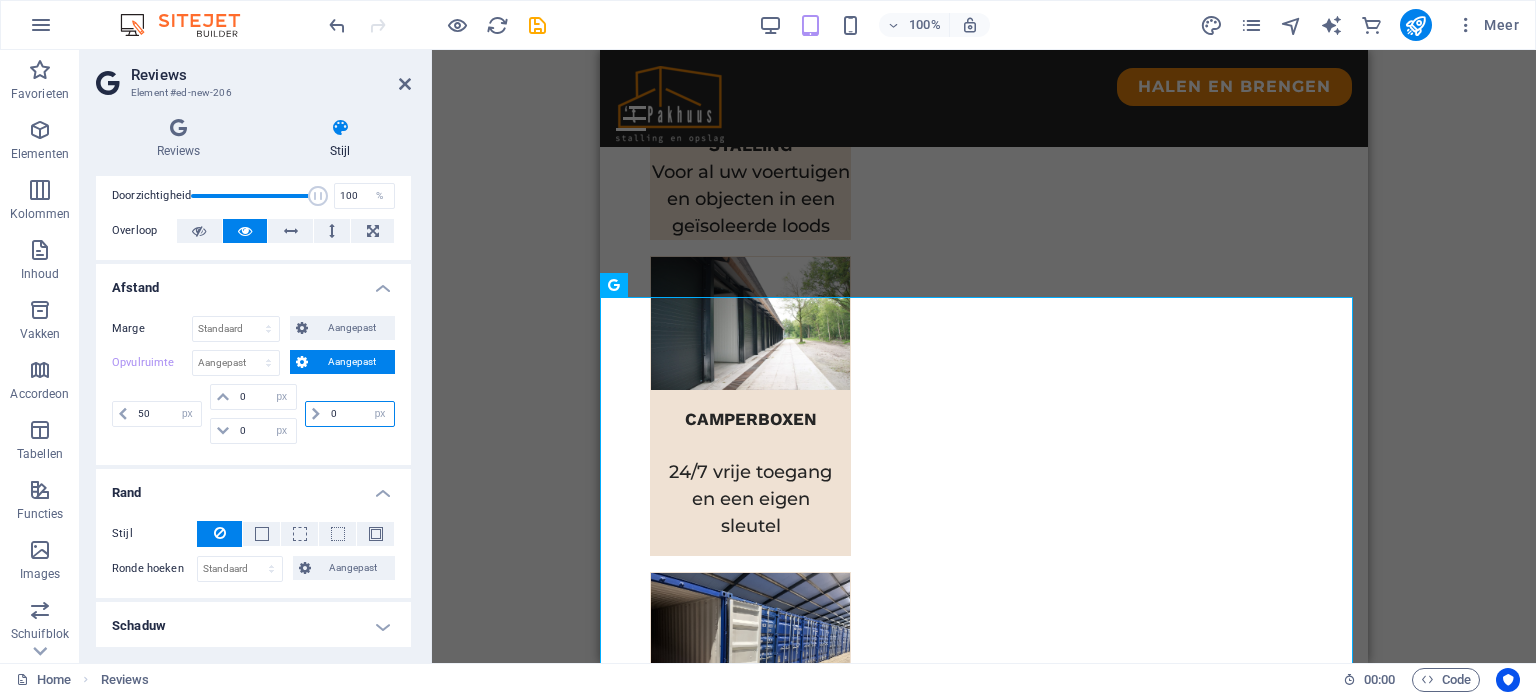 click on "0" at bounding box center [360, 414] 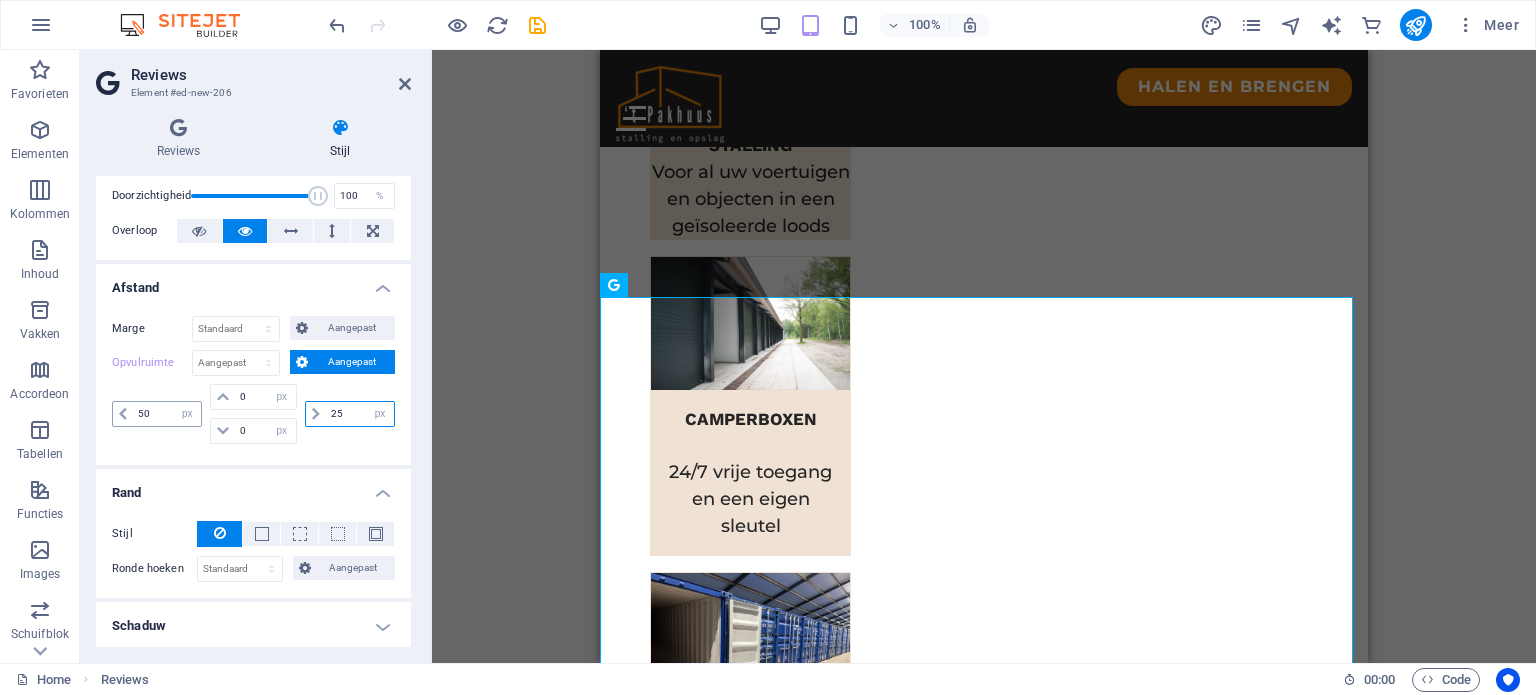 type on "25" 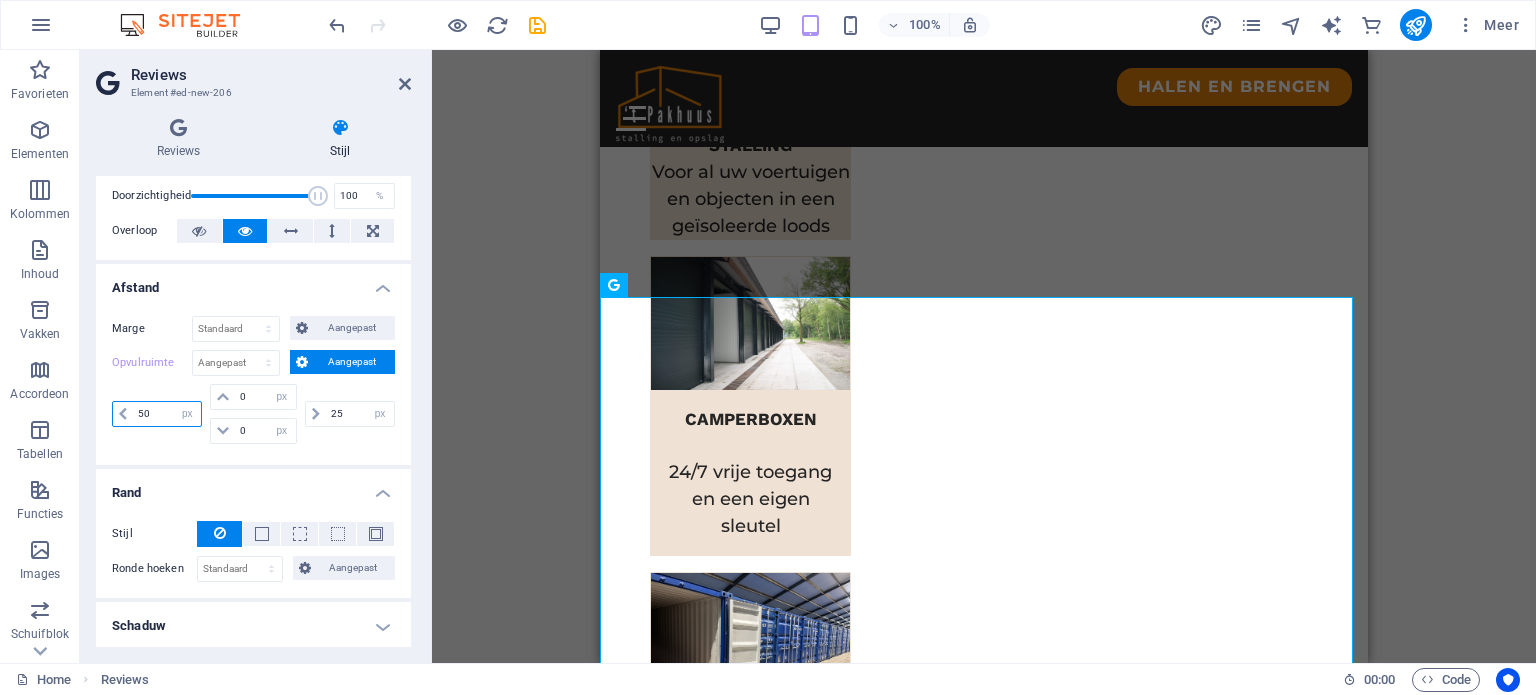 click on "50" at bounding box center (167, 414) 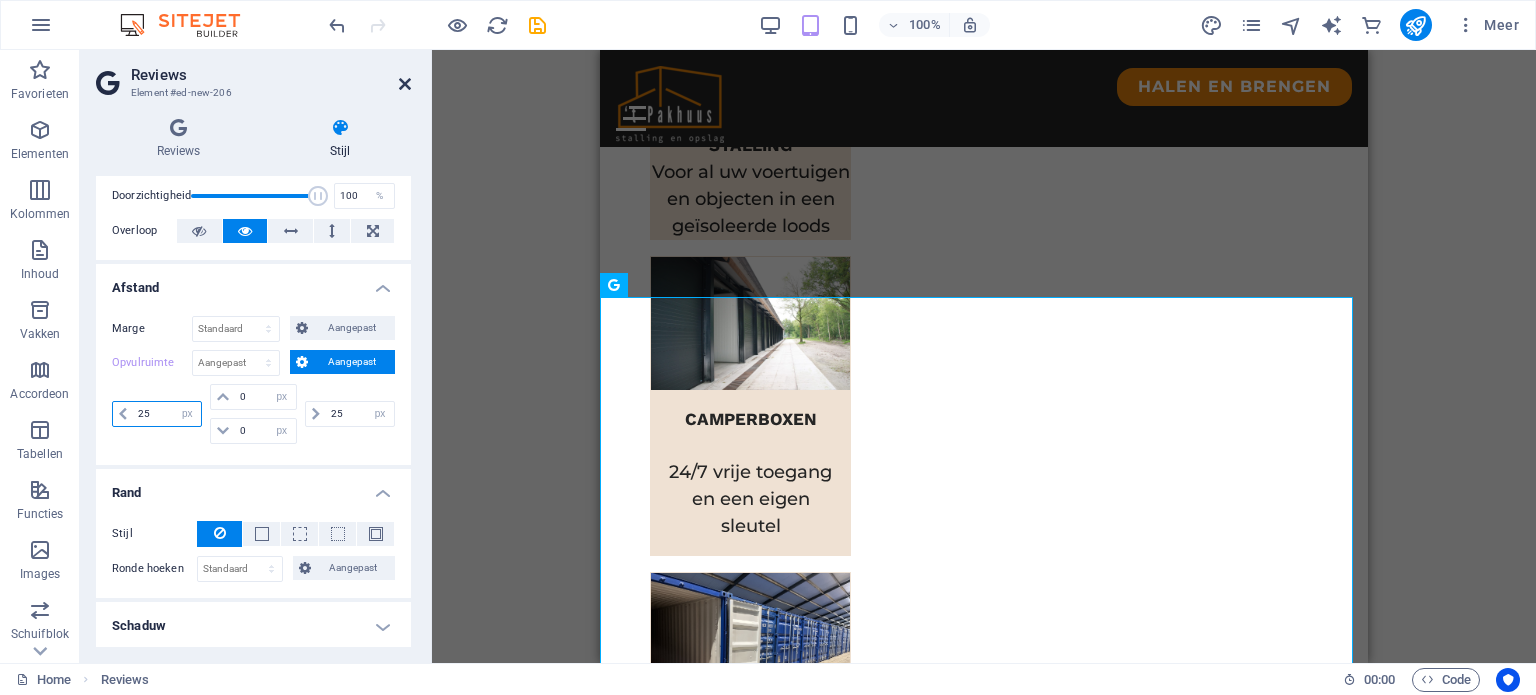 type on "25" 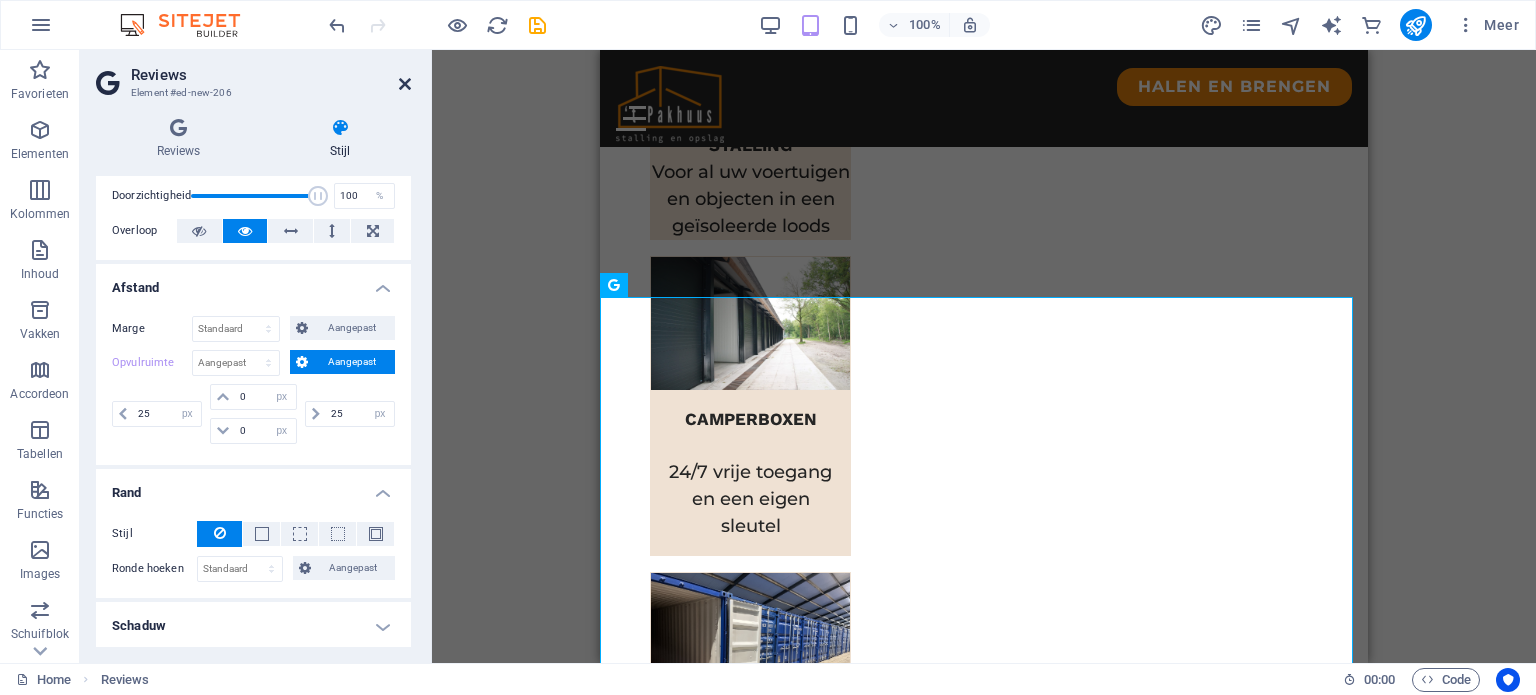 click at bounding box center [405, 84] 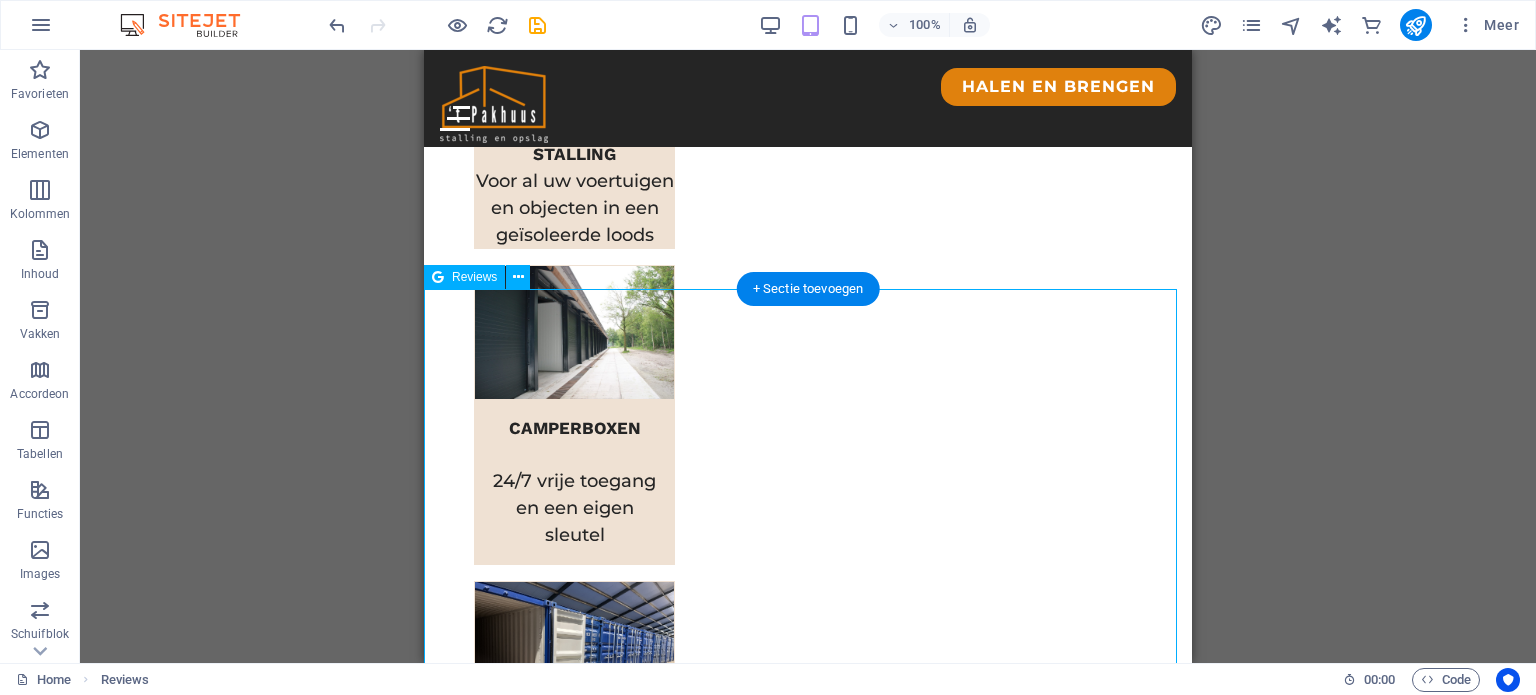 scroll, scrollTop: 940, scrollLeft: 0, axis: vertical 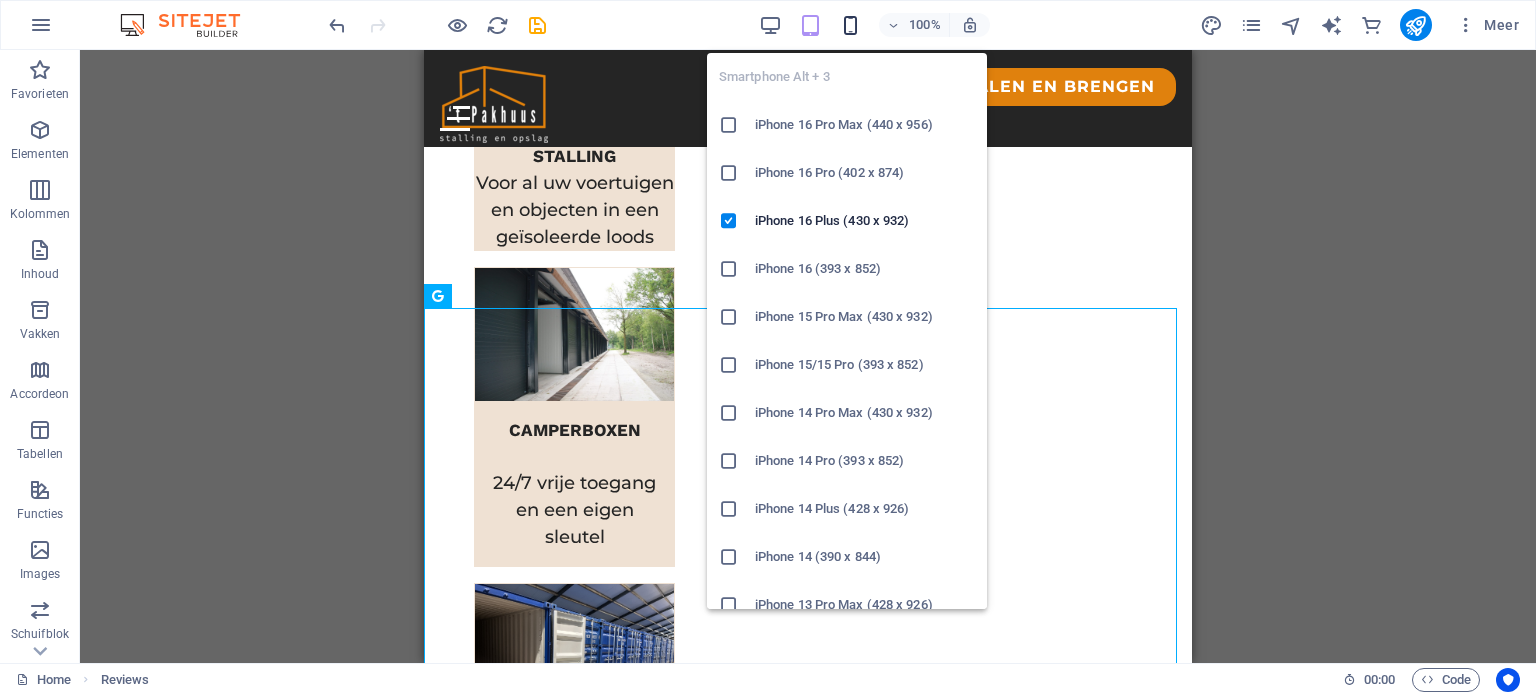 click at bounding box center (850, 25) 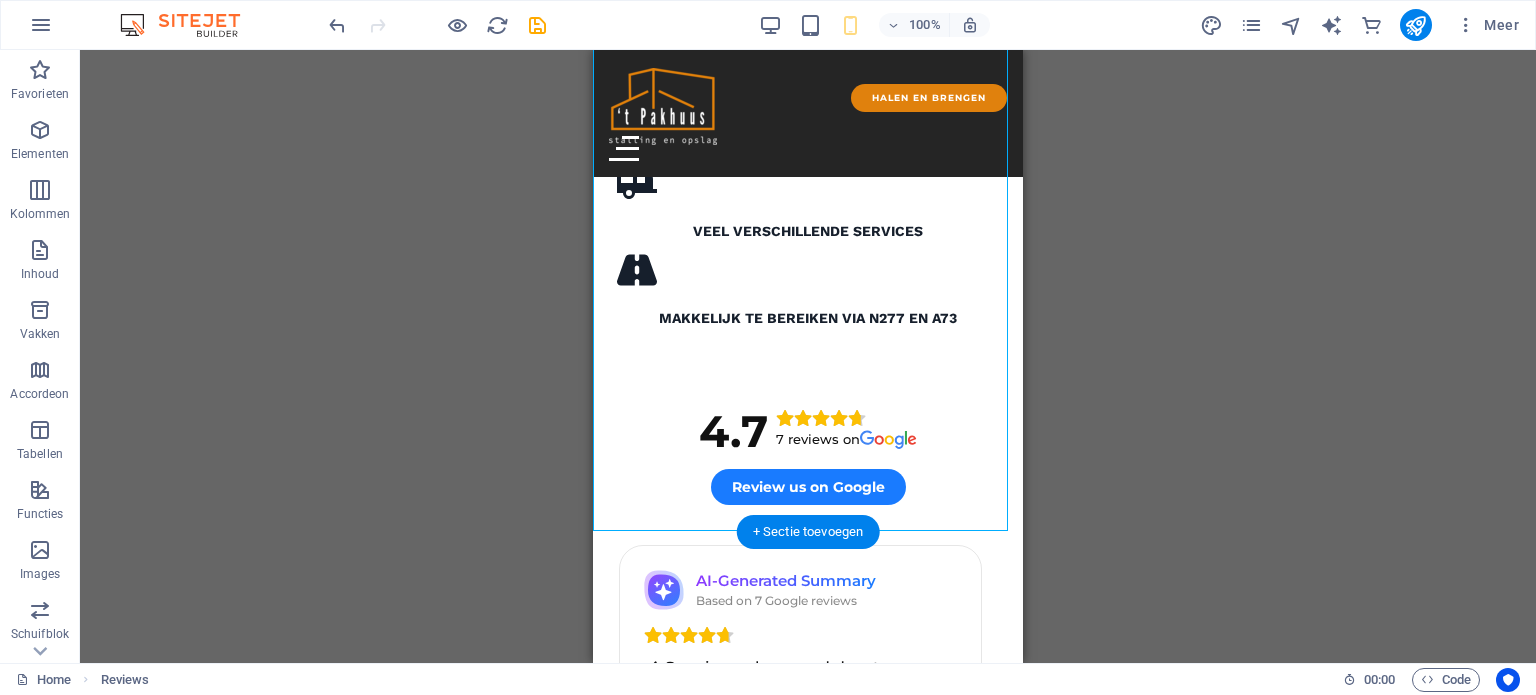 scroll, scrollTop: 2376, scrollLeft: 0, axis: vertical 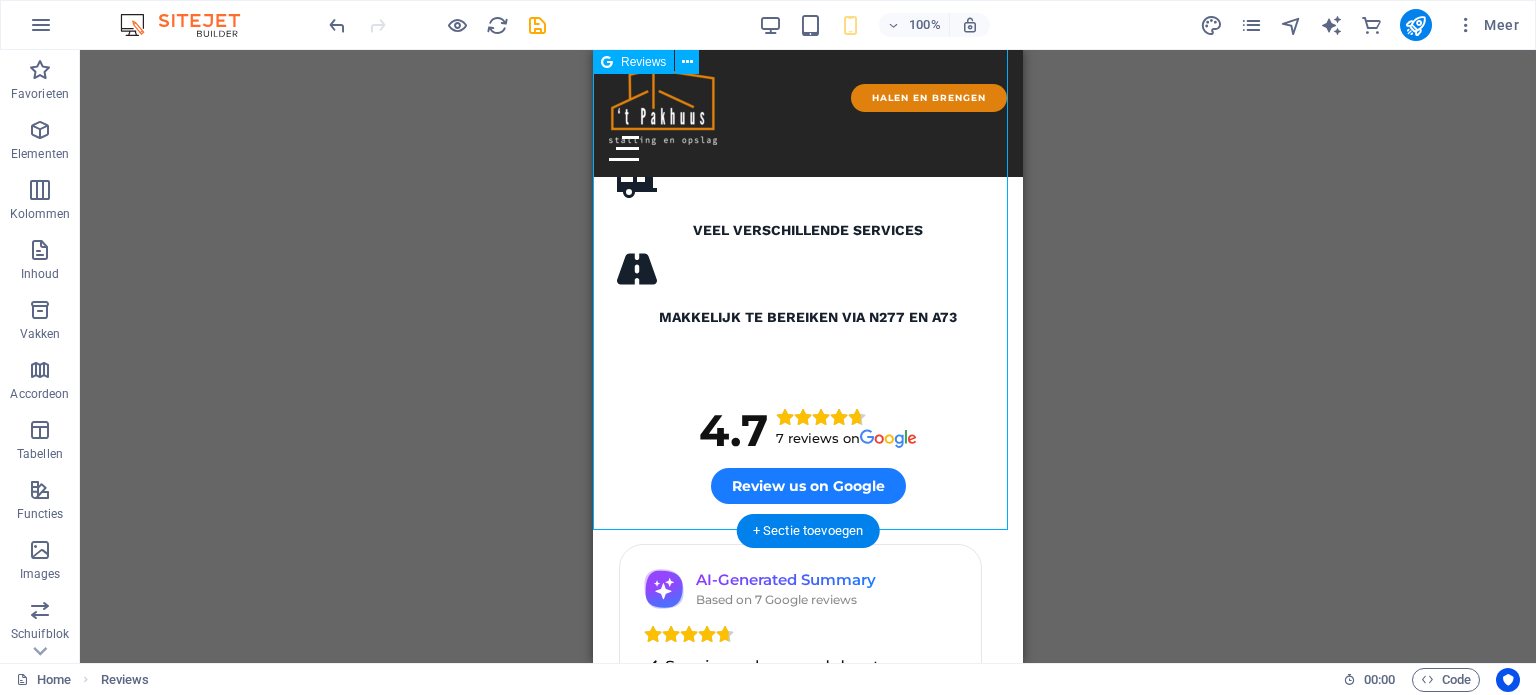 click on "4.7 7 reviews on  Review us on Google AI-Generated Summary Based on 7 Google reviews Spacious, clean, and dry storage units for campers and caravans. Owners provide excellent customer service and personal attention. Modern facilities with convenient access and reasonable pricing. John Merks 3 days ago Super fijn bedrijf om je kostbare bezit te stallen. Wij huren een box voor de camper en deze zijn erg groot, schoon, droog en prima toegankelijk. Toon en Ria hebben hart voor de zaak en voor de klanten die er hun bezit komen stallen. Maken persoonlijk contact en leggen alles netjes uit. Denken graag mee en hebben gezorgd voor erg goede moderne voorzieningen. Ik zou het iedereen aanraden om hier caravan of camper te stallen of wat dan ook in opslag. Read more Free Google Reviews widget
Panel only seen by widget owner
Edit widget Views 0%" at bounding box center (808, 682) 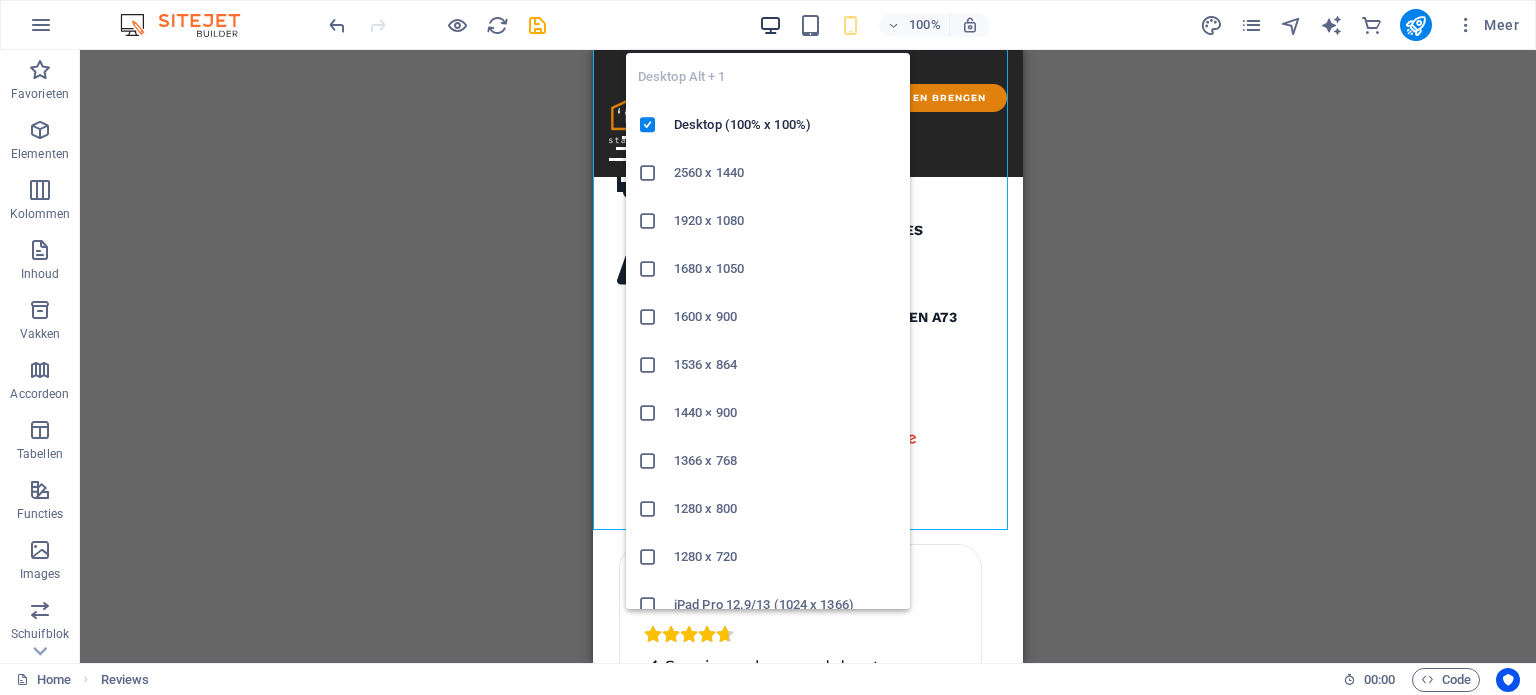 click at bounding box center (770, 25) 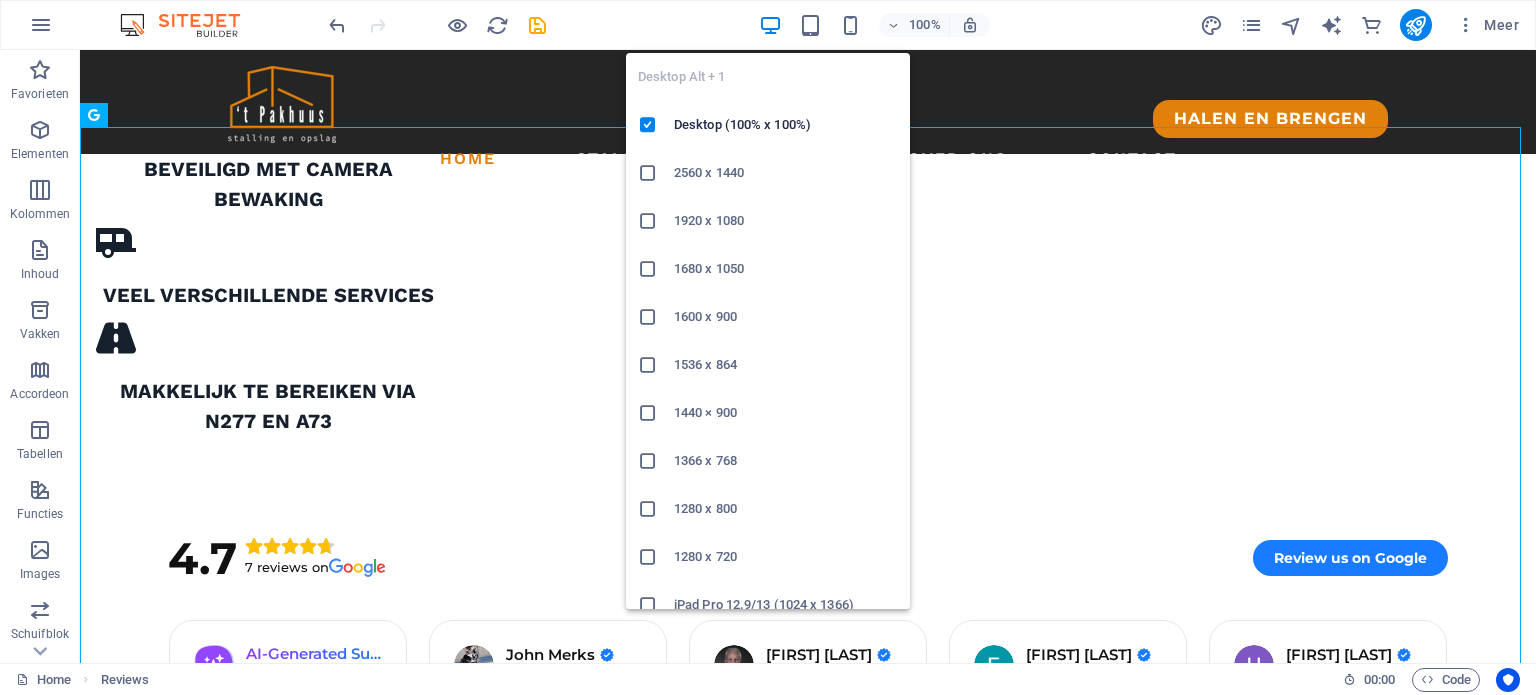 scroll, scrollTop: 1312, scrollLeft: 0, axis: vertical 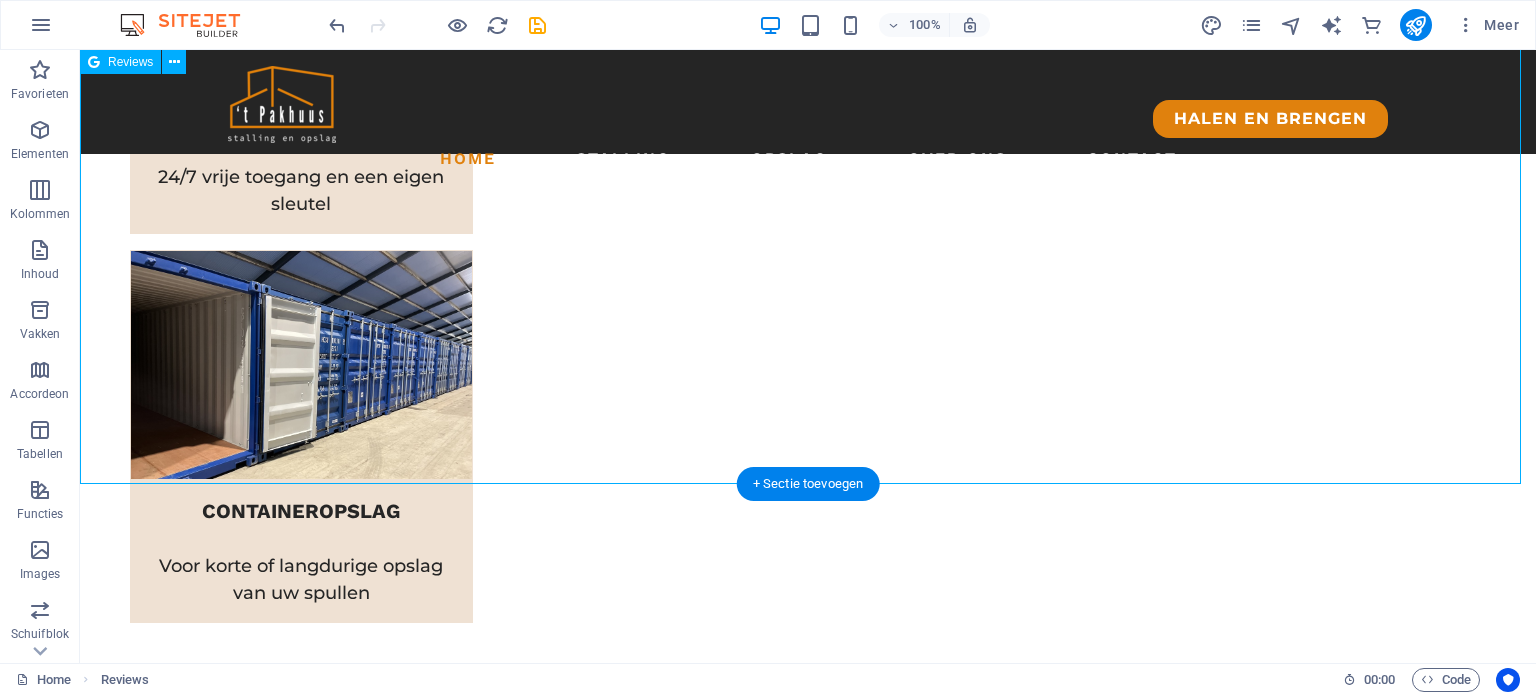 click on "4.7 7 reviews on  Review us on Google AI-Generated Summary Based on 7 Google reviews Spacious, clean, and dry storage units for campers and caravans. Owners provide excellent customer service and personal attention. Modern facilities with convenient access and reasonable pricing. [FIRST] [LAST] 3 days ago Super fijn bedrijf om je kostbare bezit te stallen. Wij huren een box voor de camper en deze zijn erg groot, schoon, droog en prima toegankelijk. Toon en Ria hebben hart voor de zaak en voor de klanten die er hun bezit komen stallen. Maken persoonlijk contact en leggen alles netjes uit. Denken graag mee en hebben gezorgd voor erg goede moderne voorzieningen. Ik zou het iedereen aanraden om hier caravan of camper te stallen of wat dan ook in opslag. Read more [FIRST] [LAST] 12 days ago Superschoon, nieuw en netjes, mooie prijsstelling en ruime openingstijden. Eigenaren zijn correct en toegankelijk. Van harte aanbevolen! [FIRST] [LAST] 14 days ago Read more [FIRST] [LAST] 3 months ago [FIRST] [LAST] 11 months ago 0%" at bounding box center (808, 1675) 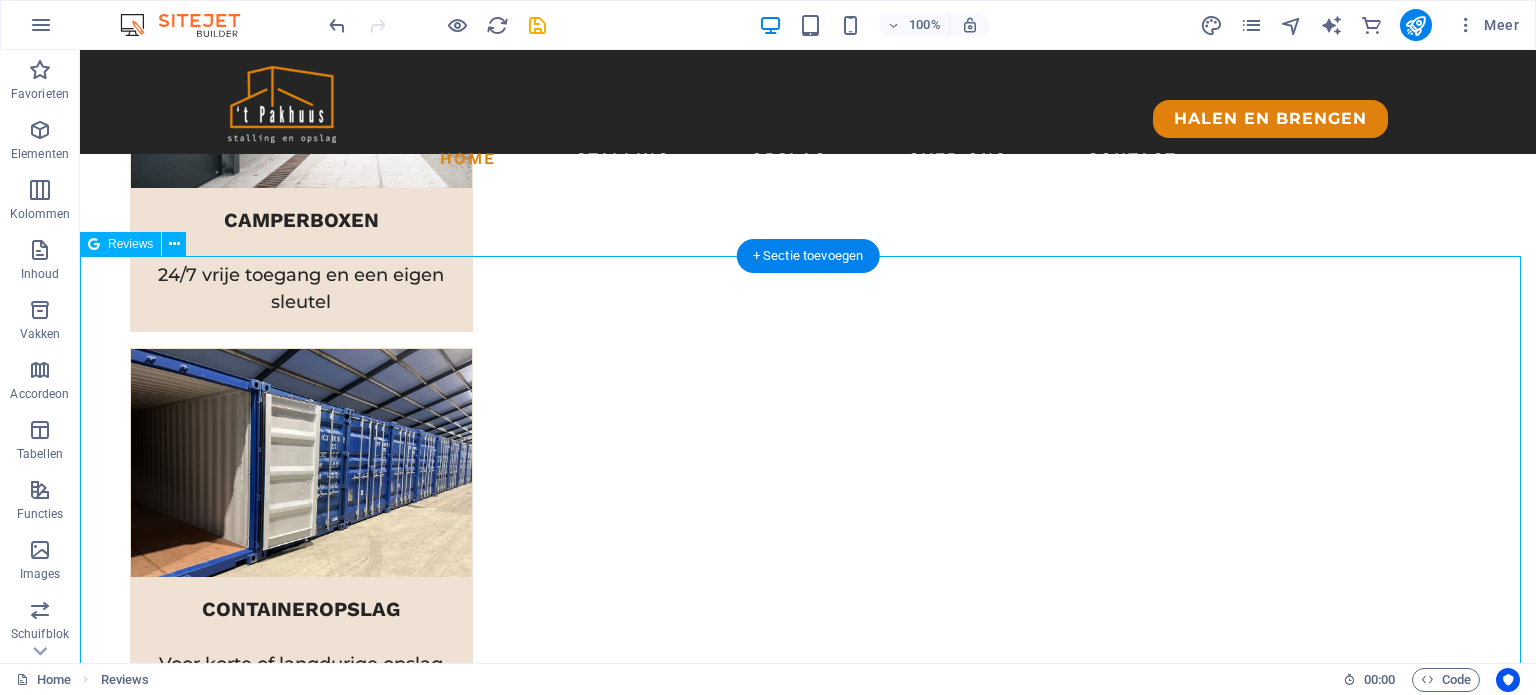 scroll, scrollTop: 1455, scrollLeft: 0, axis: vertical 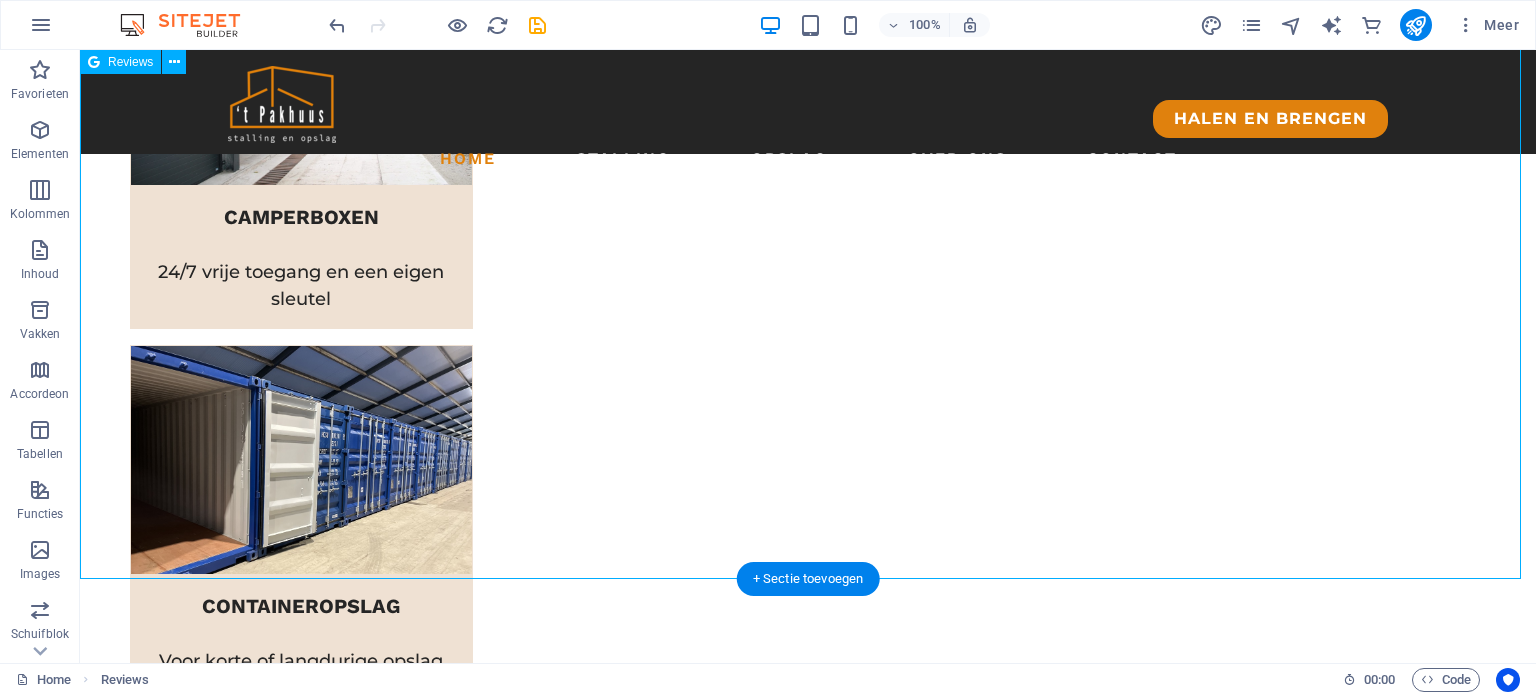 click on "4.7 7 reviews on  Review us on Google AI-Generated Summary Based on 7 Google reviews Spacious, clean, and dry storage units for campers and caravans. Owners provide excellent customer service and personal attention. Modern facilities with convenient access and reasonable pricing. [FIRST] [LAST] 3 days ago Super fijn bedrijf om je kostbare bezit te stallen. Wij huren een box voor de camper en deze zijn erg groot, schoon, droog en prima toegankelijk. Toon en Ria hebben hart voor de zaak en voor de klanten die er hun bezit komen stallen. Maken persoonlijk contact en leggen alles netjes uit. Denken graag mee en hebben gezorgd voor erg goede moderne voorzieningen. Ik zou het iedereen aanraden om hier caravan of camper te stallen of wat dan ook in opslag. Read more [FIRST] [LAST] 12 days ago Superschoon, nieuw en netjes, mooie prijsstelling en ruime openingstijden. Eigenaren zijn correct en toegankelijk. Van harte aanbevolen! [FIRST] [LAST] 14 days ago Read more [FIRST] [LAST] 3 months ago [FIRST] [LAST] 11 months ago 0%" at bounding box center [808, 1770] 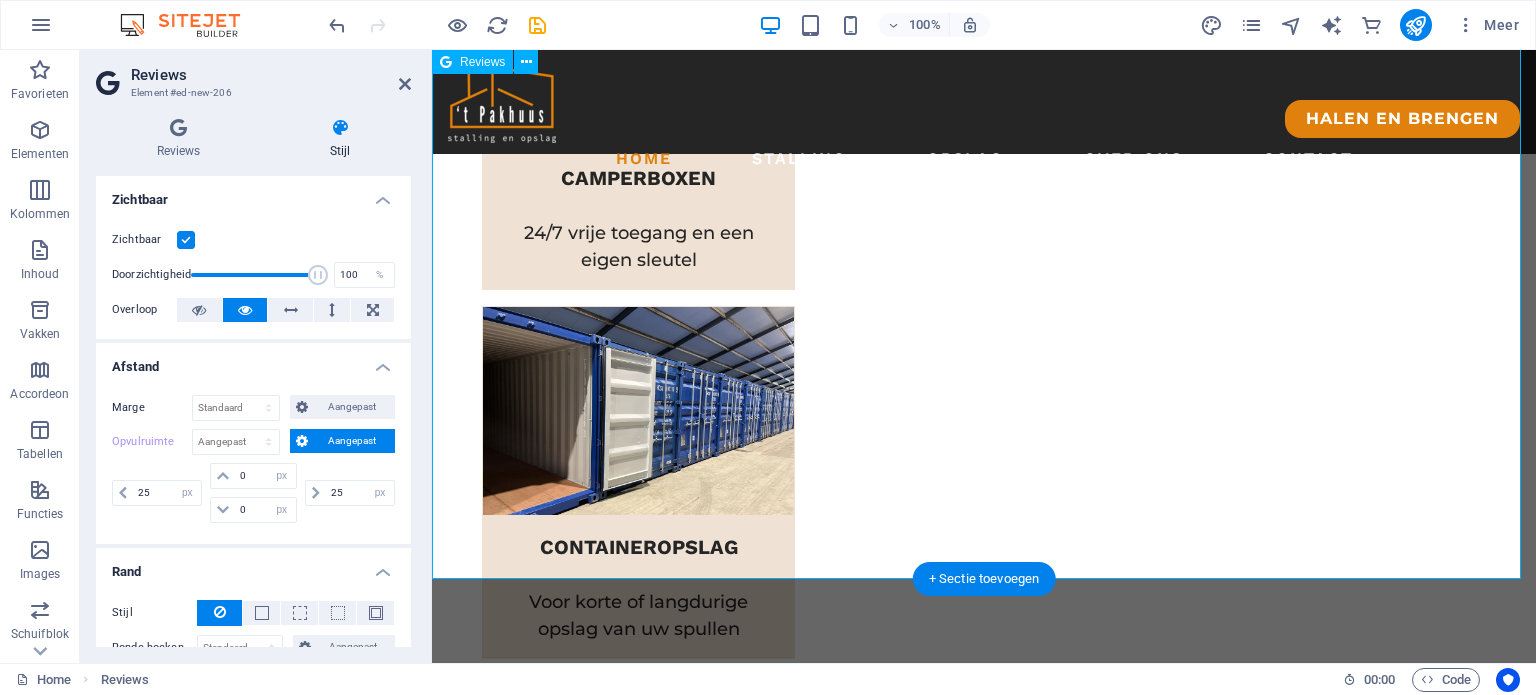 scroll, scrollTop: 1462, scrollLeft: 0, axis: vertical 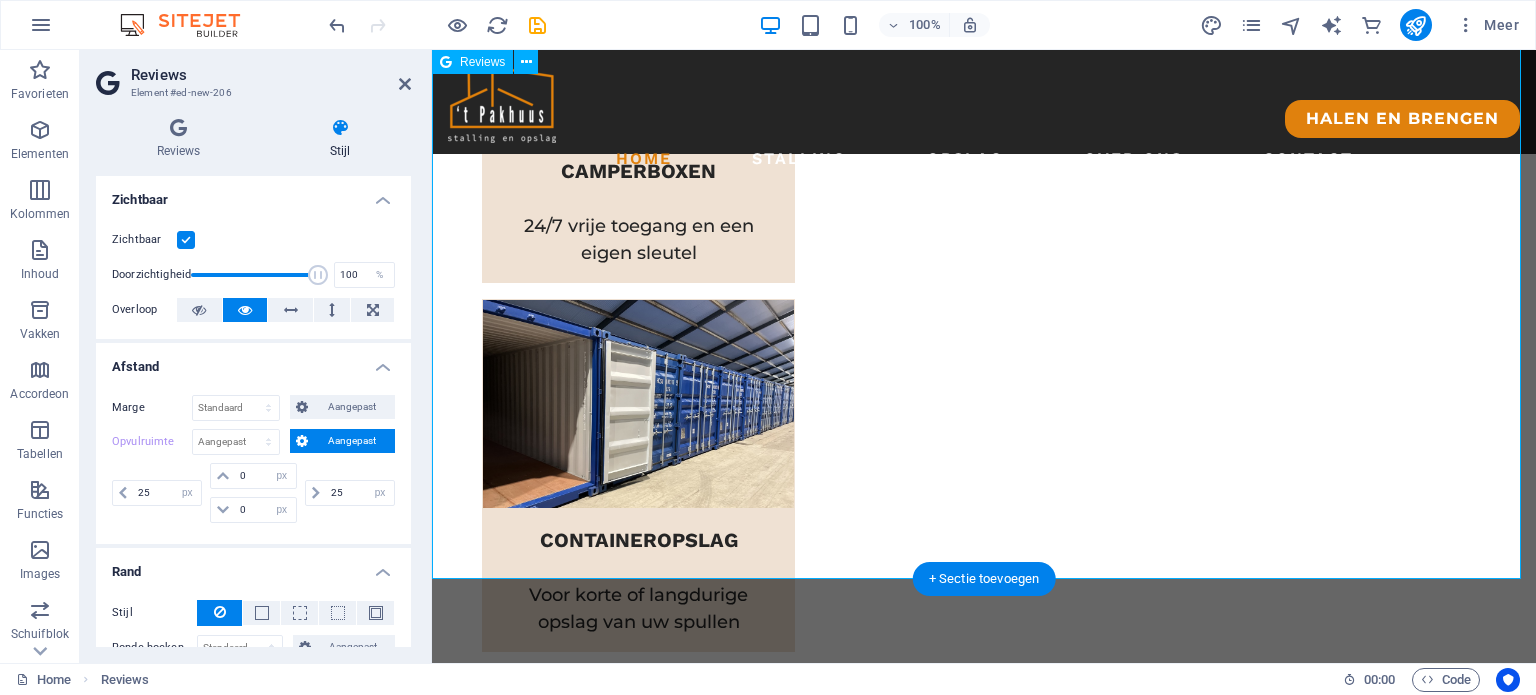 drag, startPoint x: 1251, startPoint y: 538, endPoint x: 899, endPoint y: 538, distance: 352 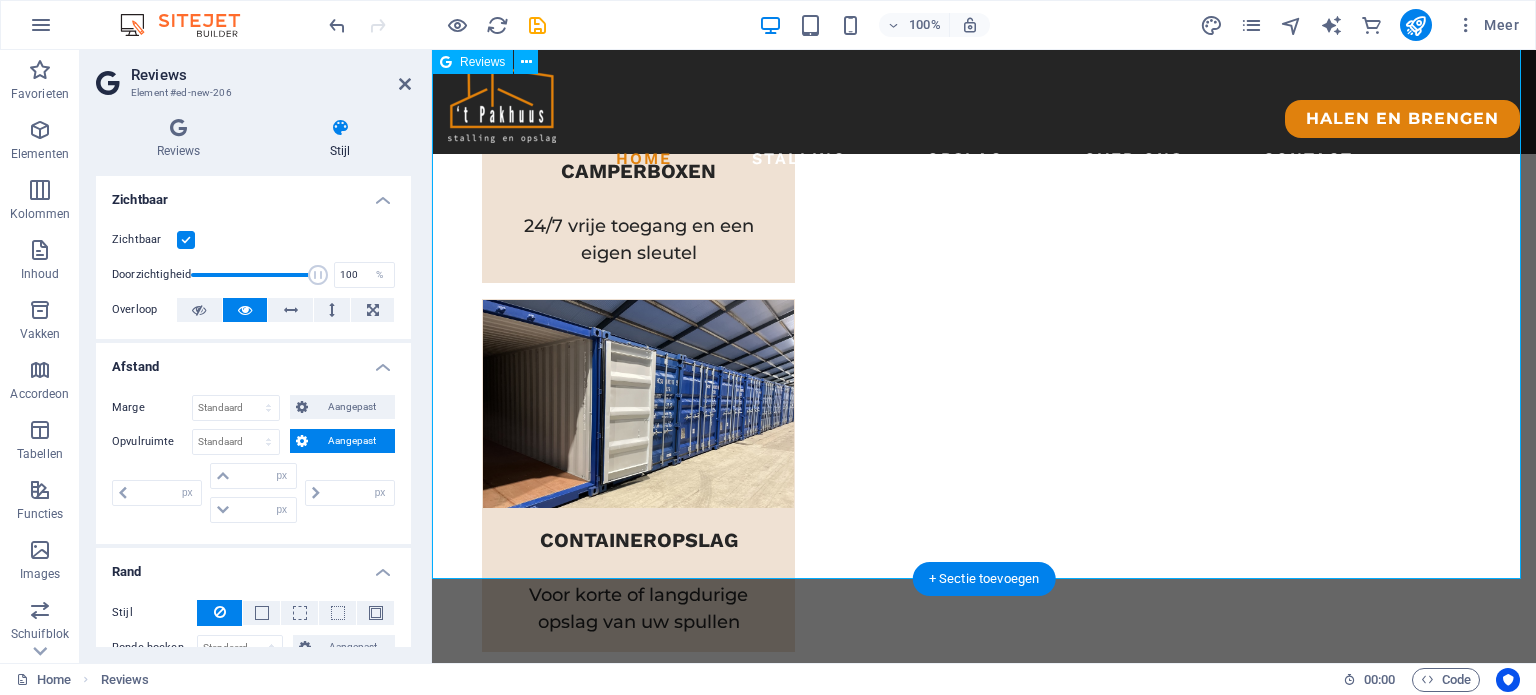 click on "4.7 7 reviews on  Review us on Google AI-Generated Summary Based on 7 Google reviews Spacious, clean, and dry storage units for campers and caravans. Owners provide excellent customer service and personal attention. Modern facilities with convenient access and reasonable pricing. [FIRST] [LAST] 3 days ago Super fijn bedrijf om je kostbare bezit te stallen. Wij huren een box voor de camper en deze zijn erg groot, schoon, droog en prima toegankelijk. Toon en Ria hebben hart voor de zaak en voor de klanten die er hun bezit komen stallen. Maken persoonlijk contact en leggen alles netjes uit. Denken graag mee en hebben gezorgd voor erg goede moderne voorzieningen. Ik zou het iedereen aanraden om hier caravan of camper te stallen of wat dan ook in opslag. Read more [FIRST] [LAST] 12 days ago Superschoon, nieuw en netjes, mooie prijsstelling en ruime openingstijden. Eigenaren zijn correct en toegankelijk. Van harte aanbevolen! [FIRST] [LAST] 14 days ago Read more [FIRST] [LAST] 3 months ago [FIRST] [LAST] 11 months ago 0%" at bounding box center (984, 1795) 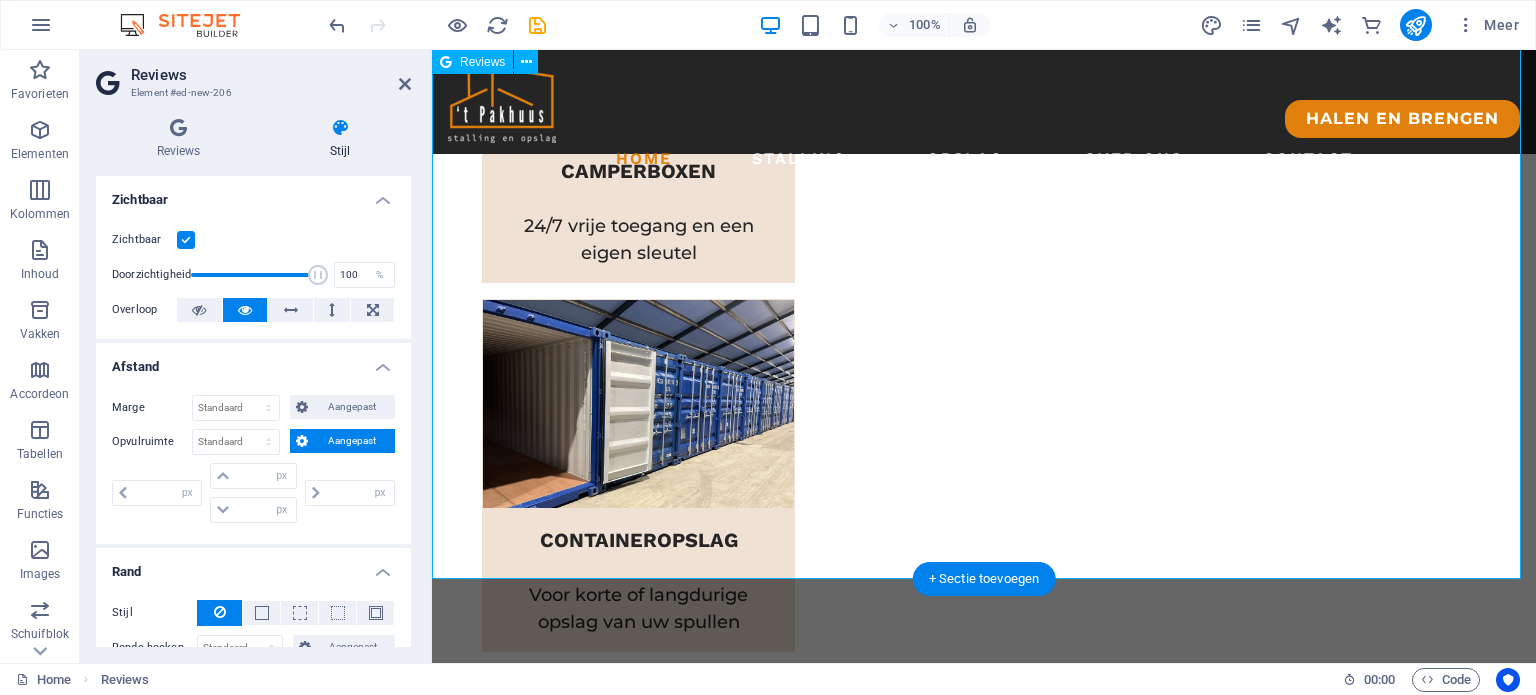 click on "4.7 7 reviews on  Review us on Google AI-Generated Summary Based on 7 Google reviews Spacious, clean, and dry storage units for campers and caravans. Owners provide excellent customer service and personal attention. Modern facilities with convenient access and reasonable pricing. [FIRST] [LAST] 3 days ago Super fijn bedrijf om je kostbare bezit te stallen. Wij huren een box voor de camper en deze zijn erg groot, schoon, droog en prima toegankelijk. Toon en Ria hebben hart voor de zaak en voor de klanten die er hun bezit komen stallen. Maken persoonlijk contact en leggen alles netjes uit. Denken graag mee en hebben gezorgd voor erg goede moderne voorzieningen. Ik zou het iedereen aanraden om hier caravan of camper te stallen of wat dan ook in opslag. Read more [FIRST] [LAST] 12 days ago Superschoon, nieuw en netjes, mooie prijsstelling en ruime openingstijden. Eigenaren zijn correct en toegankelijk. Van harte aanbevolen! [FIRST] [LAST] 14 days ago Read more [FIRST] [LAST] 3 months ago [FIRST] [LAST] 11 months ago 0%" at bounding box center [984, 1795] 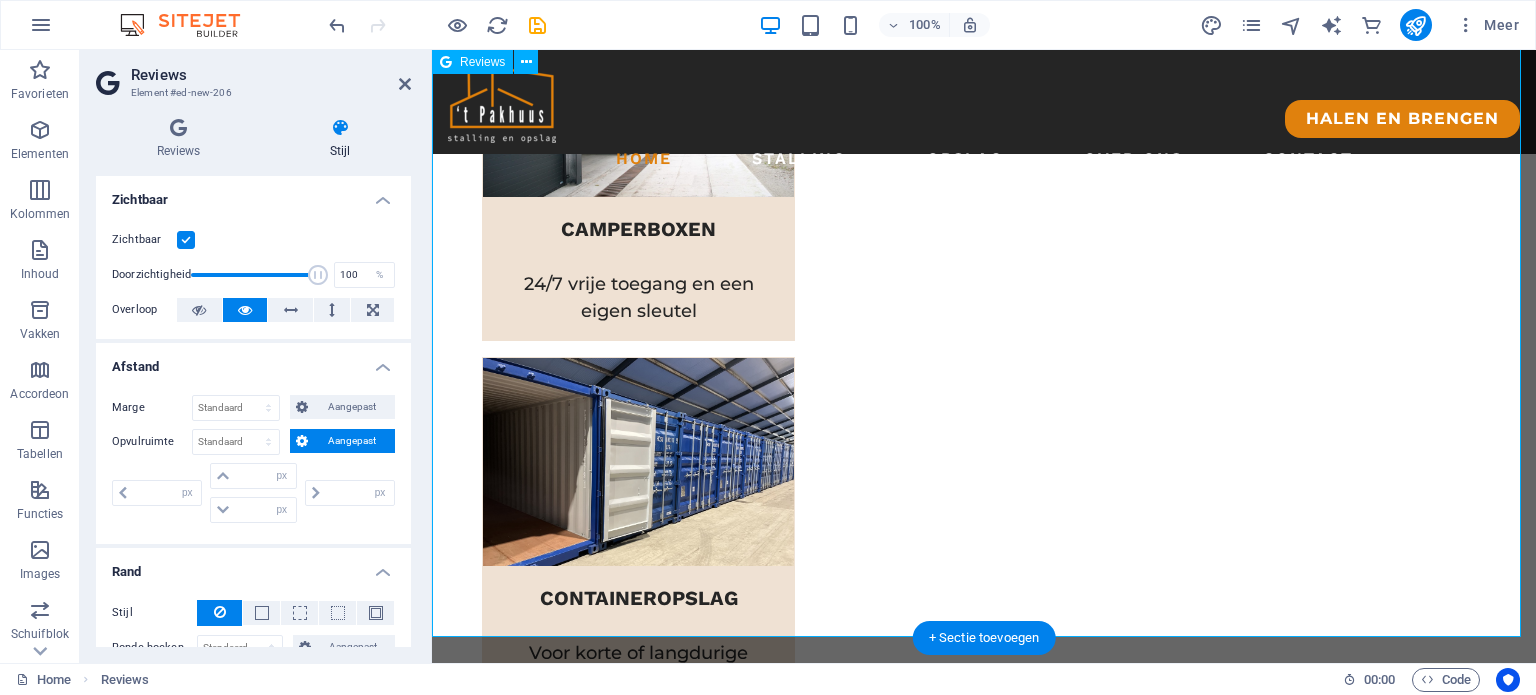 scroll, scrollTop: 1403, scrollLeft: 0, axis: vertical 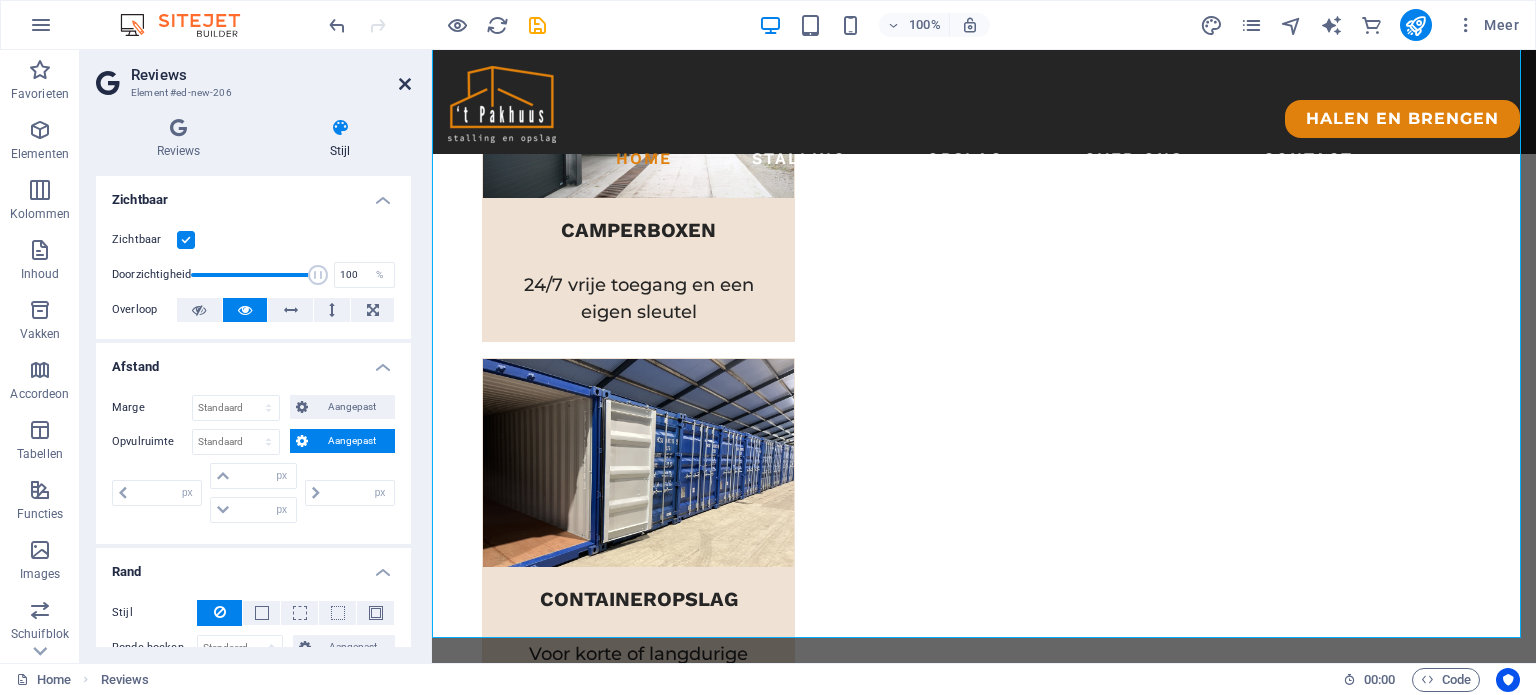 click at bounding box center [405, 84] 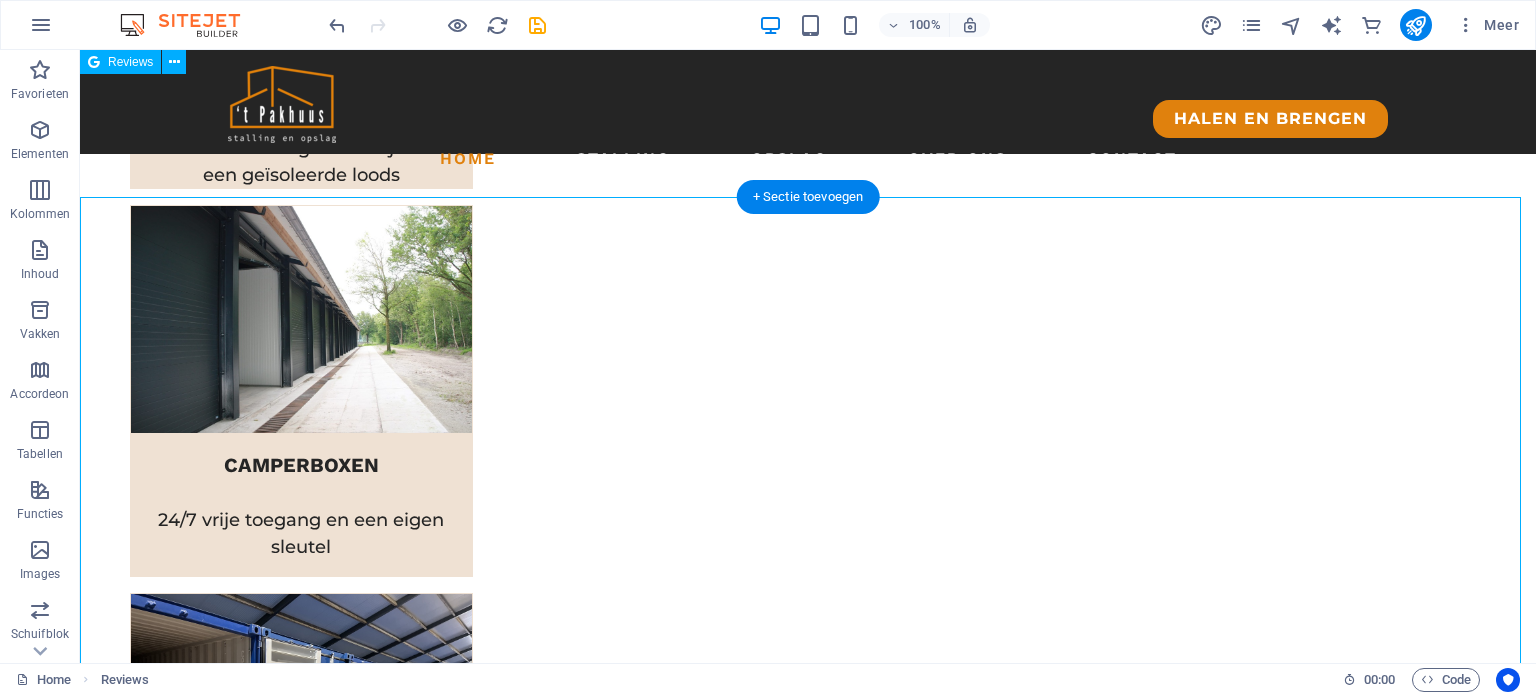 scroll, scrollTop: 1203, scrollLeft: 0, axis: vertical 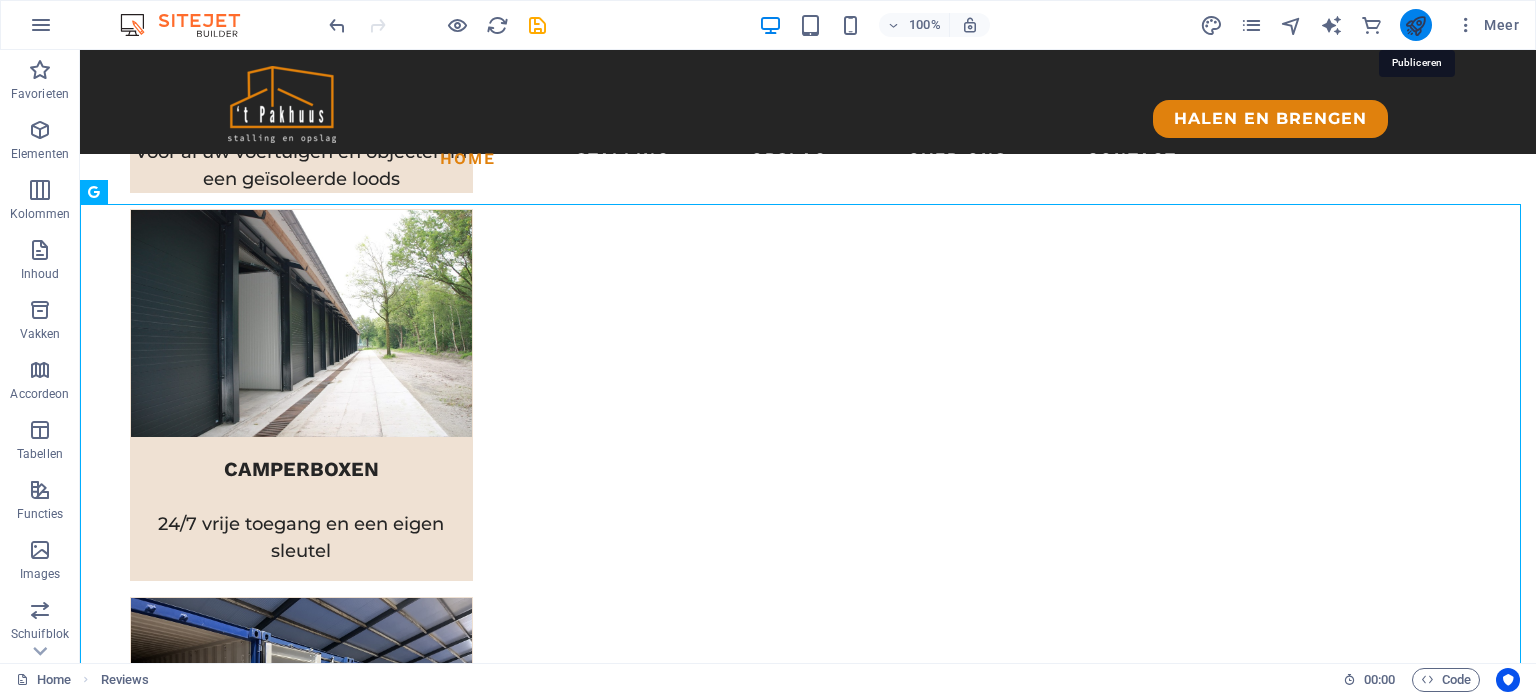 click at bounding box center (1415, 25) 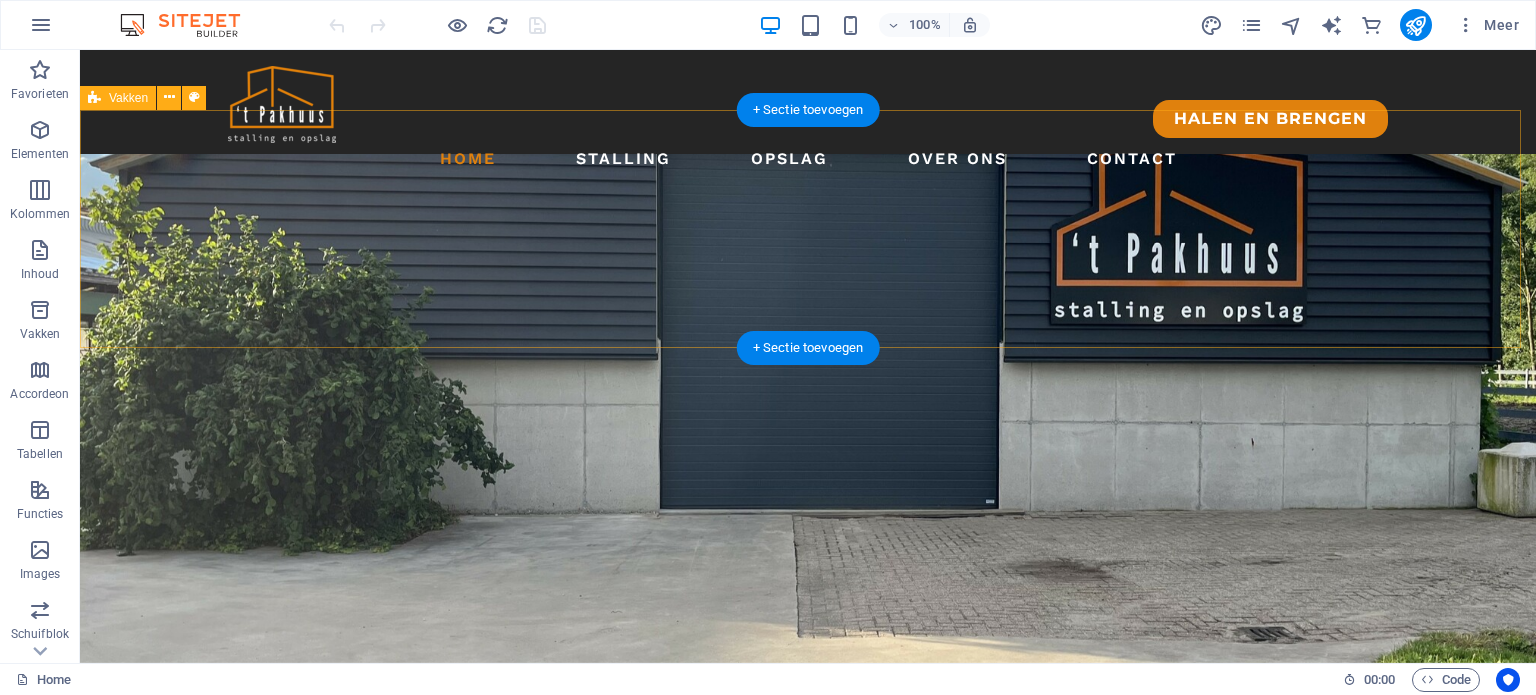 scroll, scrollTop: 1060, scrollLeft: 0, axis: vertical 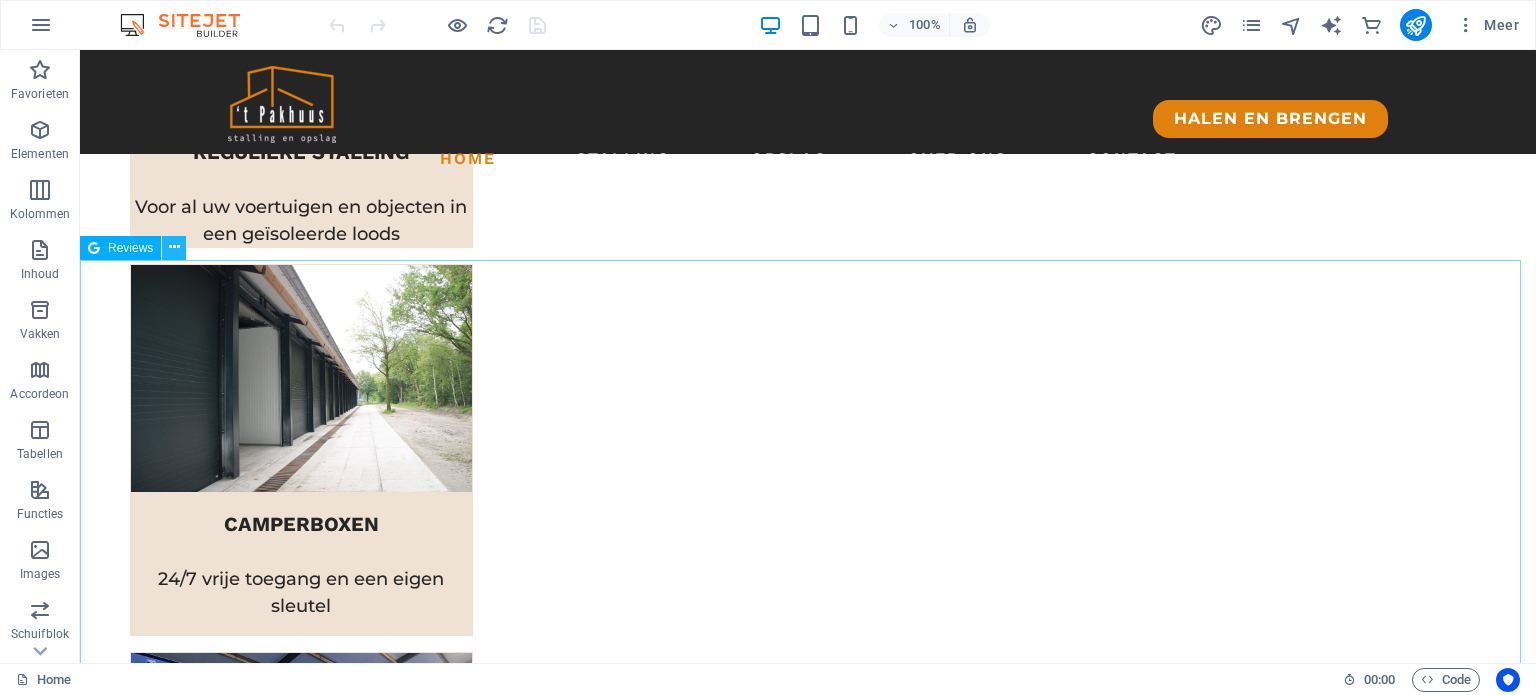 click at bounding box center [174, 248] 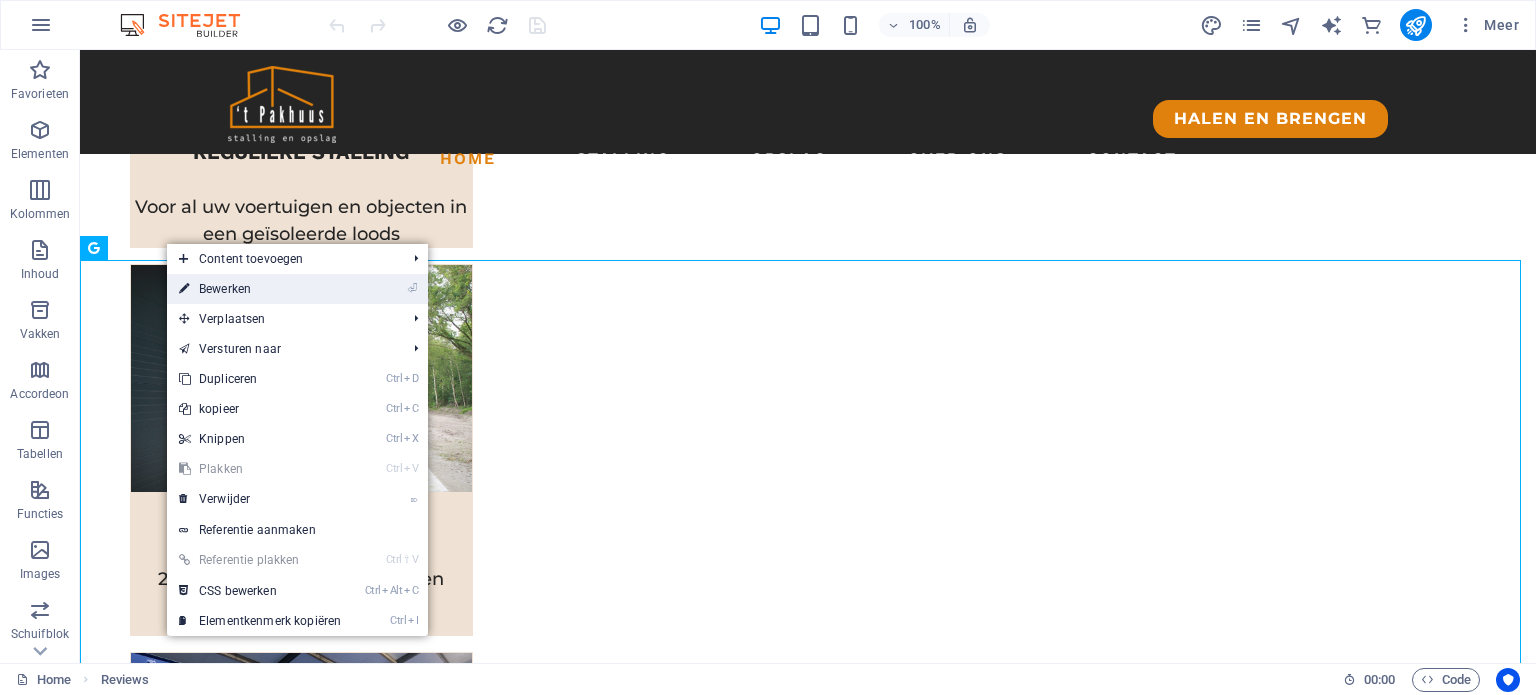 click on "⏎  Bewerken" at bounding box center (260, 289) 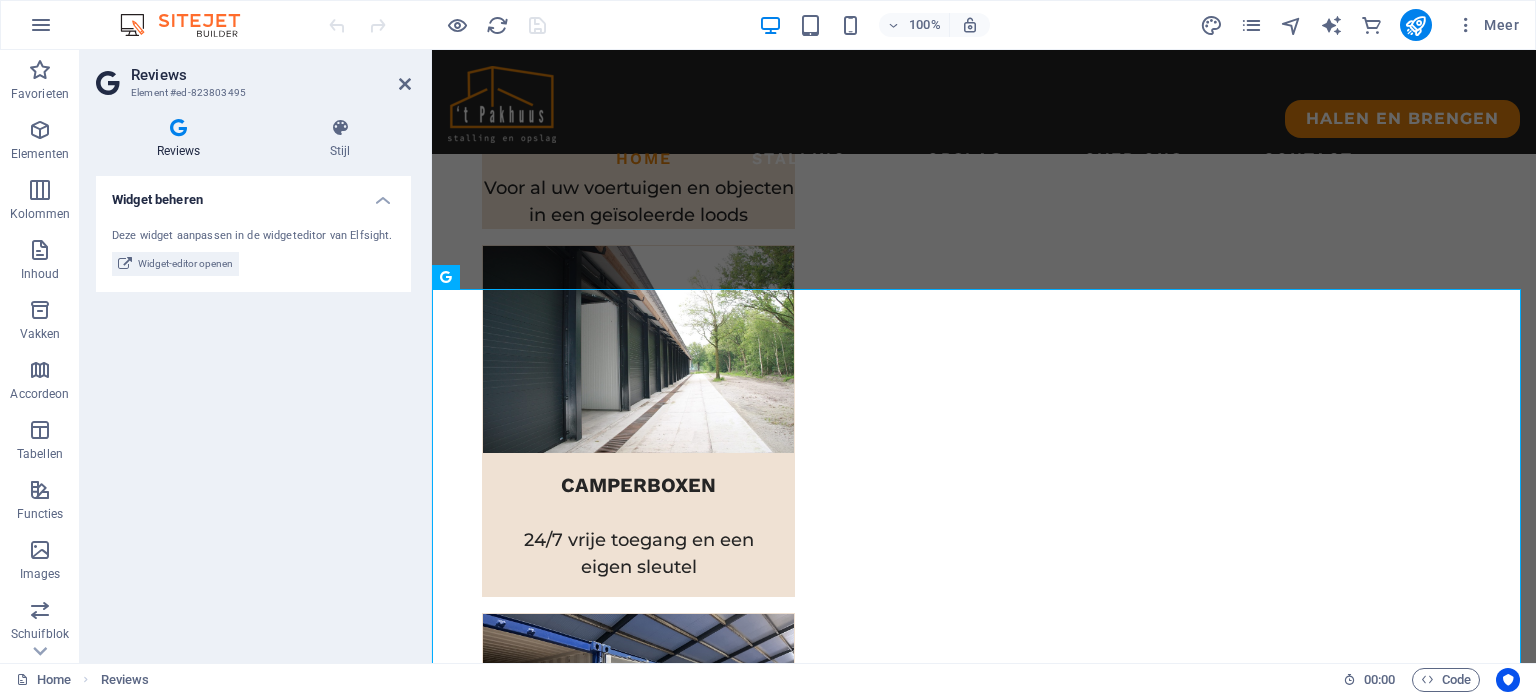 scroll, scrollTop: 1125, scrollLeft: 0, axis: vertical 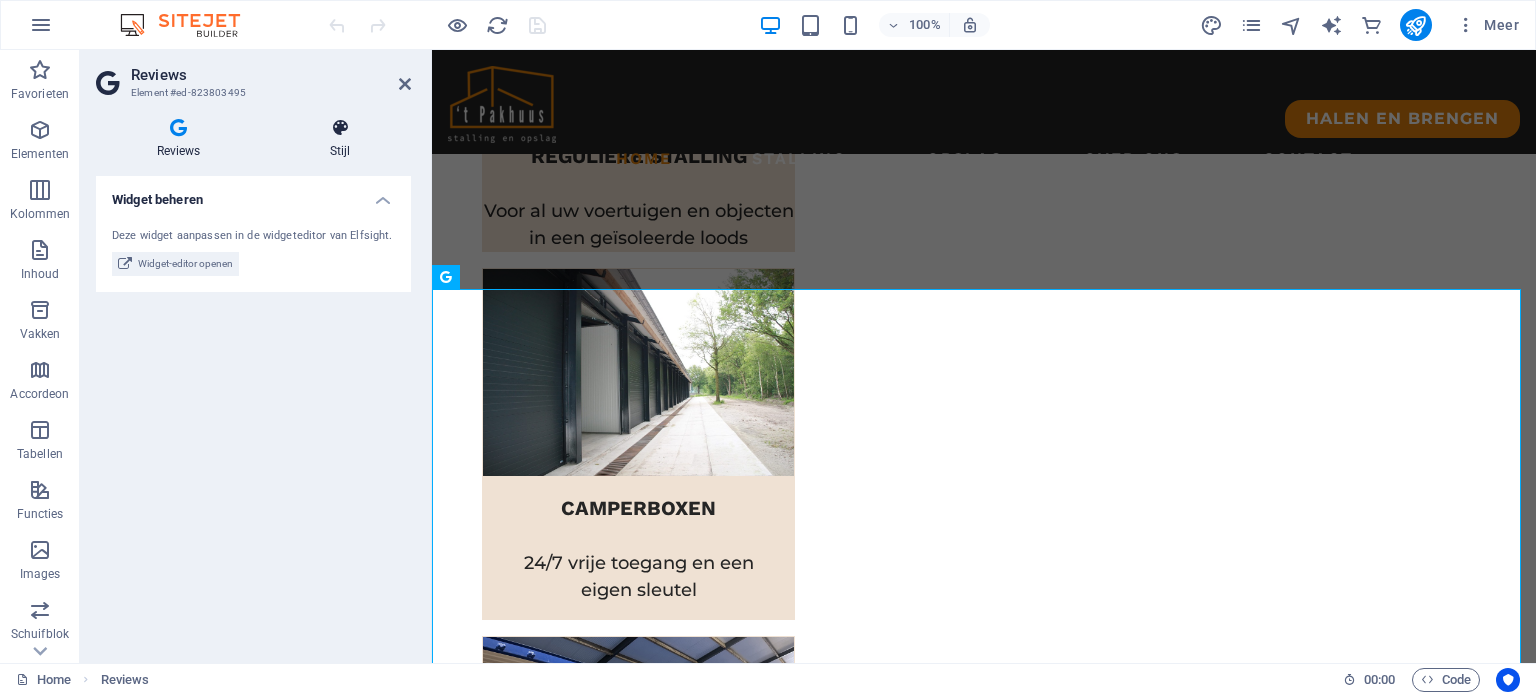 click on "Stijl" at bounding box center [340, 139] 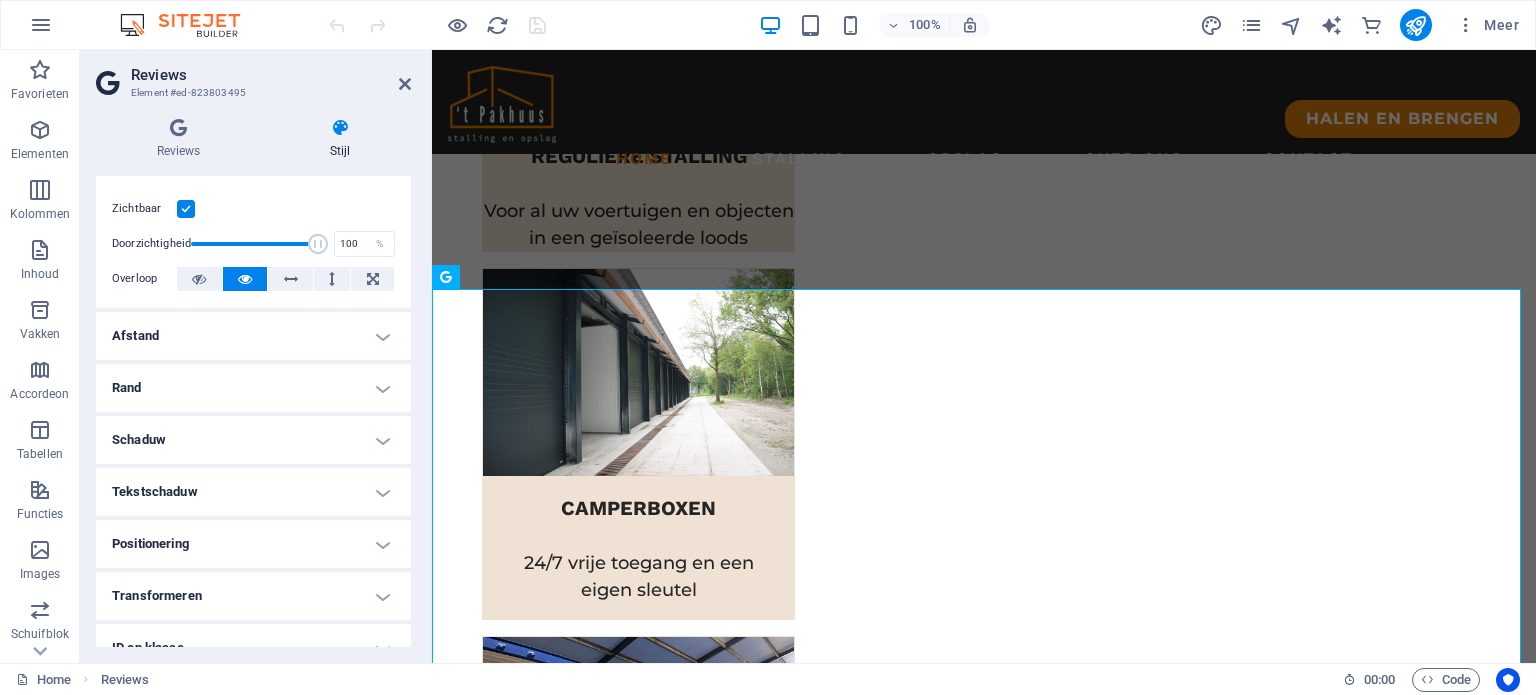 scroll, scrollTop: 0, scrollLeft: 0, axis: both 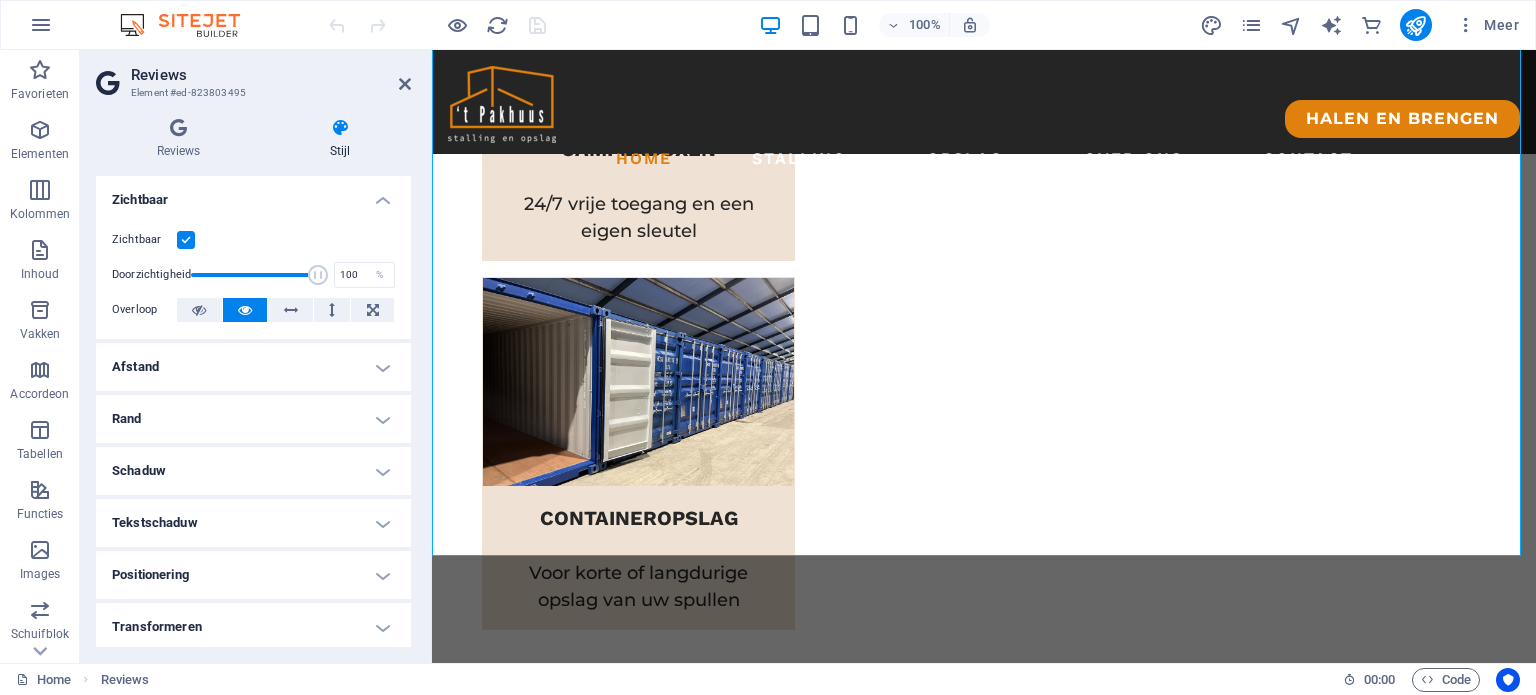 click on "Positionering" at bounding box center (253, 575) 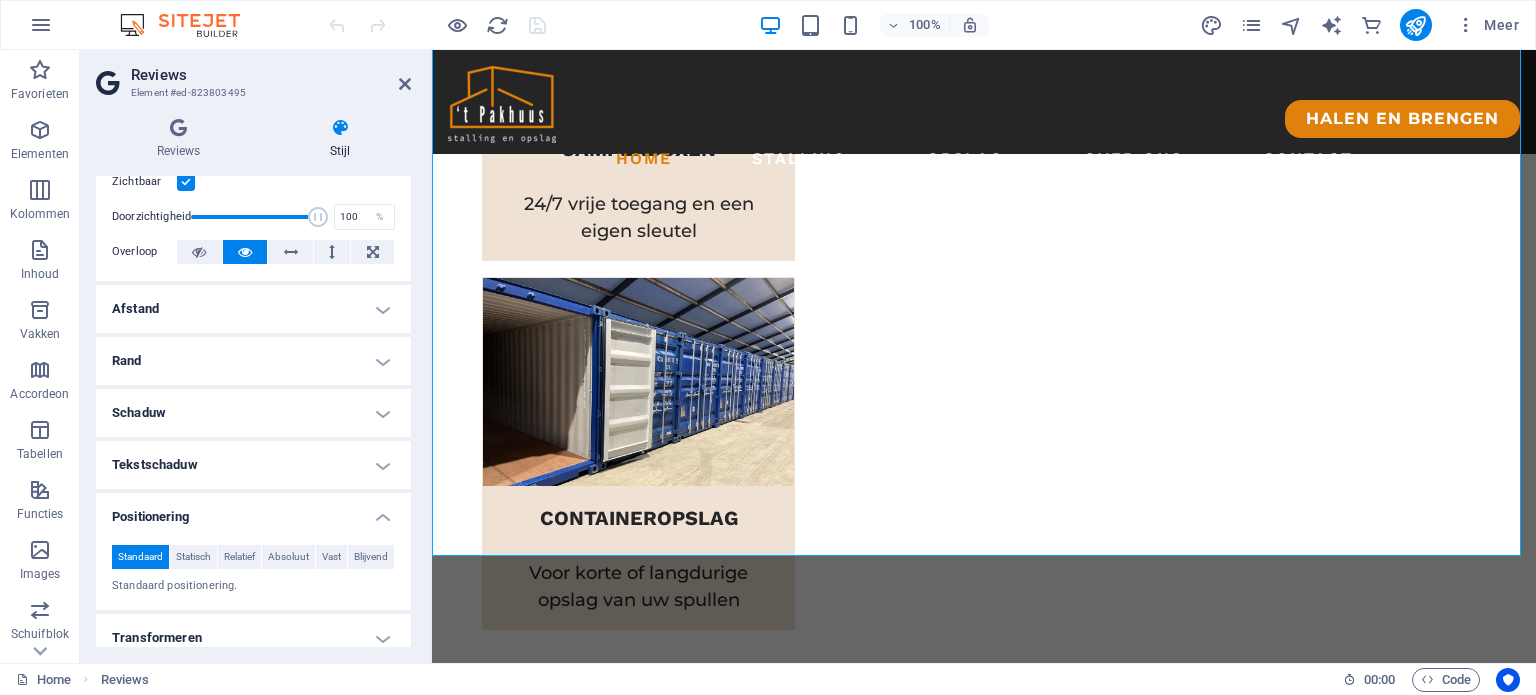 scroll, scrollTop: 54, scrollLeft: 0, axis: vertical 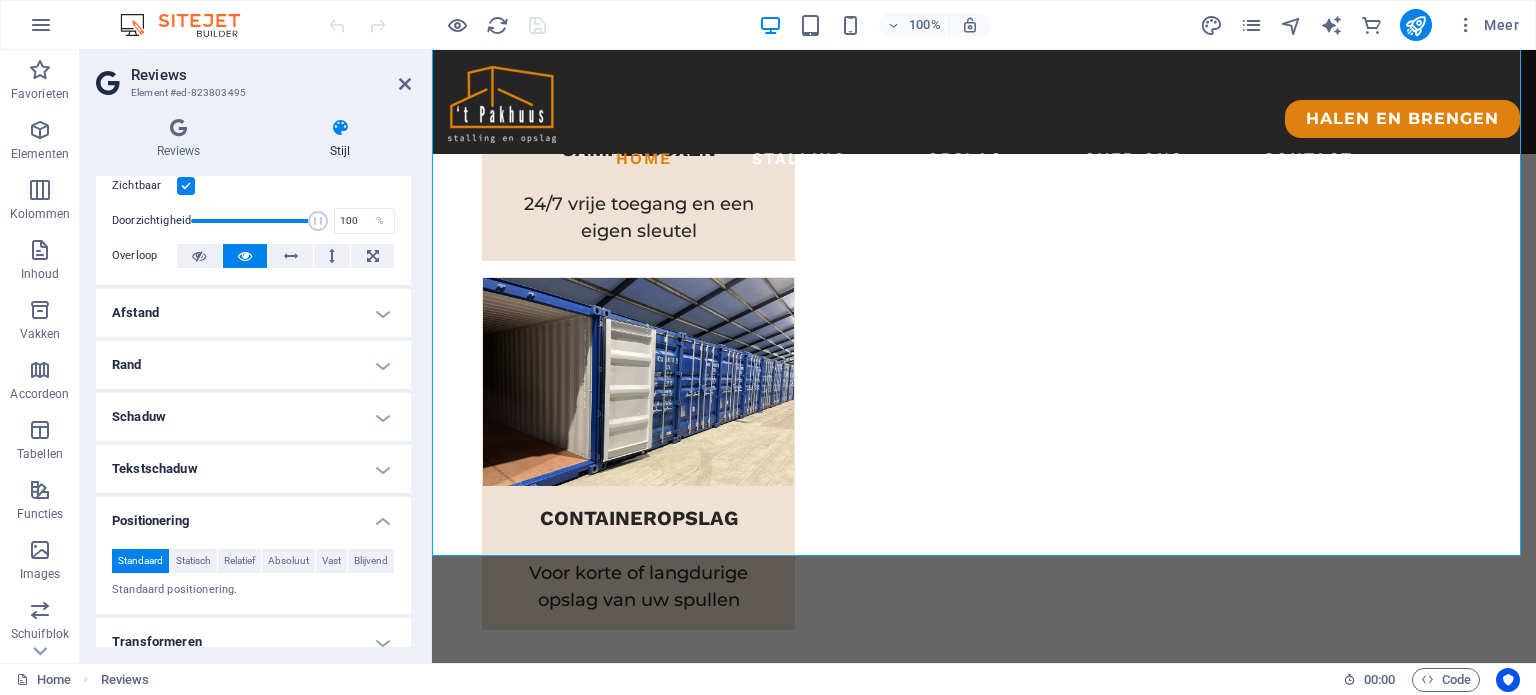 click on "Tekstschaduw" at bounding box center (253, 469) 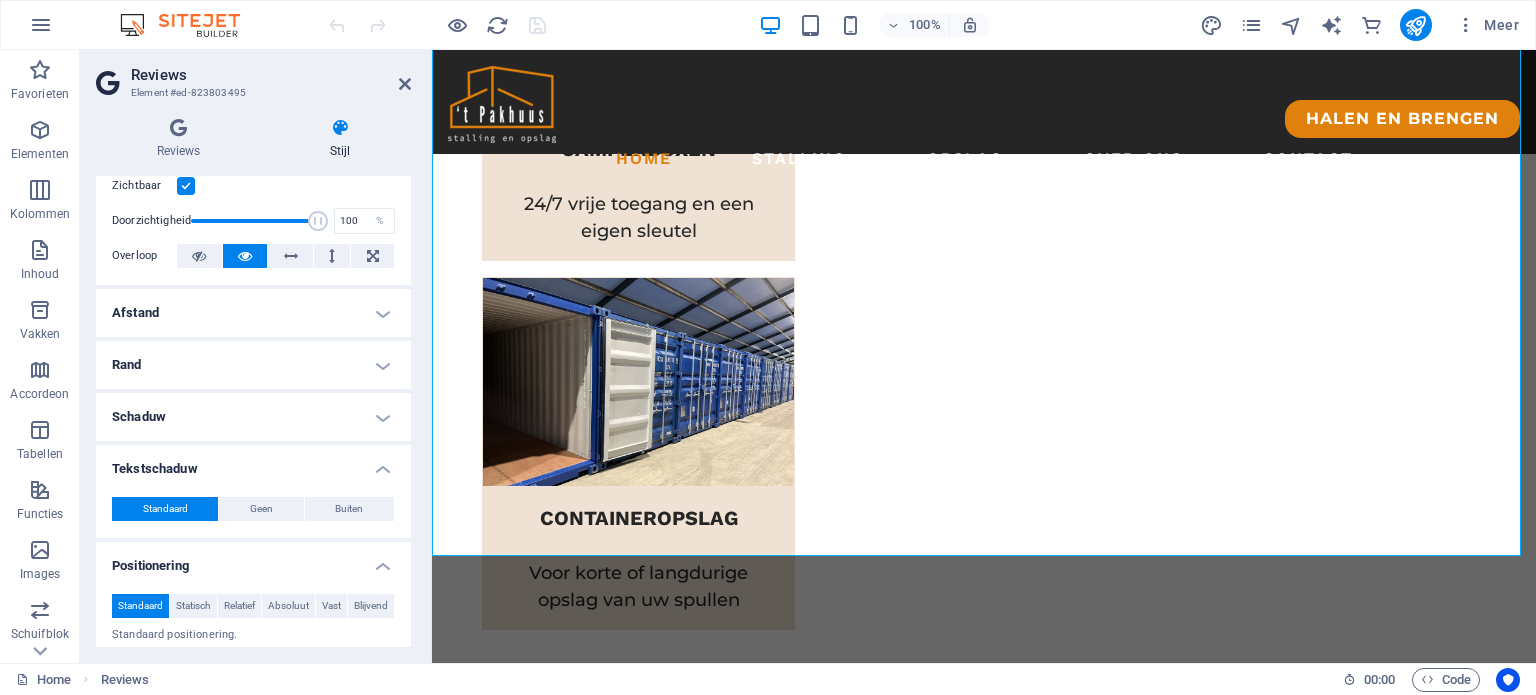 scroll, scrollTop: 0, scrollLeft: 0, axis: both 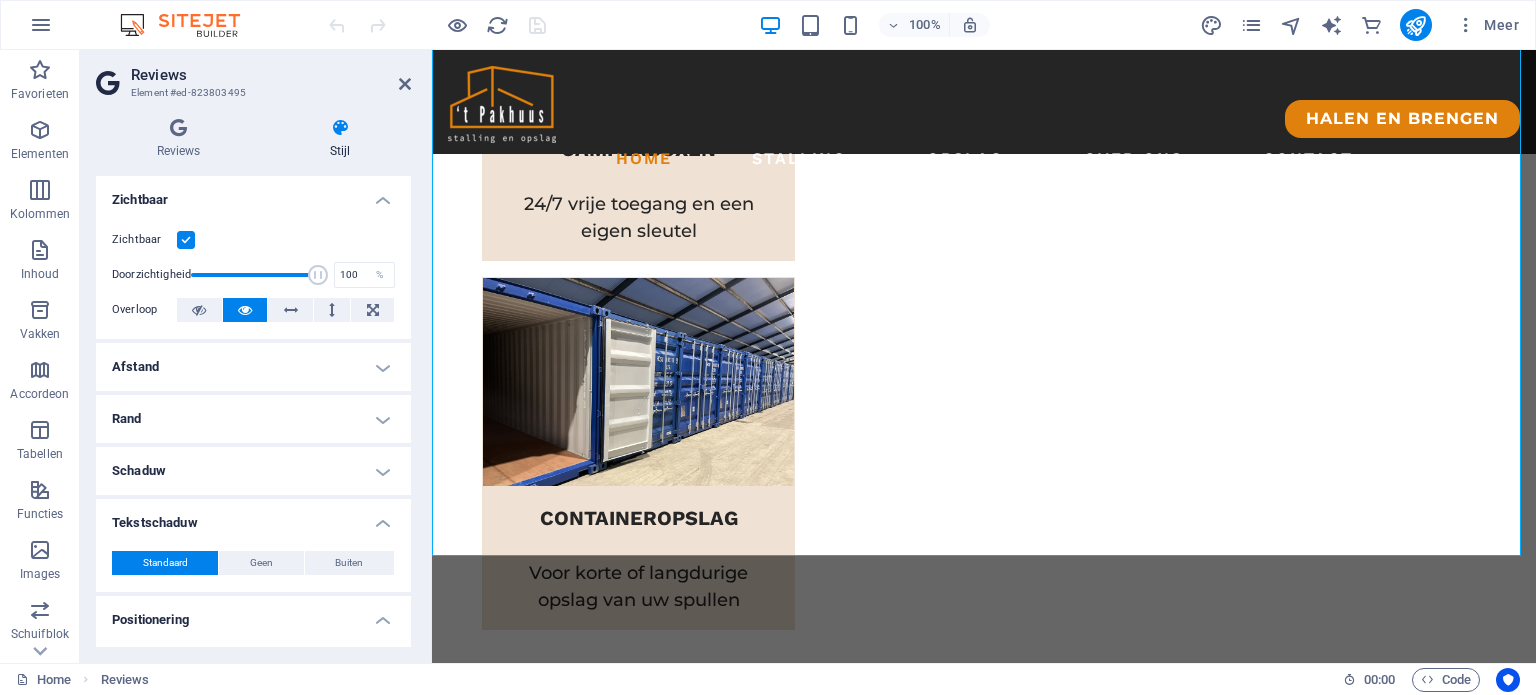 click on "Schaduw" at bounding box center (253, 471) 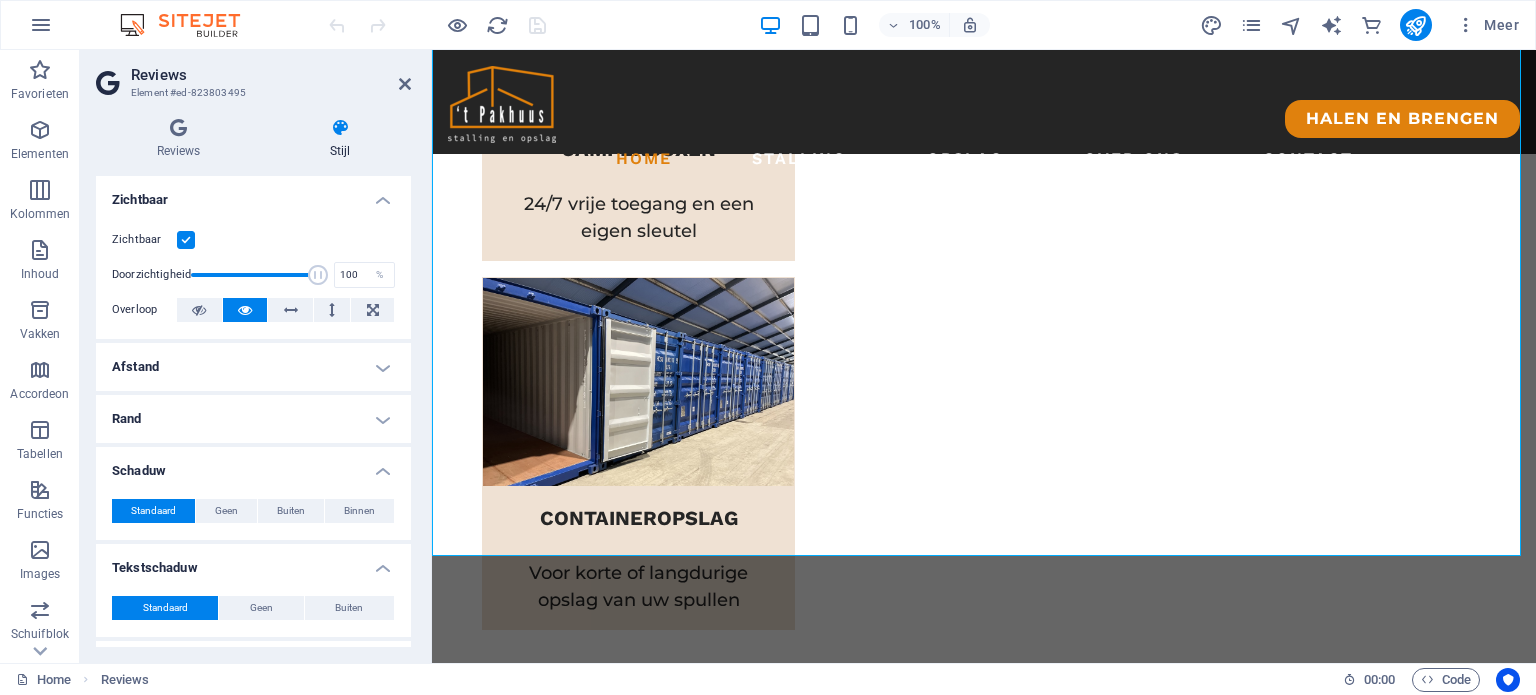 click on "Rand" at bounding box center [253, 419] 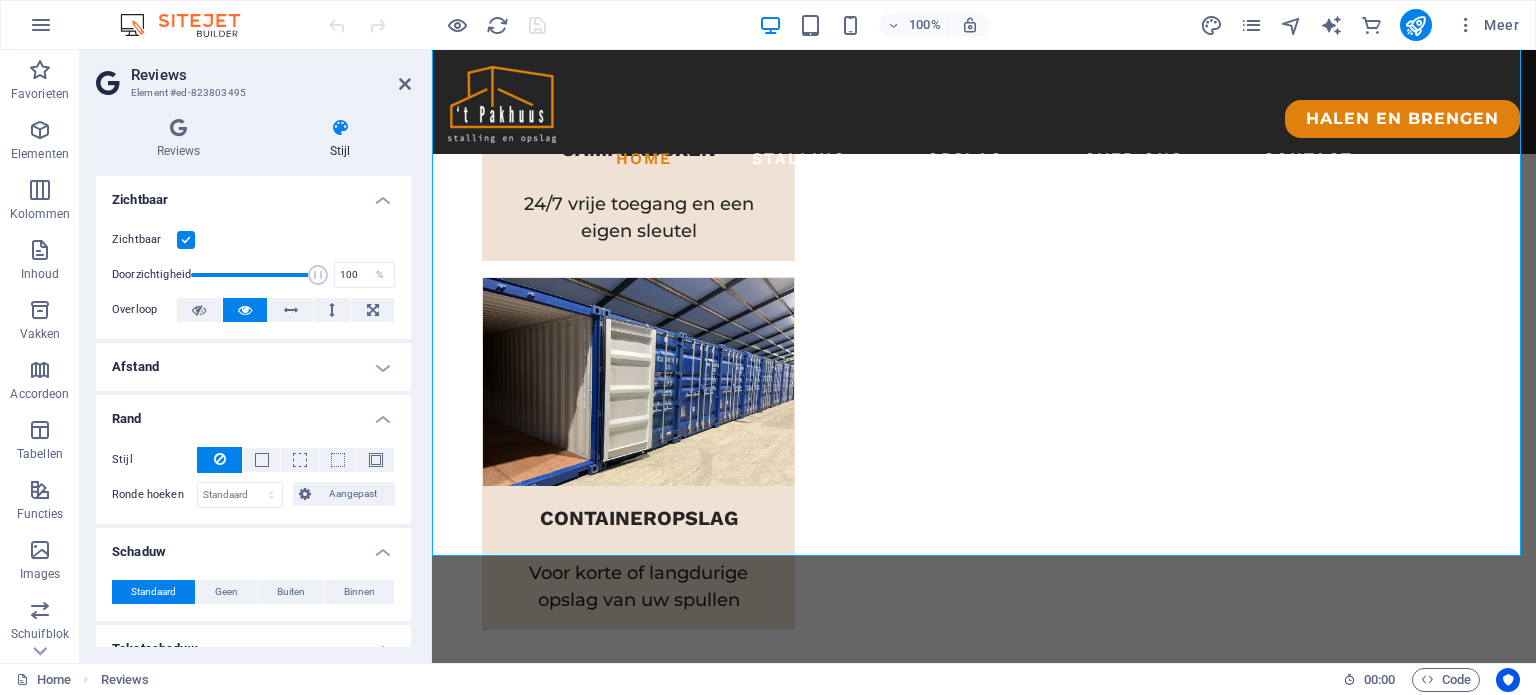 click on "Afstand" at bounding box center [253, 367] 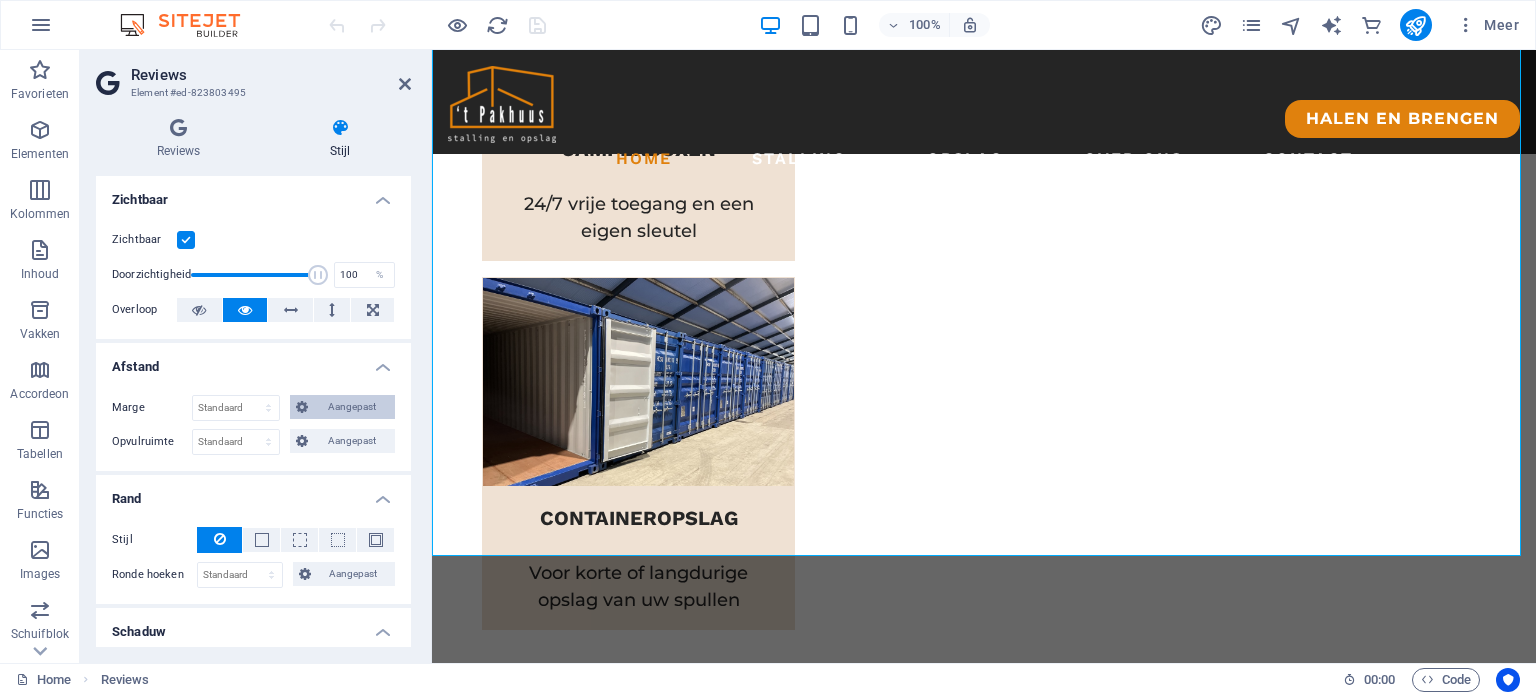 click on "Aangepast" at bounding box center (351, 407) 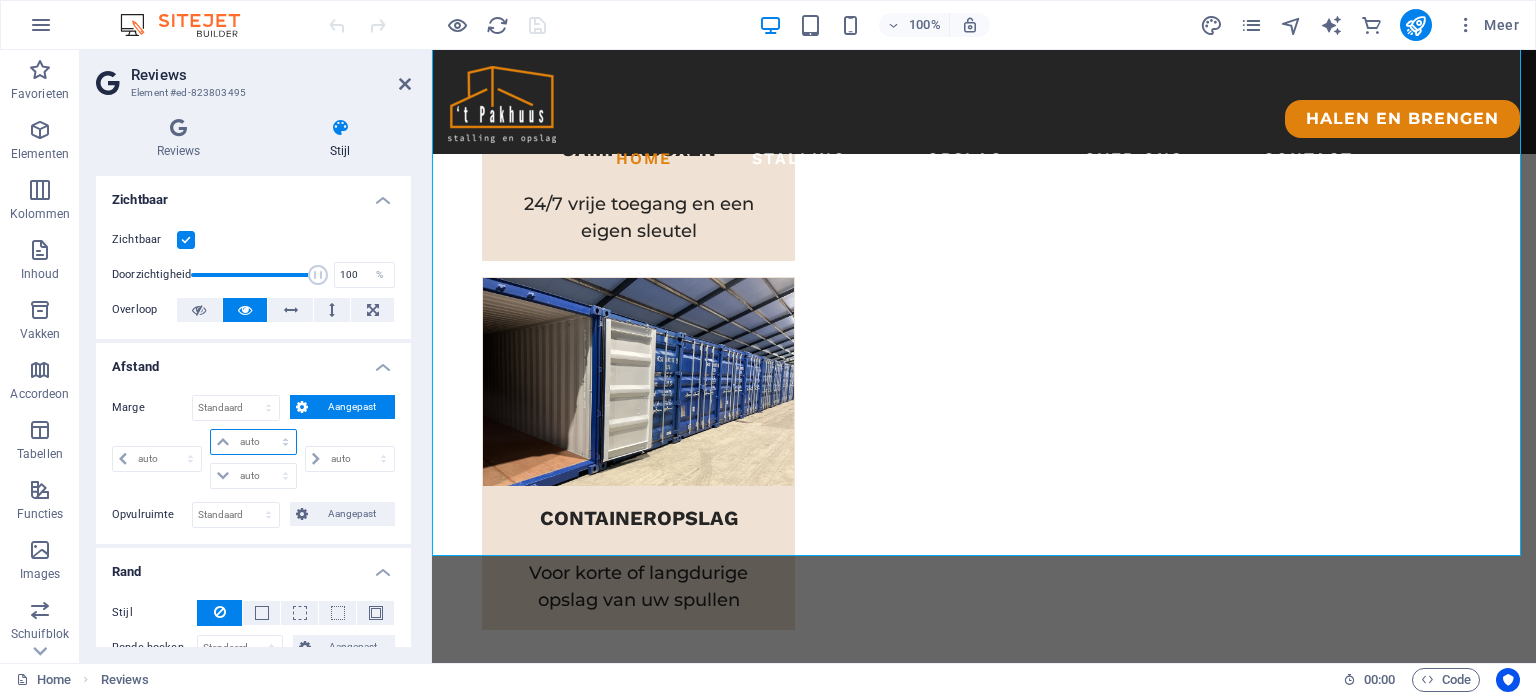 click on "auto px % rem vw vh" at bounding box center (253, 442) 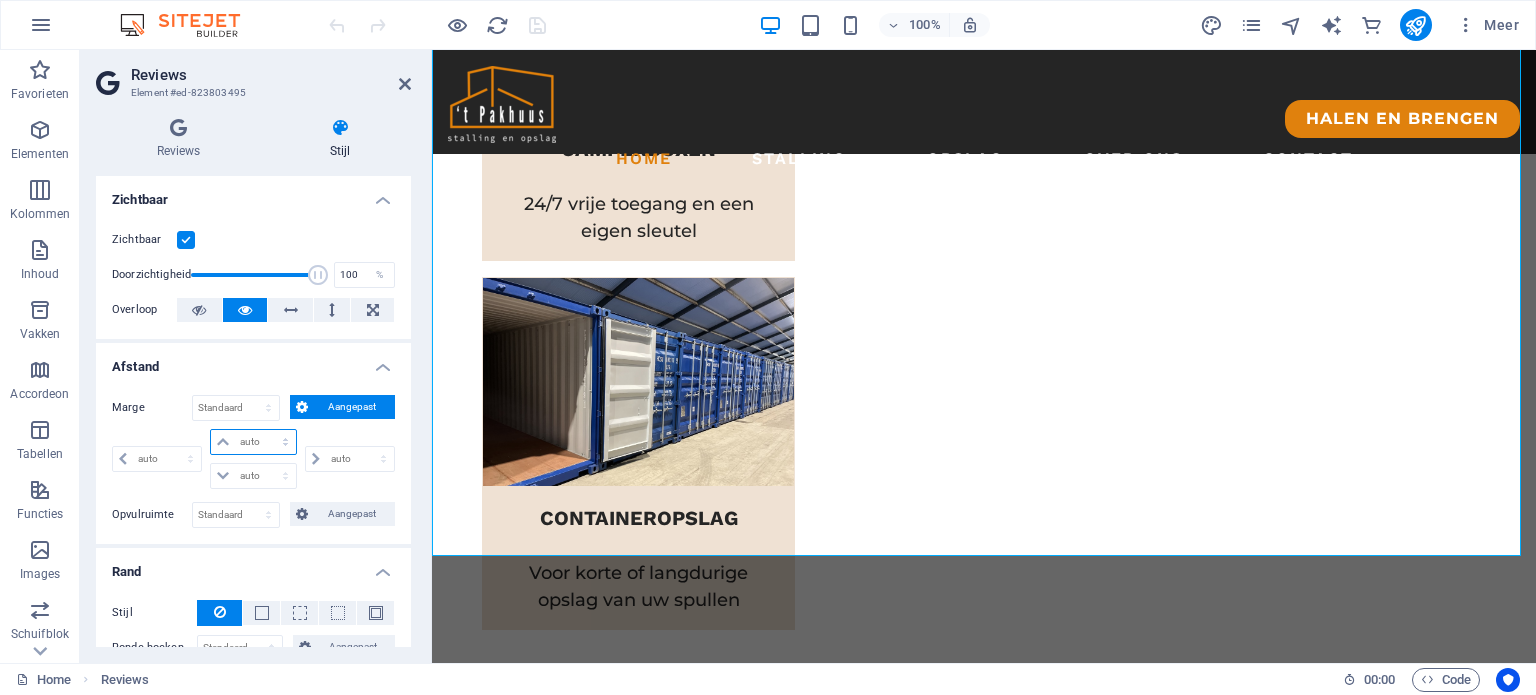 select on "px" 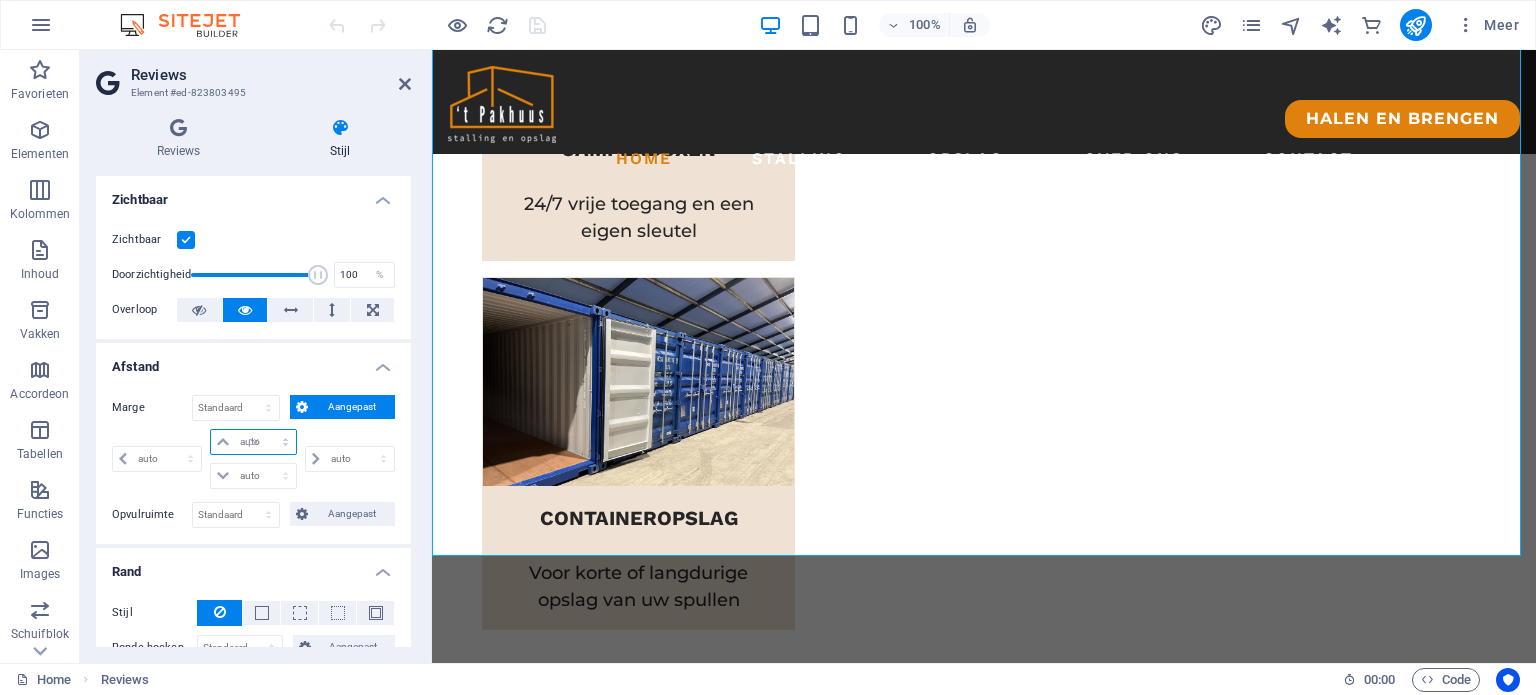 click on "auto px % rem vw vh" at bounding box center [253, 442] 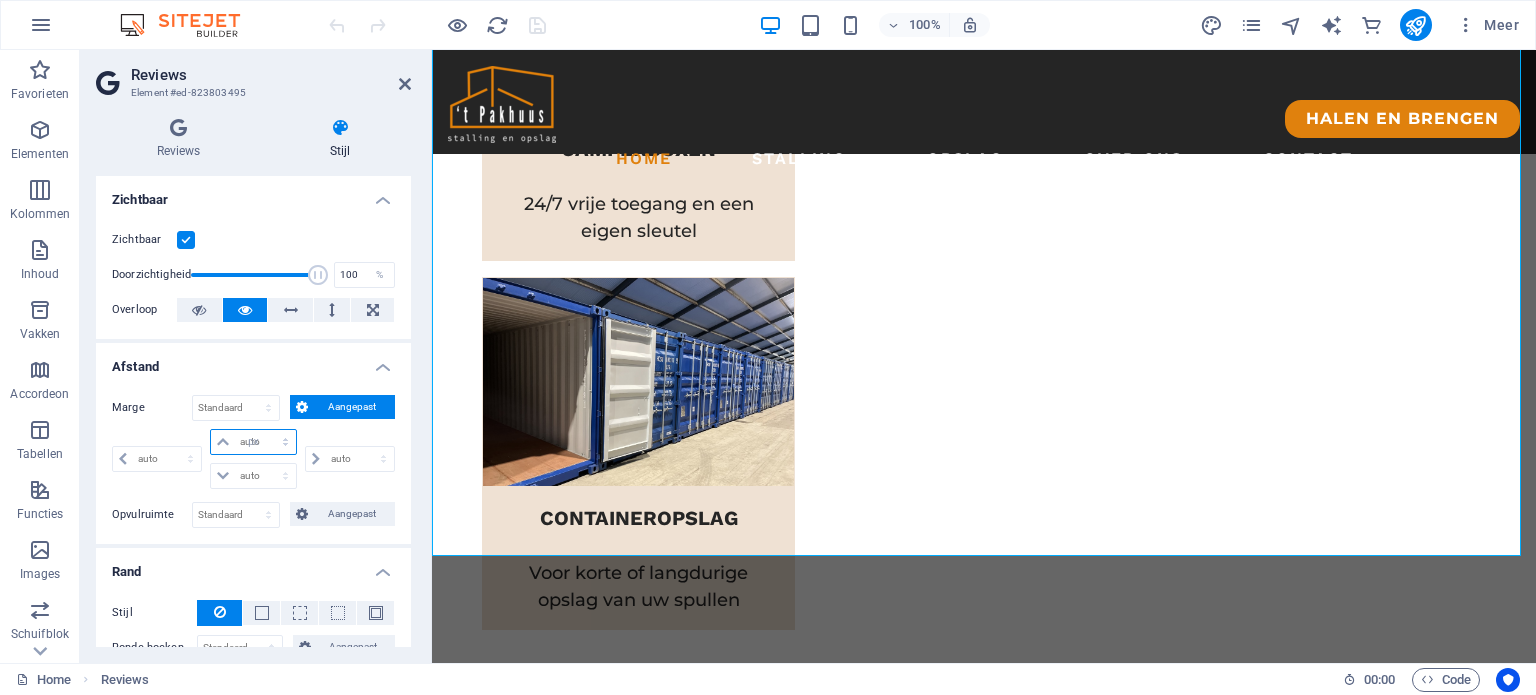 type on "0" 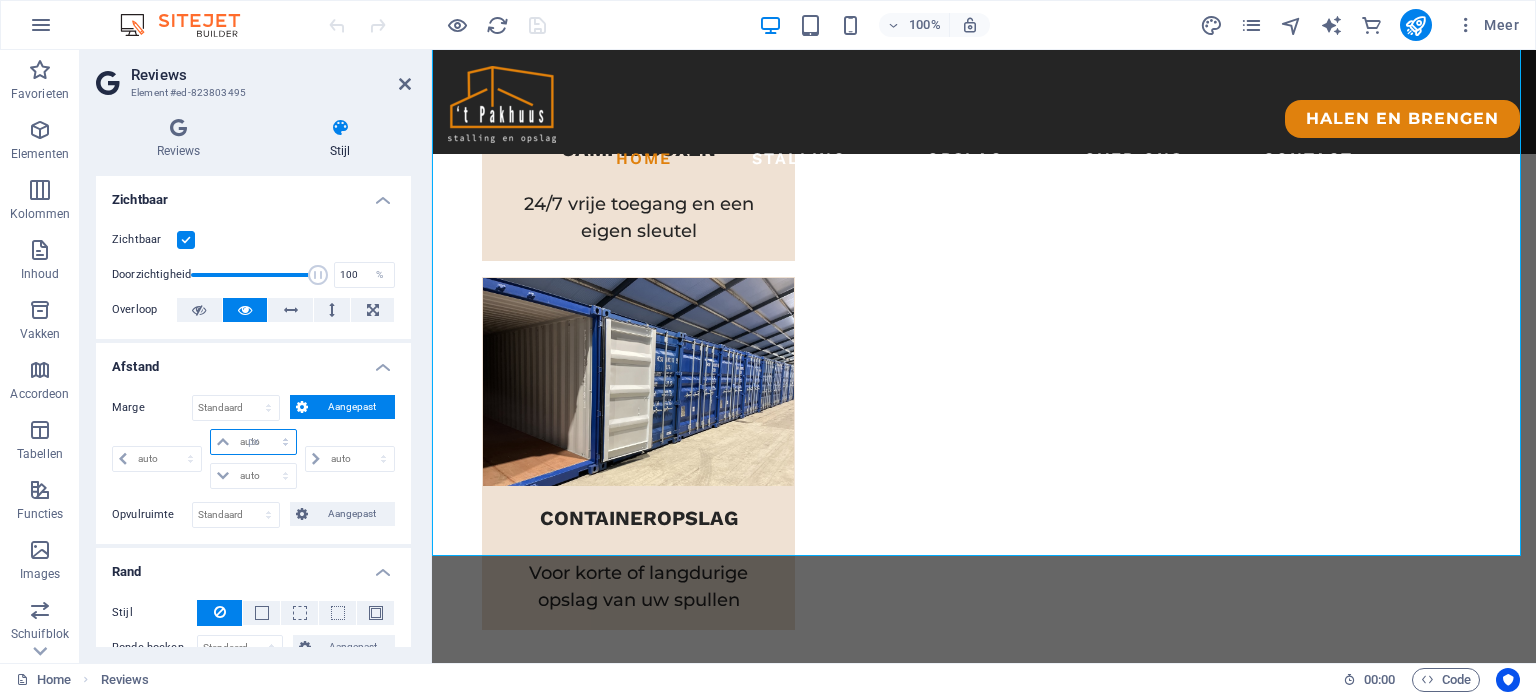 select on "px" 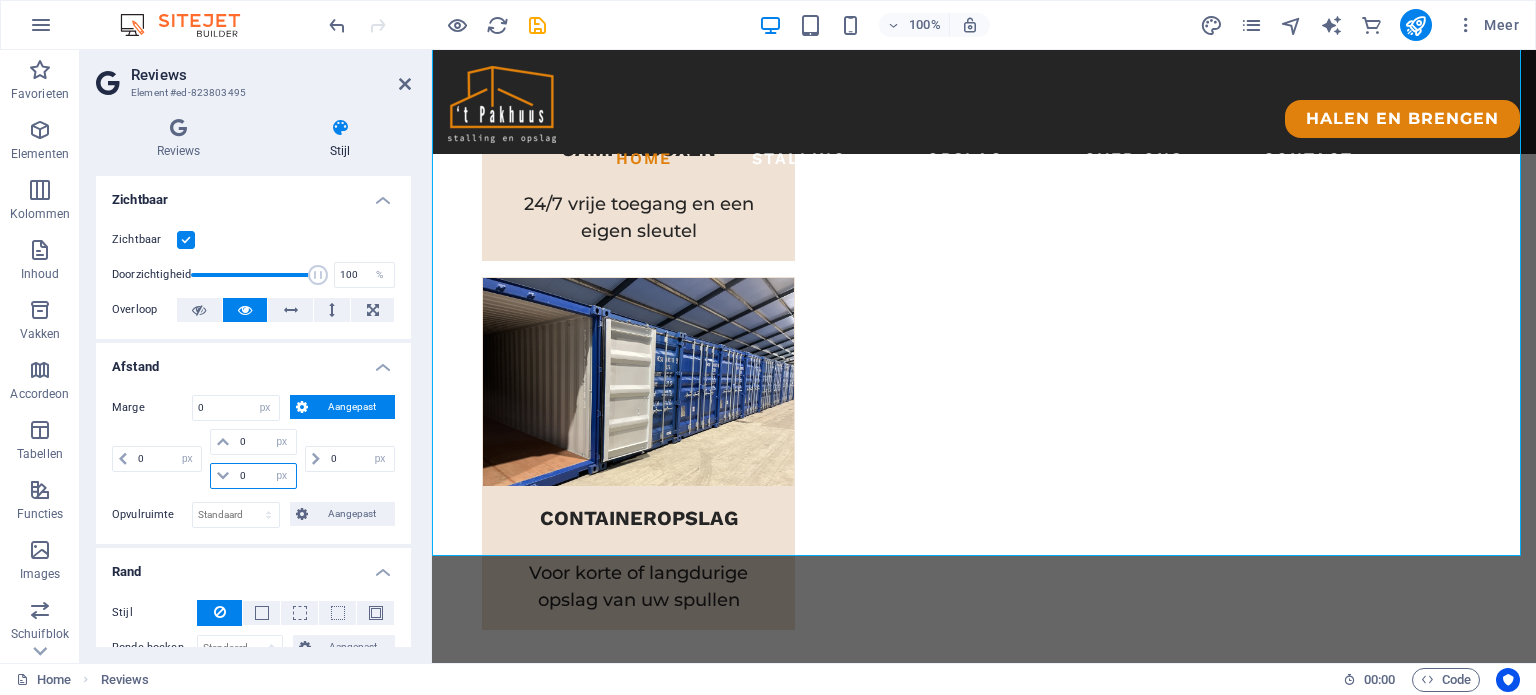 click on "0" at bounding box center (265, 476) 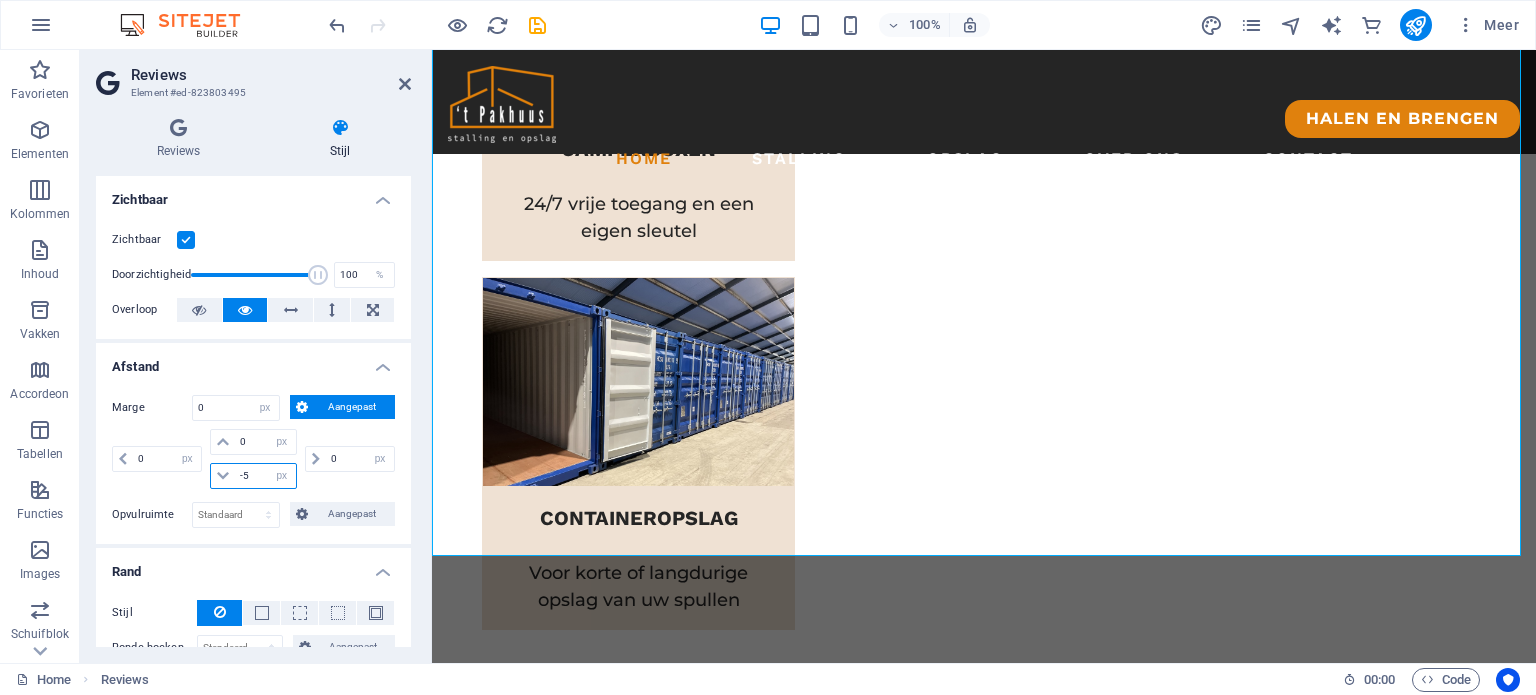 type on "-50" 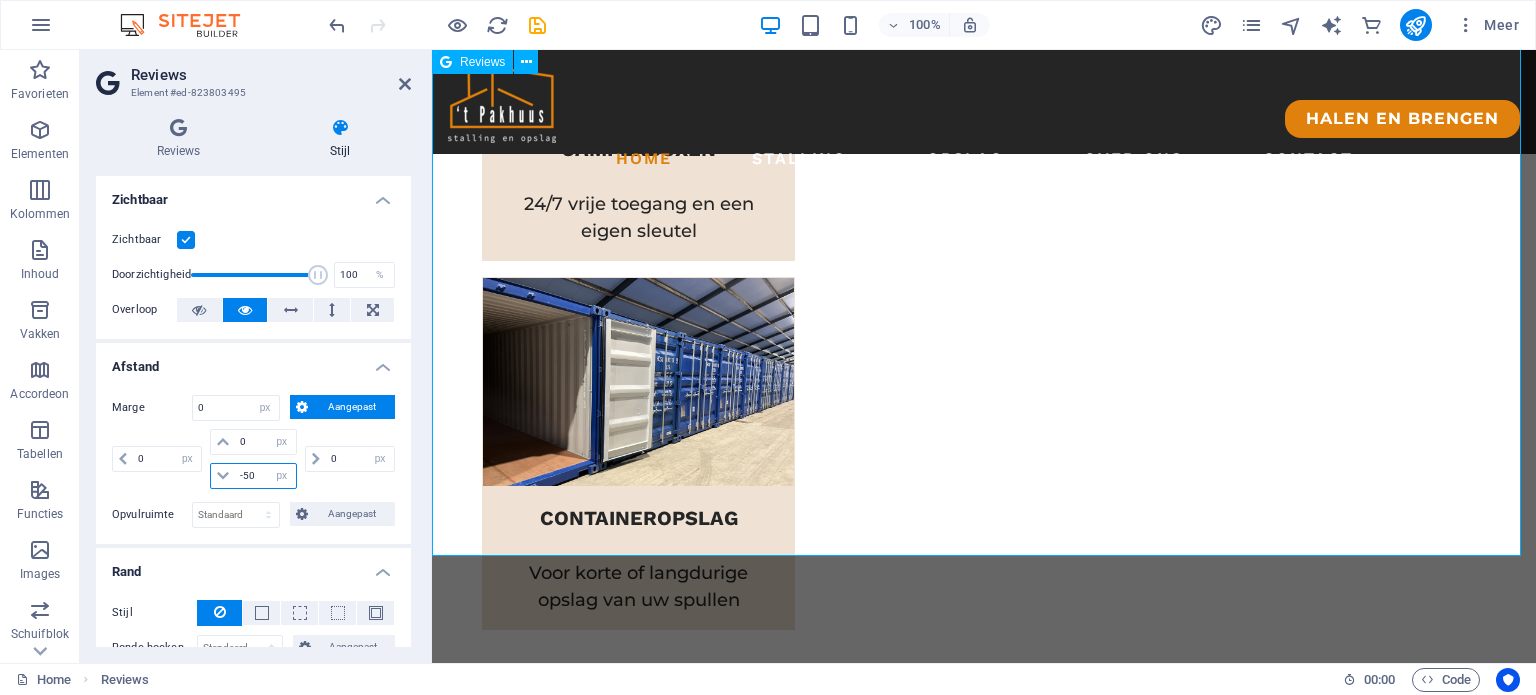 type 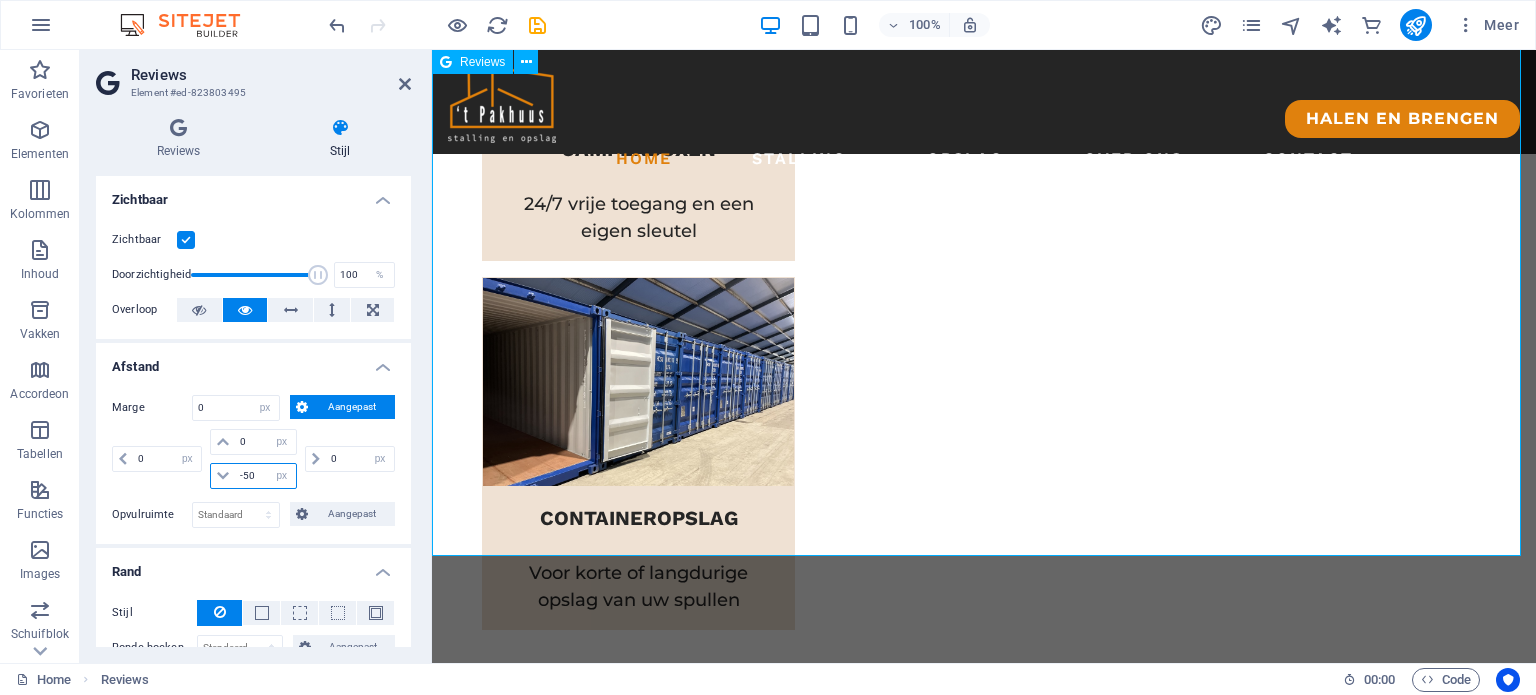 select on "DISABLED_OPTION_VALUE" 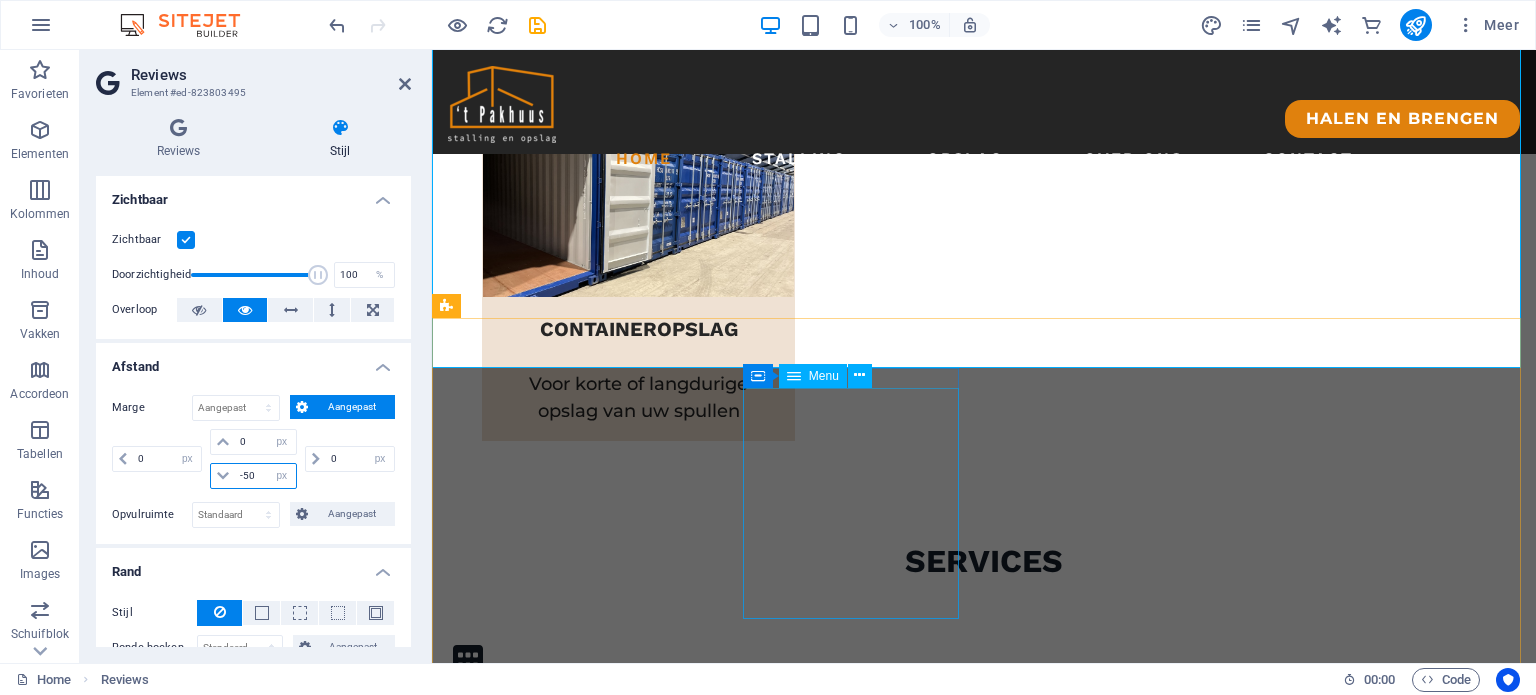 scroll, scrollTop: 1529, scrollLeft: 0, axis: vertical 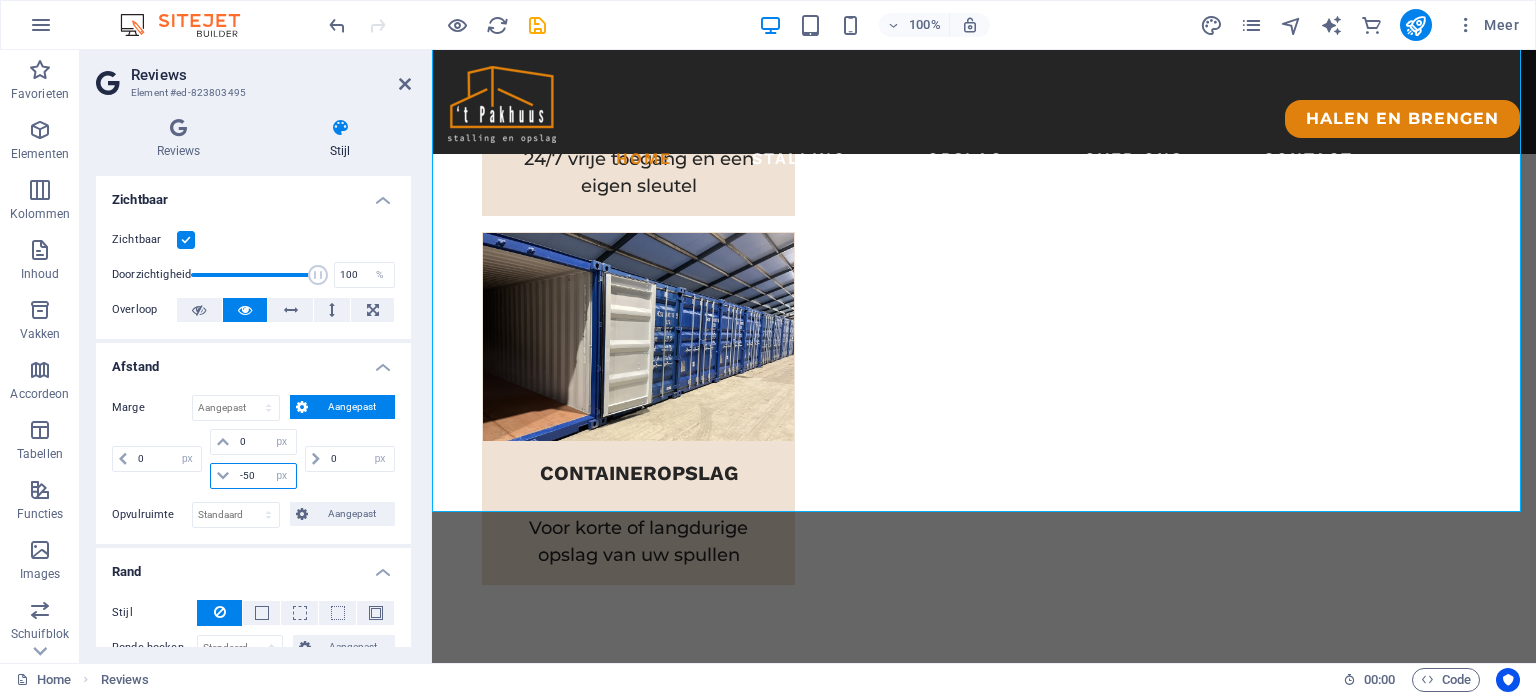 type on "-5" 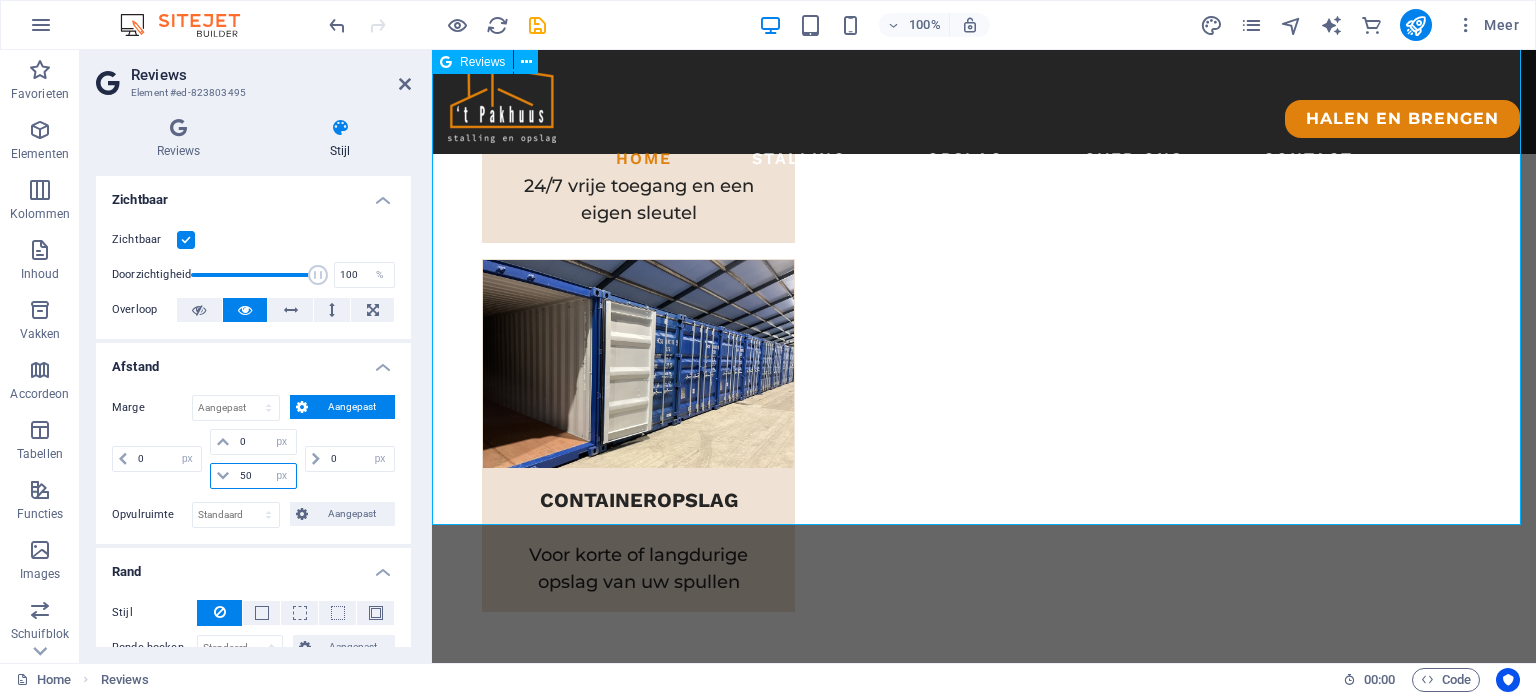scroll, scrollTop: 1500, scrollLeft: 0, axis: vertical 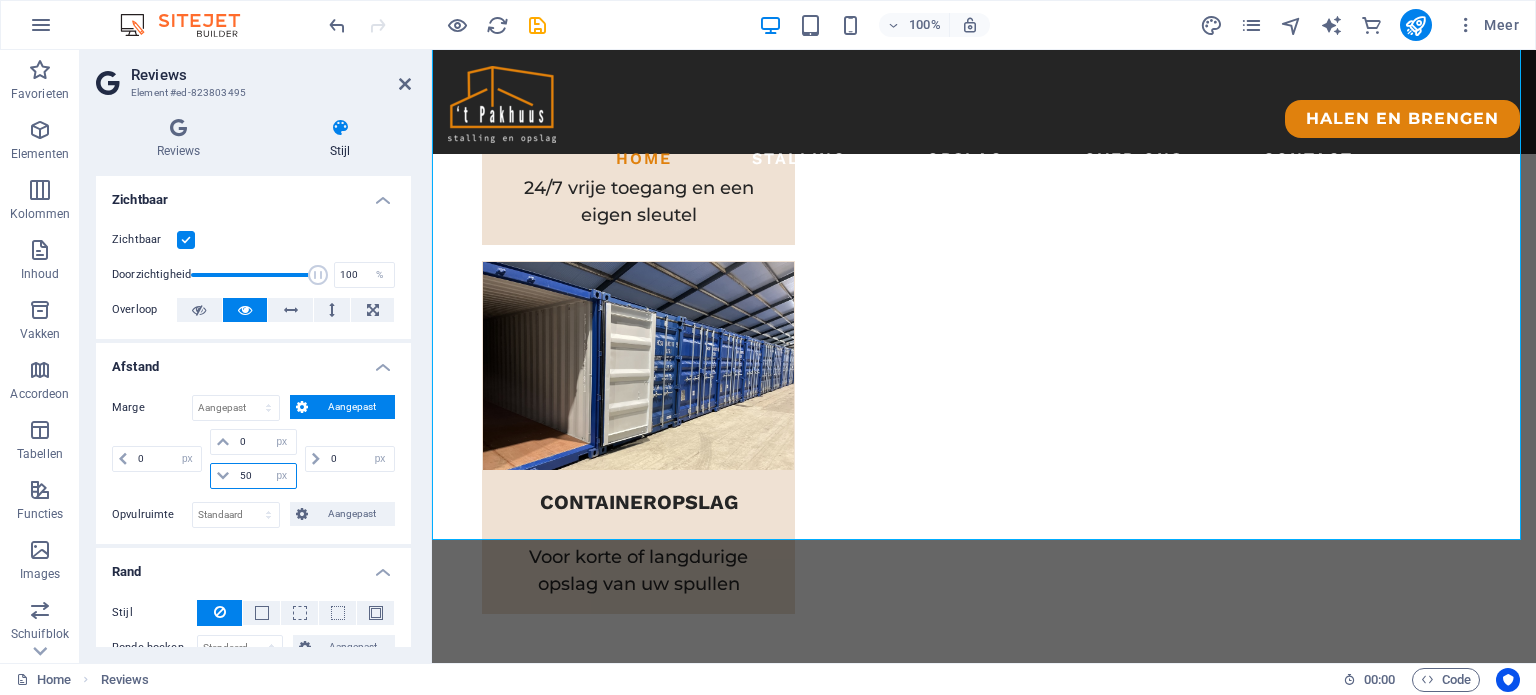 type on "5" 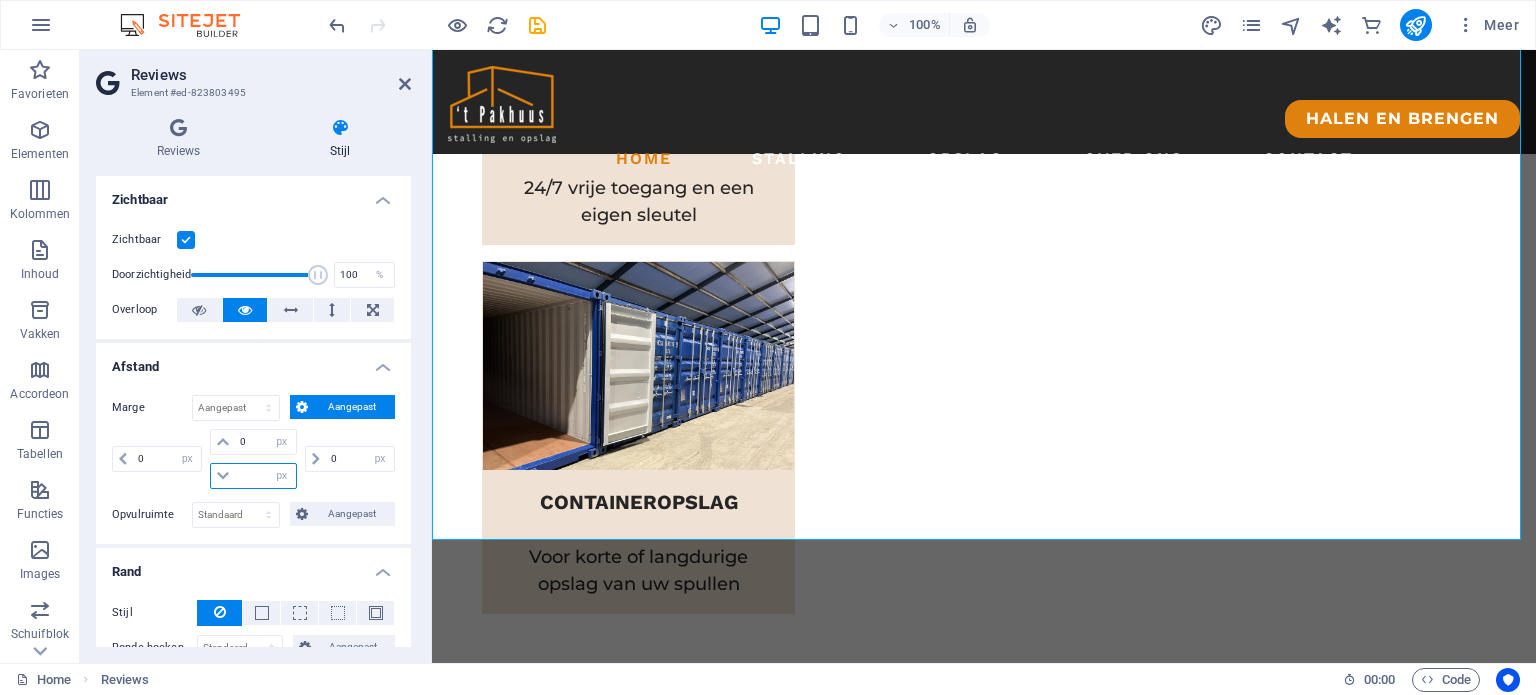 type on "0" 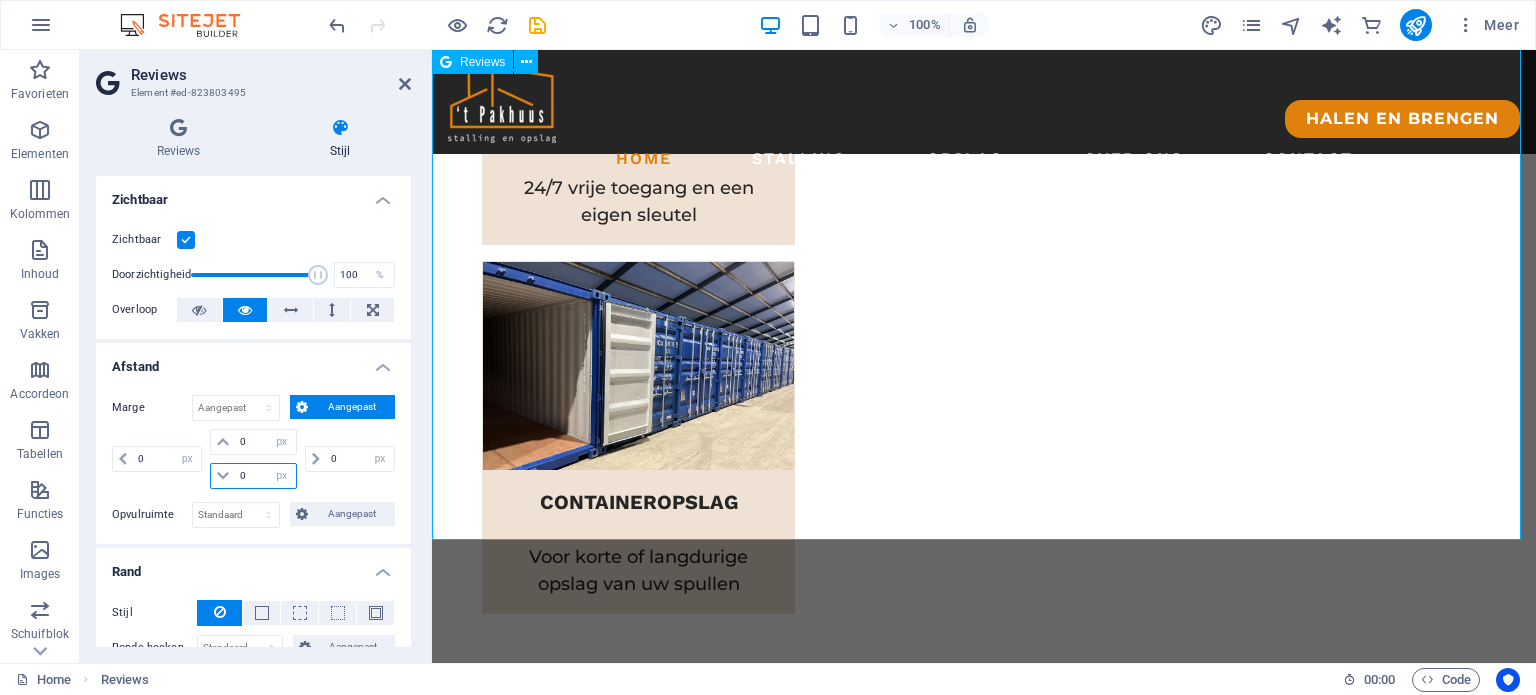 type on "0" 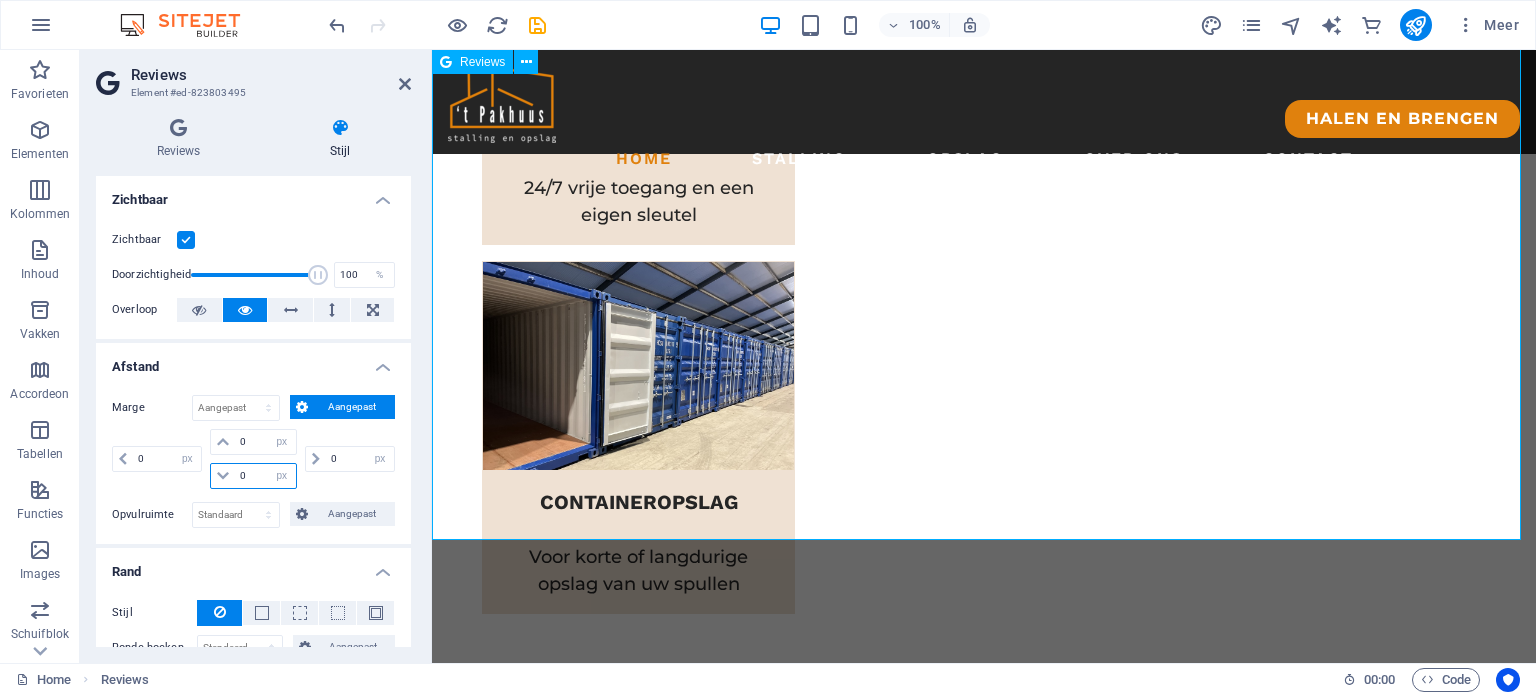 select on "px" 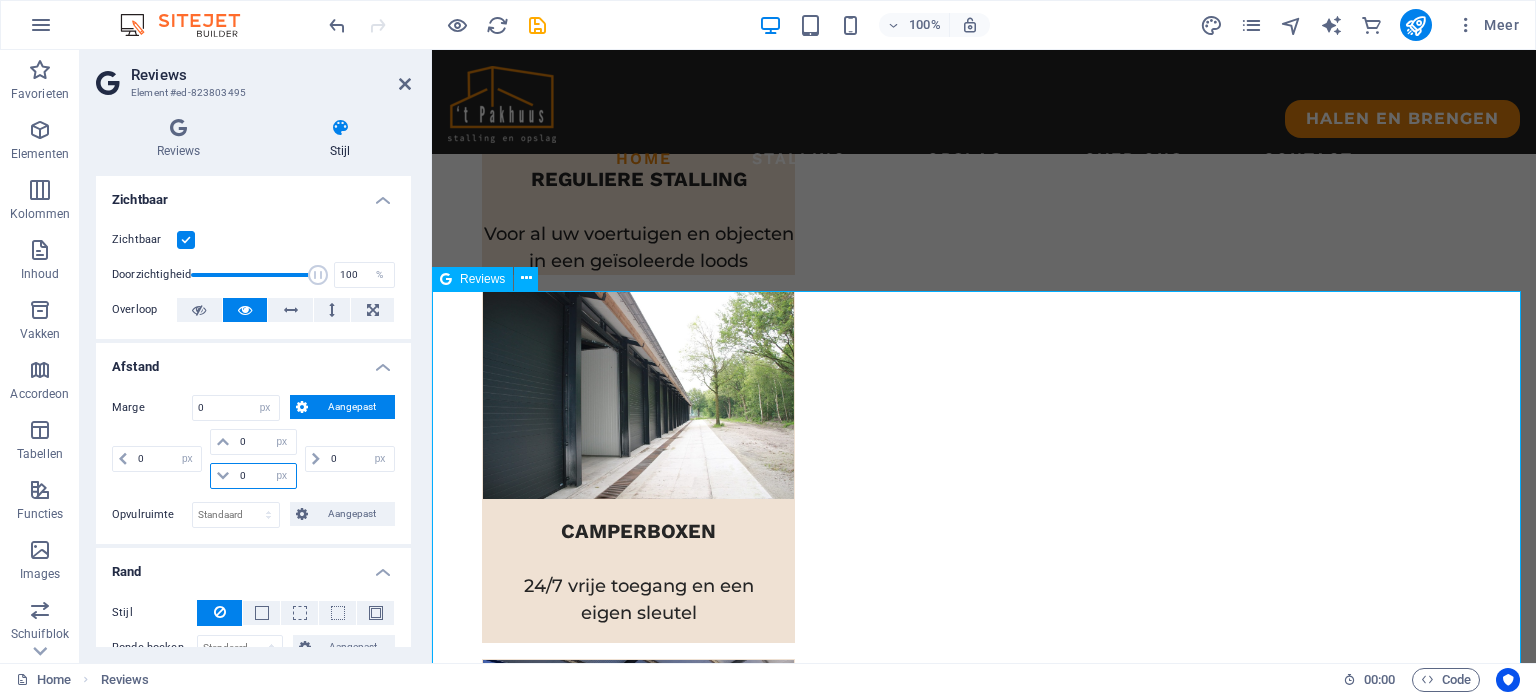 scroll, scrollTop: 1092, scrollLeft: 0, axis: vertical 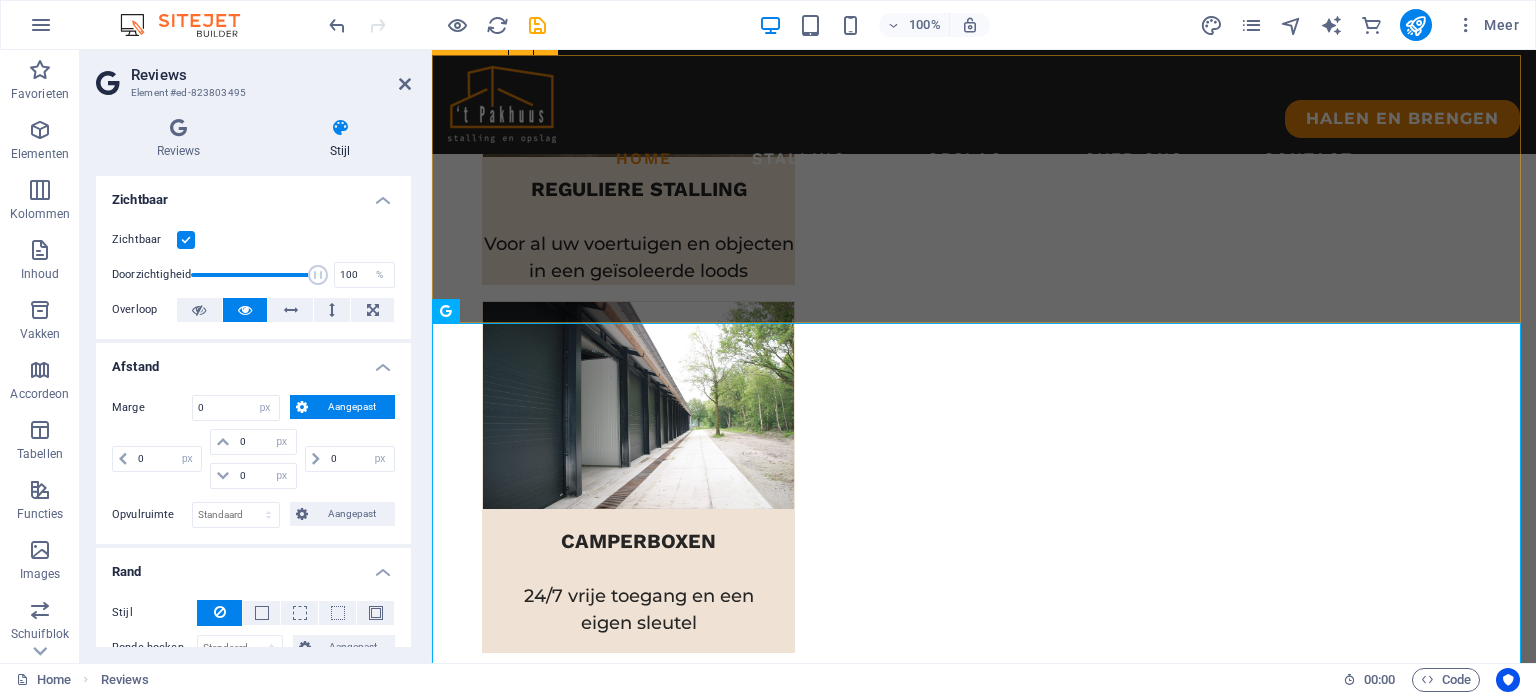 click on "GEHEEL GEÏSOLEERDE LOODSEN BEVEILIGD MET CAMERA BEWAKING VEEL VERSCHILLENDE SERVICES MAKKELIJK TE BEREIKEN VIA N277 EN A73" at bounding box center [984, 1529] 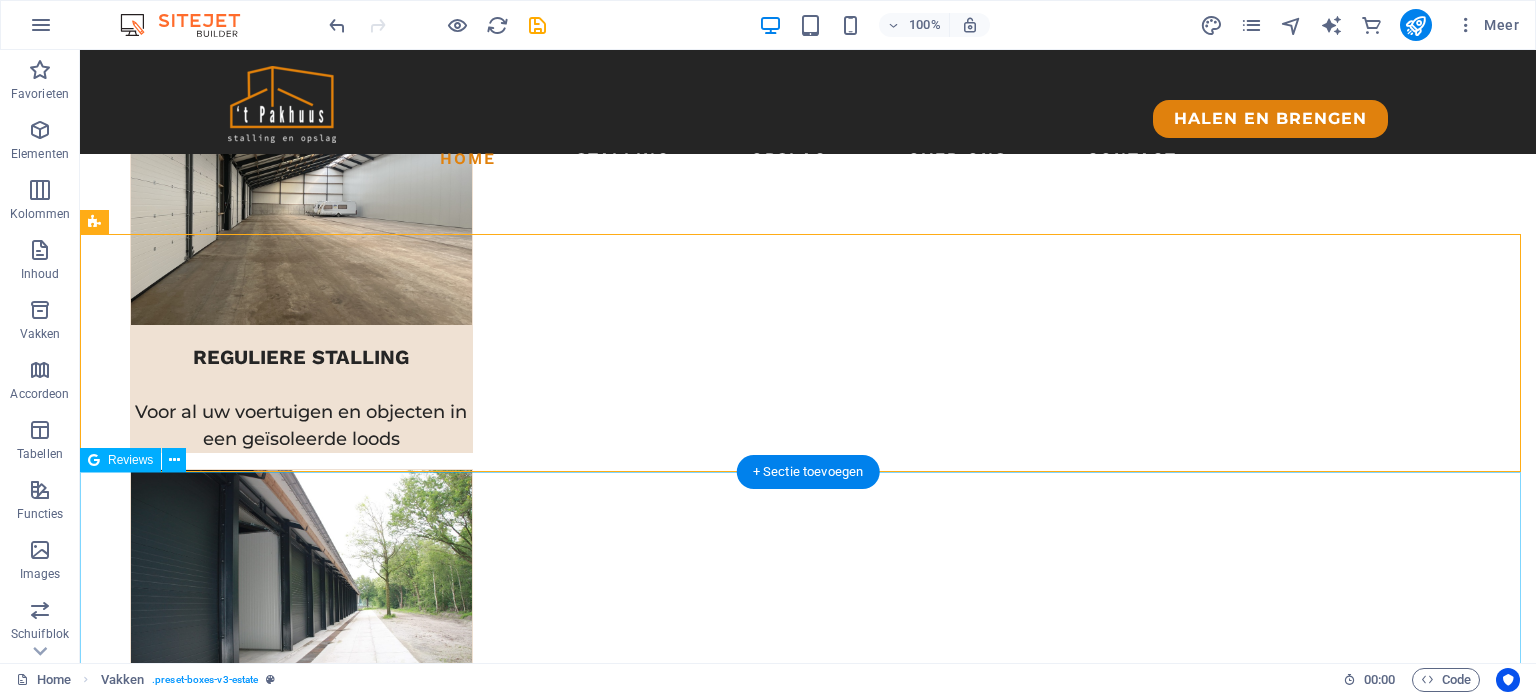 scroll, scrollTop: 944, scrollLeft: 0, axis: vertical 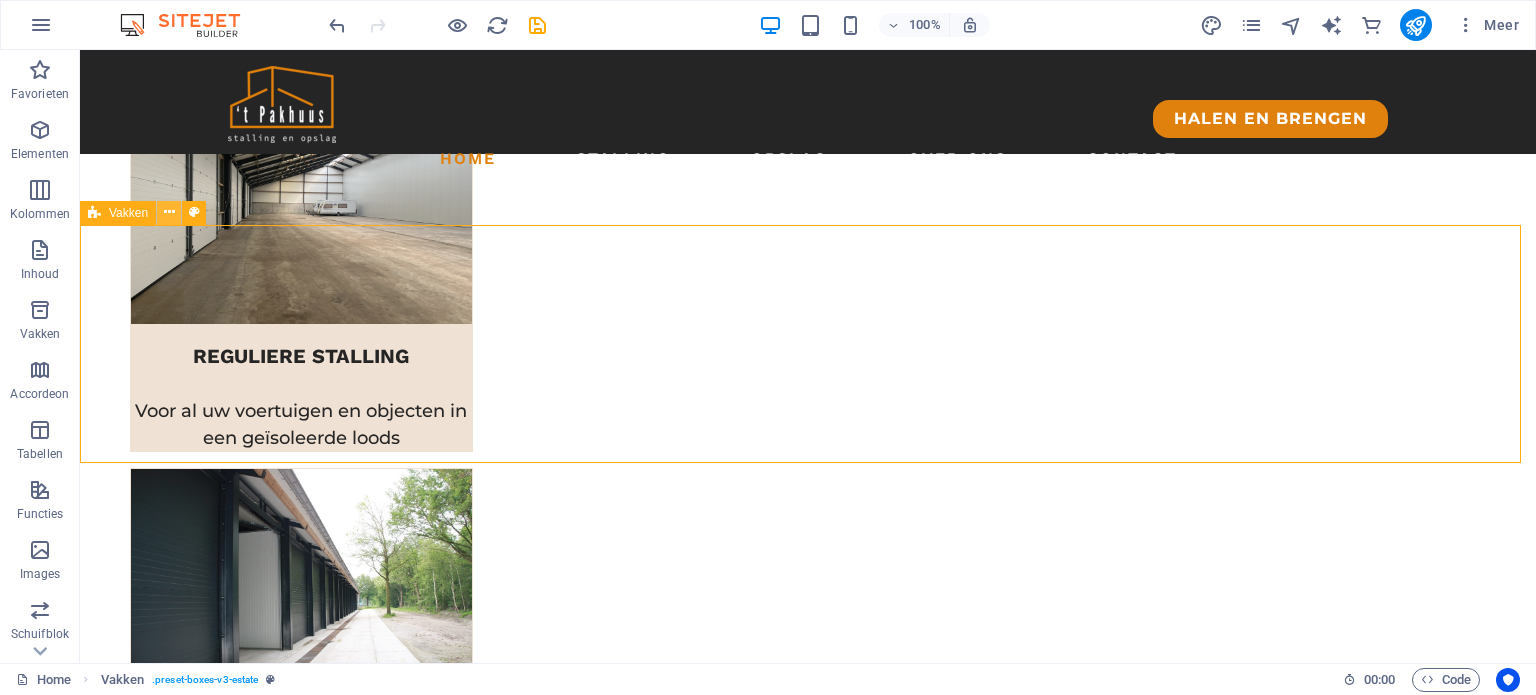 click at bounding box center (169, 212) 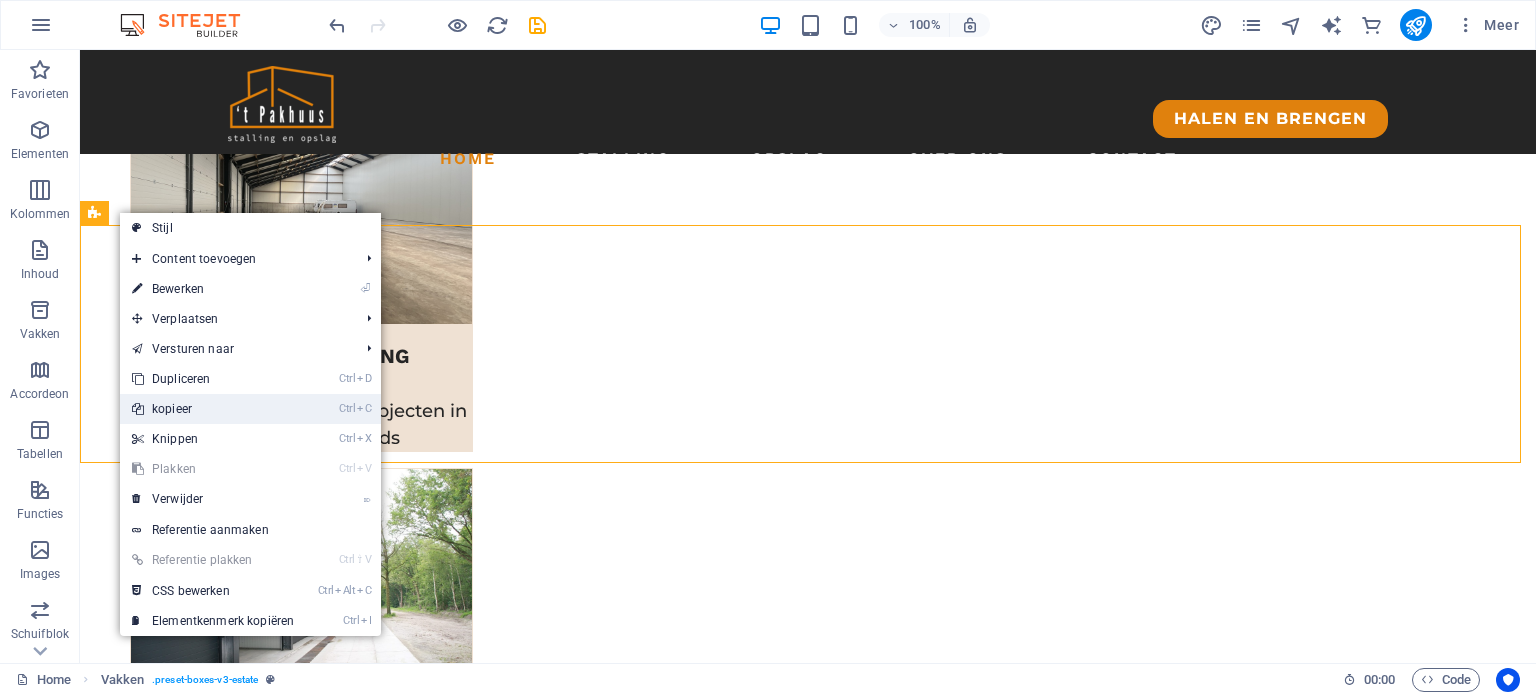click on "Ctrl C  kopieer" at bounding box center (213, 409) 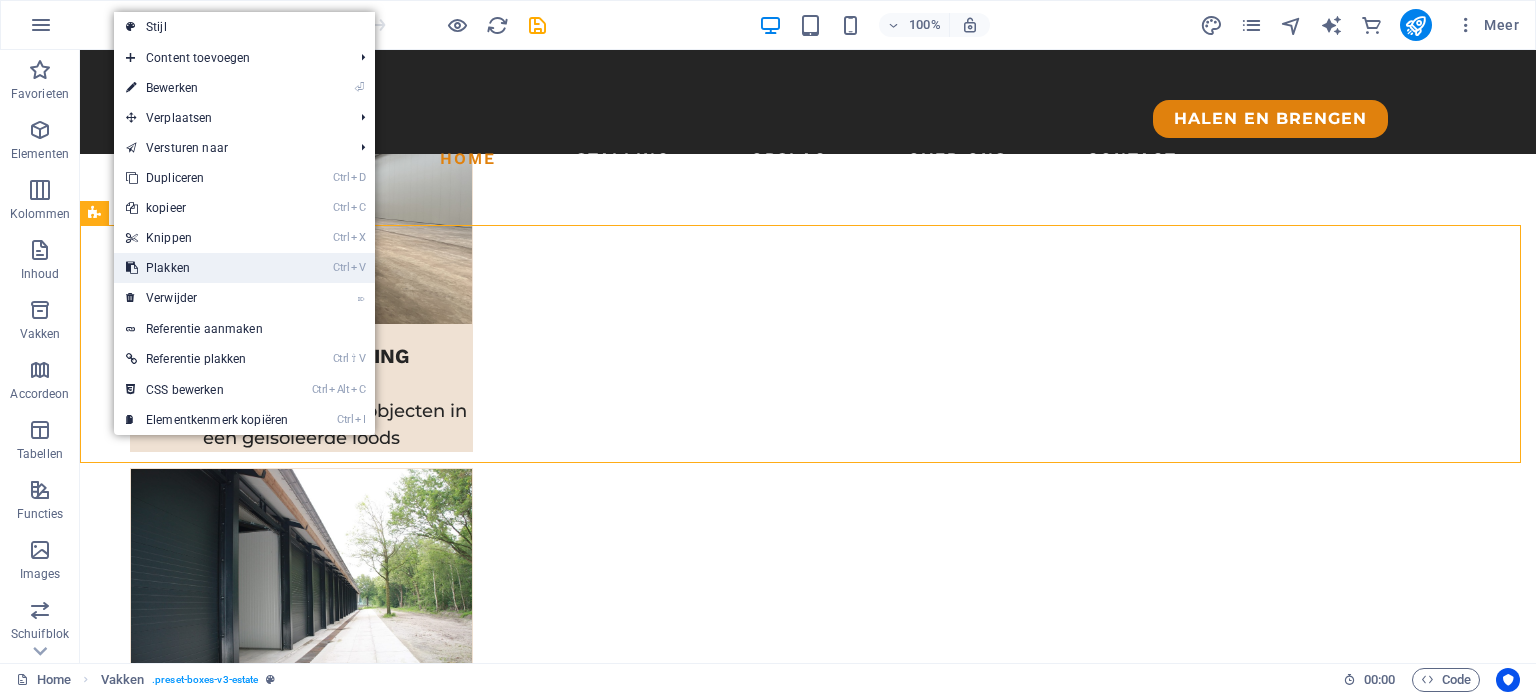 click on "Ctrl V  Plakken" at bounding box center [207, 268] 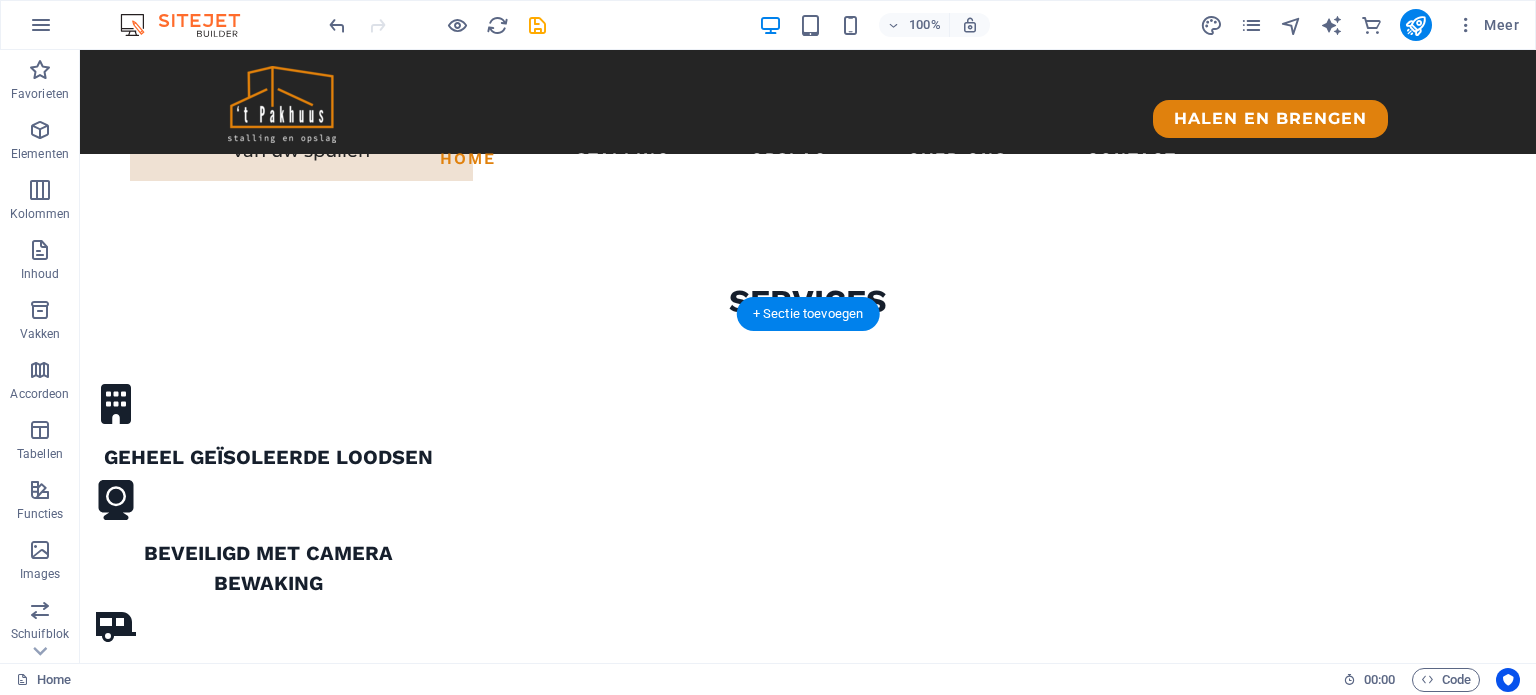 scroll, scrollTop: 1992, scrollLeft: 0, axis: vertical 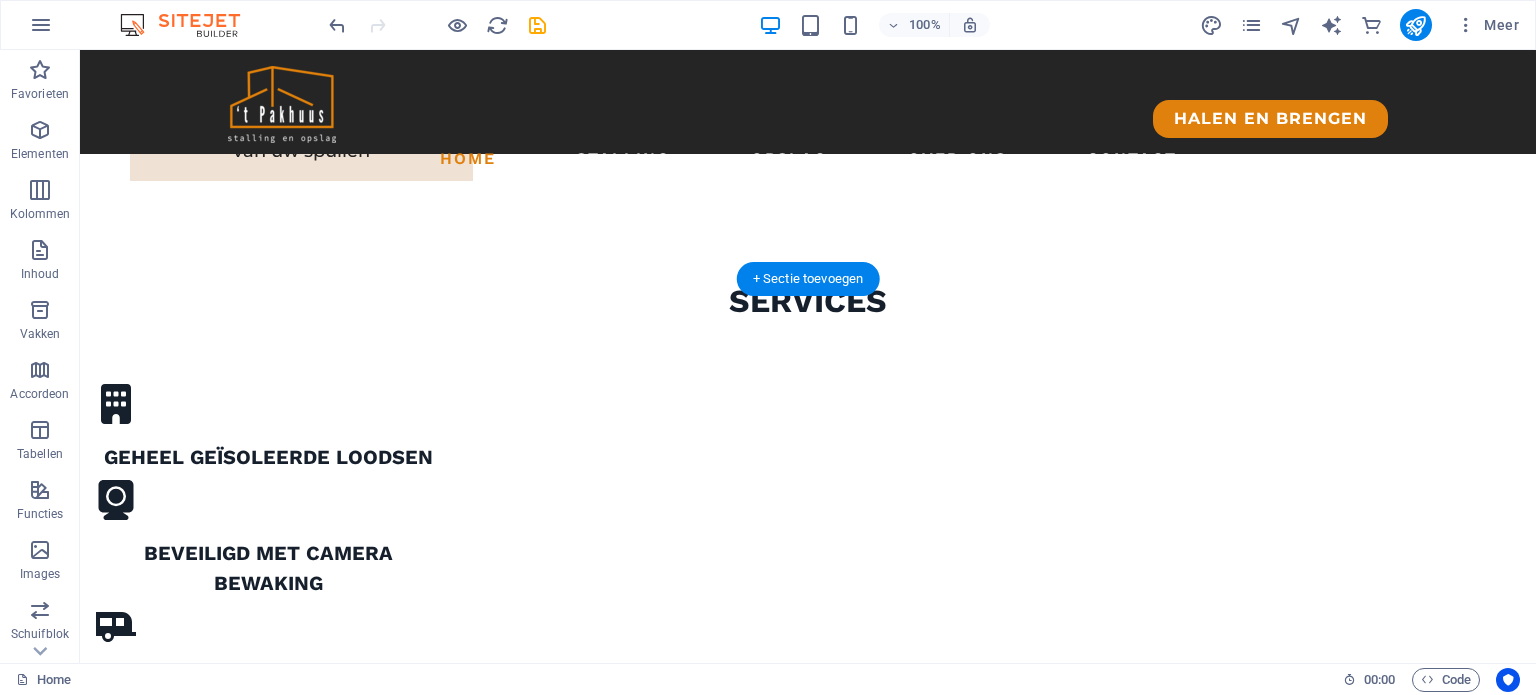 click at bounding box center [808, 2341] 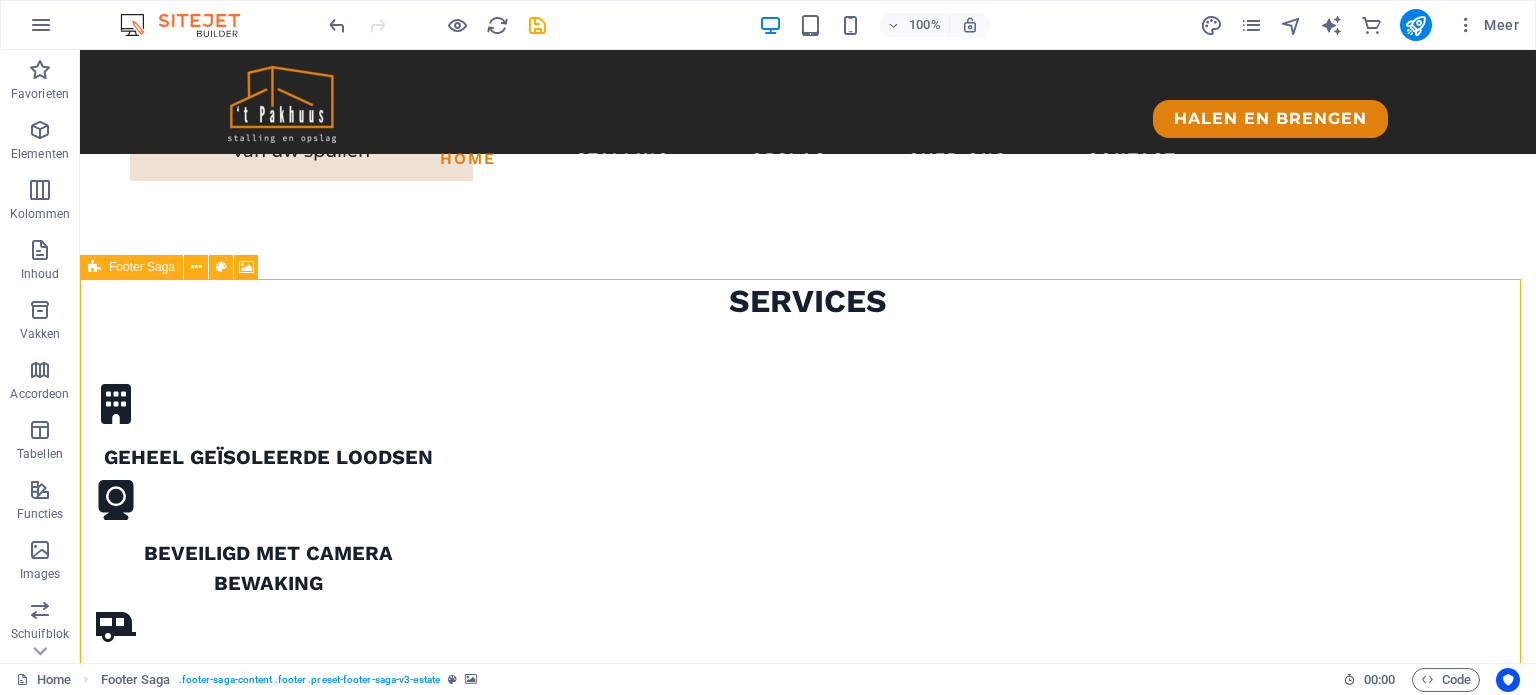 click on "Footer Saga" at bounding box center (142, 267) 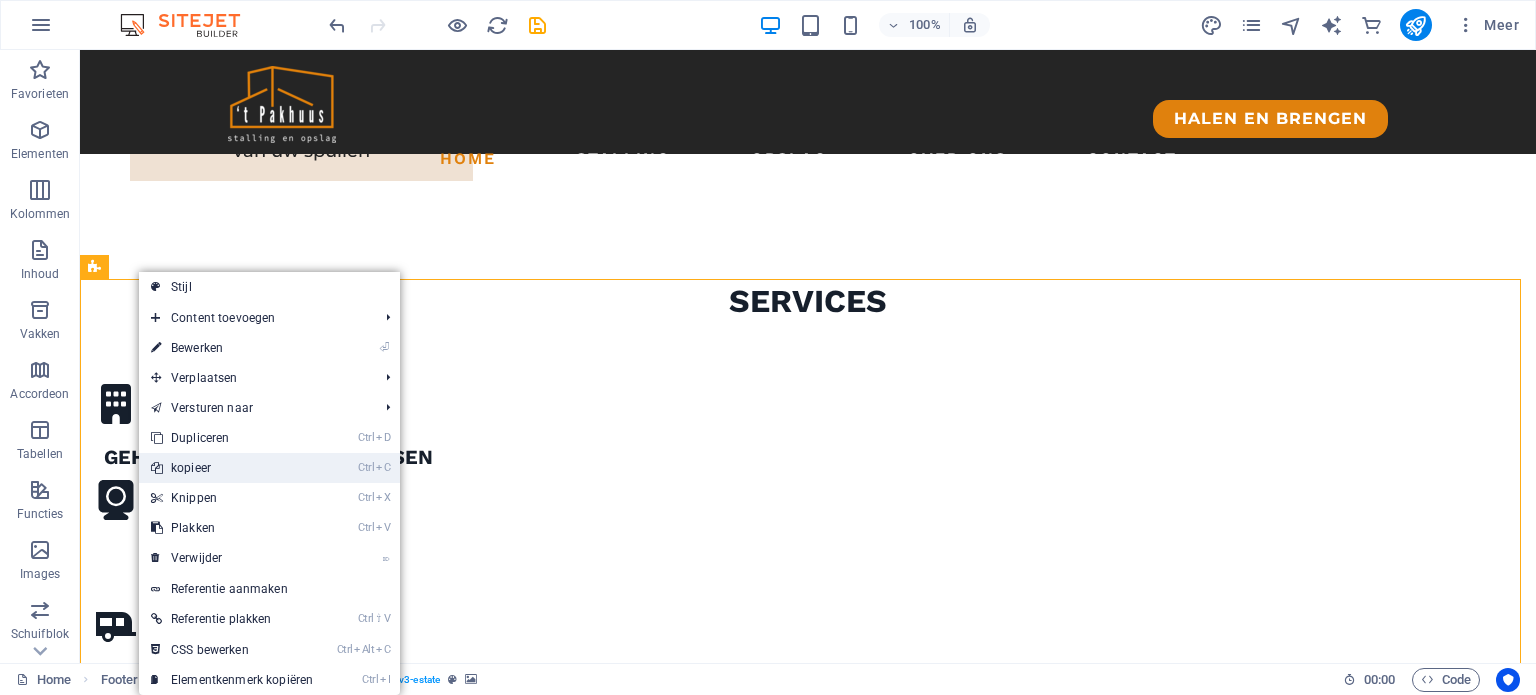click on "Ctrl C  kopieer" at bounding box center (232, 468) 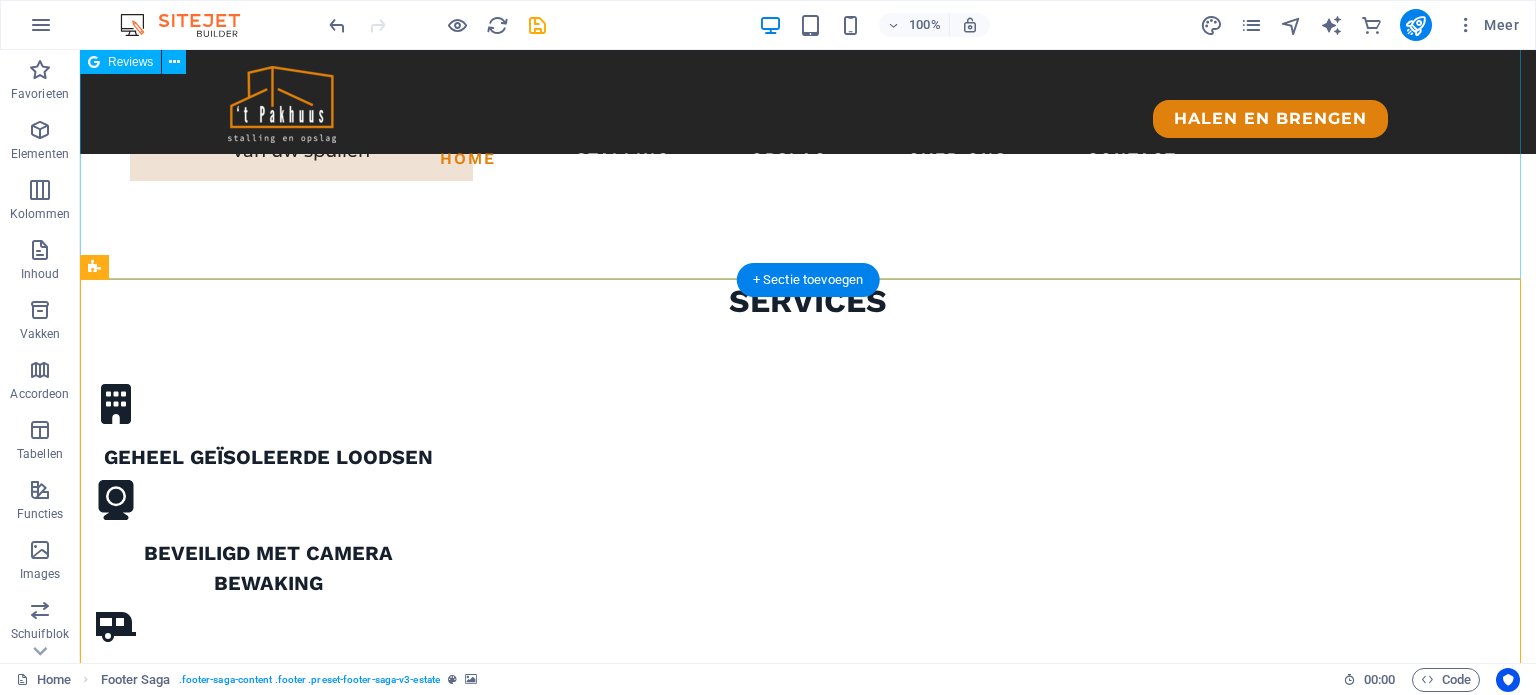 click on "4.7 7 reviews on  Review us on Google AI-Generated Summary Based on 7 Google reviews Spacious, clean, and dry storage units for campers and caravans. Owners provide excellent customer service and personal attention. Modern facilities with convenient access and reasonable pricing. [FIRST] [LAST] 3 days ago Super fijn bedrijf om je kostbare bezit te stallen. Wij huren een box voor de camper en deze zijn erg groot, schoon, droog en prima toegankelijk. Toon en Ria hebben hart voor de zaak en voor de klanten die er hun bezit komen stallen. Maken persoonlijk contact en leggen alles netjes uit. Denken graag mee en hebben gezorgd voor erg goede moderne voorzieningen. Ik zou het iedereen aanraden om hier caravan of camper te stallen of wat dan ook in opslag. Read more [FIRST] [LAST] 12 days ago Superschoon, nieuw en netjes, mooie prijsstelling en ruime openingstijden. Eigenaren zijn correct en toegankelijk. Van harte aanbevolen! [FIRST] [LAST] 14 days ago Read more [FIRST] [LAST] 3 months ago [FIRST] [LAST] 11 months ago 0%" at bounding box center [808, 1789] 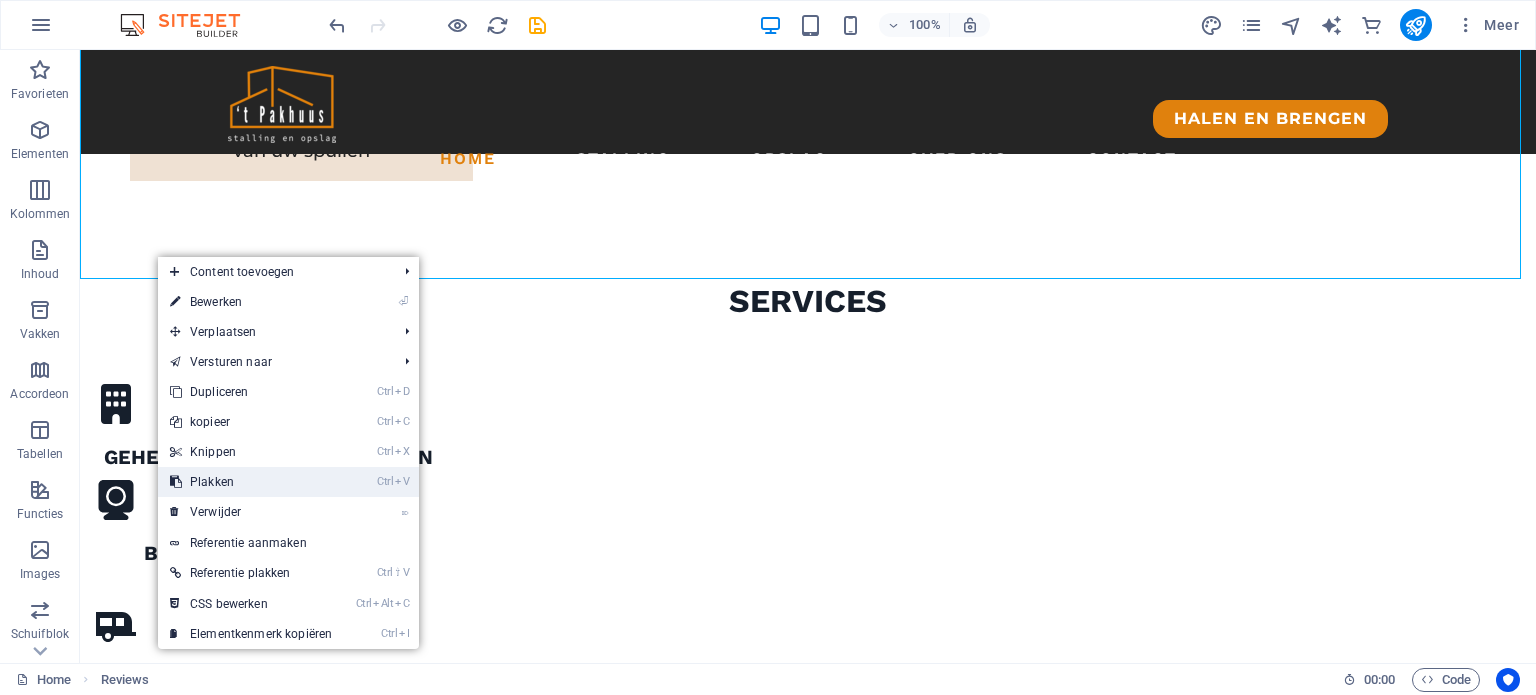 click on "Ctrl V  Plakken" at bounding box center [251, 482] 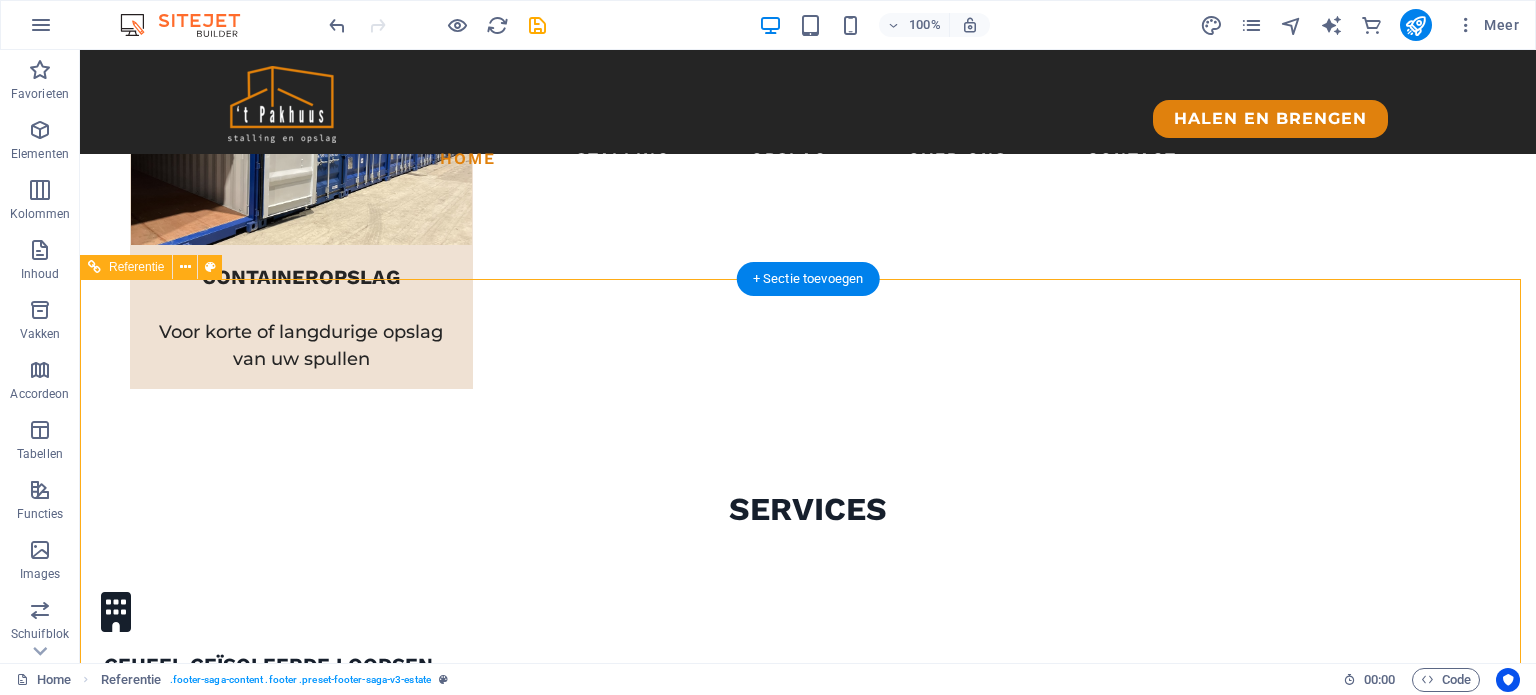 scroll, scrollTop: 1780, scrollLeft: 0, axis: vertical 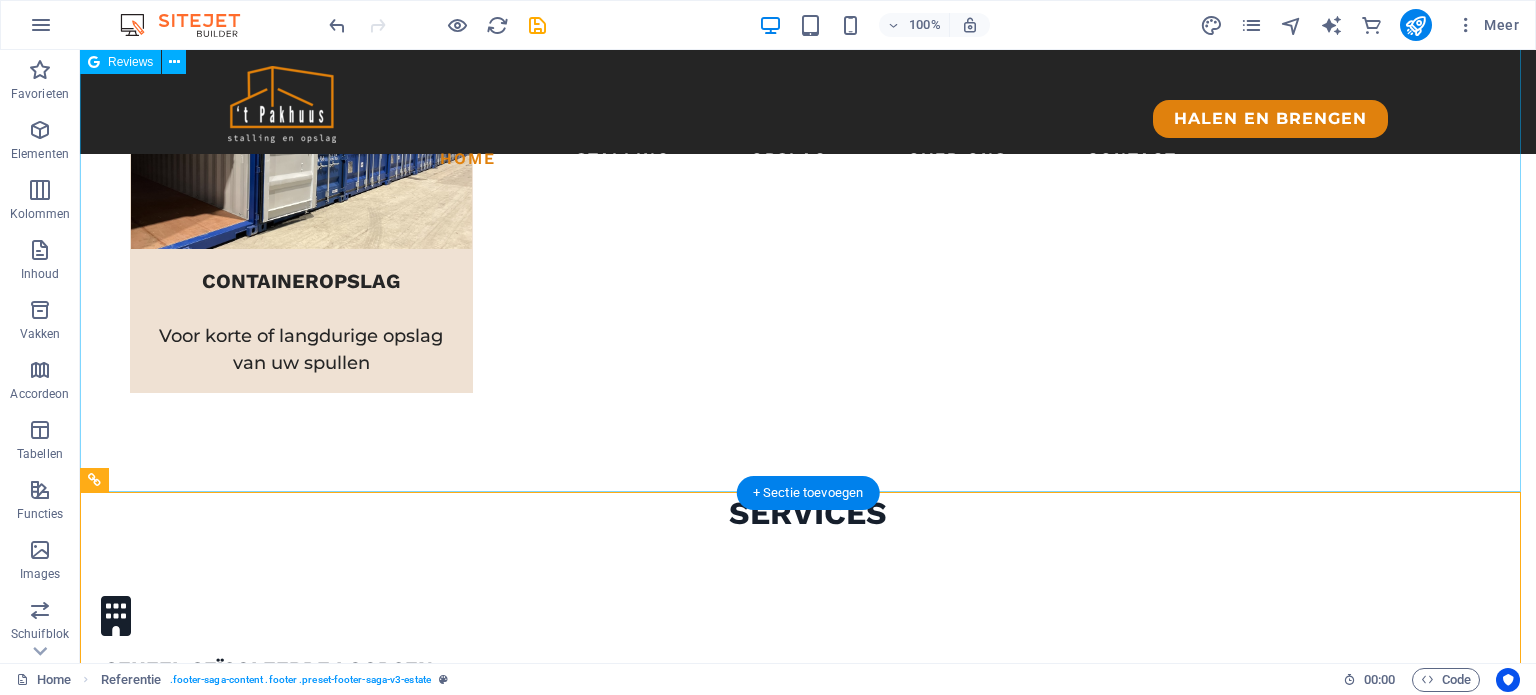 click on "4.7 7 reviews on  Review us on Google AI-Generated Summary Based on 7 Google reviews Spacious, clean, and dry storage units for campers and caravans. Owners provide excellent customer service and personal attention. Modern facilities with convenient access and reasonable pricing. [FIRST] [LAST] 3 days ago Super fijn bedrijf om je kostbare bezit te stallen. Wij huren een box voor de camper en deze zijn erg groot, schoon, droog en prima toegankelijk. Toon en Ria hebben hart voor de zaak en voor de klanten die er hun bezit komen stallen. Maken persoonlijk contact en leggen alles netjes uit. Denken graag mee en hebben gezorgd voor erg goede moderne voorzieningen. Ik zou het iedereen aanraden om hier caravan of camper te stallen of wat dan ook in opslag. Read more [FIRST] [LAST] 12 days ago Superschoon, nieuw en netjes, mooie prijsstelling en ruime openingstijden. Eigenaren zijn correct en toegankelijk. Van harte aanbevolen! [FIRST] [LAST] 14 days ago Read more [FIRST] [LAST] 3 months ago [FIRST] [LAST] 11 months ago 0%" at bounding box center (808, 2001) 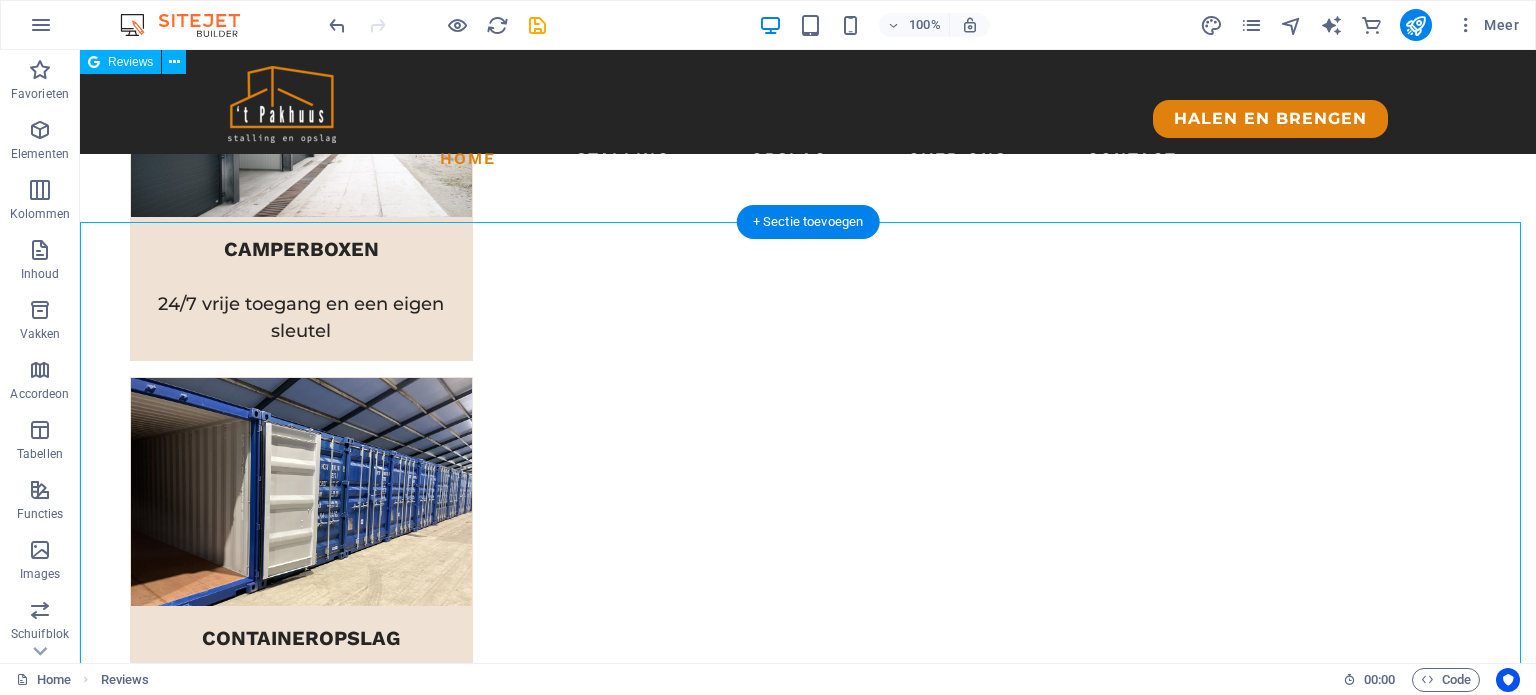 scroll, scrollTop: 1410, scrollLeft: 0, axis: vertical 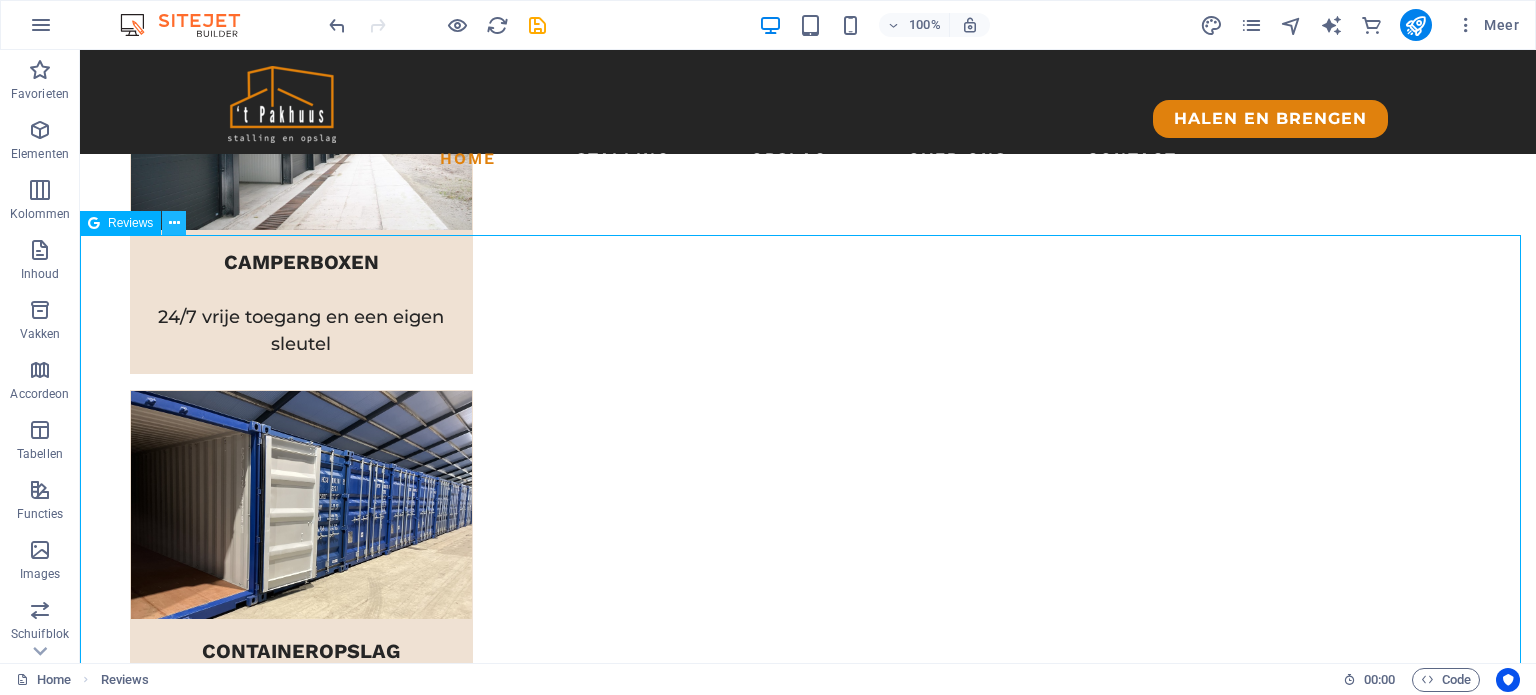 click at bounding box center (174, 223) 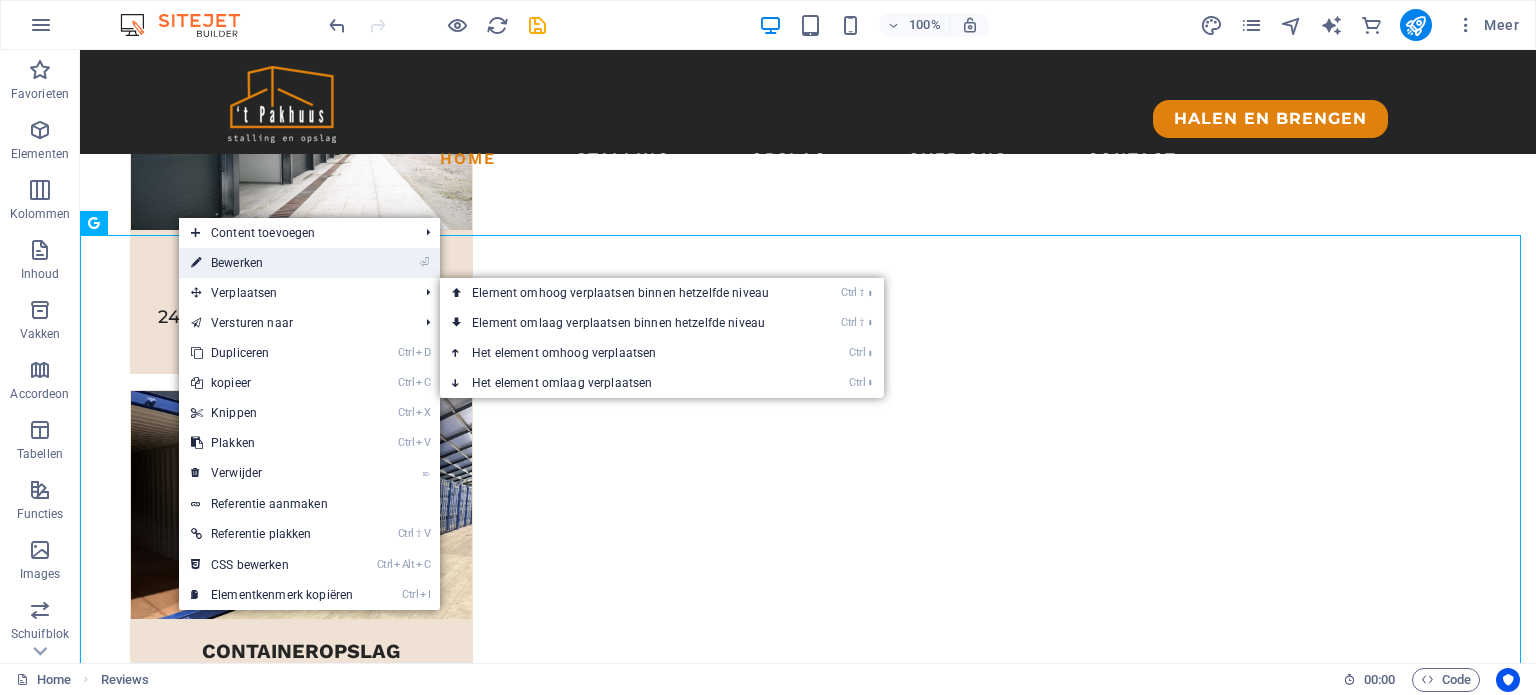 click on "⏎  Bewerken" at bounding box center (272, 263) 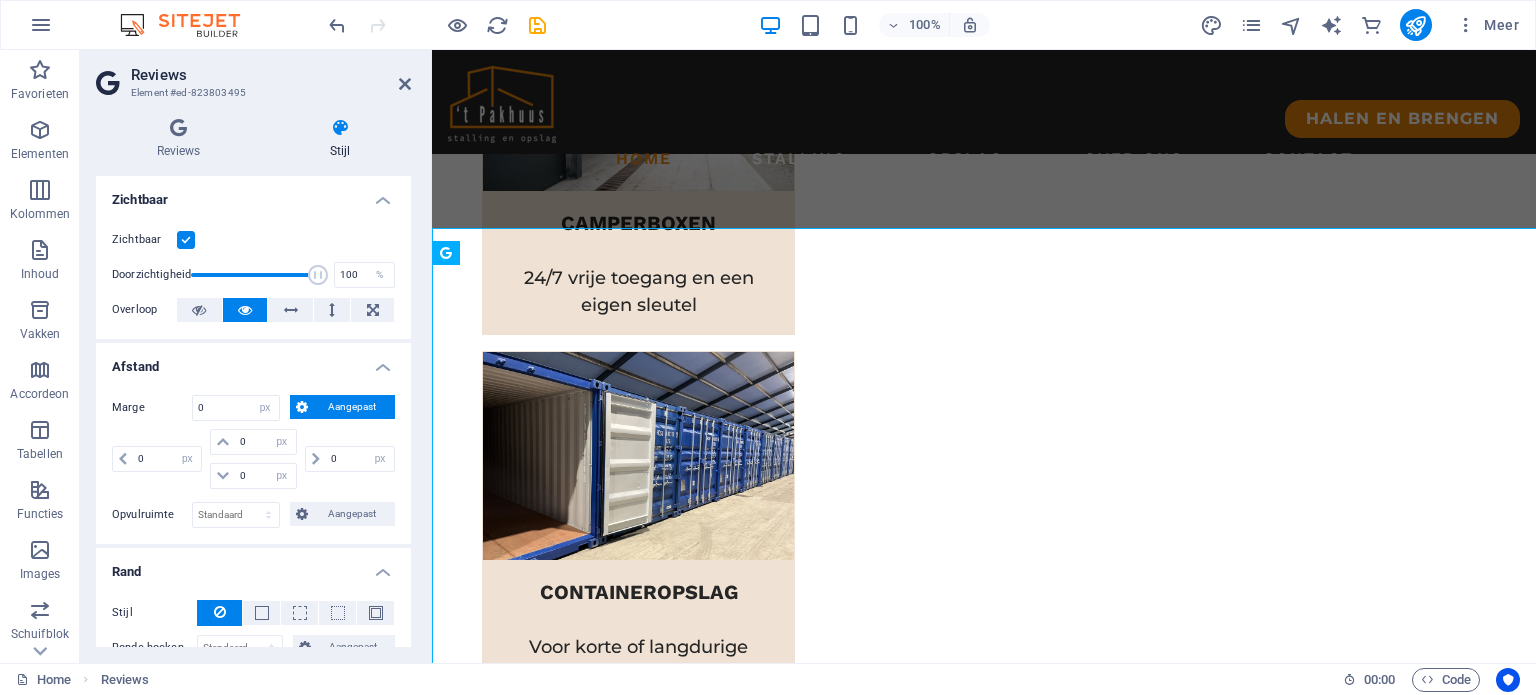 scroll, scrollTop: 1417, scrollLeft: 0, axis: vertical 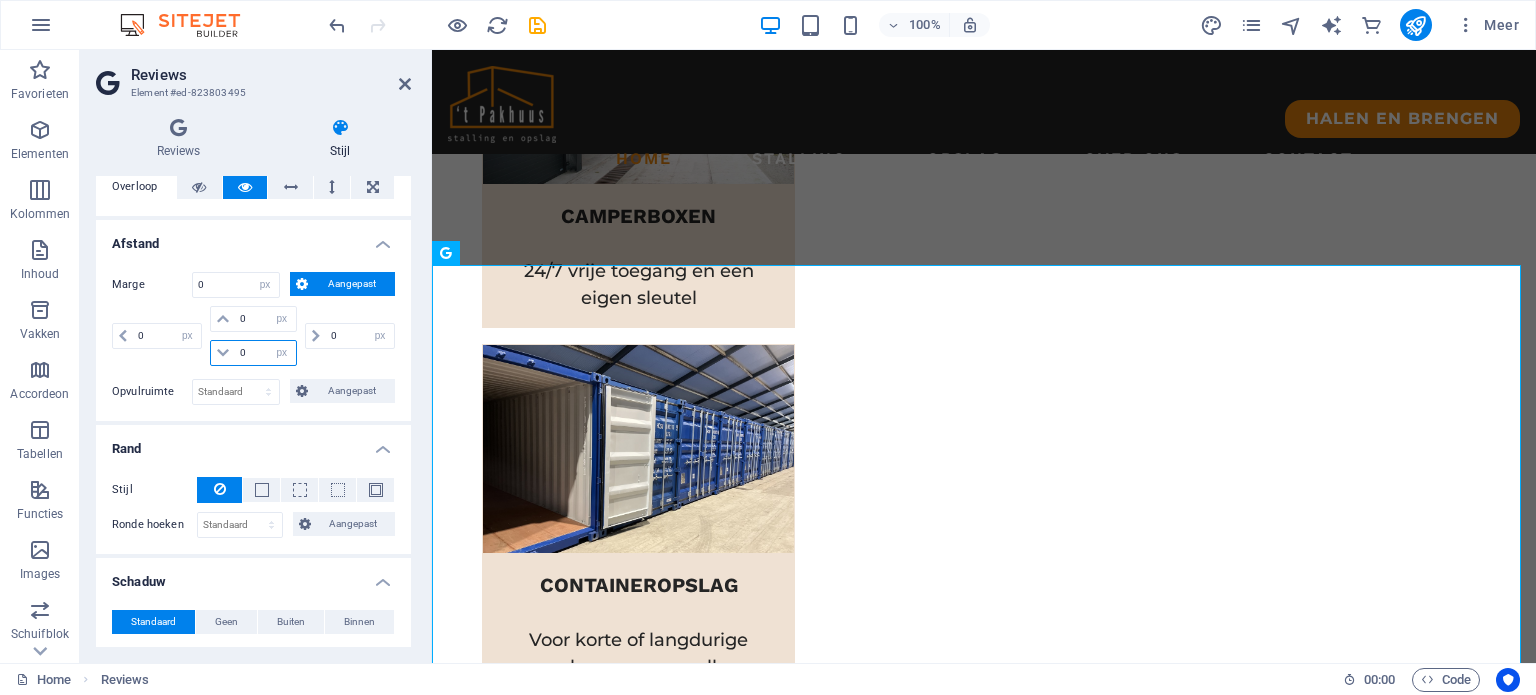 click on "0" at bounding box center (265, 353) 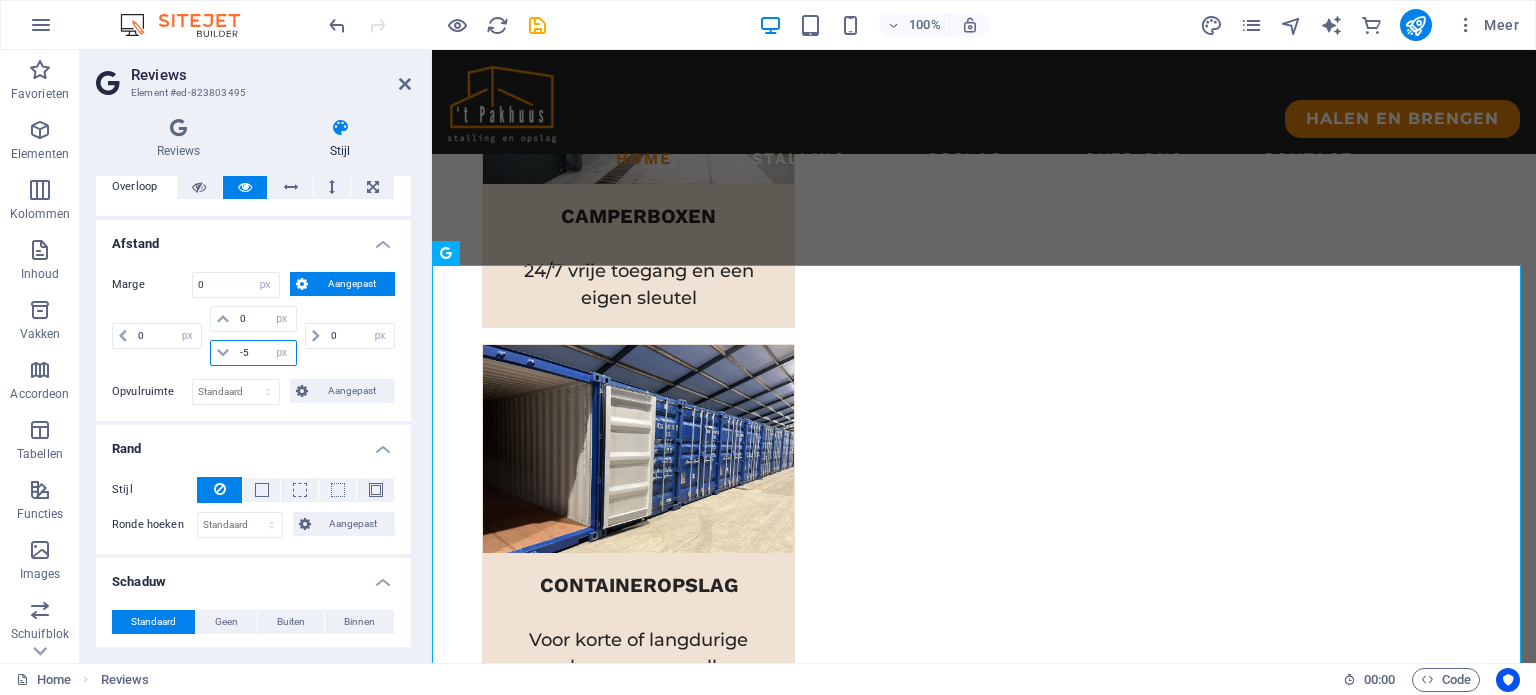 type on "-50" 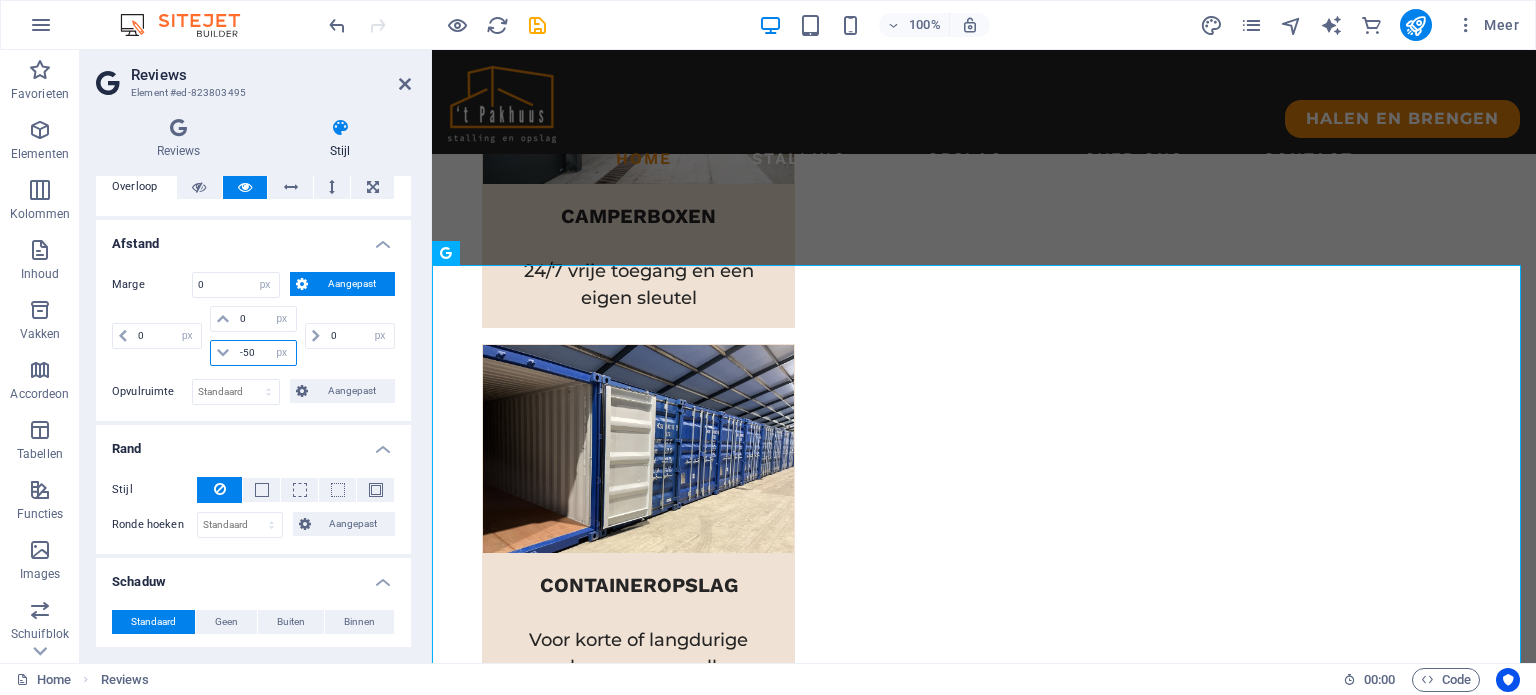 type 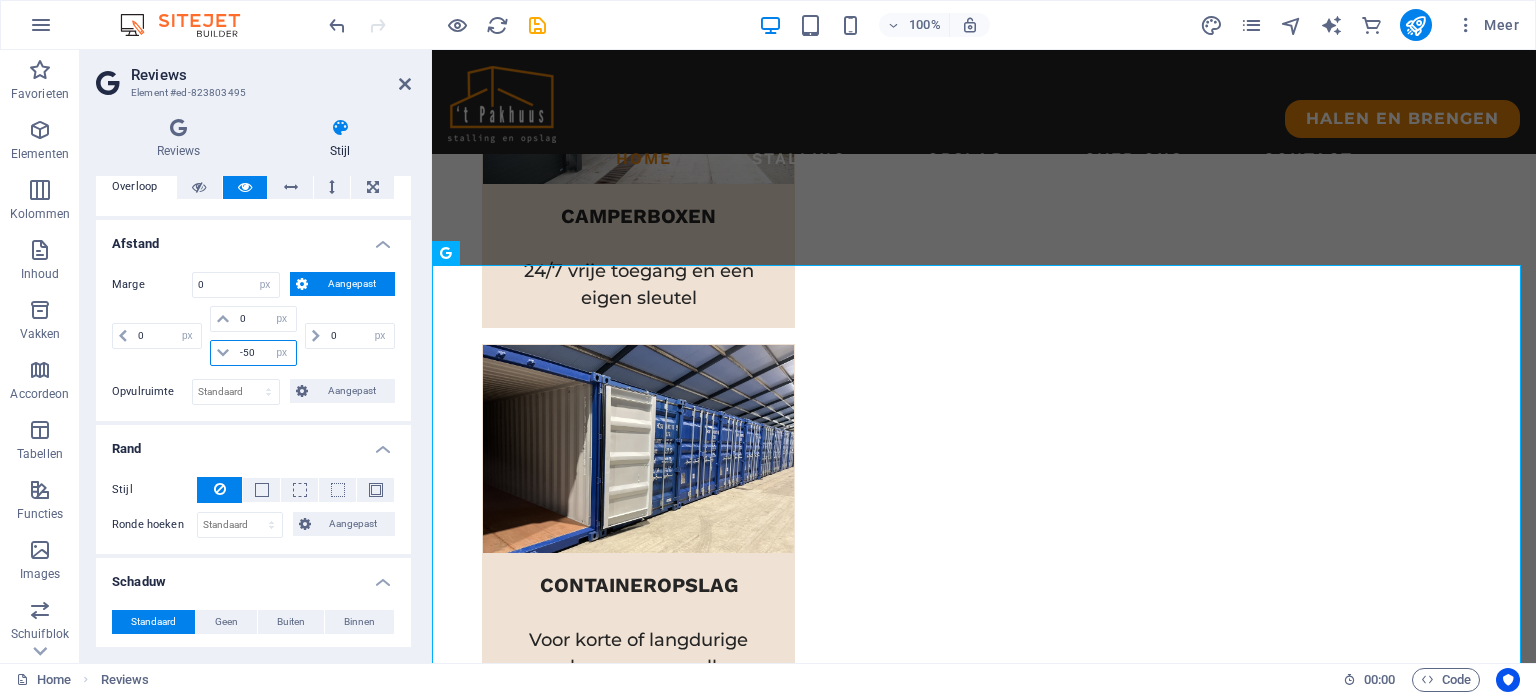 select on "DISABLED_OPTION_VALUE" 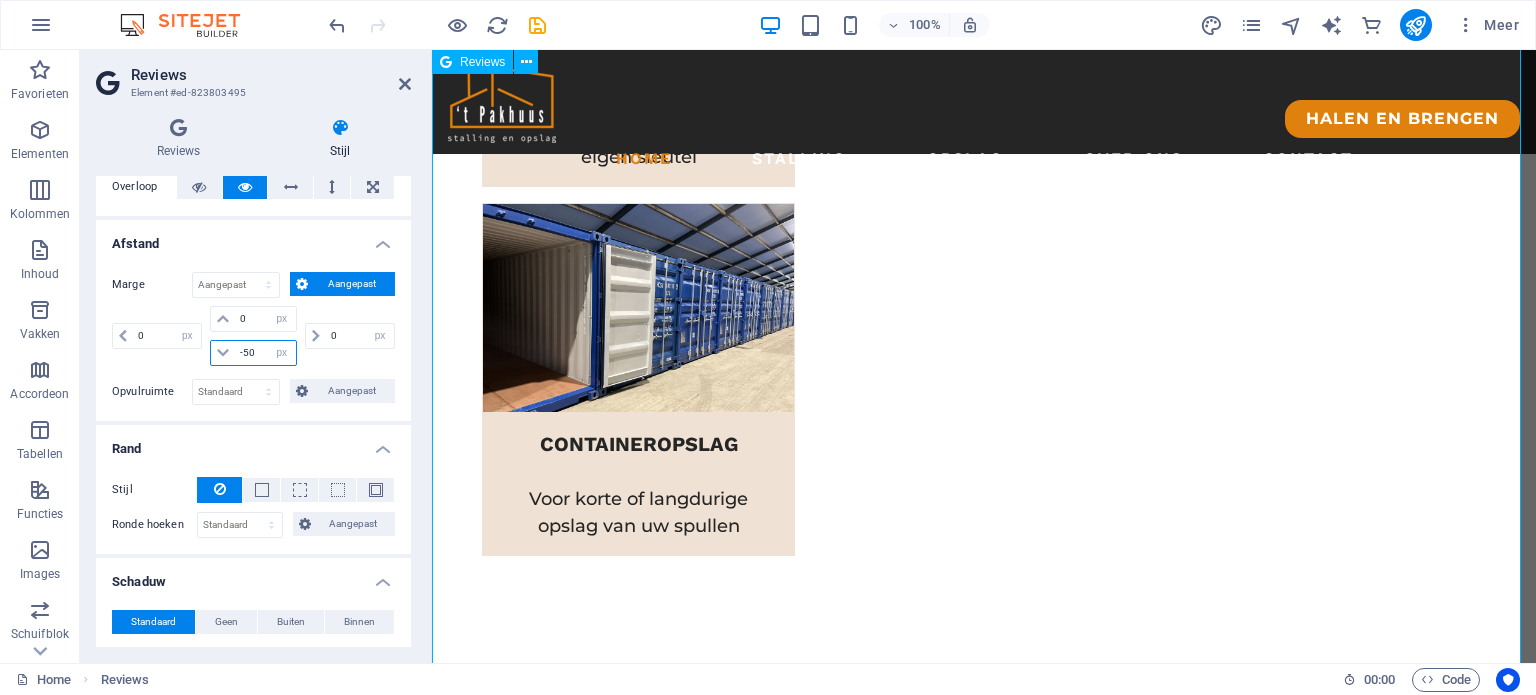 scroll, scrollTop: 1557, scrollLeft: 0, axis: vertical 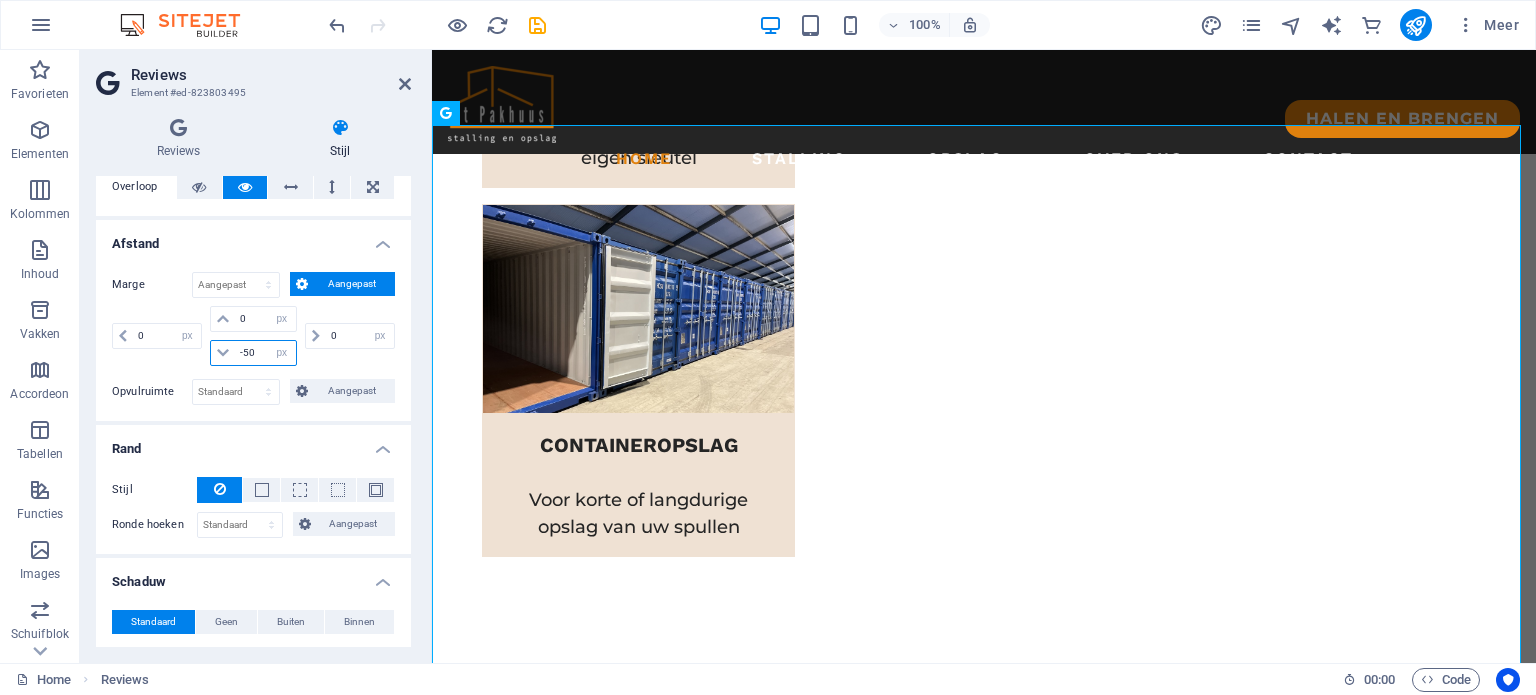 click on "-50" at bounding box center [265, 353] 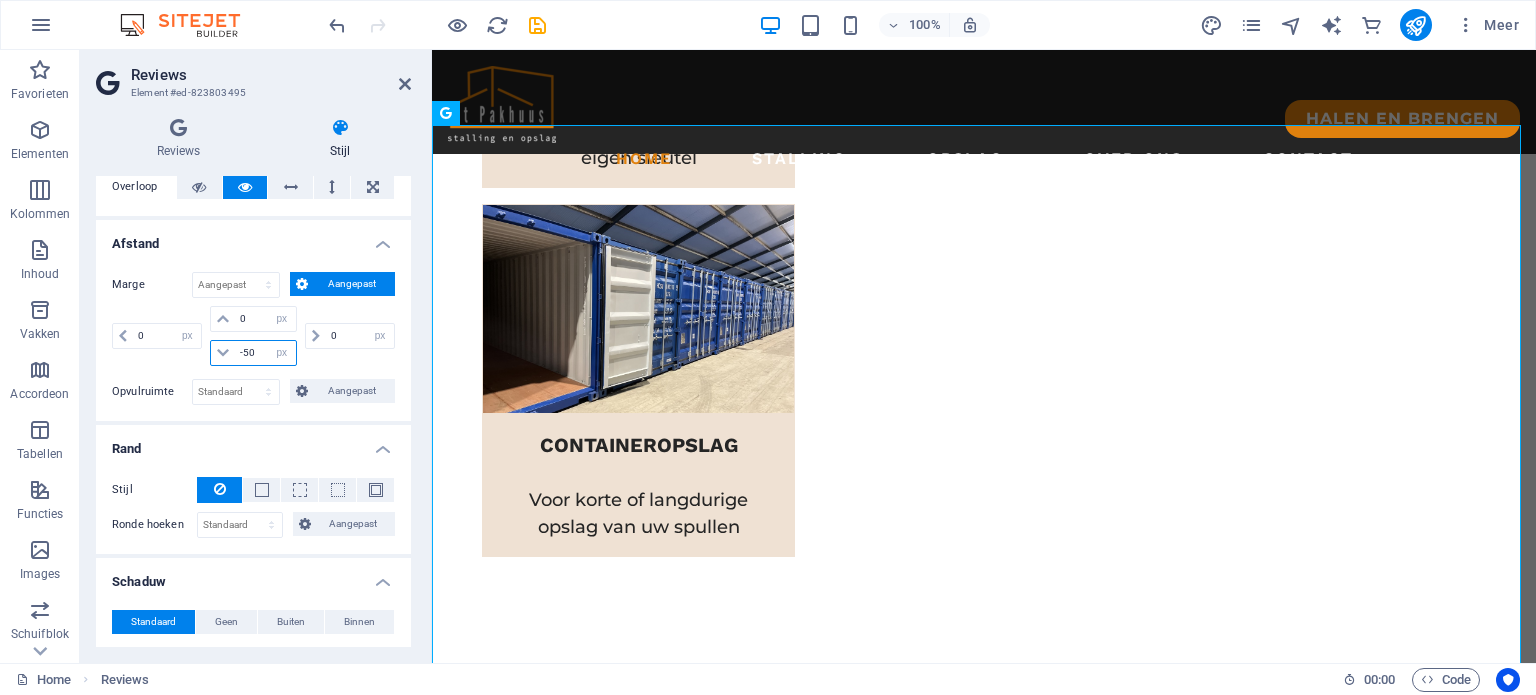 type on "-5" 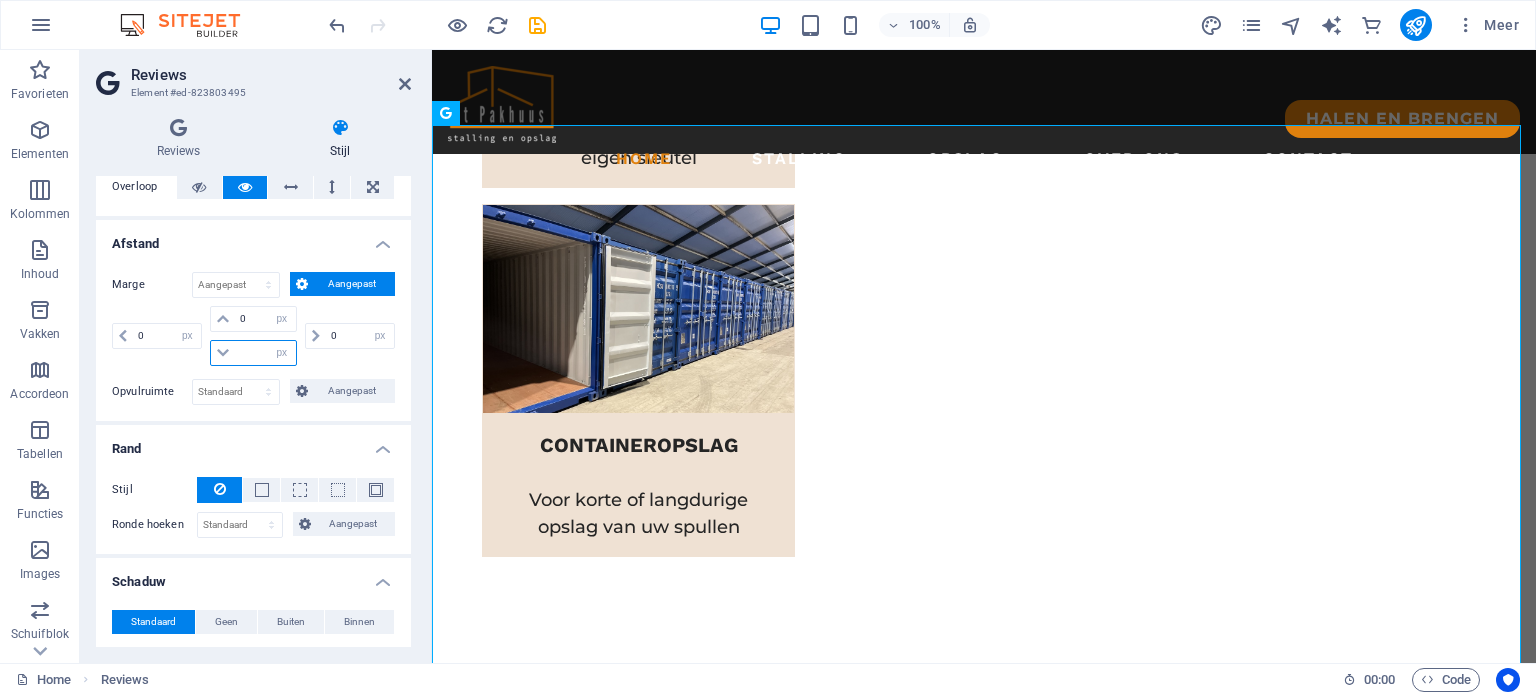 type on "0" 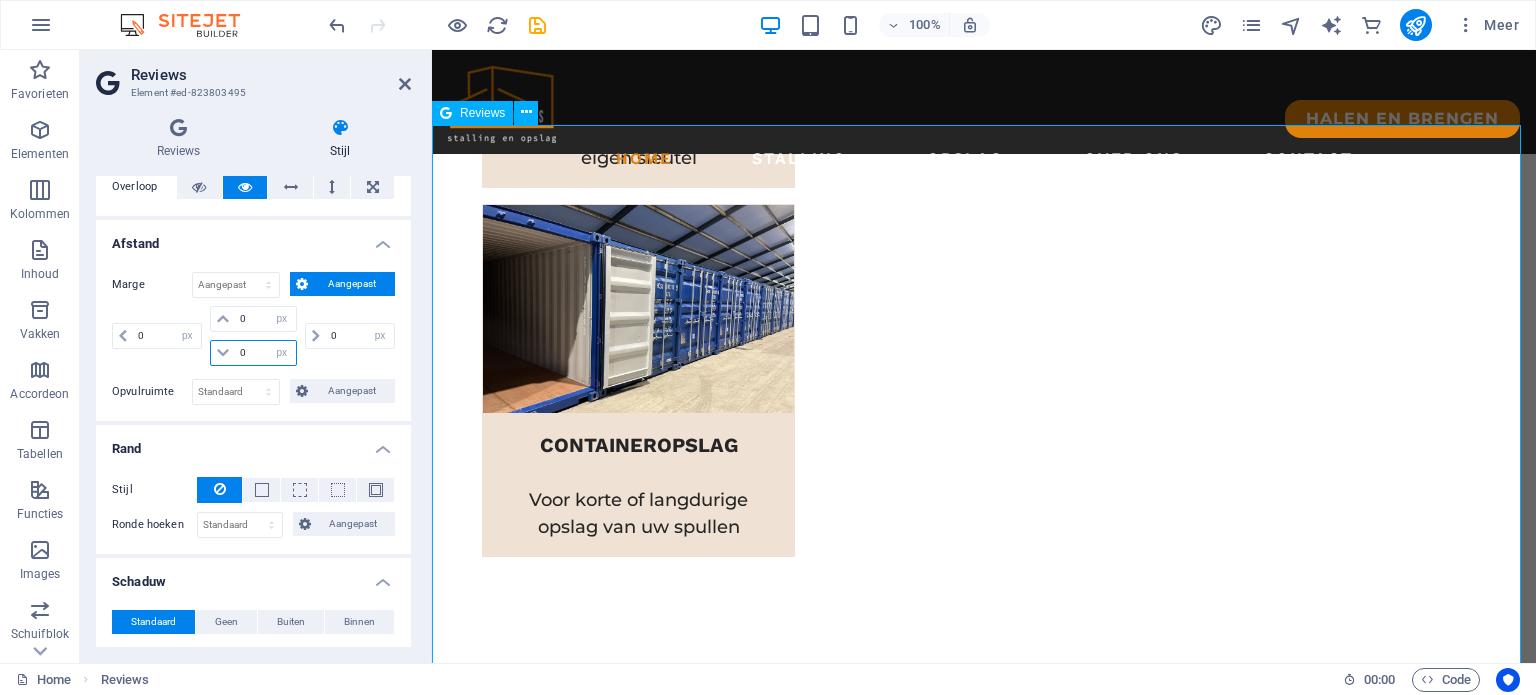 type on "0" 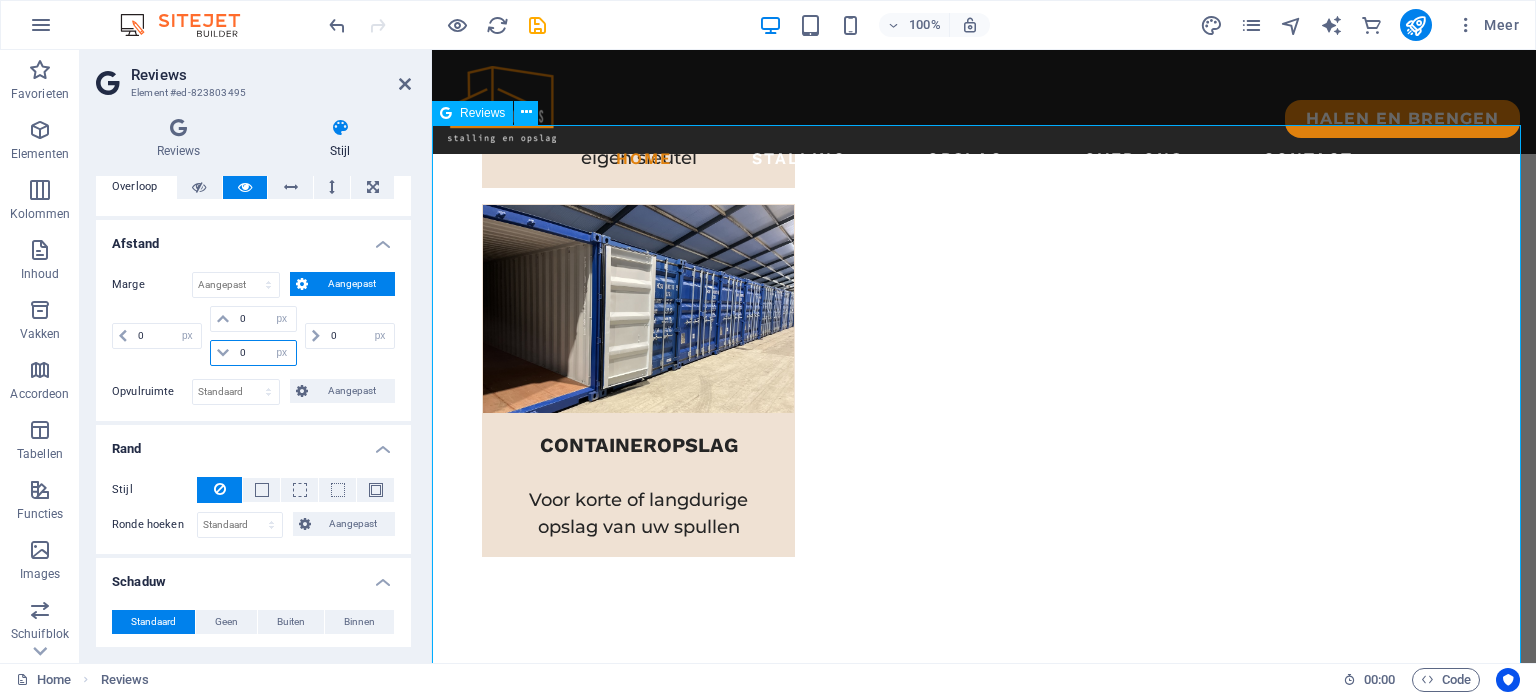 select on "px" 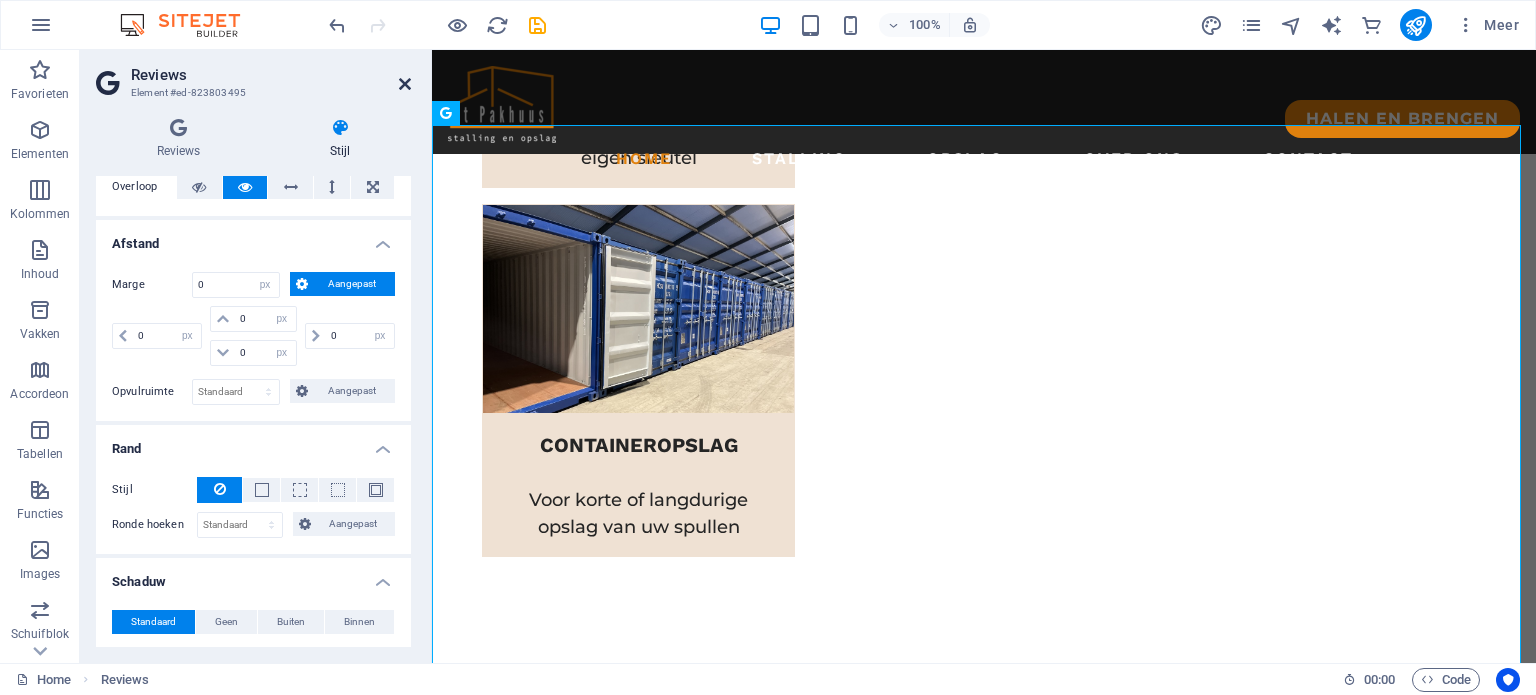 click at bounding box center [405, 84] 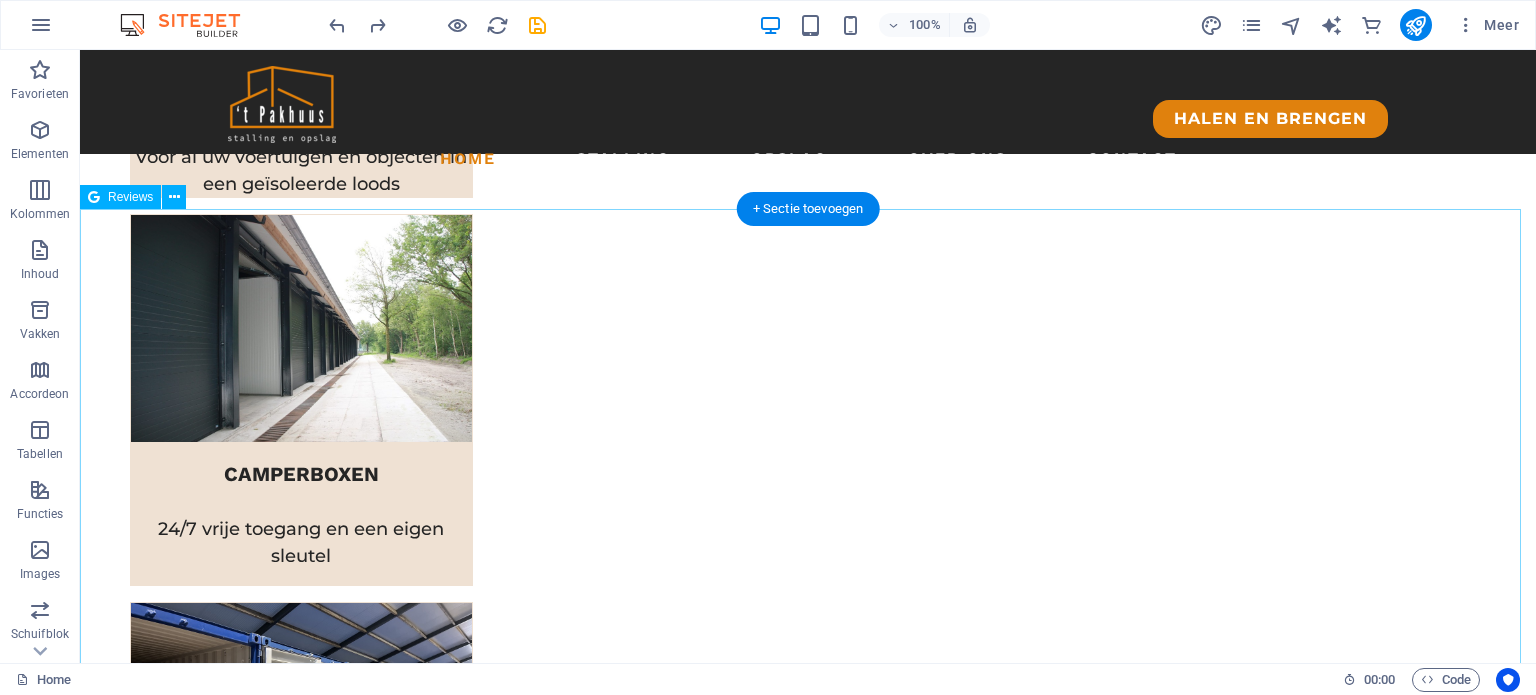 scroll, scrollTop: 1192, scrollLeft: 0, axis: vertical 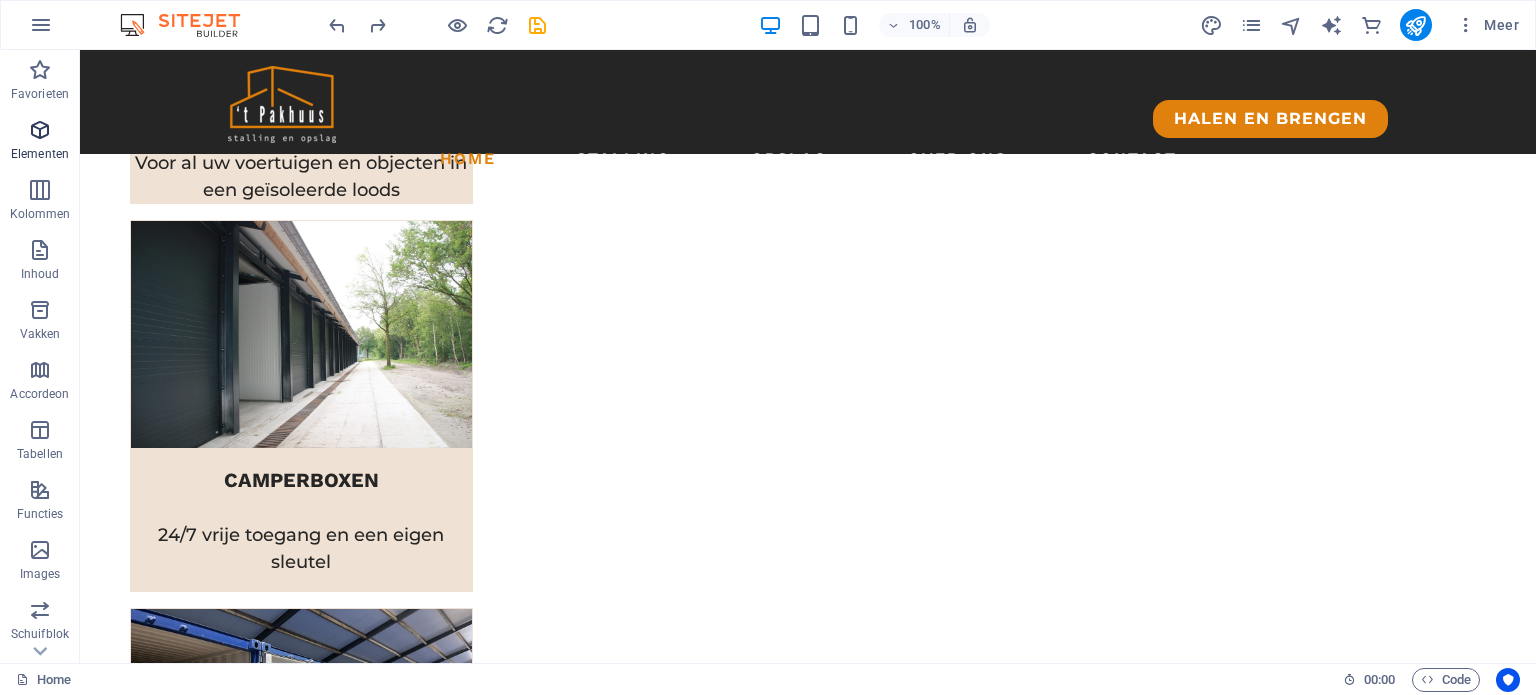 click on "Elementen" at bounding box center [40, 154] 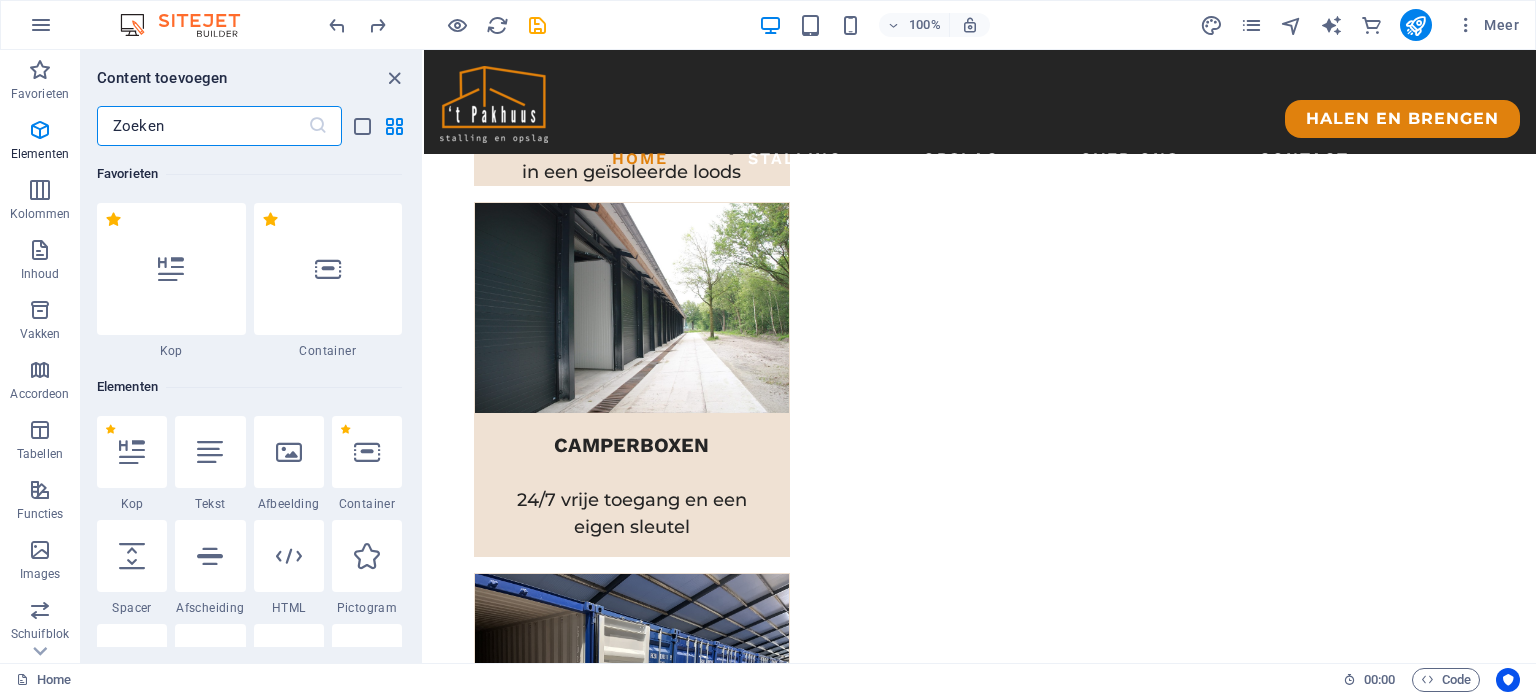 scroll, scrollTop: 1171, scrollLeft: 0, axis: vertical 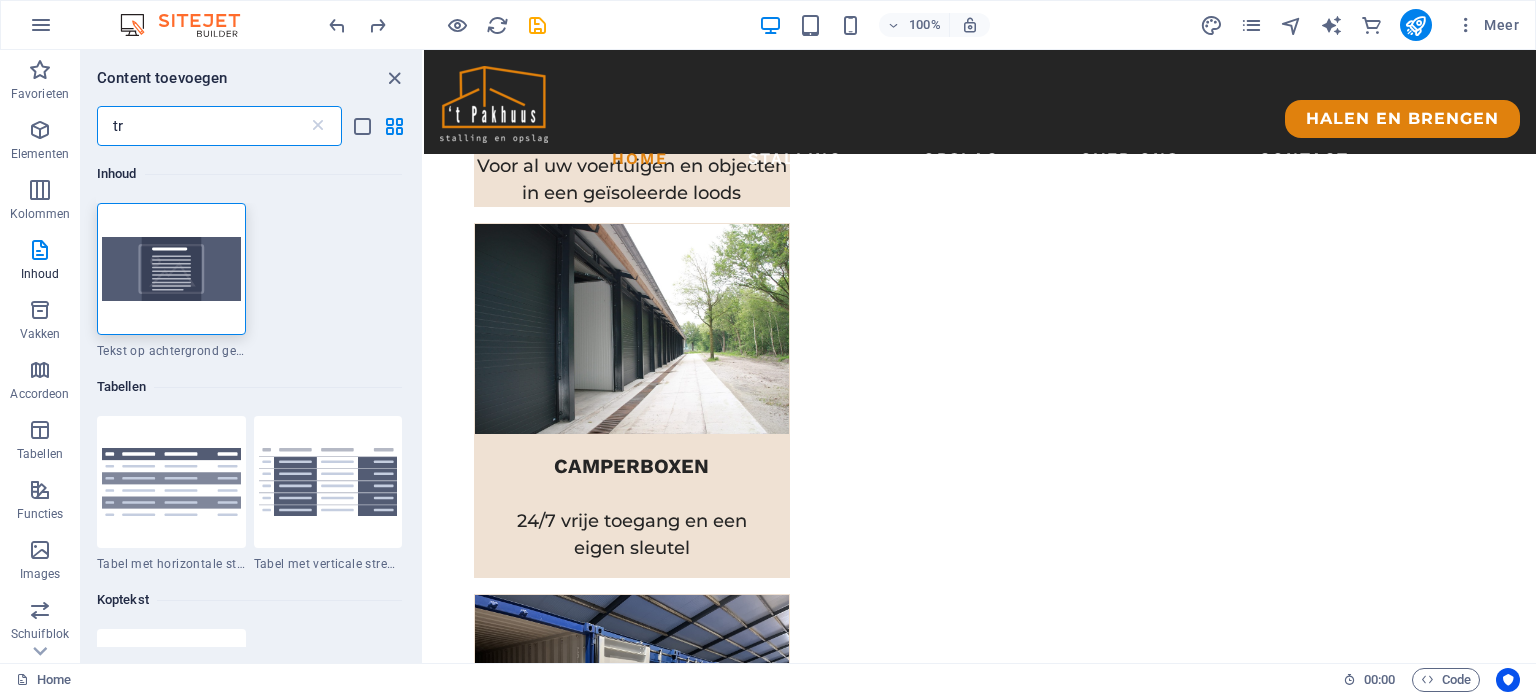 type on "t" 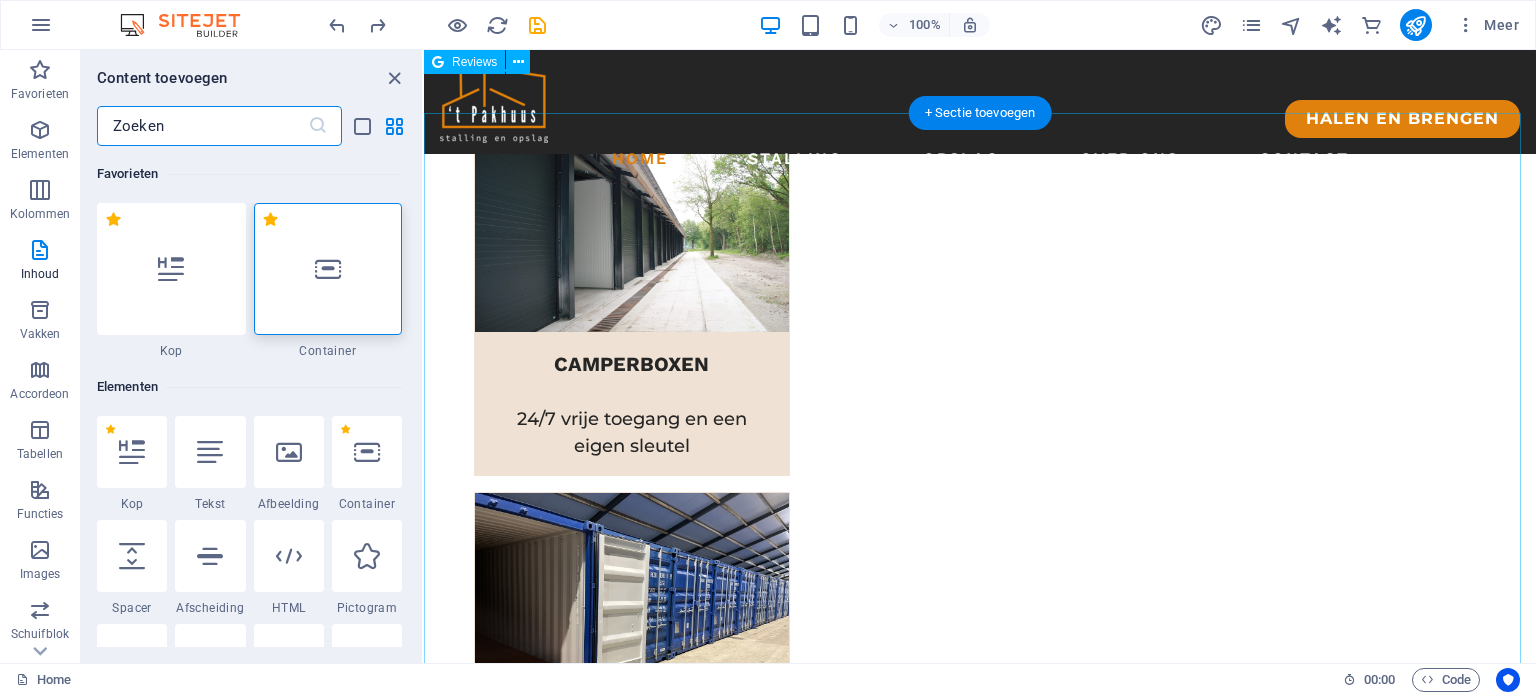 scroll, scrollTop: 1268, scrollLeft: 0, axis: vertical 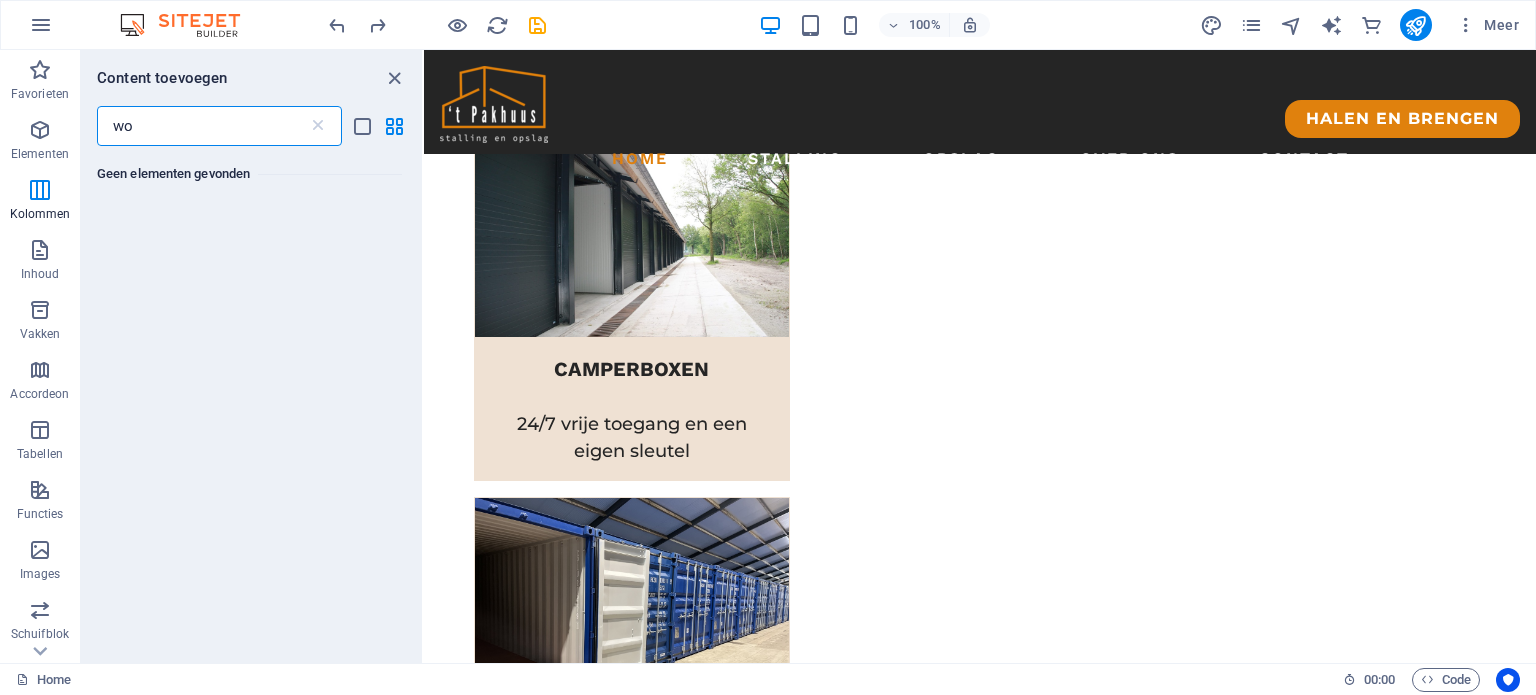 type on "w" 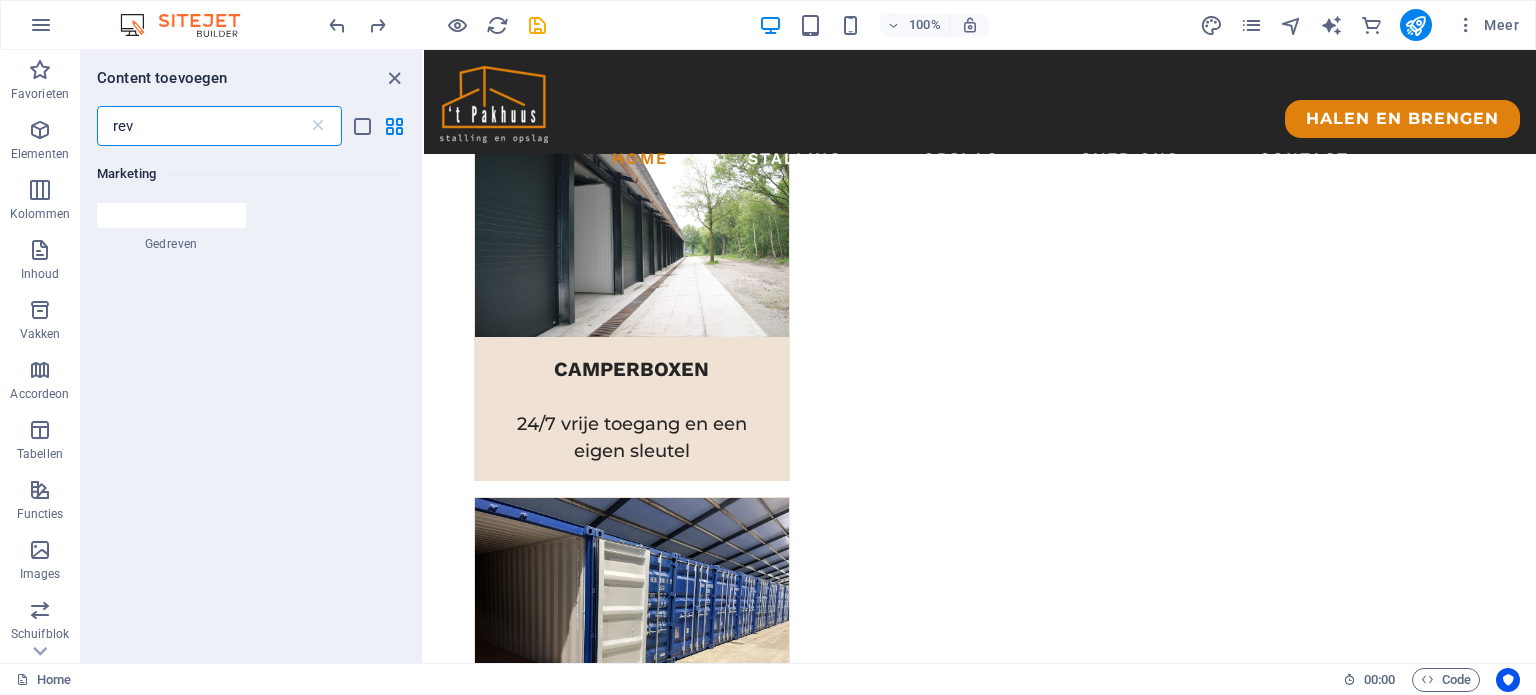 scroll, scrollTop: 0, scrollLeft: 0, axis: both 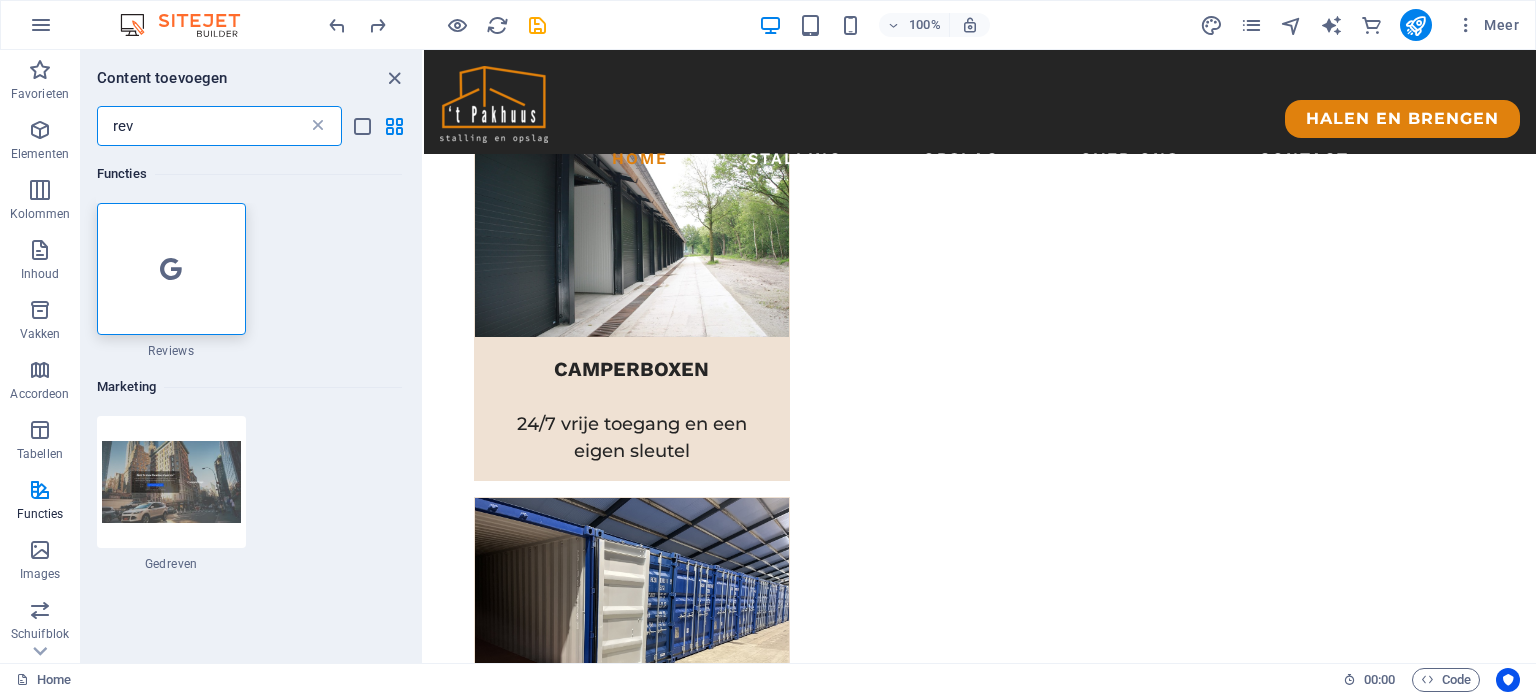 type on "rev" 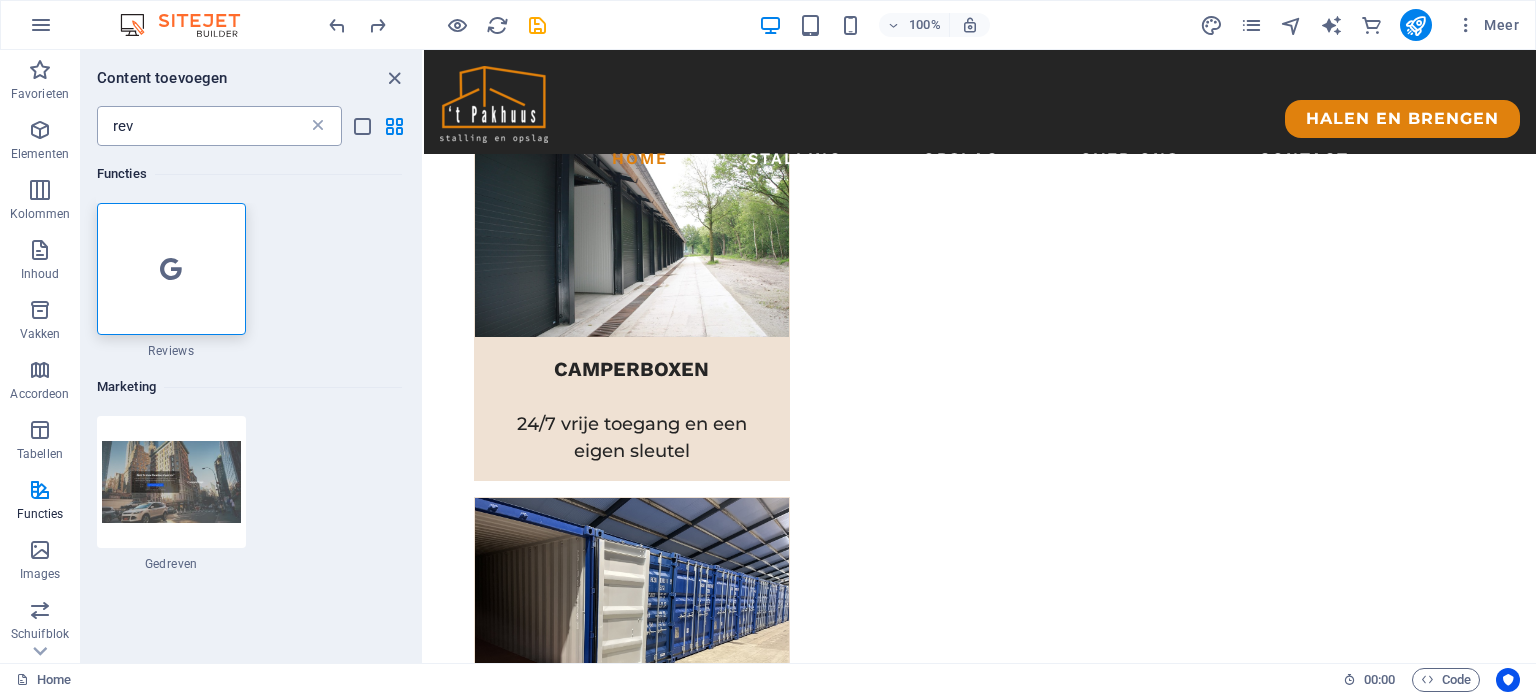 click at bounding box center (318, 126) 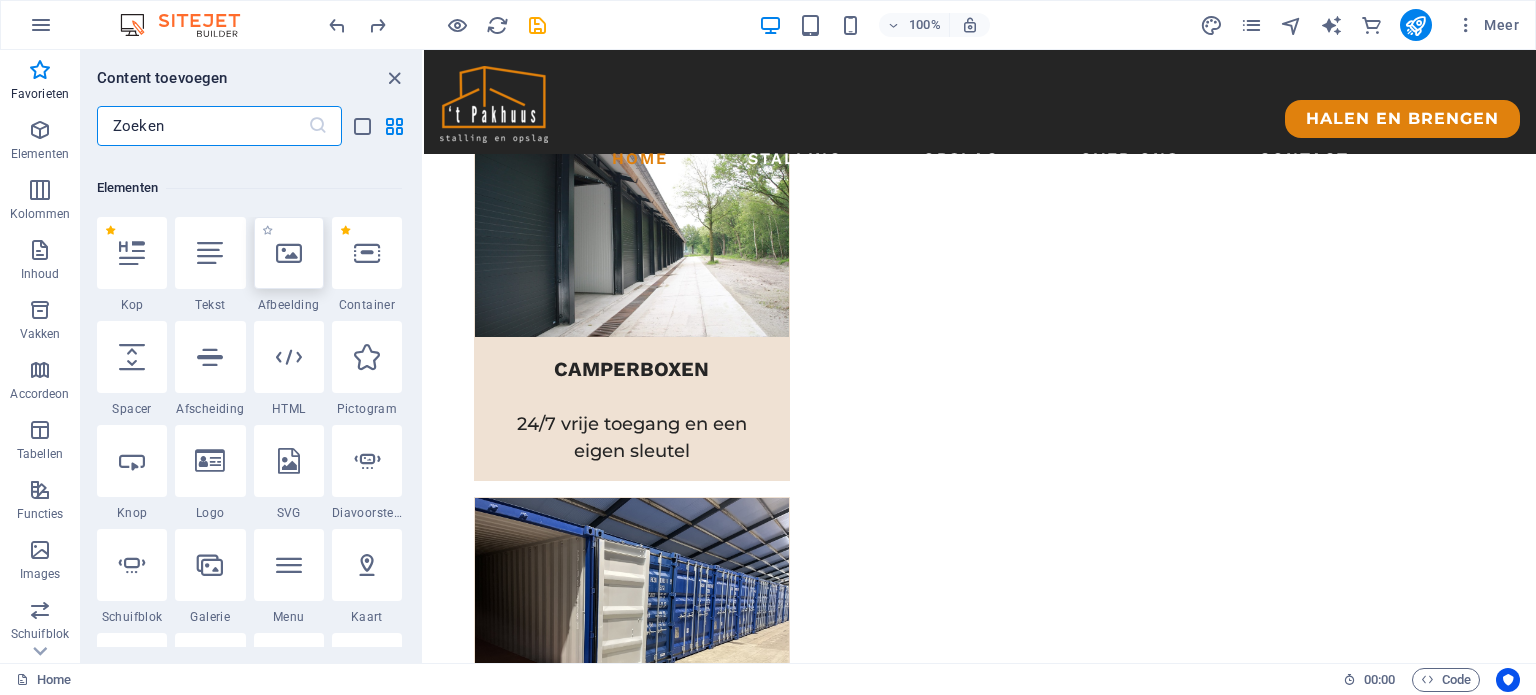 scroll, scrollTop: 200, scrollLeft: 0, axis: vertical 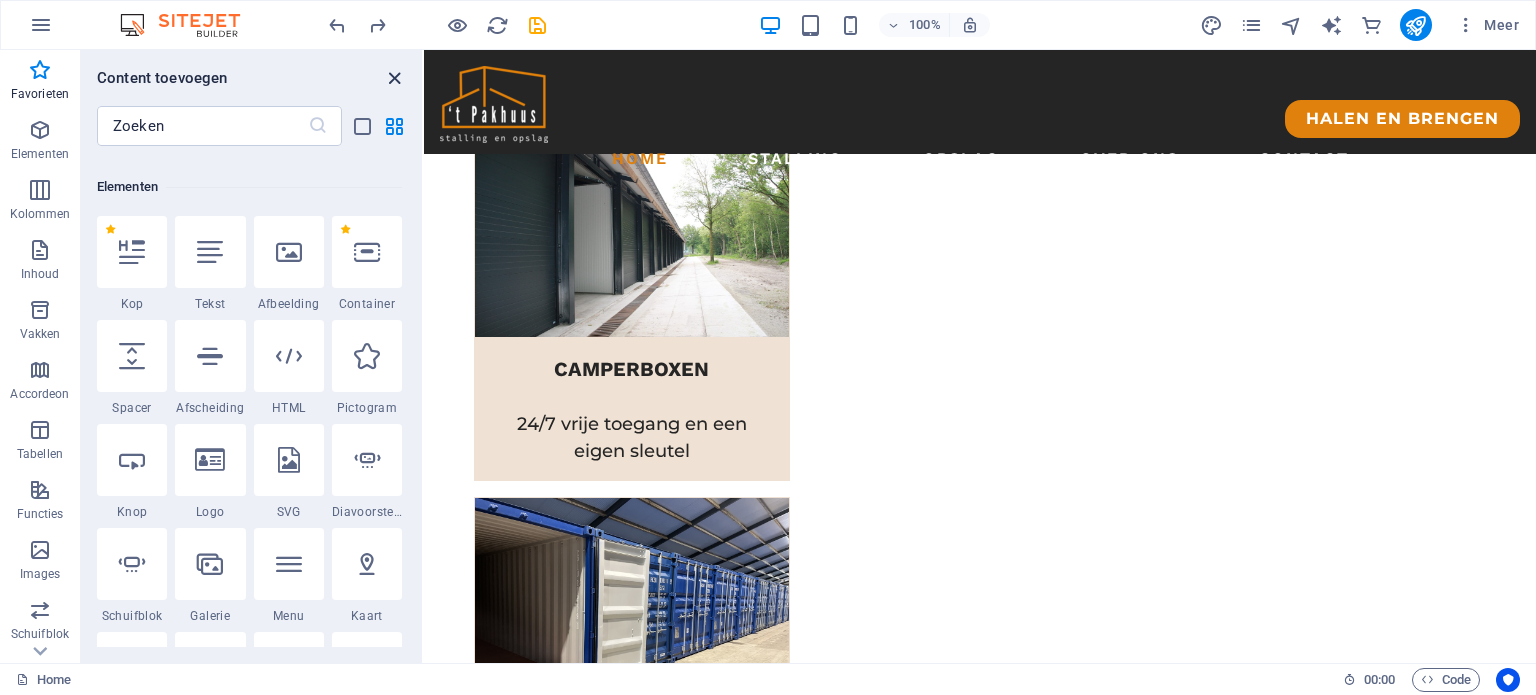 click at bounding box center [394, 78] 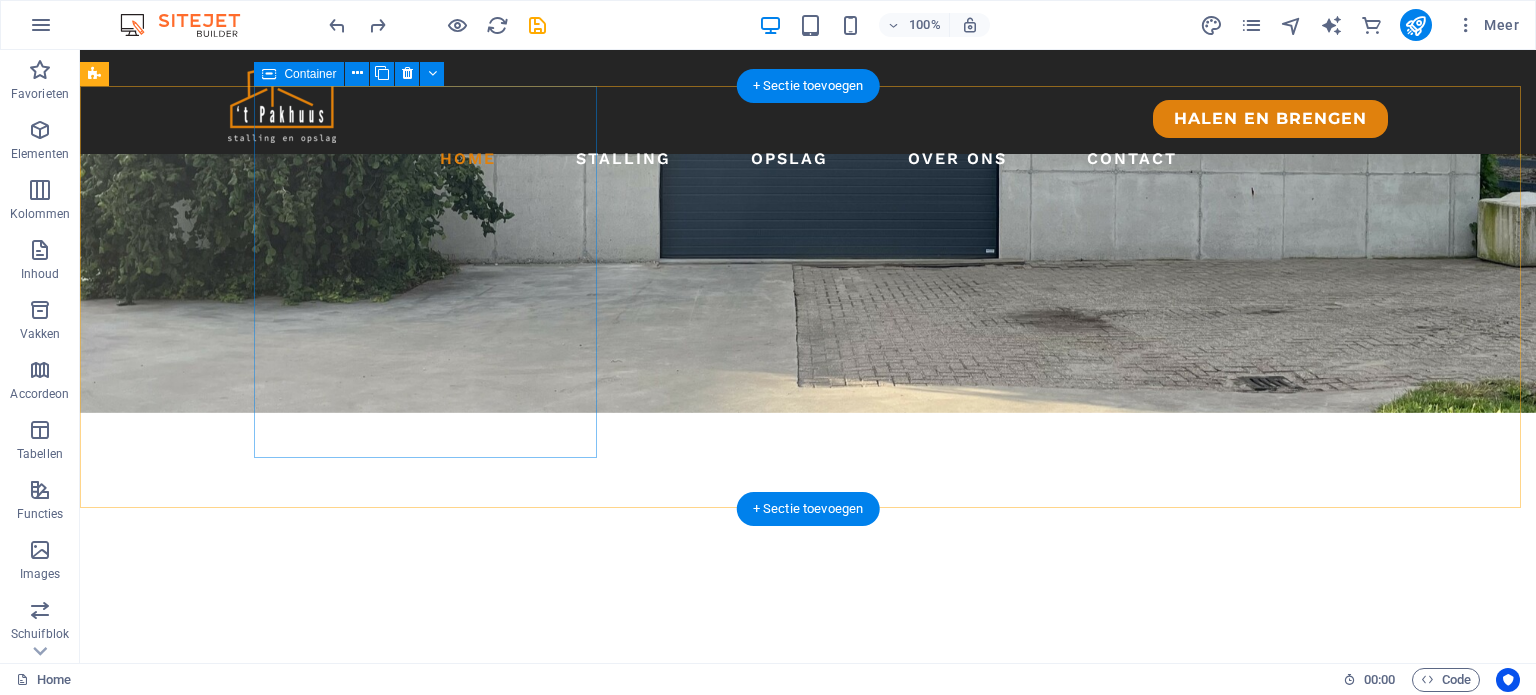 scroll, scrollTop: 0, scrollLeft: 0, axis: both 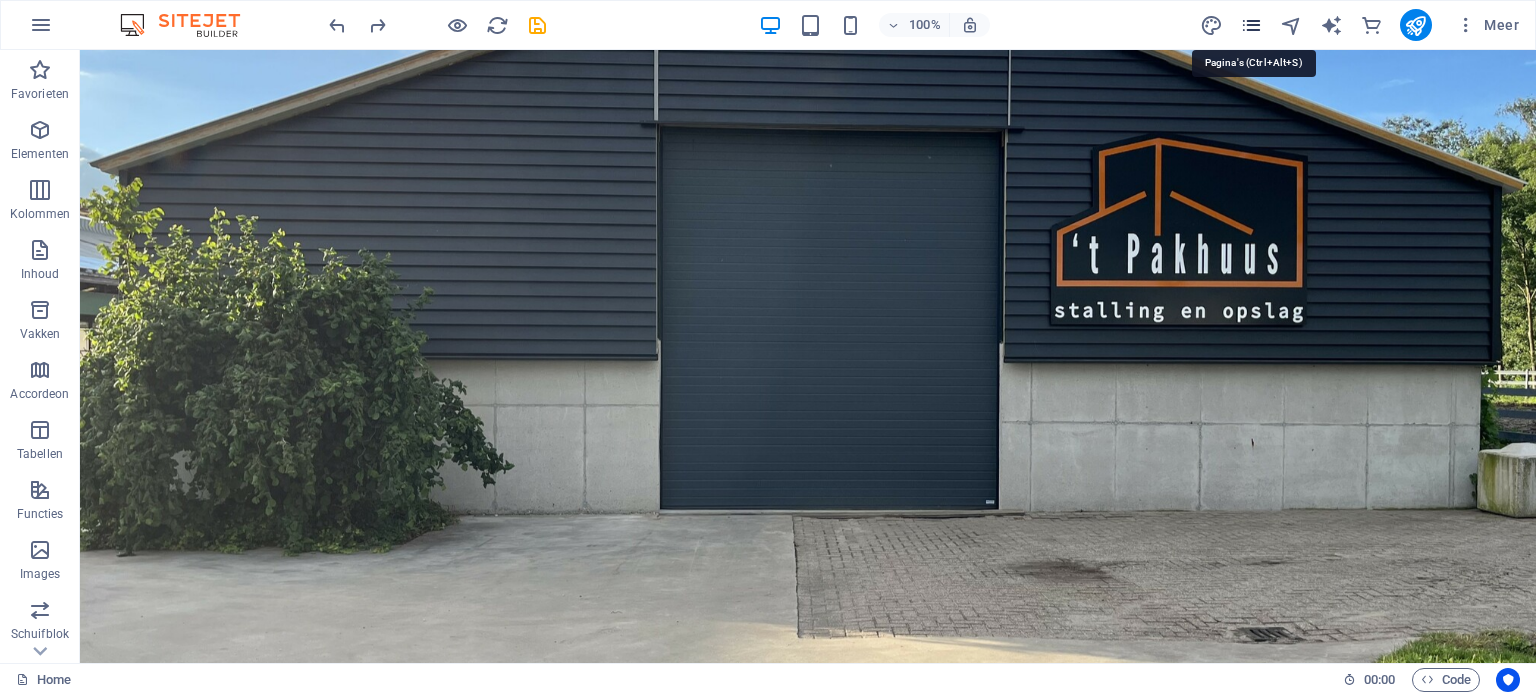 click at bounding box center [1251, 25] 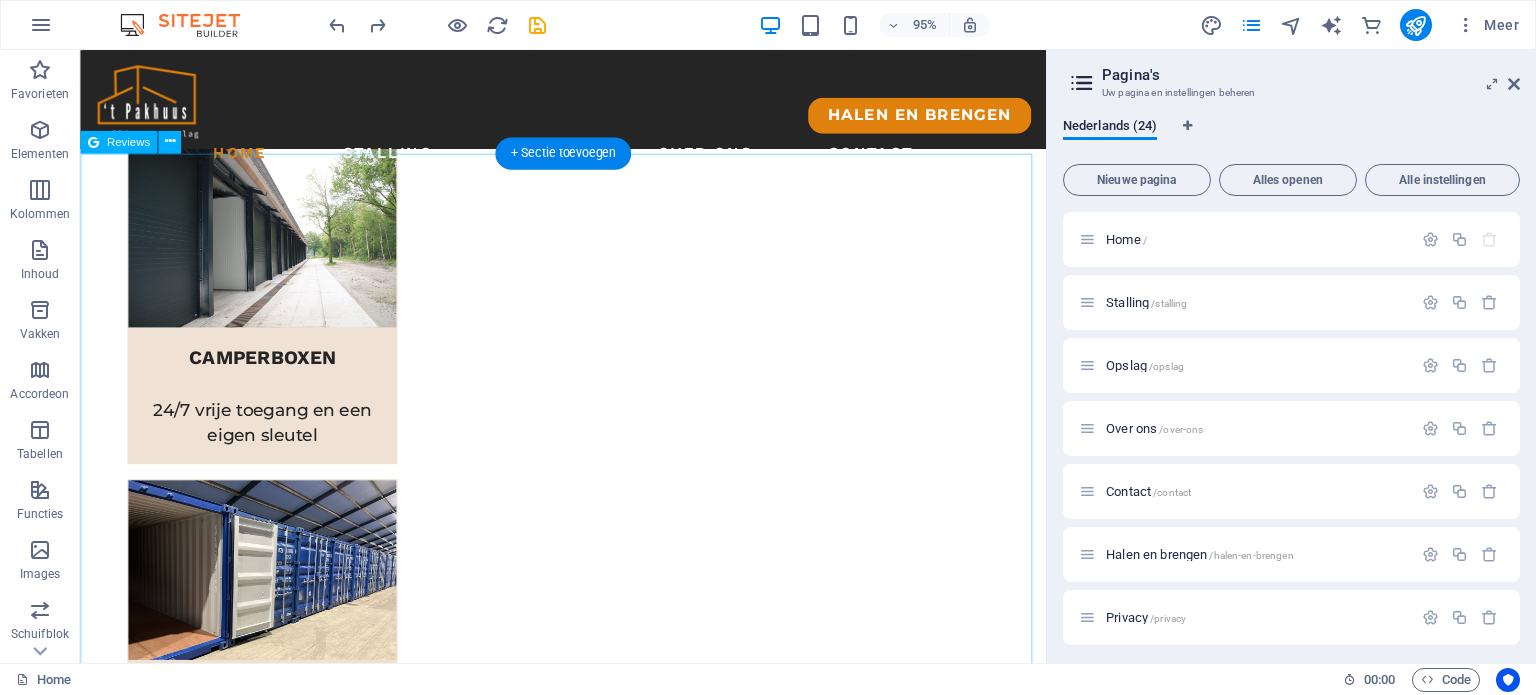 scroll, scrollTop: 1280, scrollLeft: 0, axis: vertical 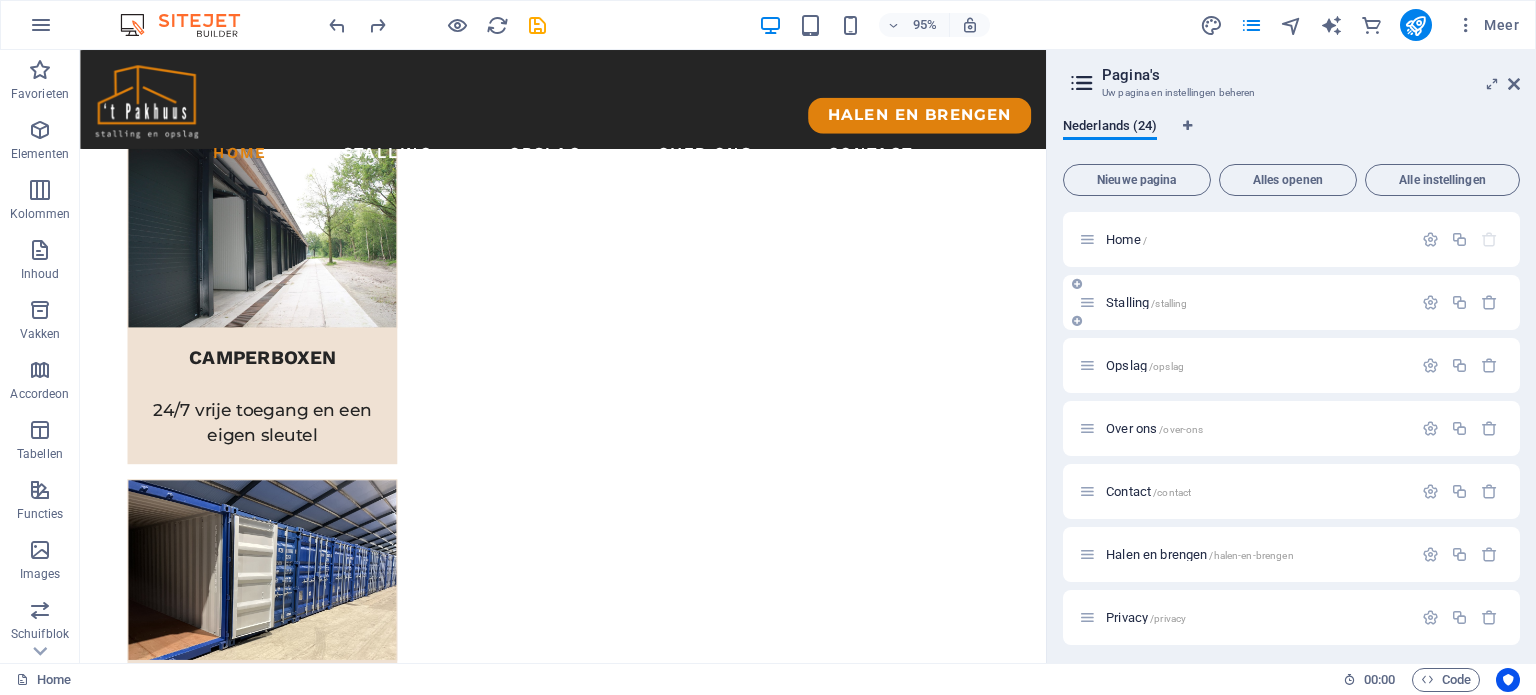 click on "Stalling /stalling" at bounding box center [1146, 302] 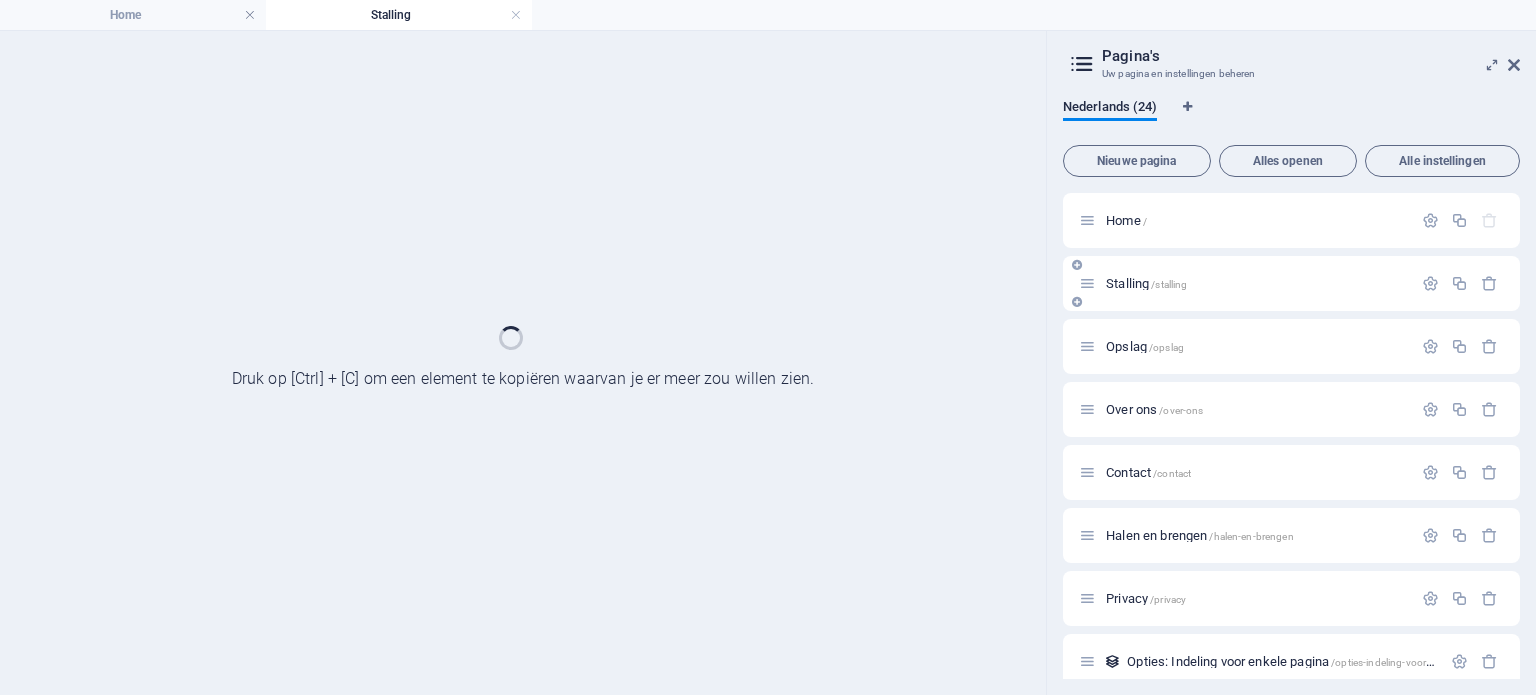 scroll, scrollTop: 0, scrollLeft: 0, axis: both 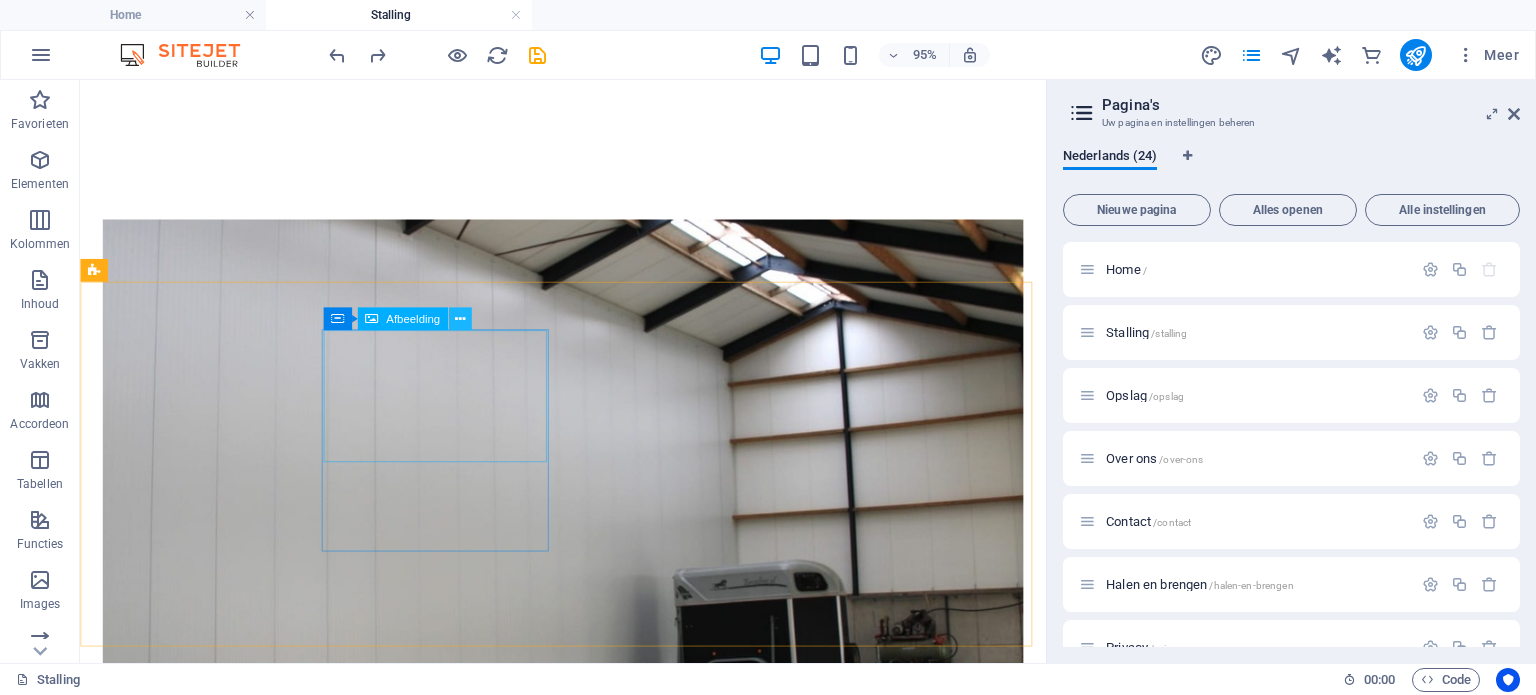 click at bounding box center [460, 319] 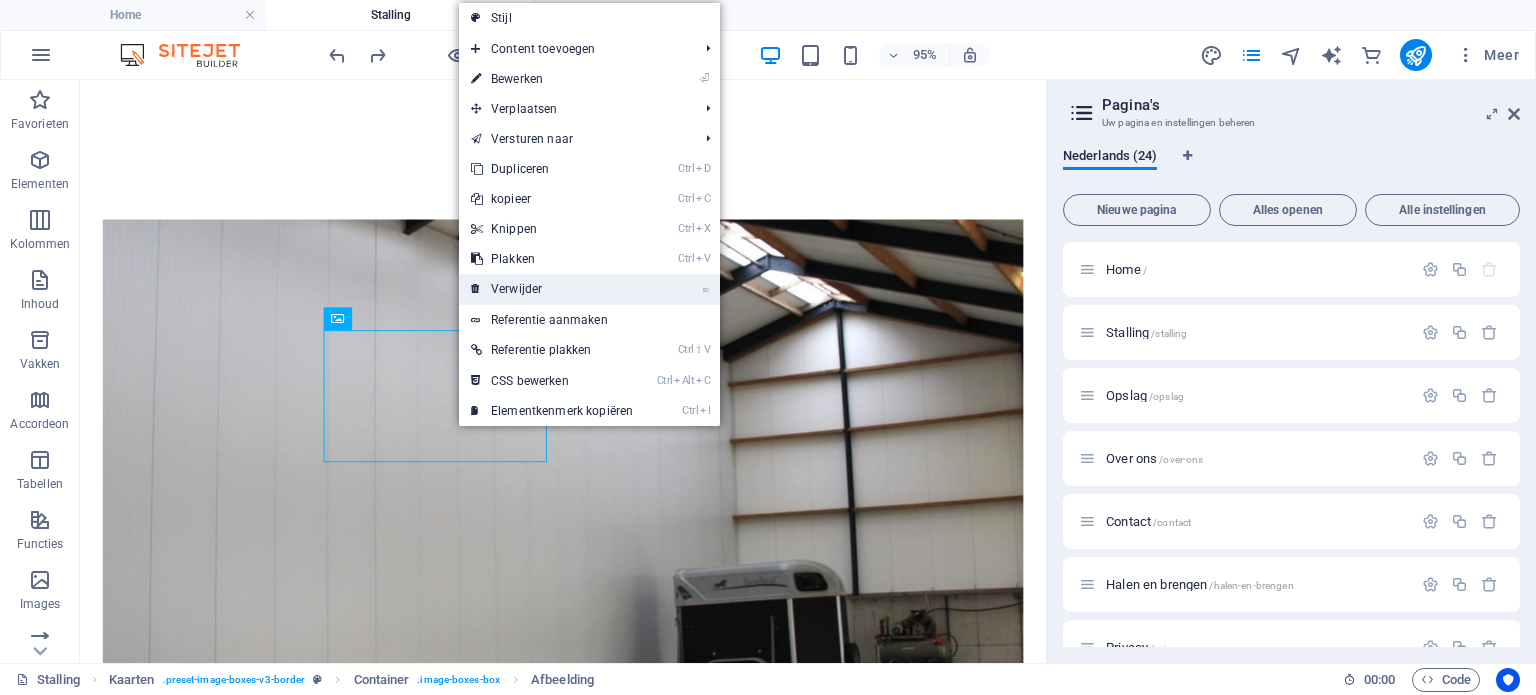 click on "⌦  Verwijder" at bounding box center [552, 289] 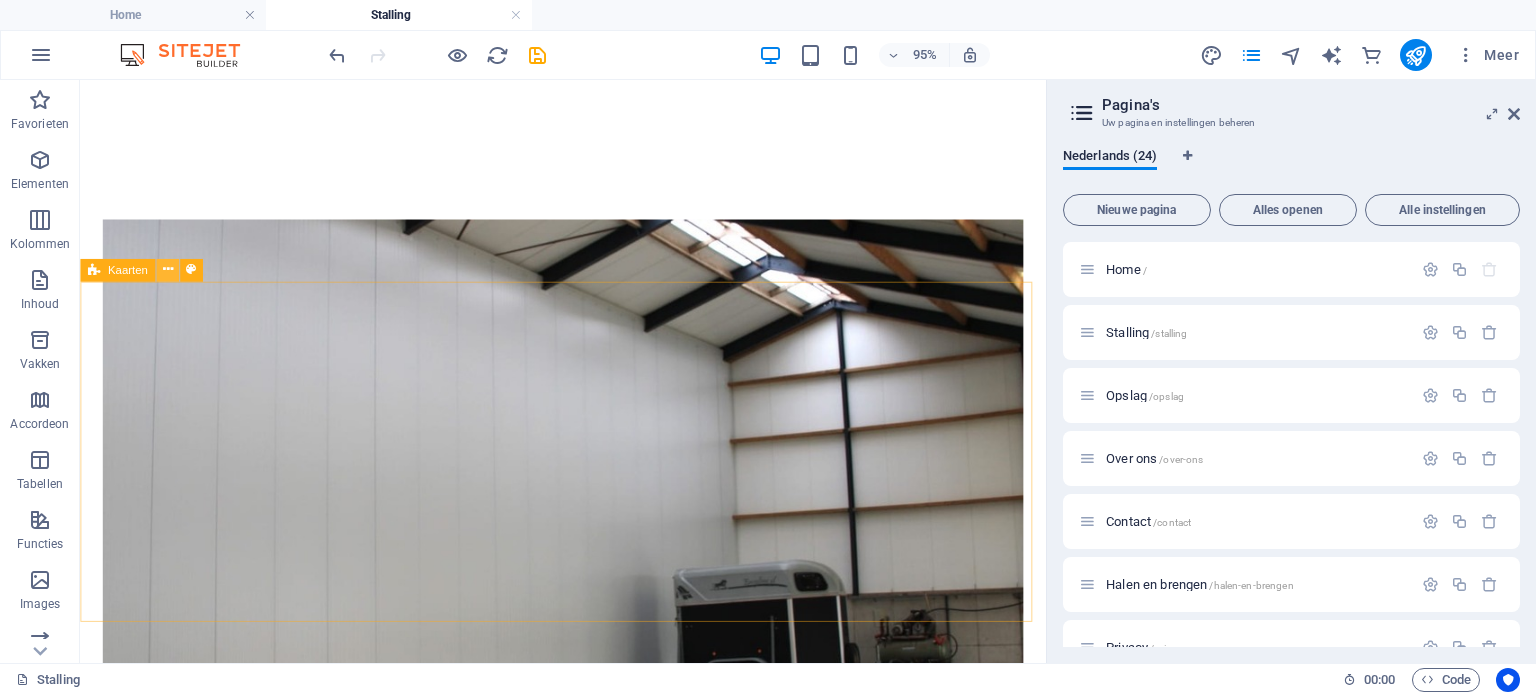 click at bounding box center [167, 270] 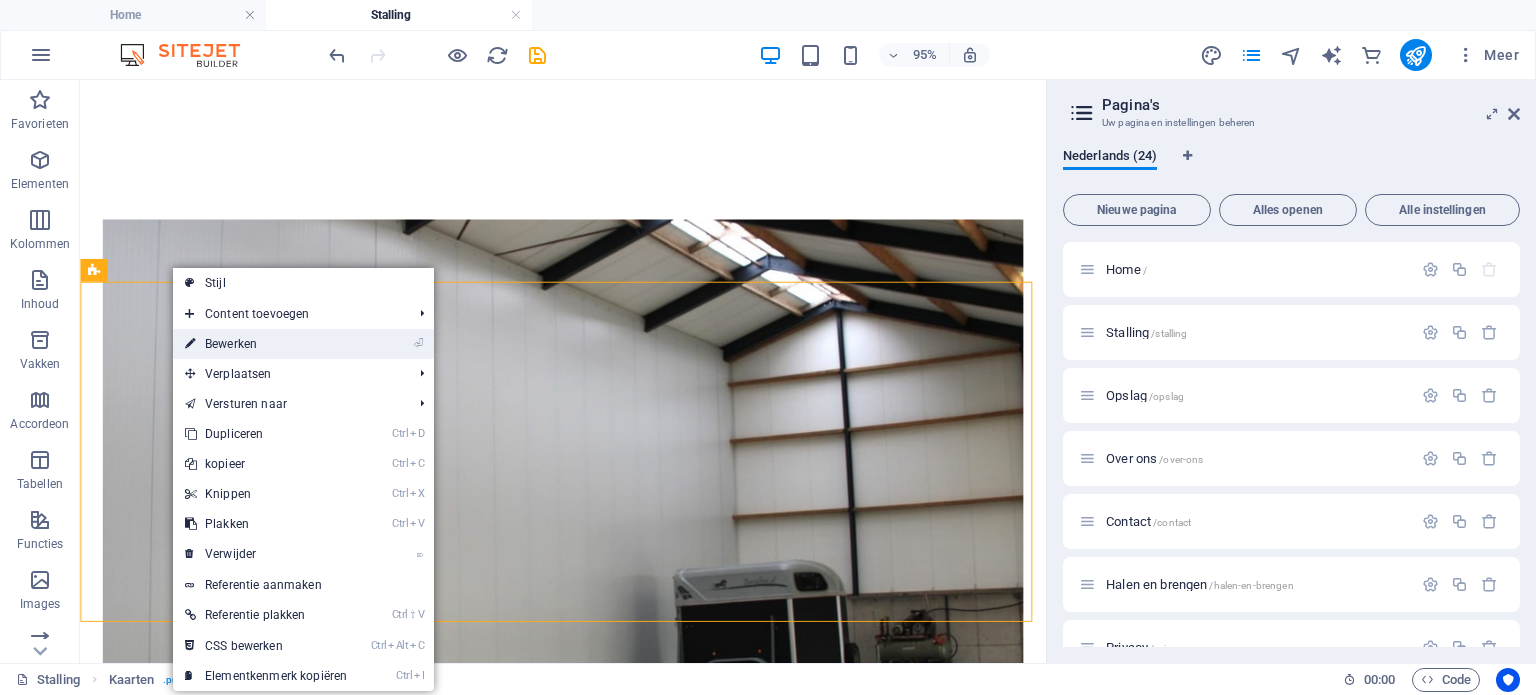 click on "⏎  Bewerken" at bounding box center [266, 344] 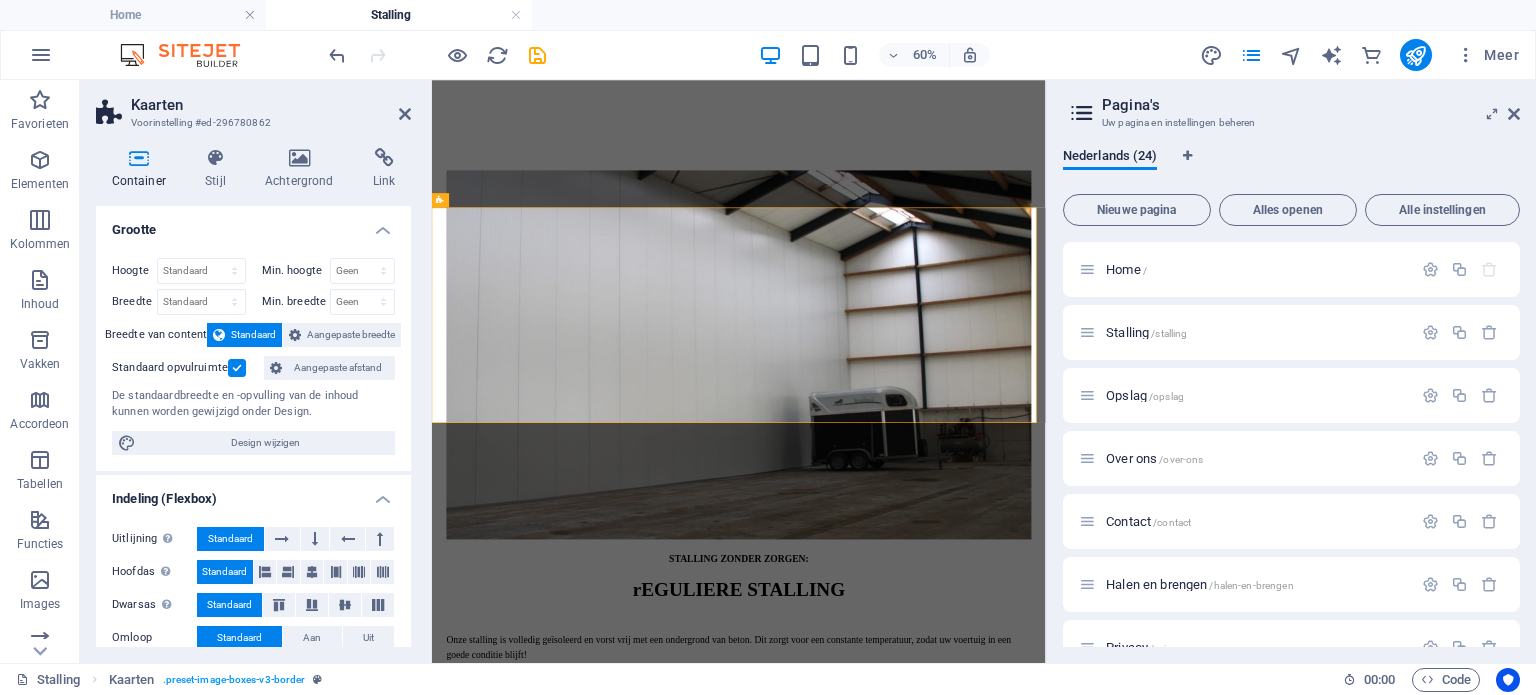 scroll, scrollTop: 332, scrollLeft: 0, axis: vertical 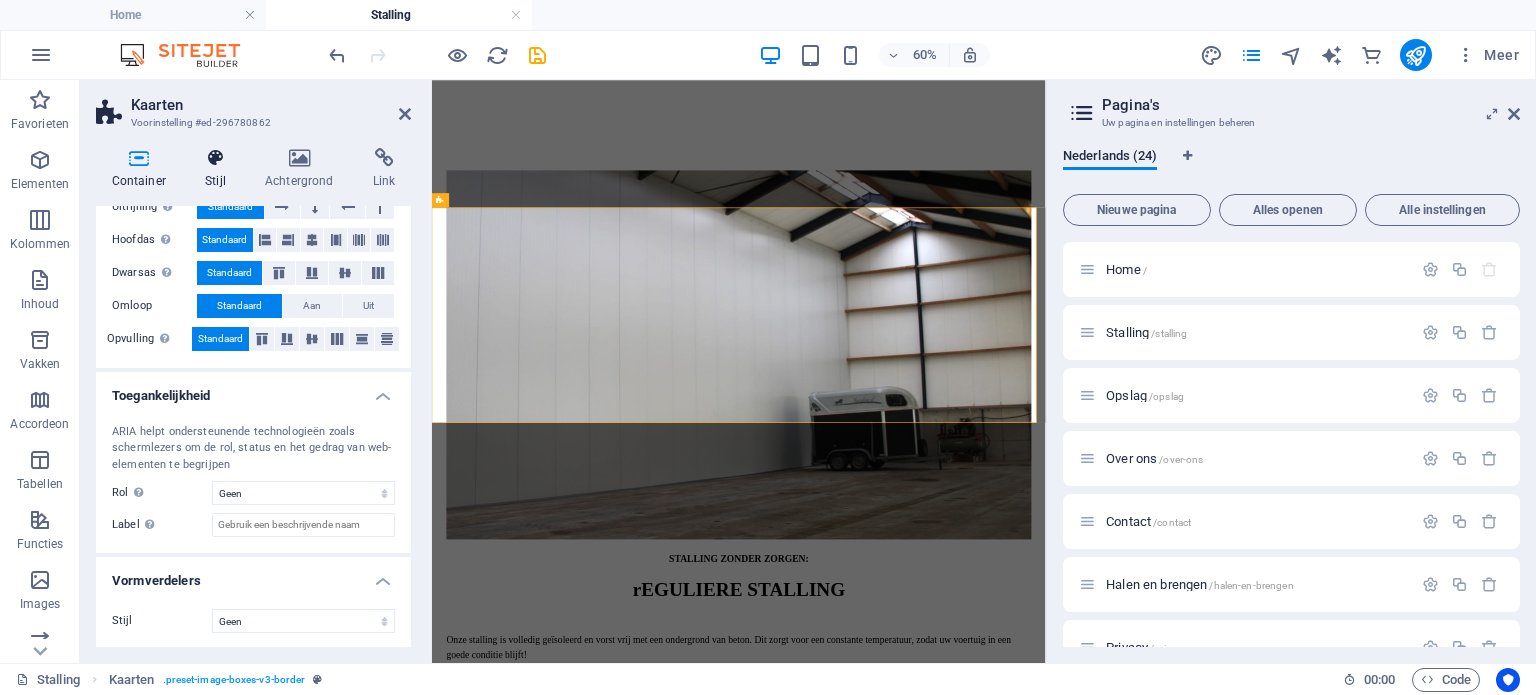 click at bounding box center [216, 158] 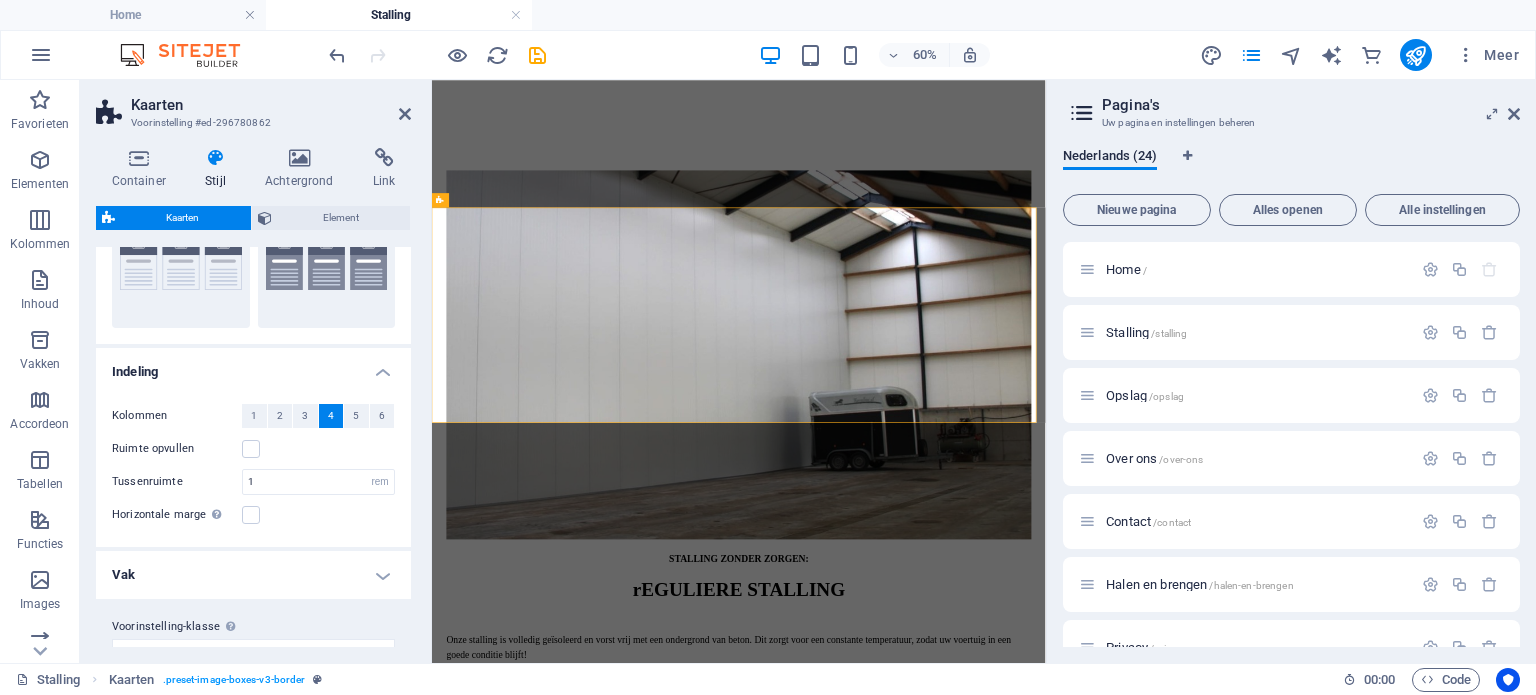 scroll, scrollTop: 102, scrollLeft: 0, axis: vertical 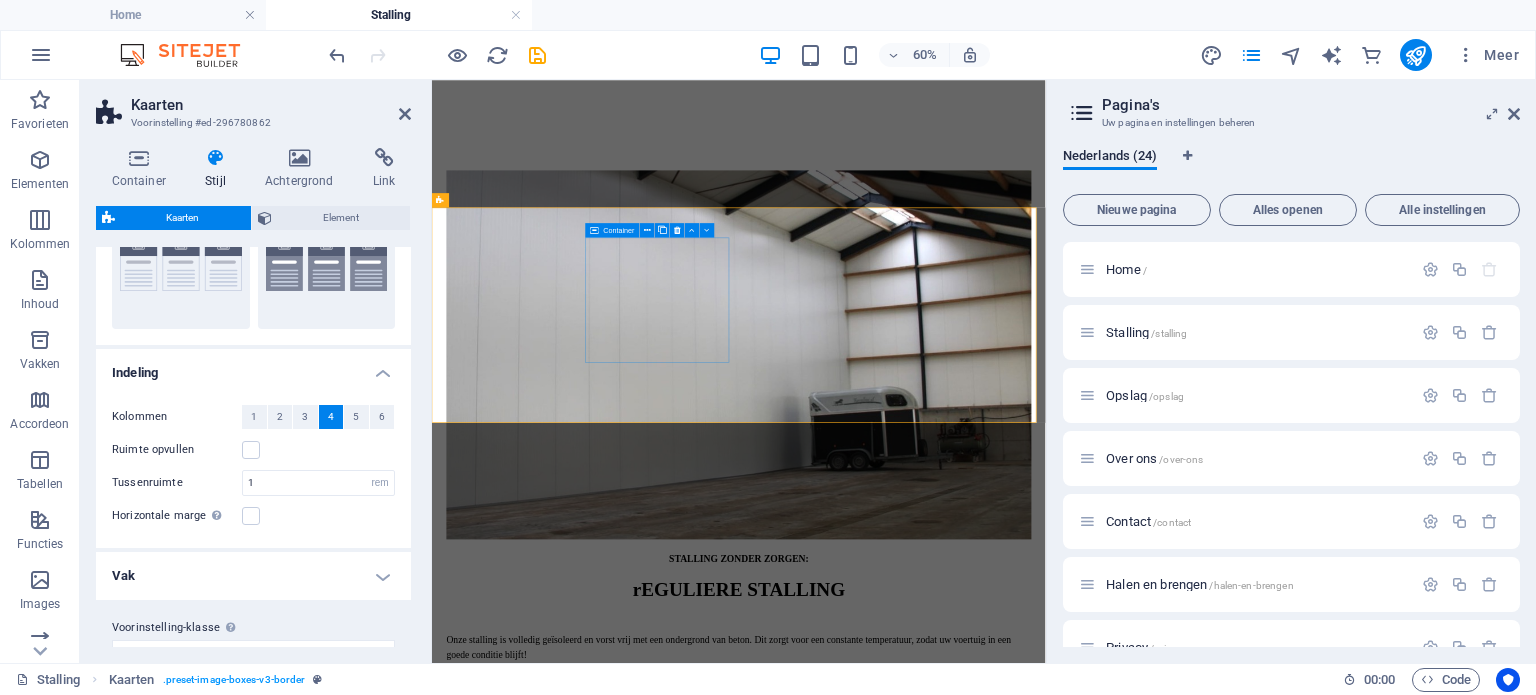click on "LOOSPLAATS VOOR VUIL WATER" at bounding box center (943, 2538) 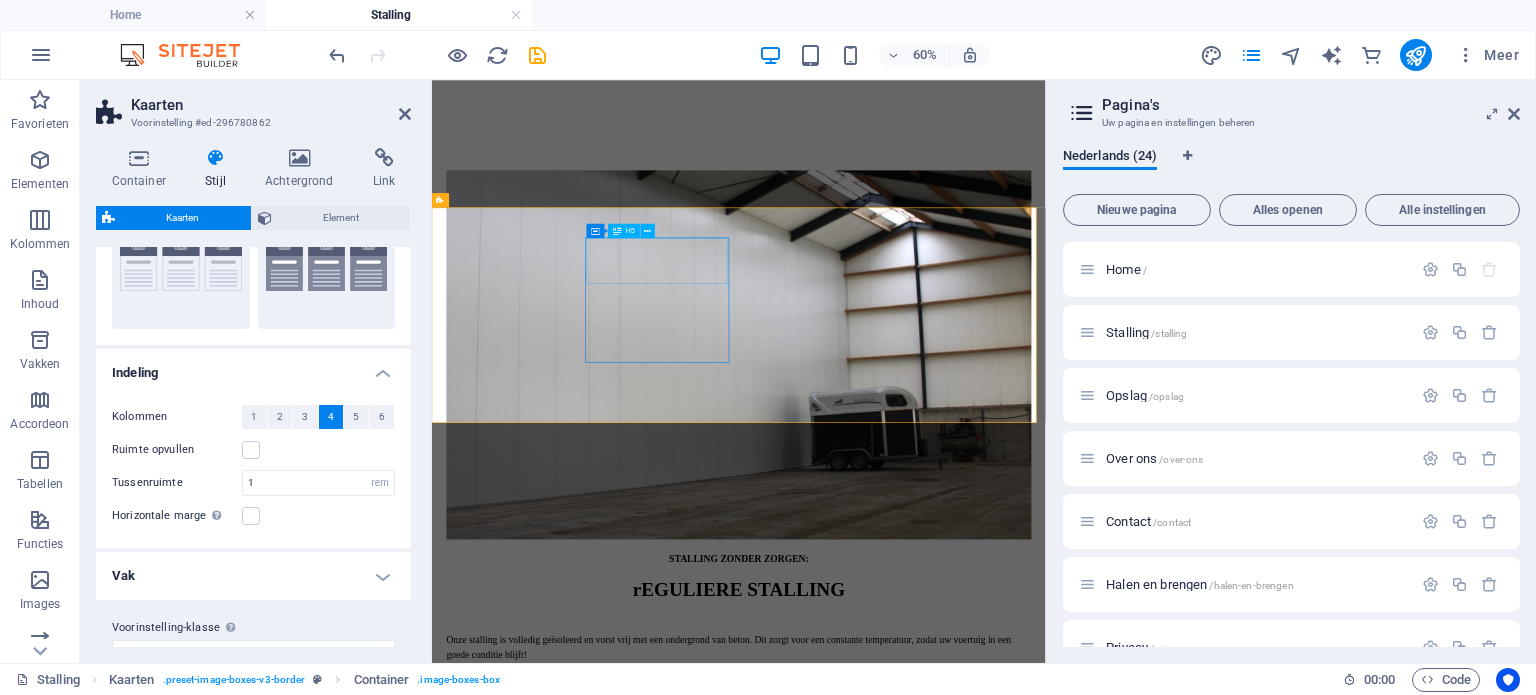 click on "LOOSPLAATS VOOR VUIL WATER" at bounding box center (943, 2538) 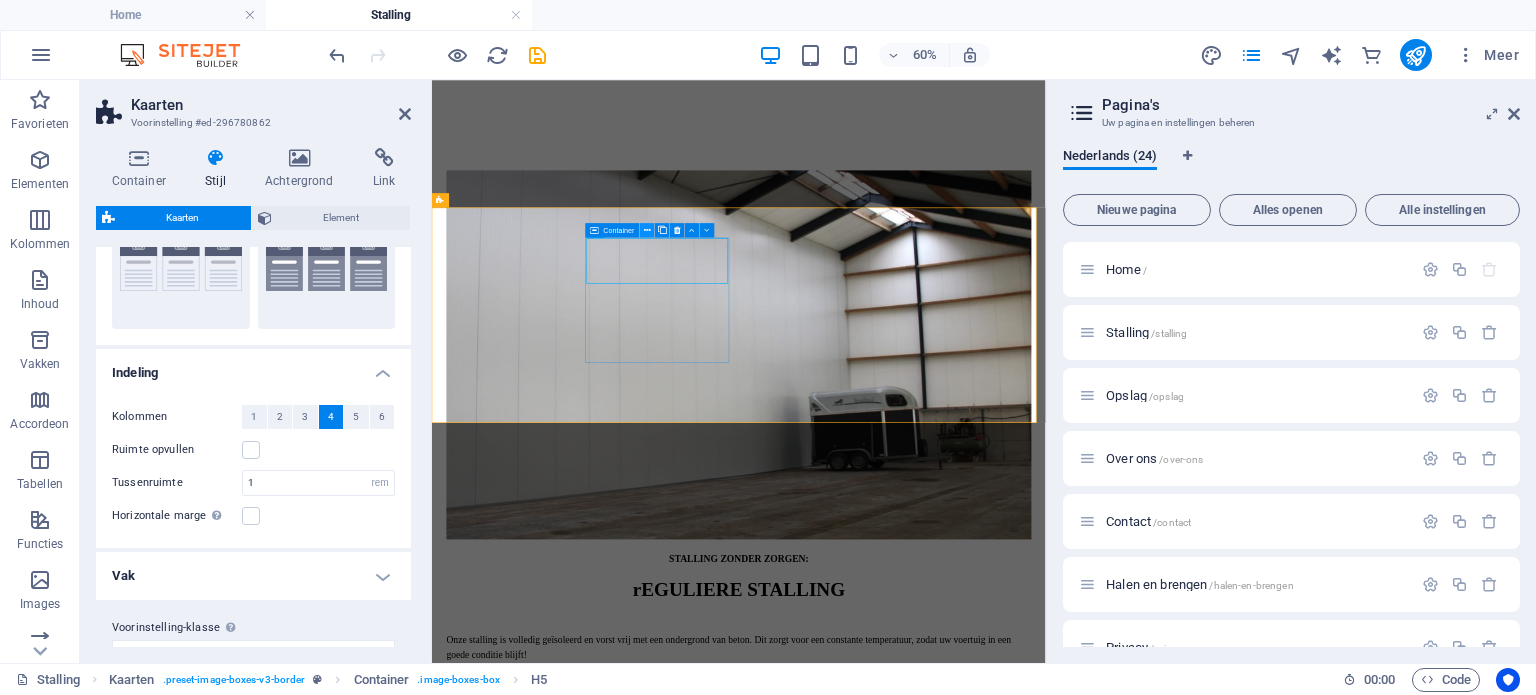 click at bounding box center (647, 229) 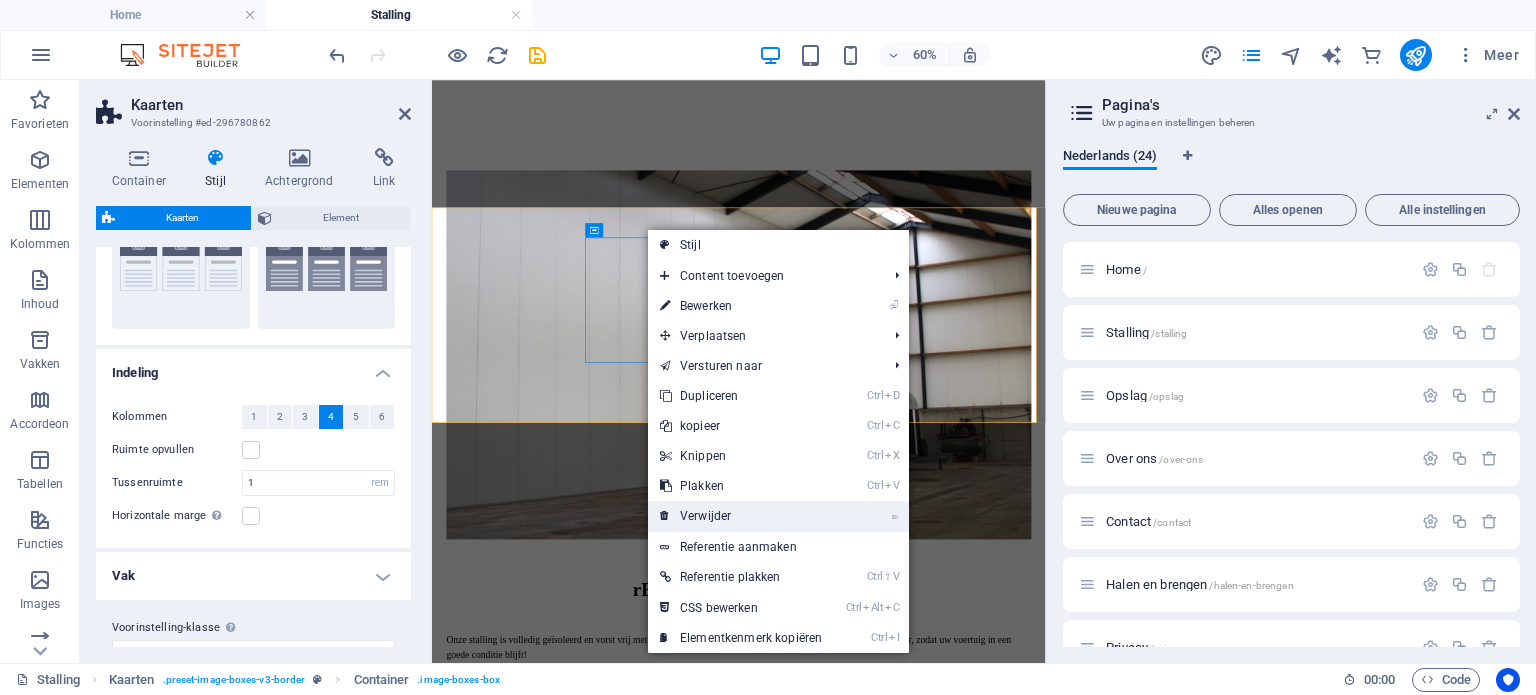 click on "⌦  Verwijder" at bounding box center (741, 516) 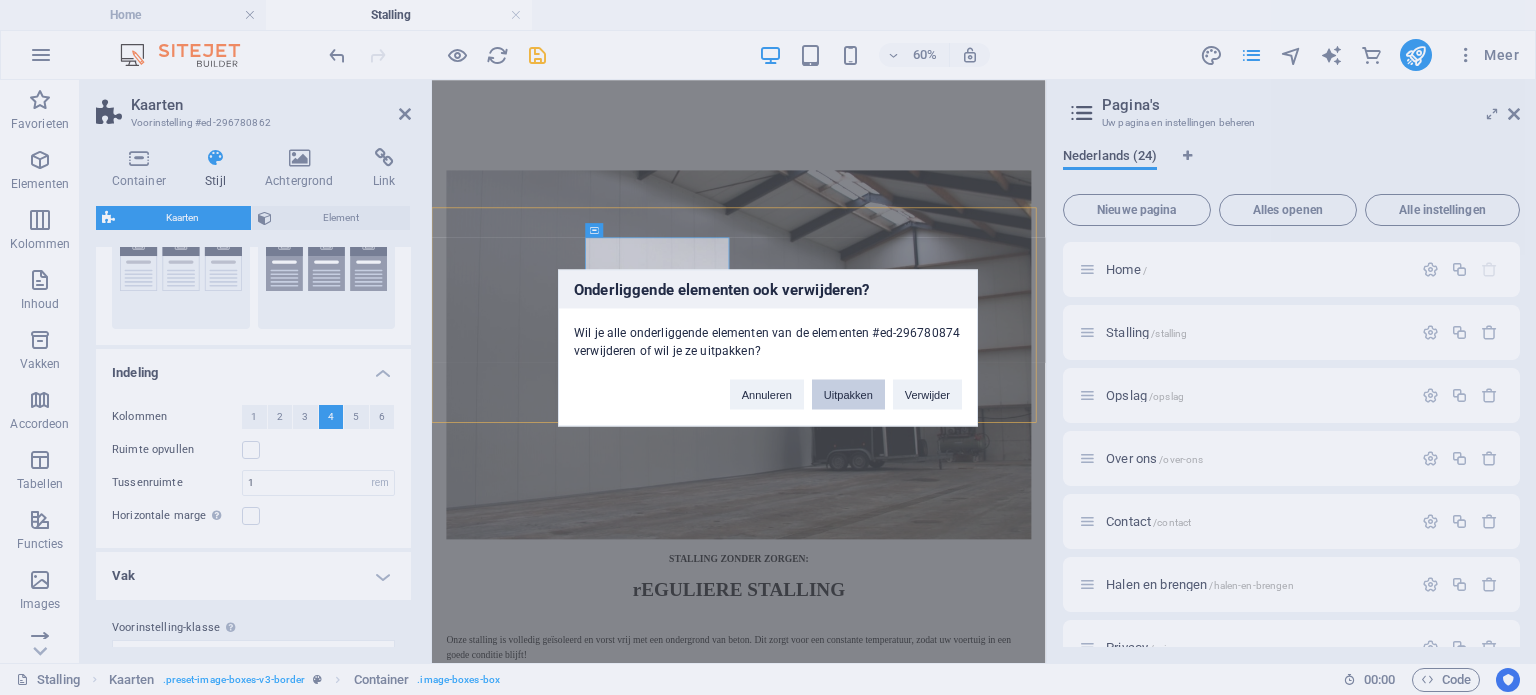 click on "Uitpakken" at bounding box center (848, 394) 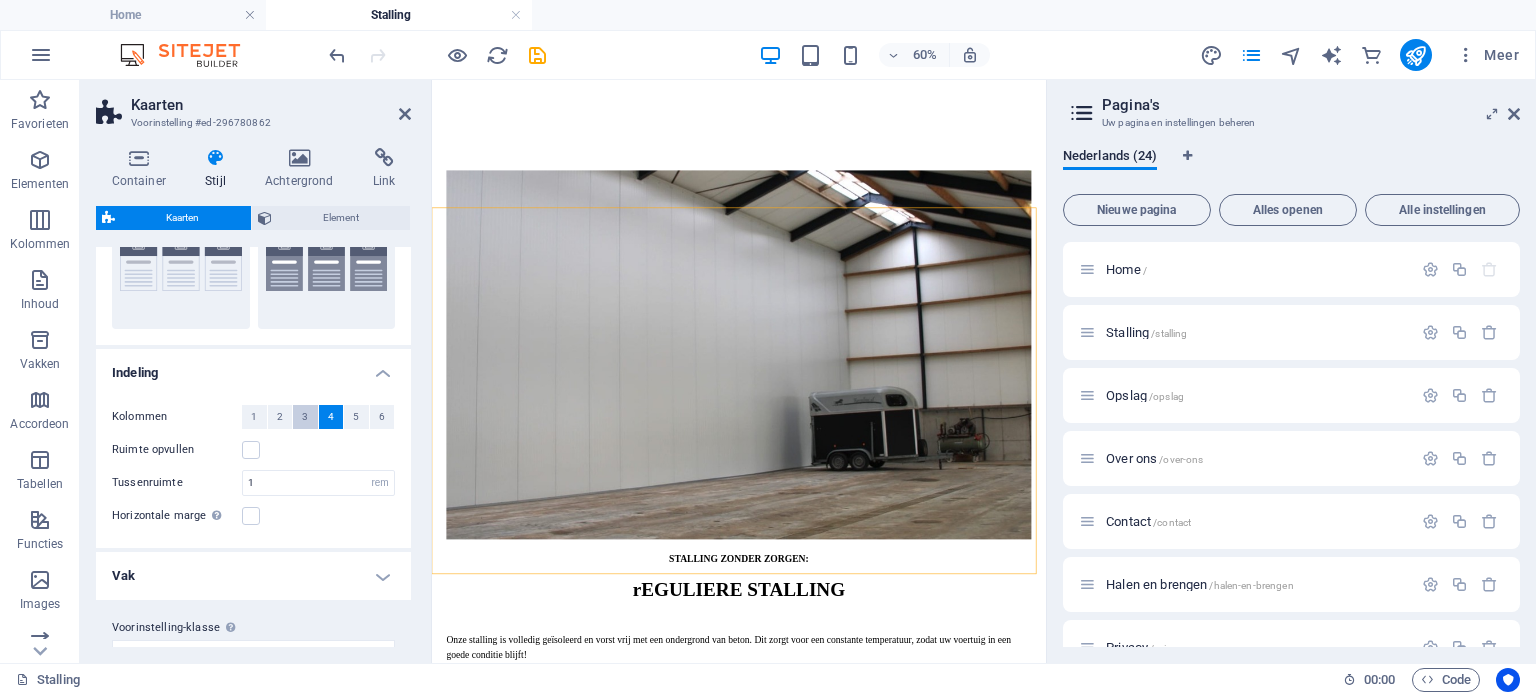 click on "3" at bounding box center [305, 417] 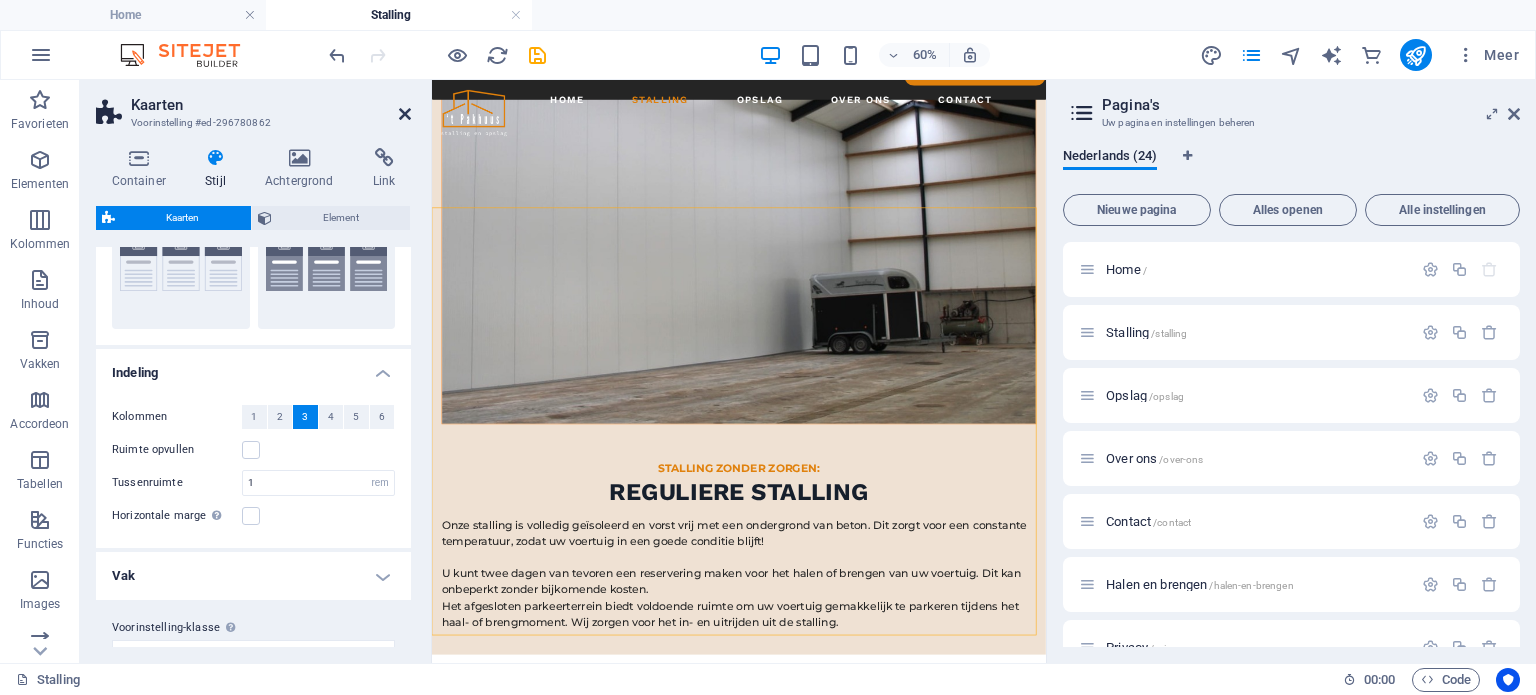 type 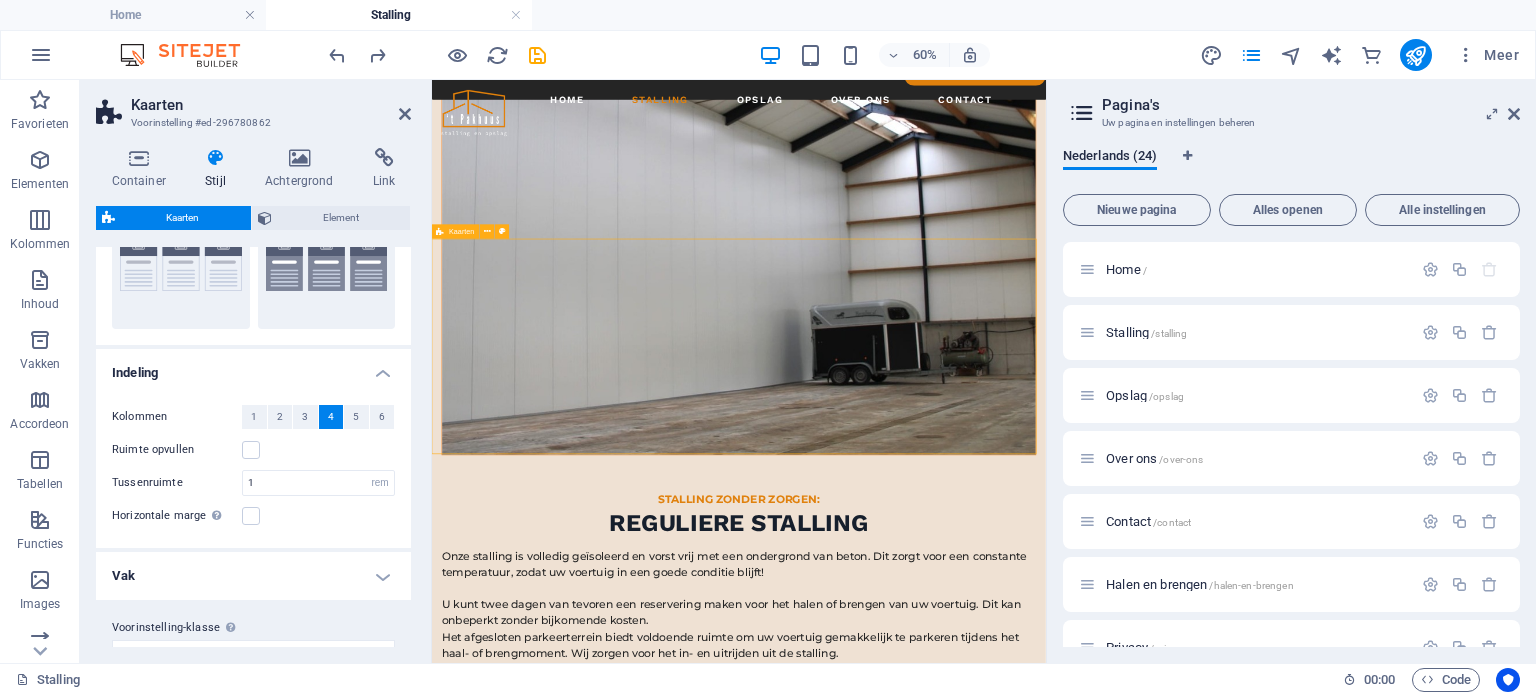 scroll, scrollTop: 2168, scrollLeft: 0, axis: vertical 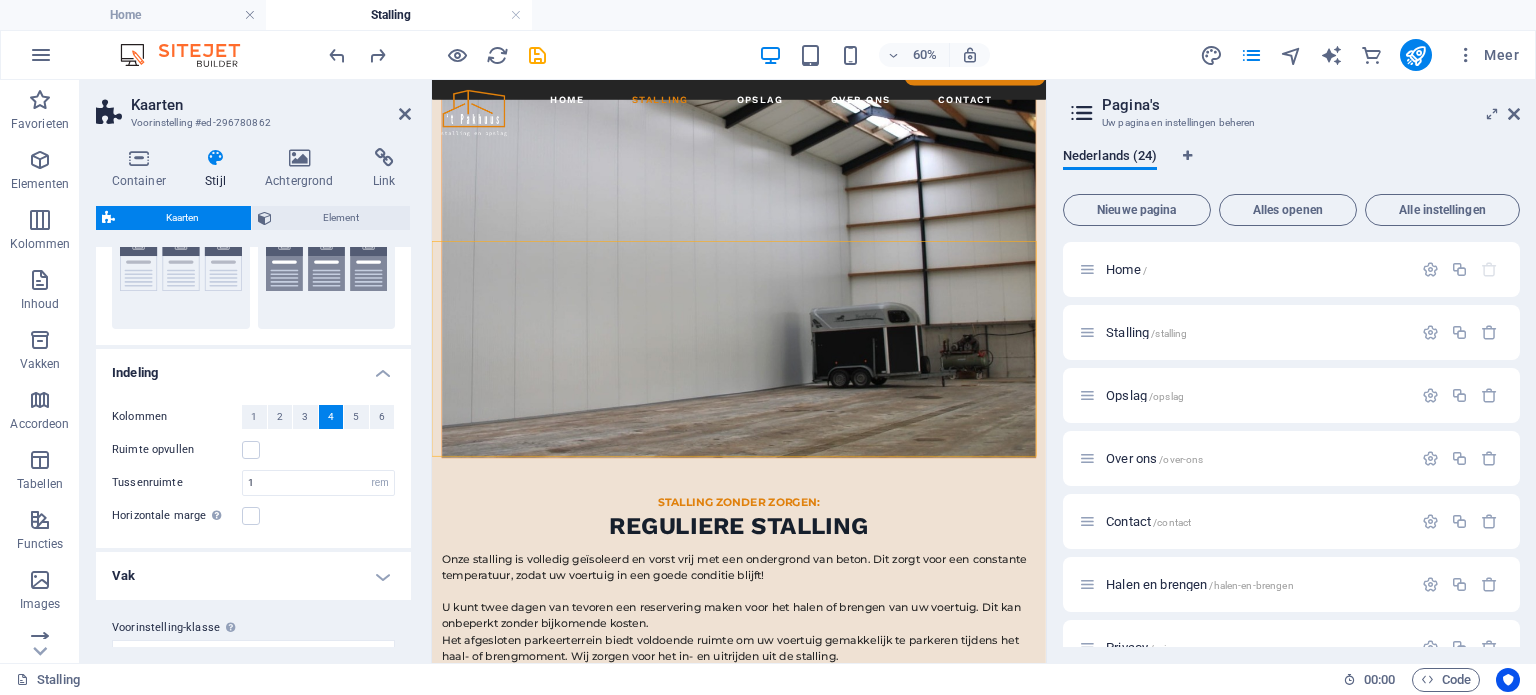 click on "Kaarten Voorinstelling #[ID]
Container Stijl Achtergrond Link Grootte Hoogte Standaard px rem % vh vw Min. hoogte Geen px rem % vh vw Breedte Standaard px rem % em vh vw Min. breedte Geen px rem % vh vw Breedte van content Standaard Aangepaste breedte Breedte Standaard px rem % em vh vw Min. breedte Geen px rem % vh vw Standaard opvulruimte Aangepaste afstand De standaardbreedte en -opvulling van de inhoud kunnen worden gewijzigd onder Design. Design wijzigen Indeling (Flexbox) Uitlijning Bepaalt de flex-richting. Standaard Hoofdas Bepaal hoe elementen zich langs de hoofdas moeten gedragen binnen deze container (justify content). Standaard Dwarsas Bepaalt de verticale richting van het element in de container (align items). Standaard Omloop Standaard Aan Uit Opvulling Bepaalt de afstanden en richting van elementen op de y-as over meerdere lijnen (align content). Standaard Toegankelijkheid Rol De ARIA-rol definieert het doel van een element.  Hier vindt je alle uitleg en aanbevelingen %" at bounding box center (256, 371) 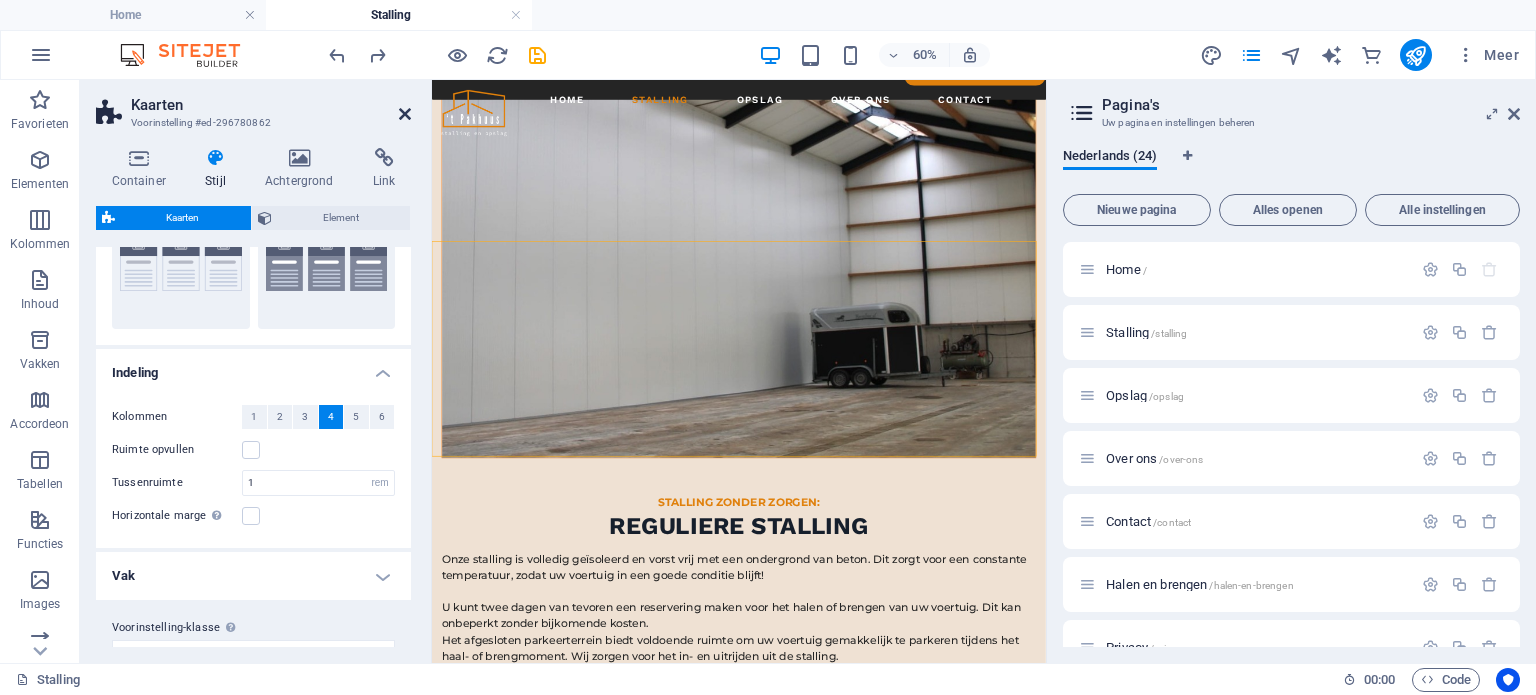 click at bounding box center (405, 114) 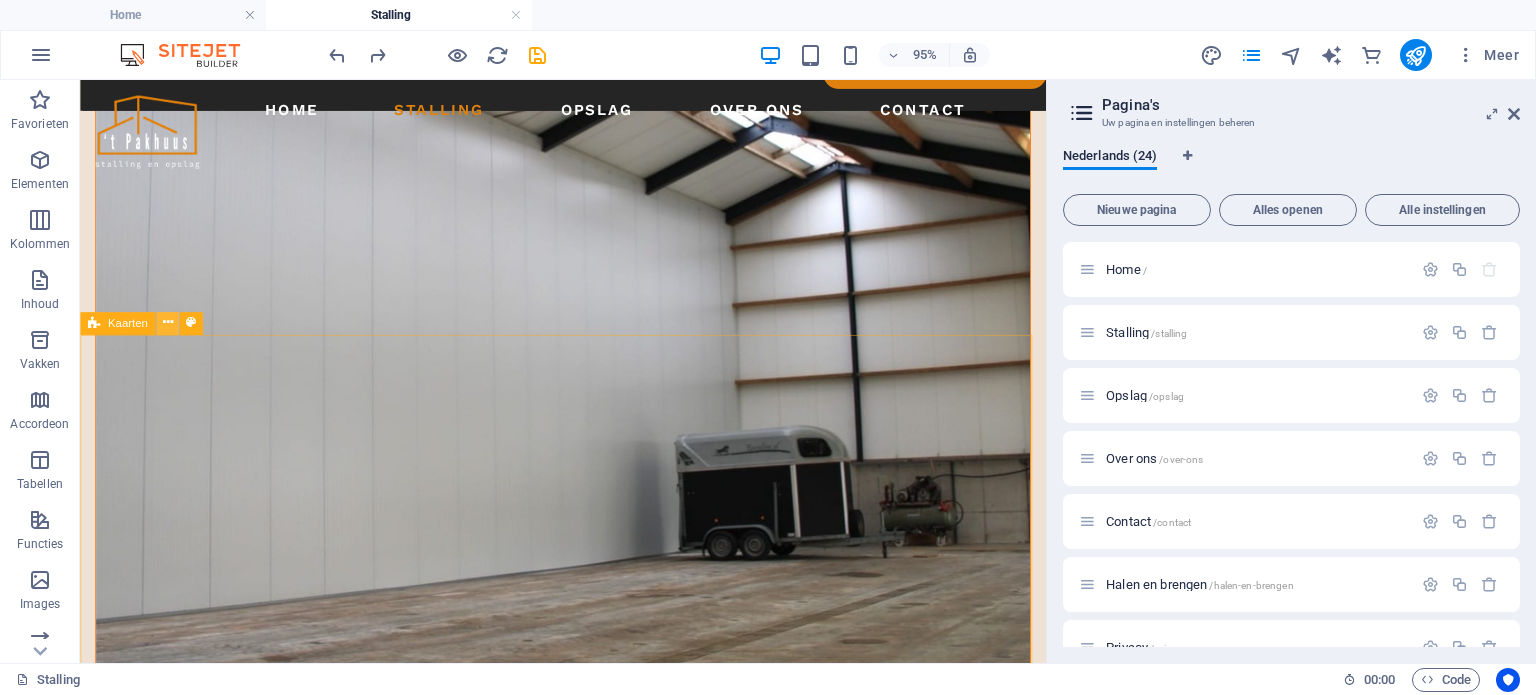click at bounding box center [167, 323] 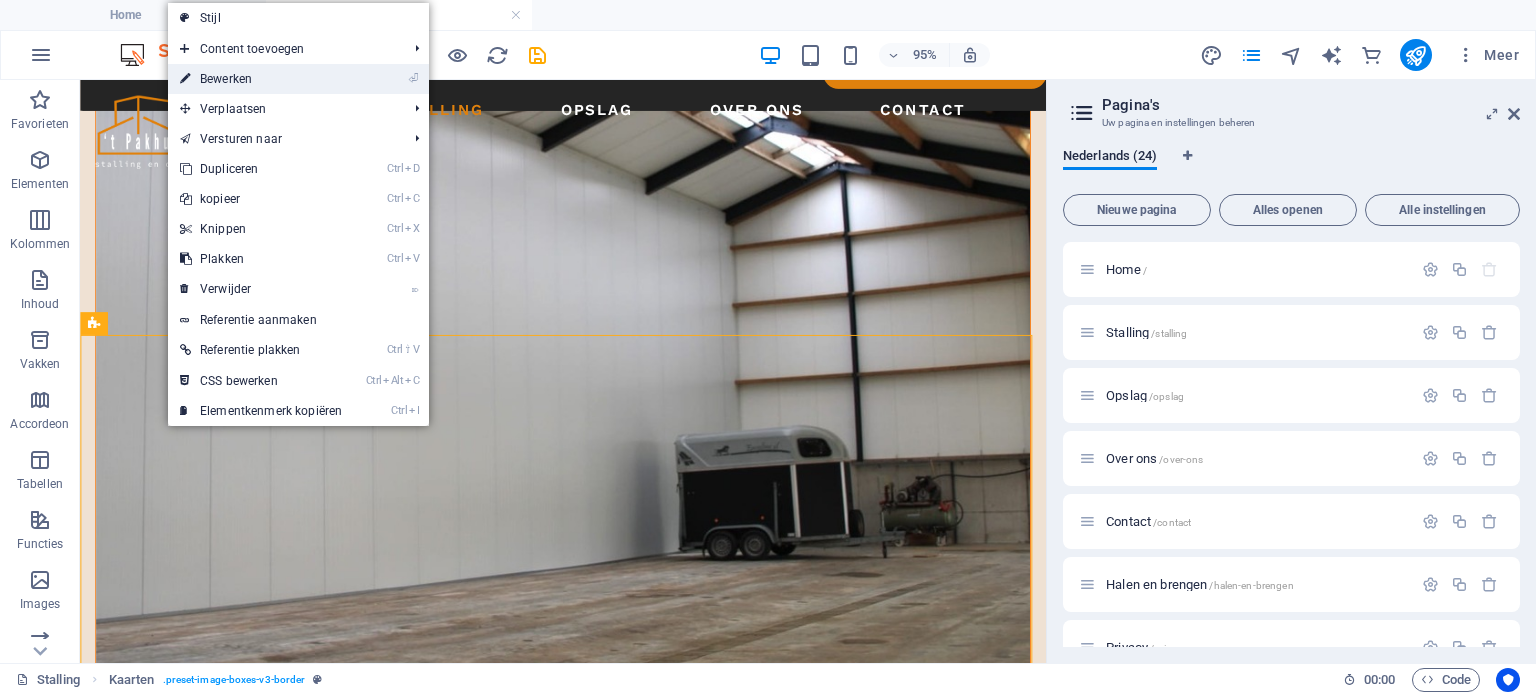 click on "⏎  Bewerken" at bounding box center [261, 79] 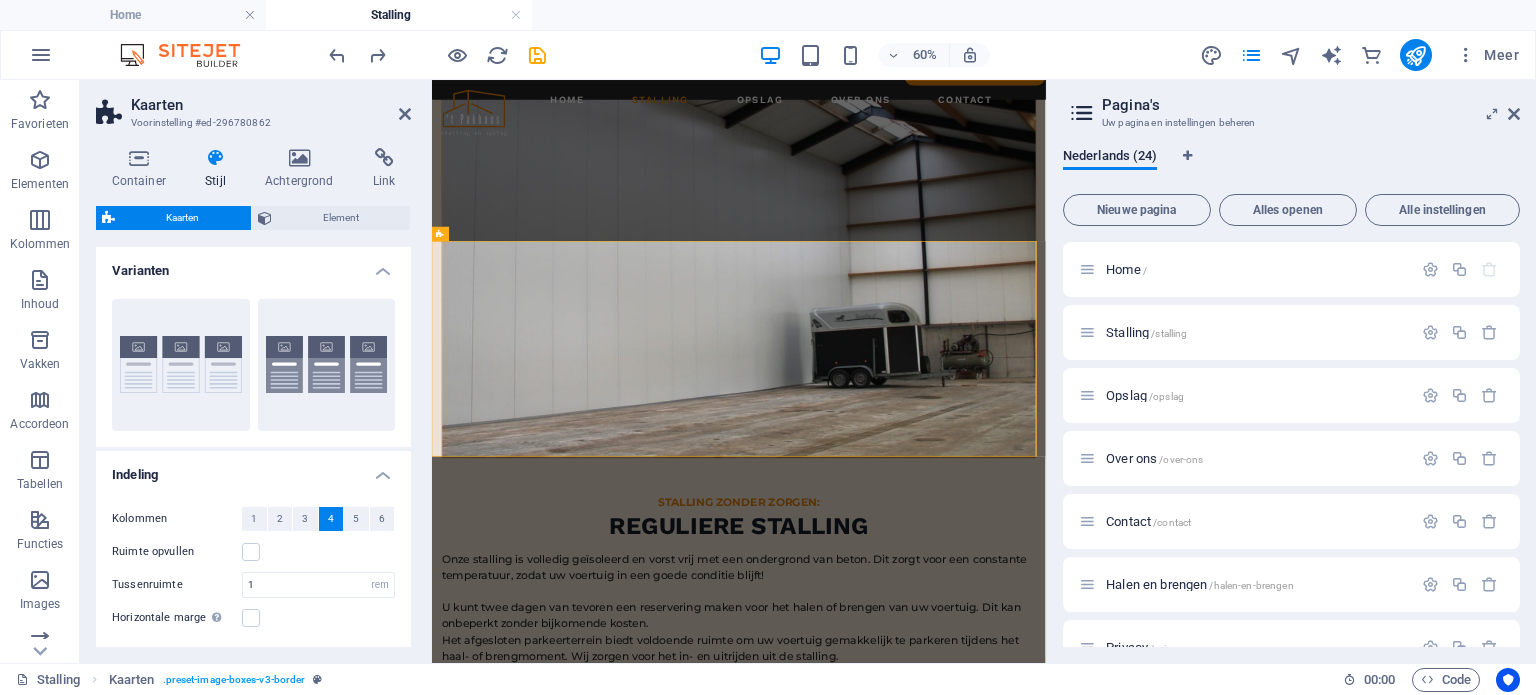 click on "Kaarten Voorinstelling #ed-296780862" at bounding box center (253, 106) 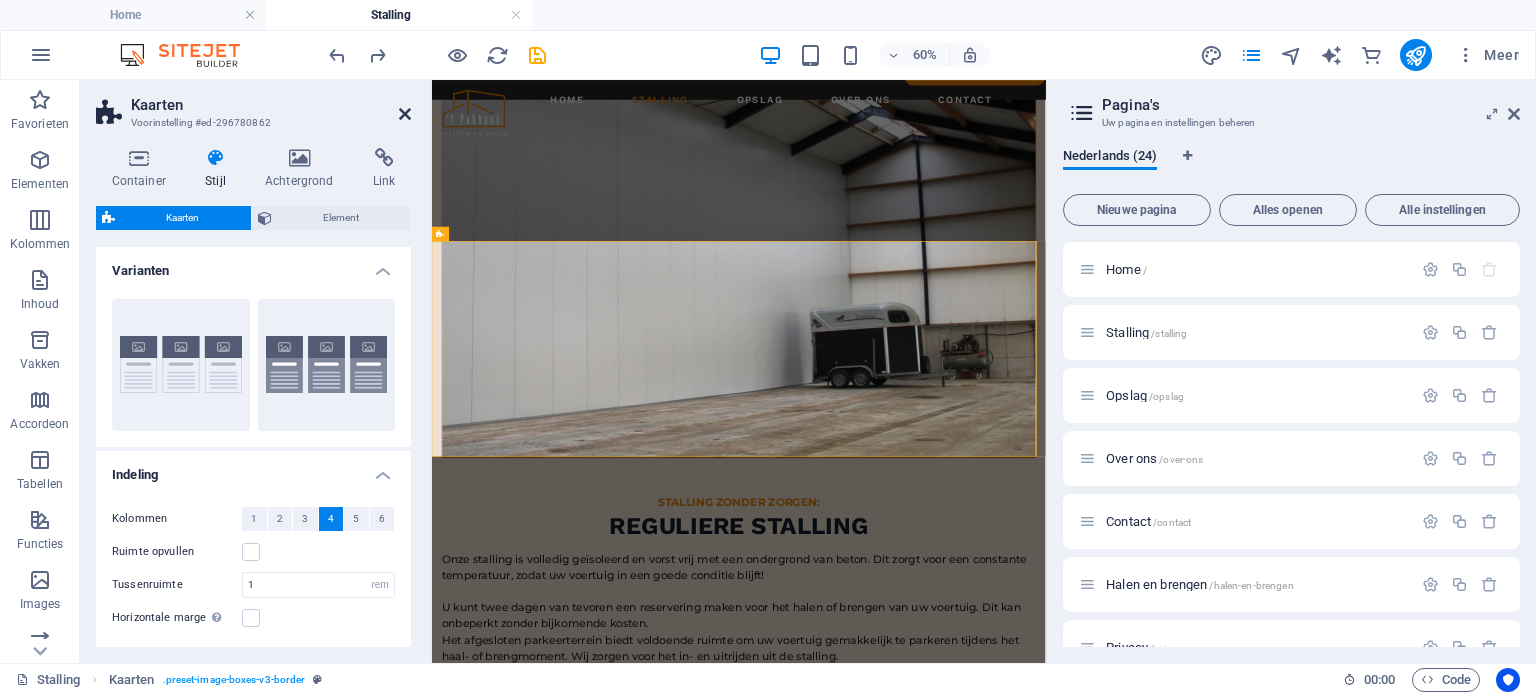 click at bounding box center (405, 114) 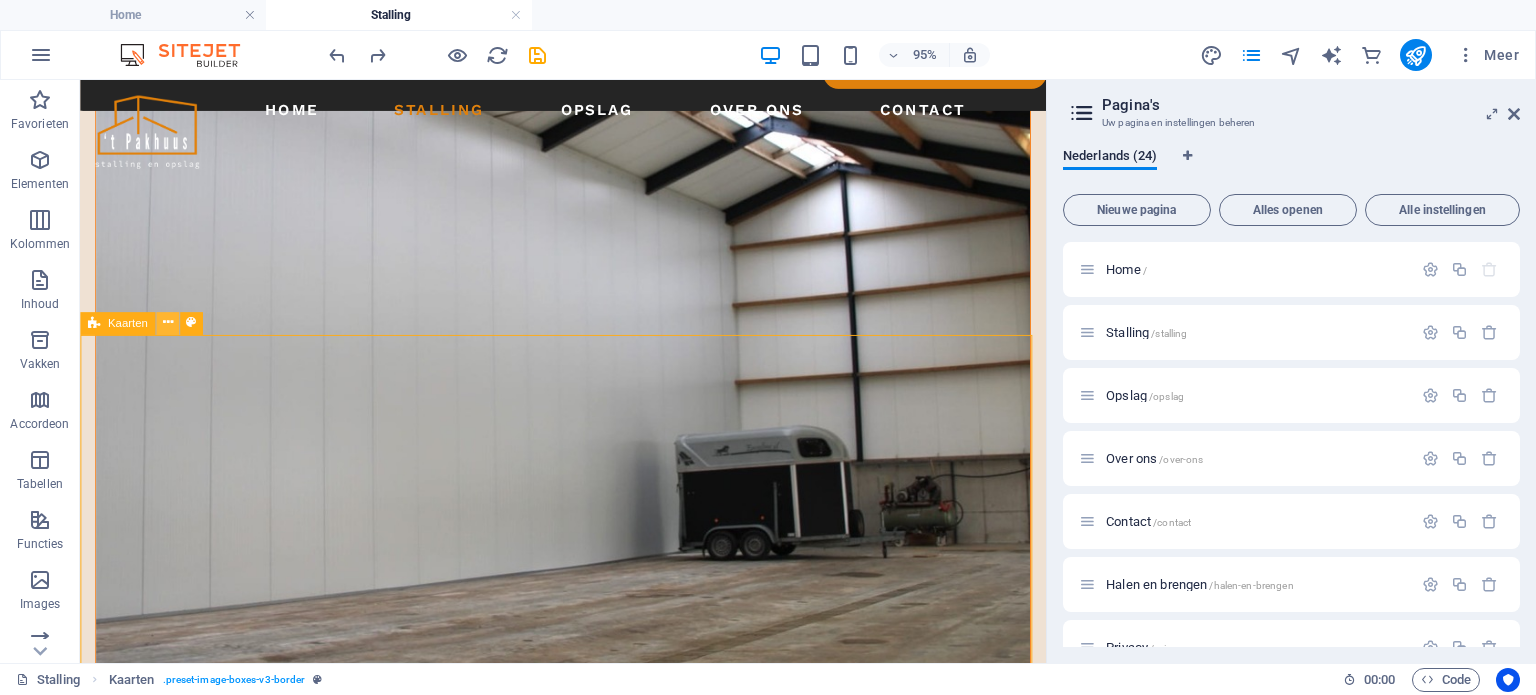 click at bounding box center (167, 323) 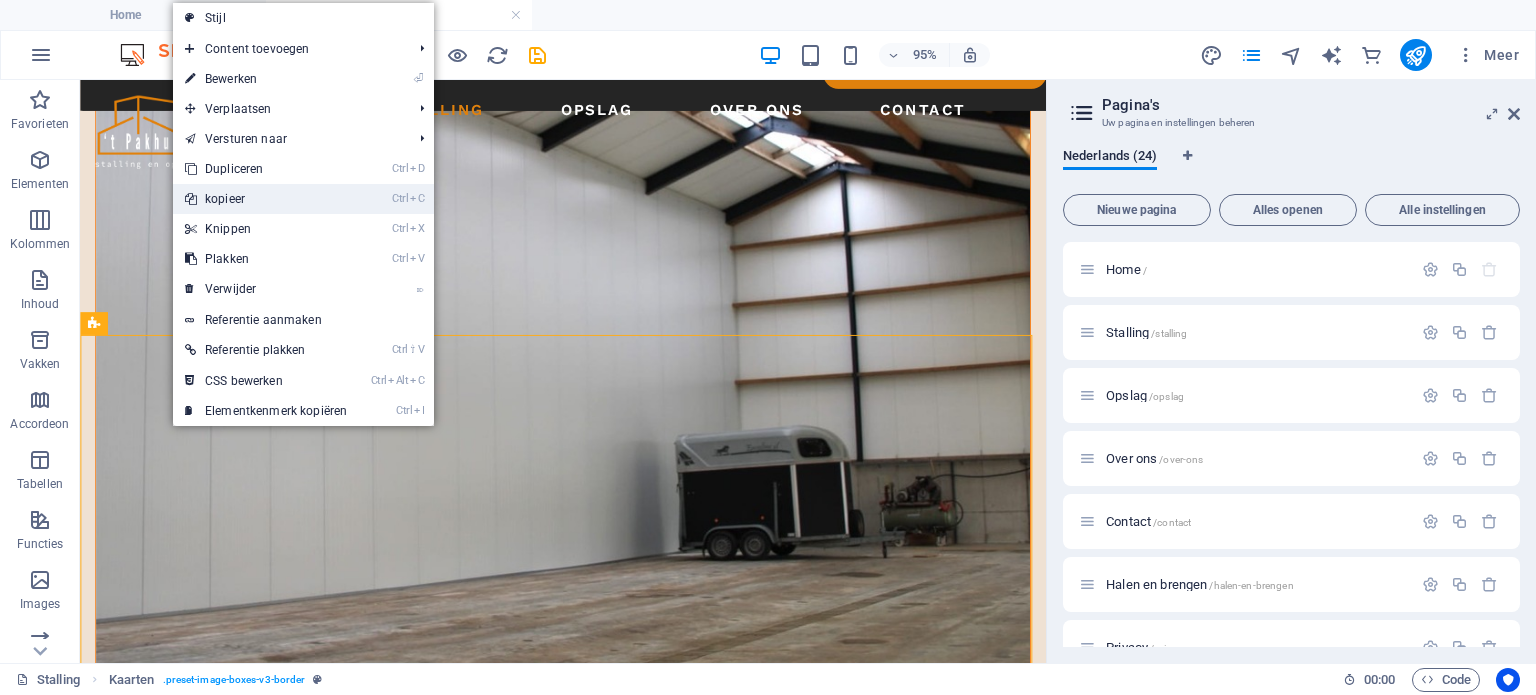 click on "Ctrl C  kopieer" at bounding box center [266, 199] 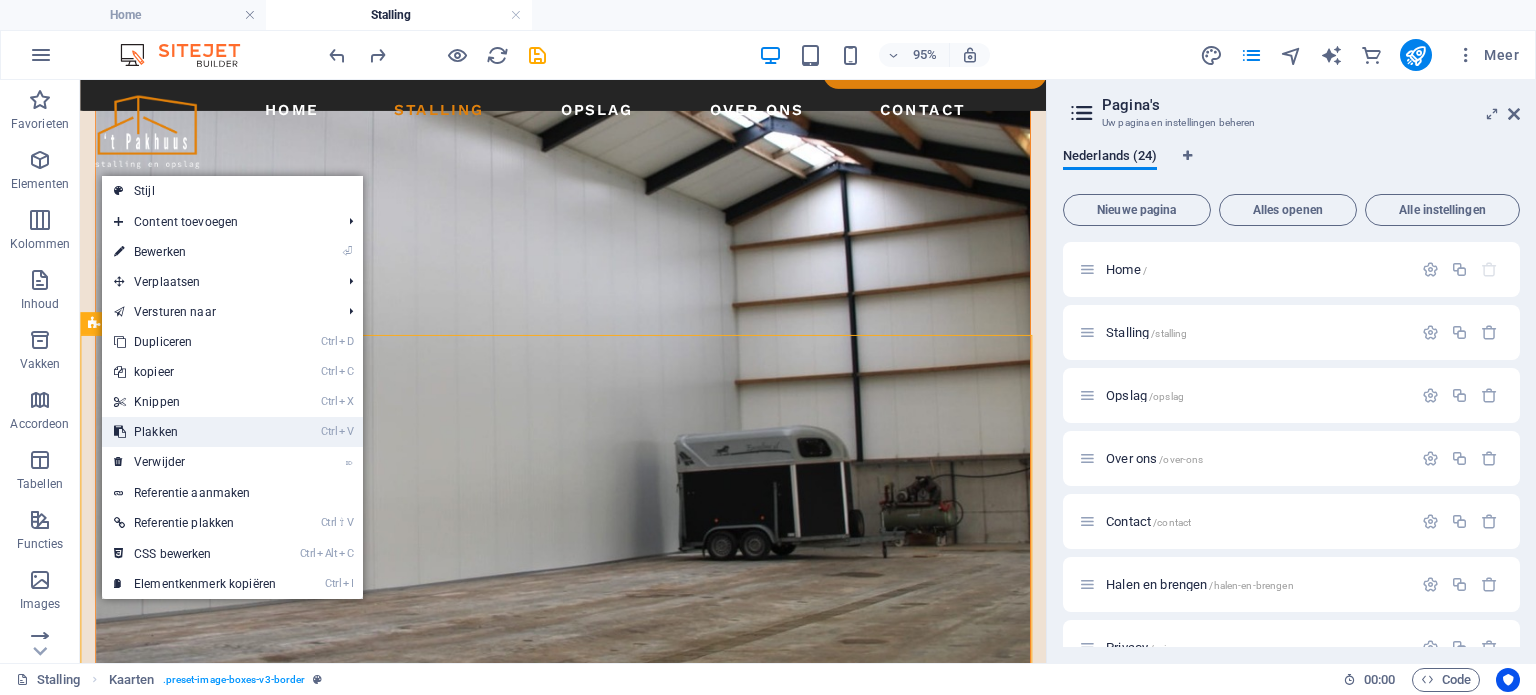 click on "Ctrl V  Plakken" at bounding box center [195, 432] 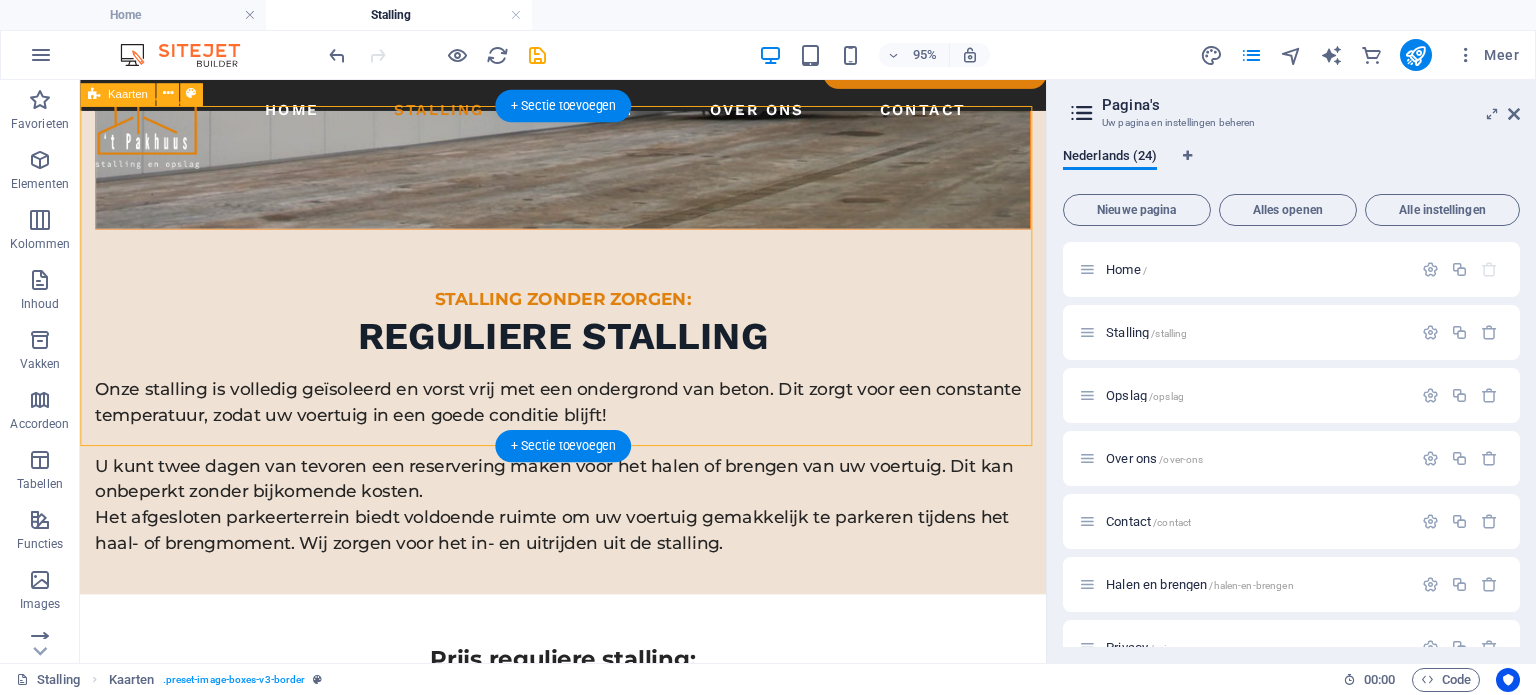 scroll, scrollTop: 2628, scrollLeft: 0, axis: vertical 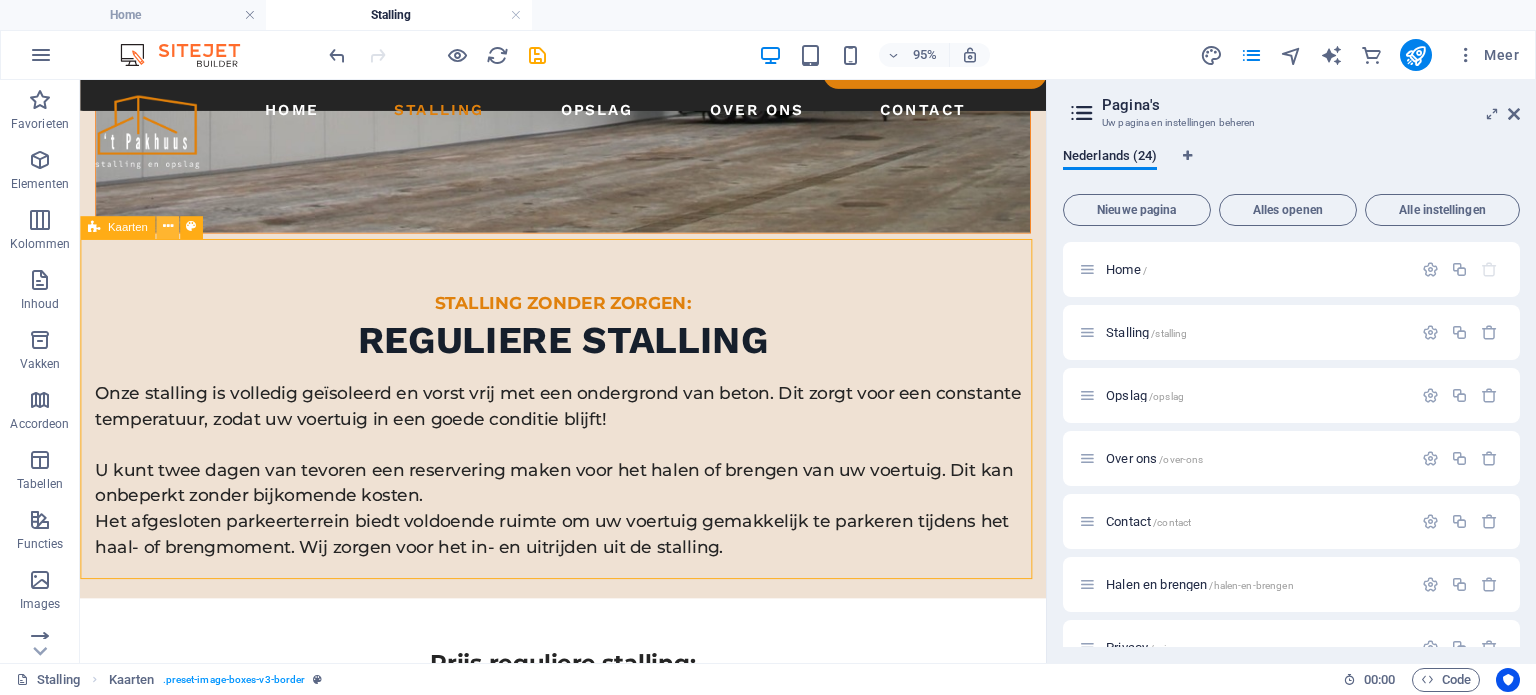 click at bounding box center (167, 227) 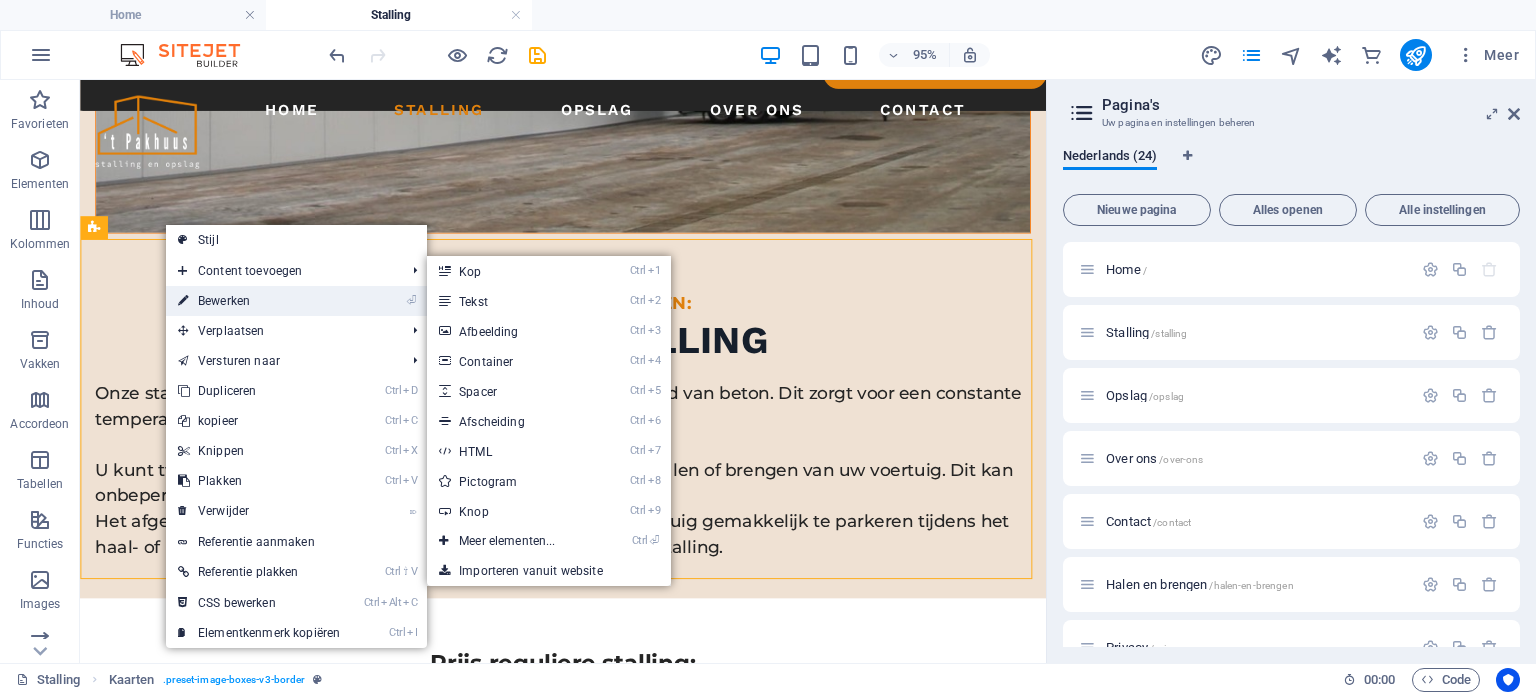 click on "⏎  Bewerken" at bounding box center [259, 301] 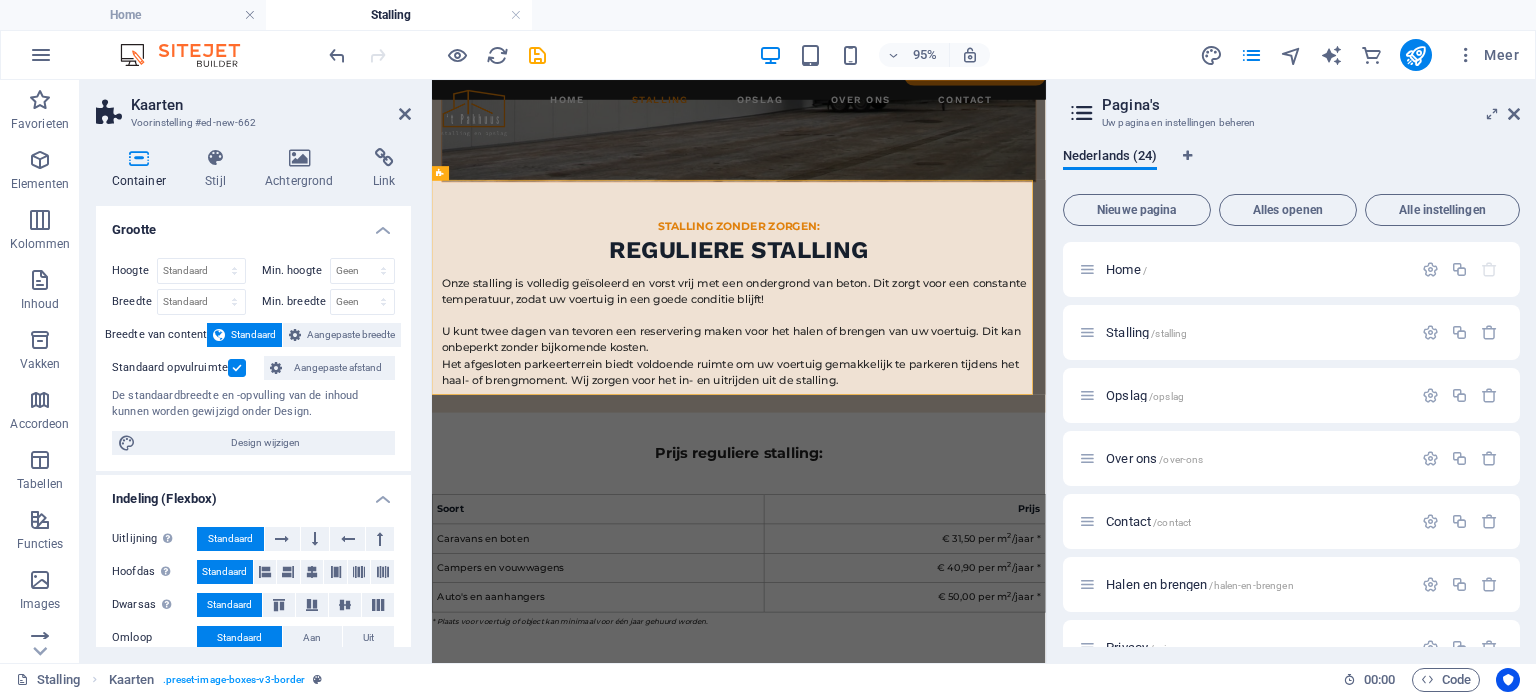 scroll, scrollTop: 2628, scrollLeft: 0, axis: vertical 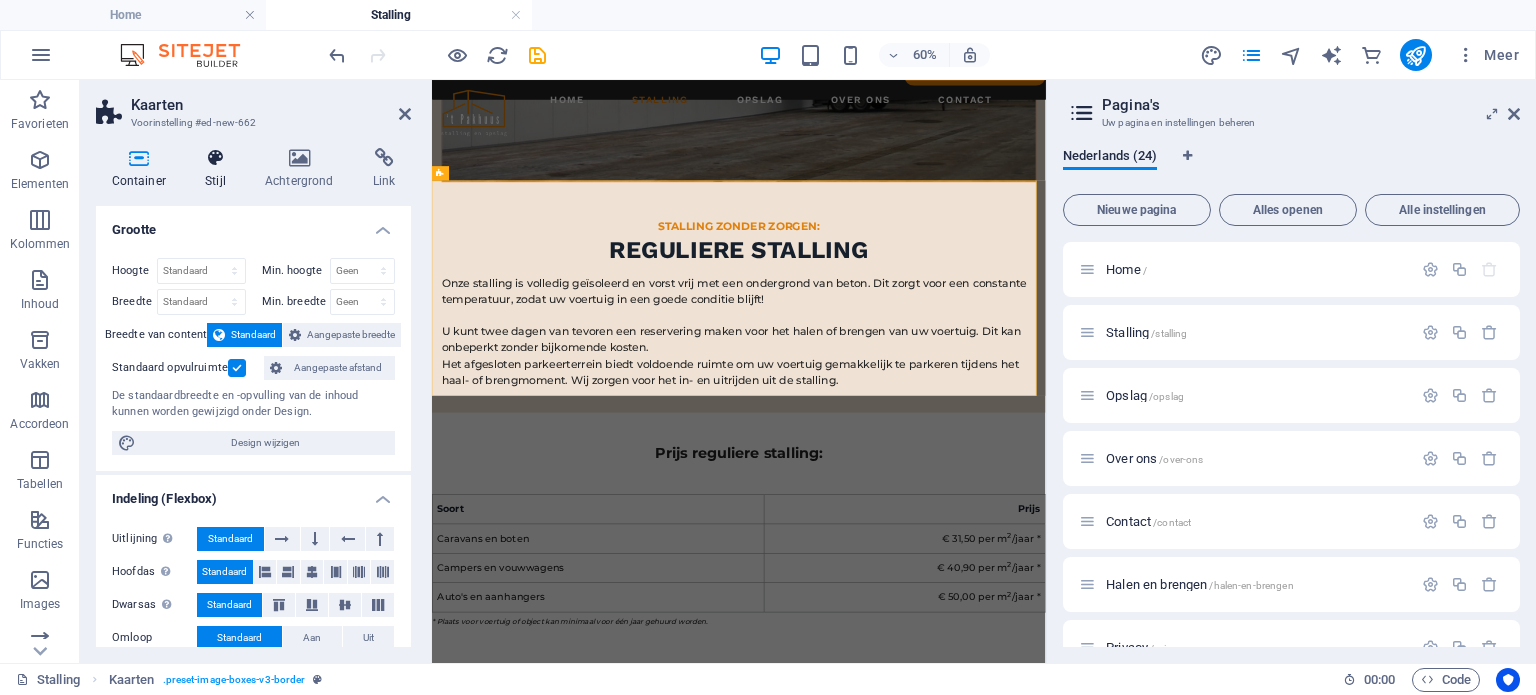 click at bounding box center [216, 158] 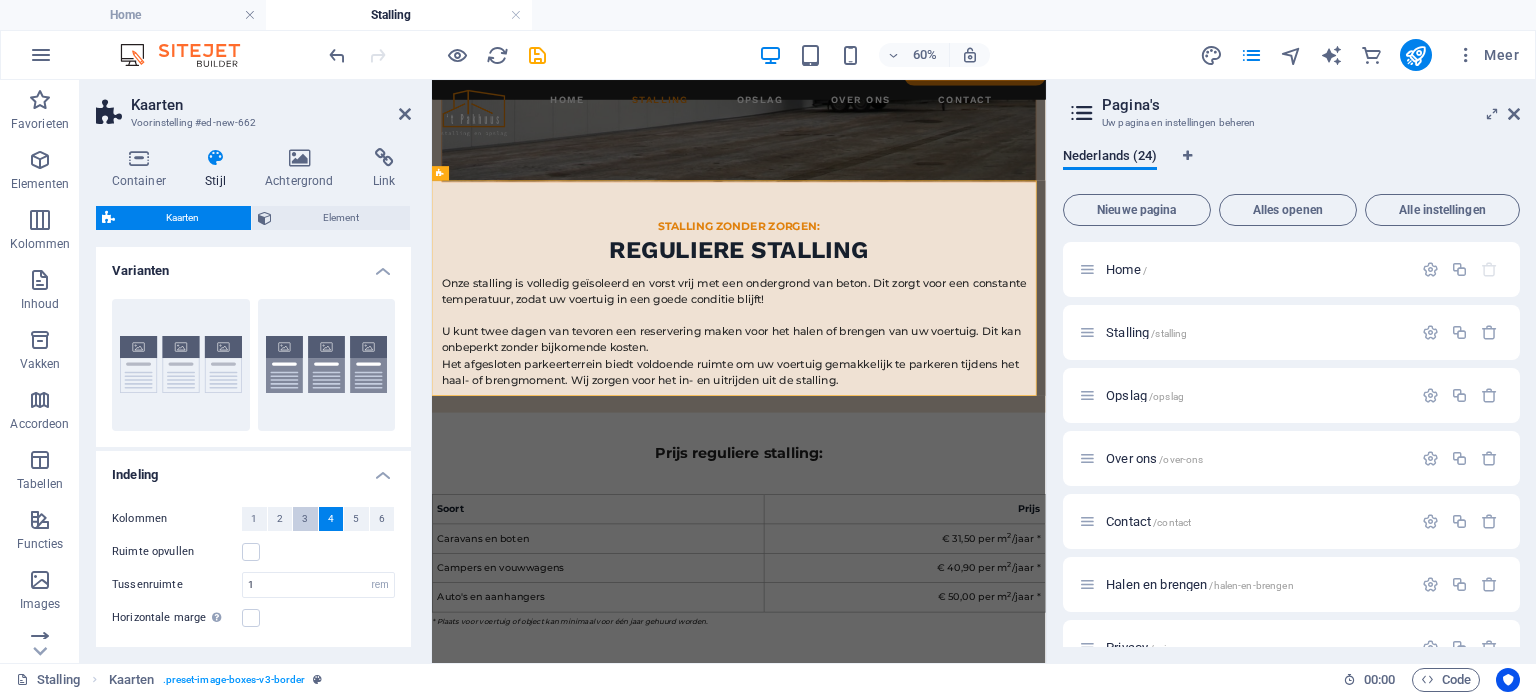 click on "3" at bounding box center [305, 519] 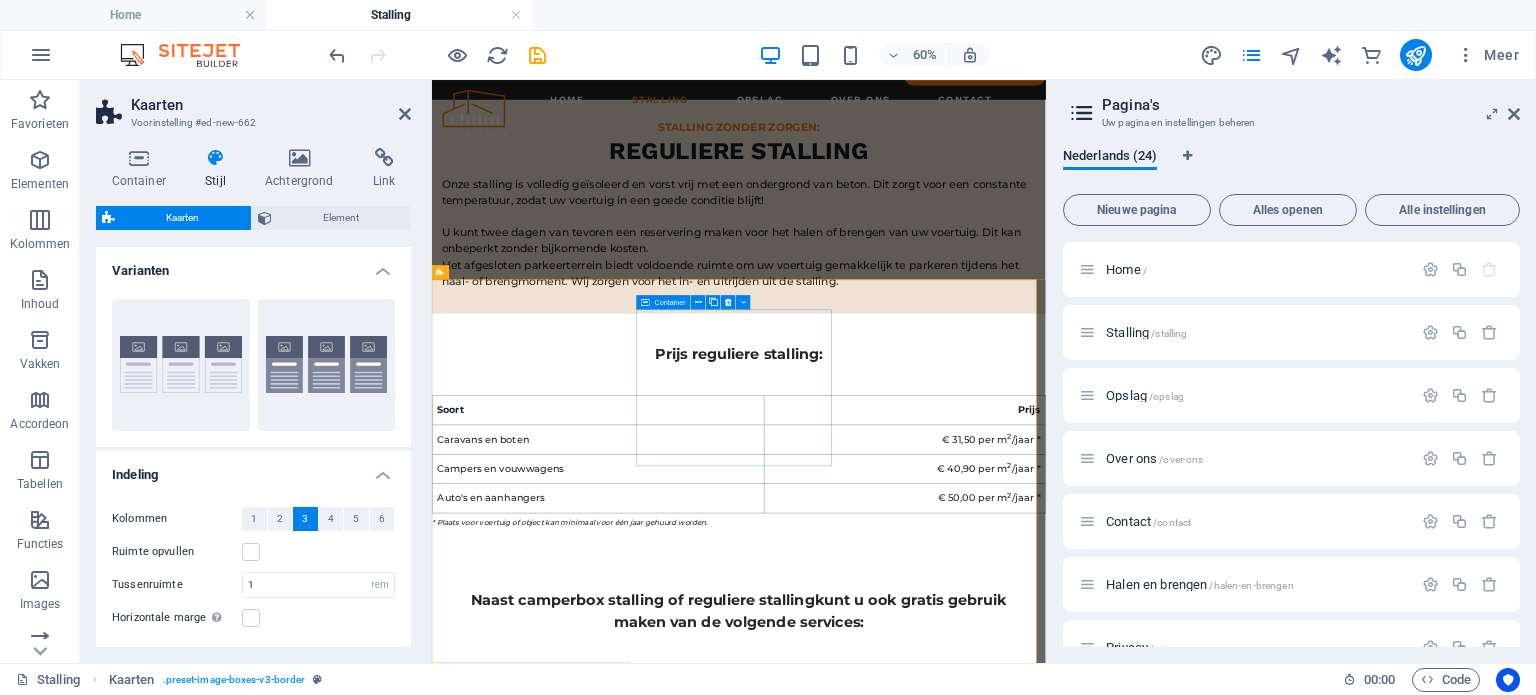 scroll, scrollTop: 2792, scrollLeft: 0, axis: vertical 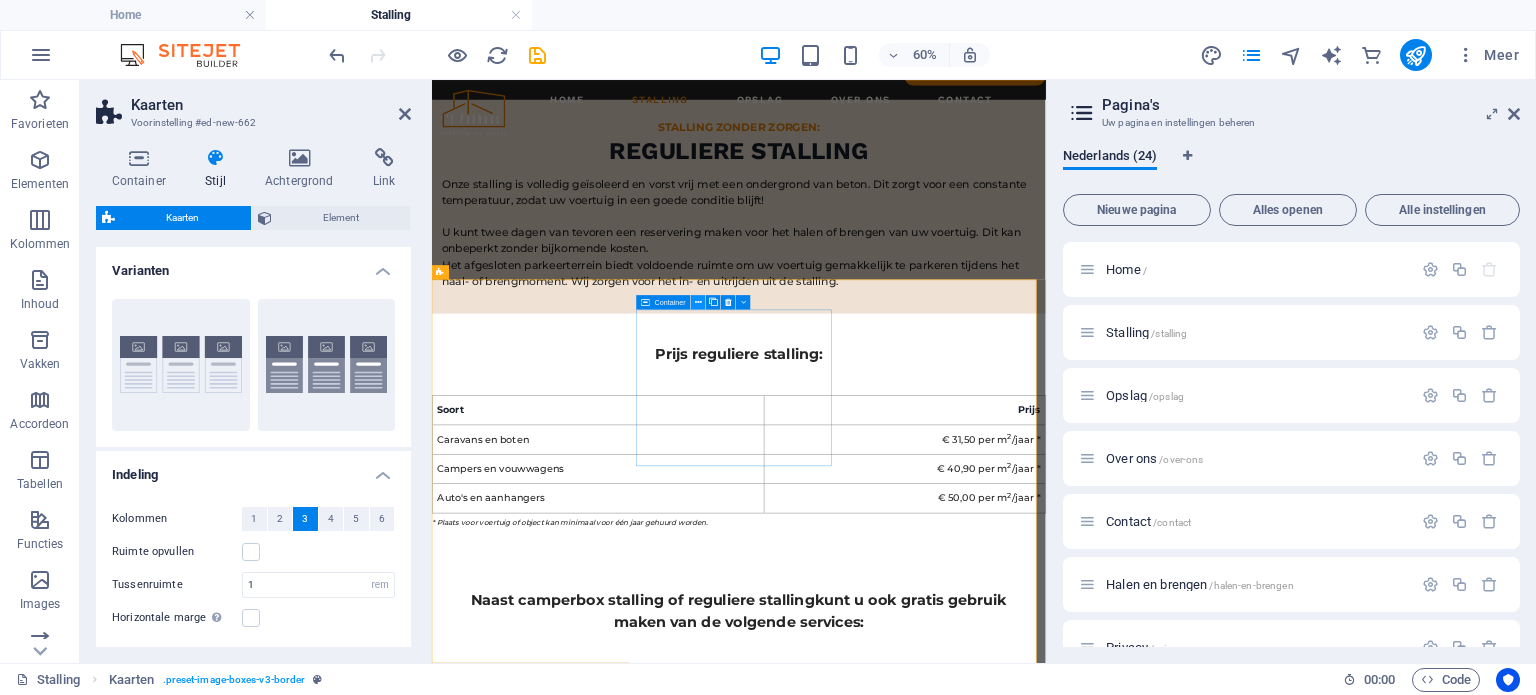 click at bounding box center [698, 301] 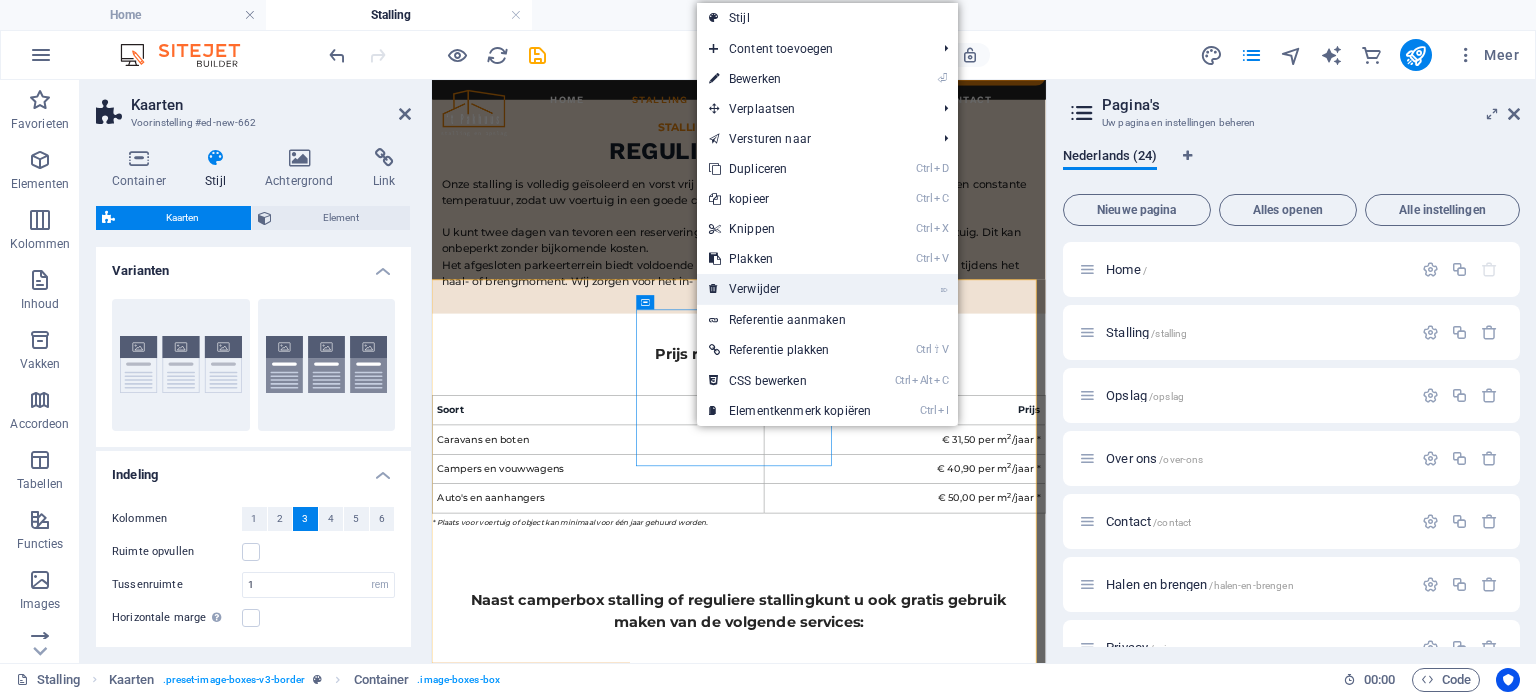 click on "⌦  Verwijder" at bounding box center [790, 289] 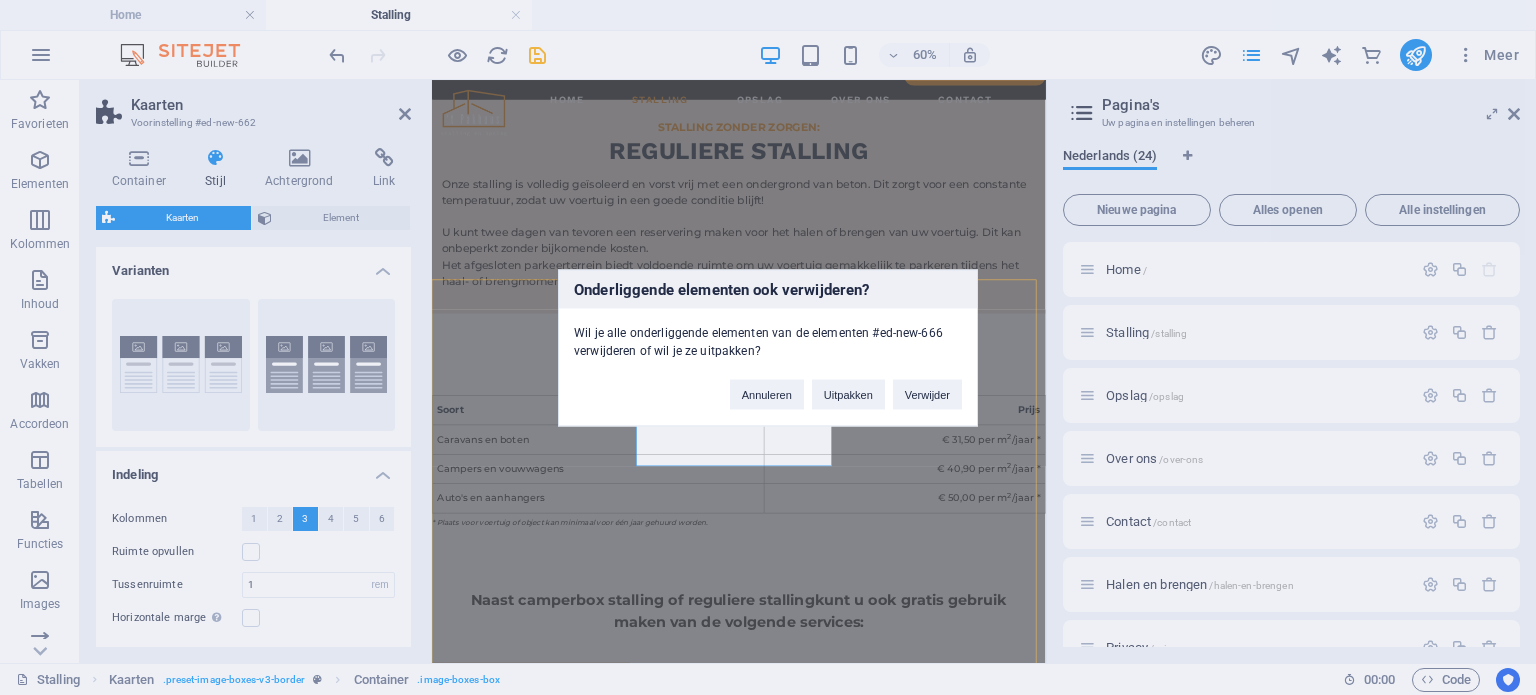 click on "Annuleren Uitpakken Verwijder" at bounding box center (846, 384) 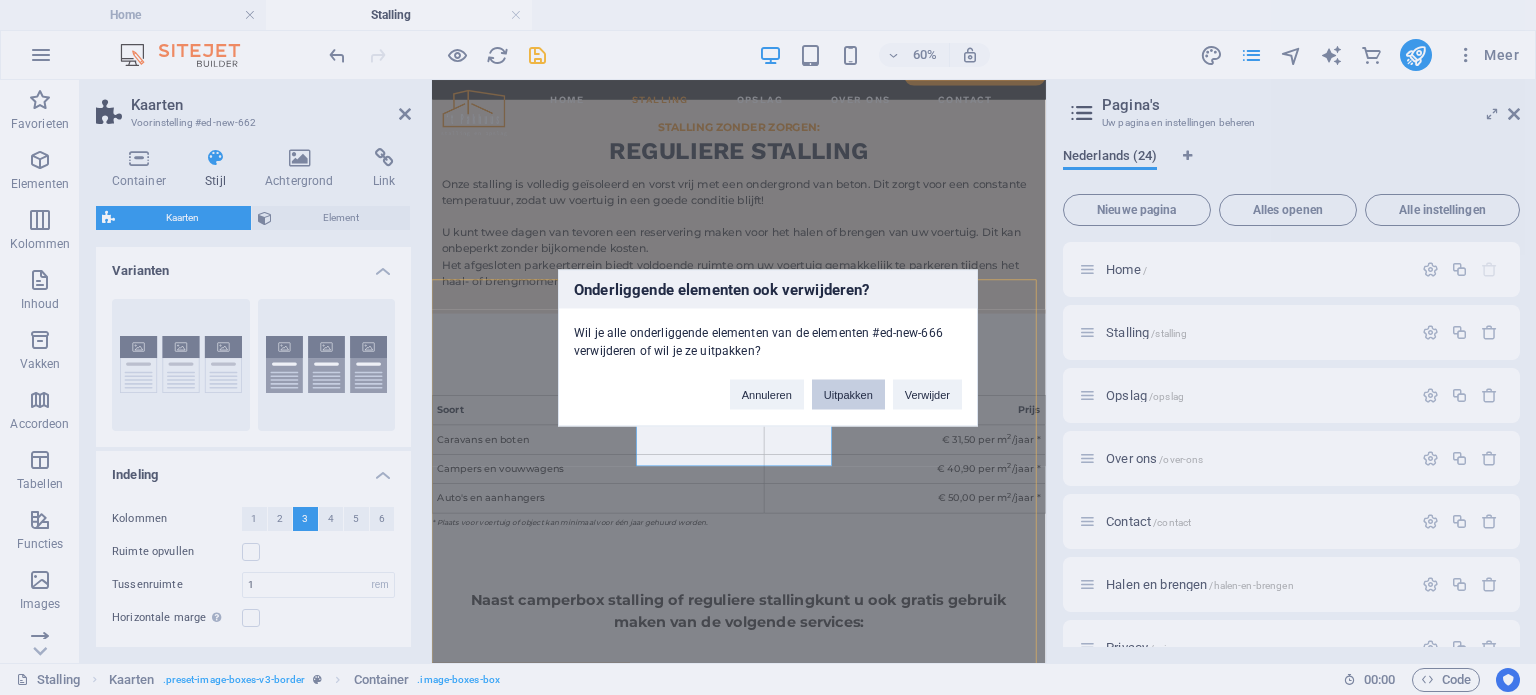 click on "Uitpakken" at bounding box center [848, 394] 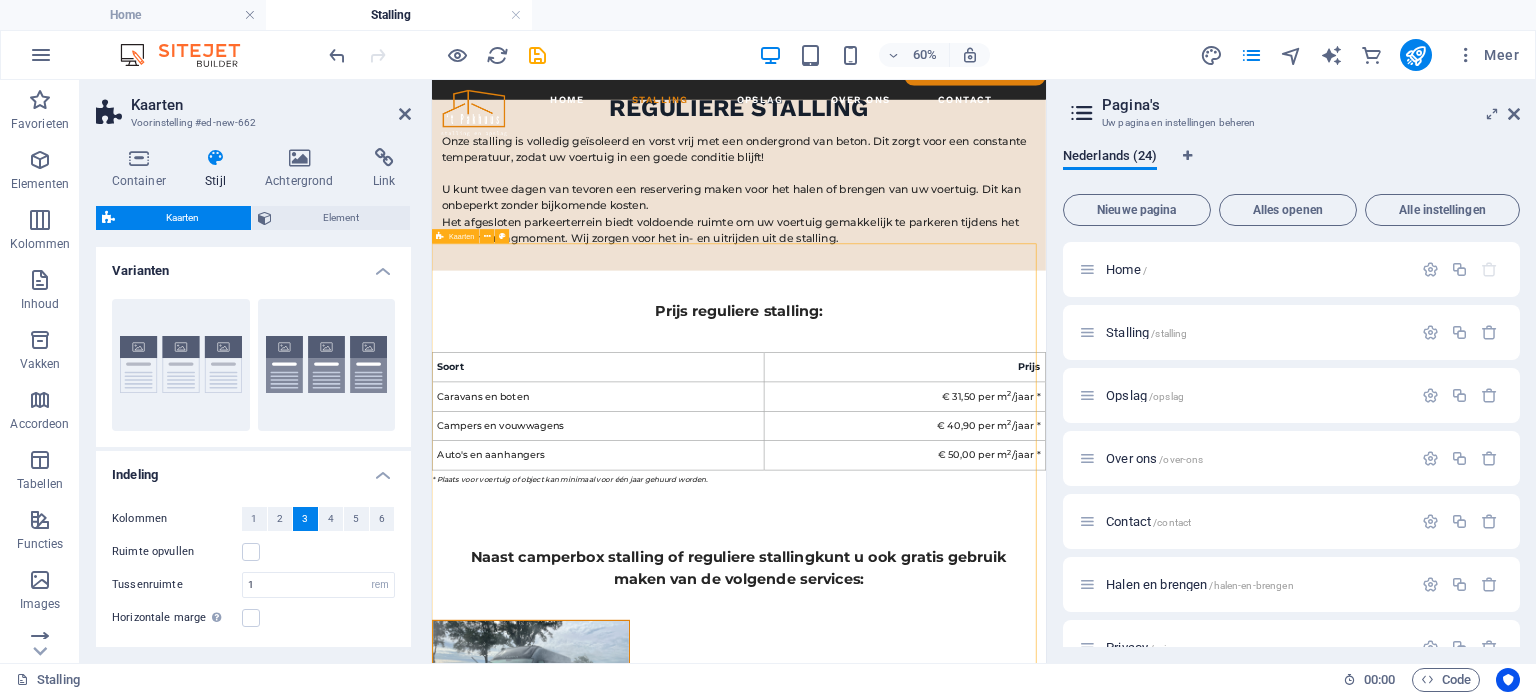 scroll, scrollTop: 2865, scrollLeft: 0, axis: vertical 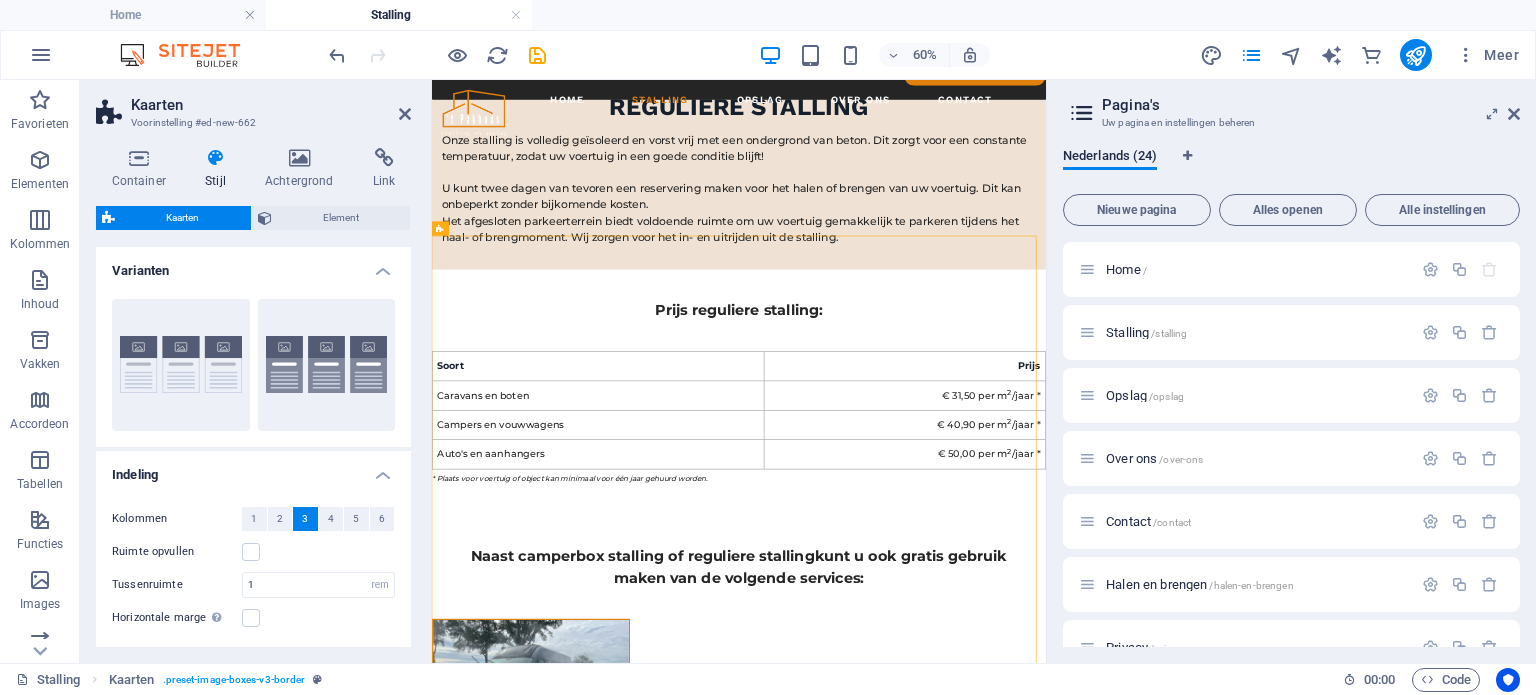 drag, startPoint x: 923, startPoint y: 521, endPoint x: 922, endPoint y: 457, distance: 64.00781 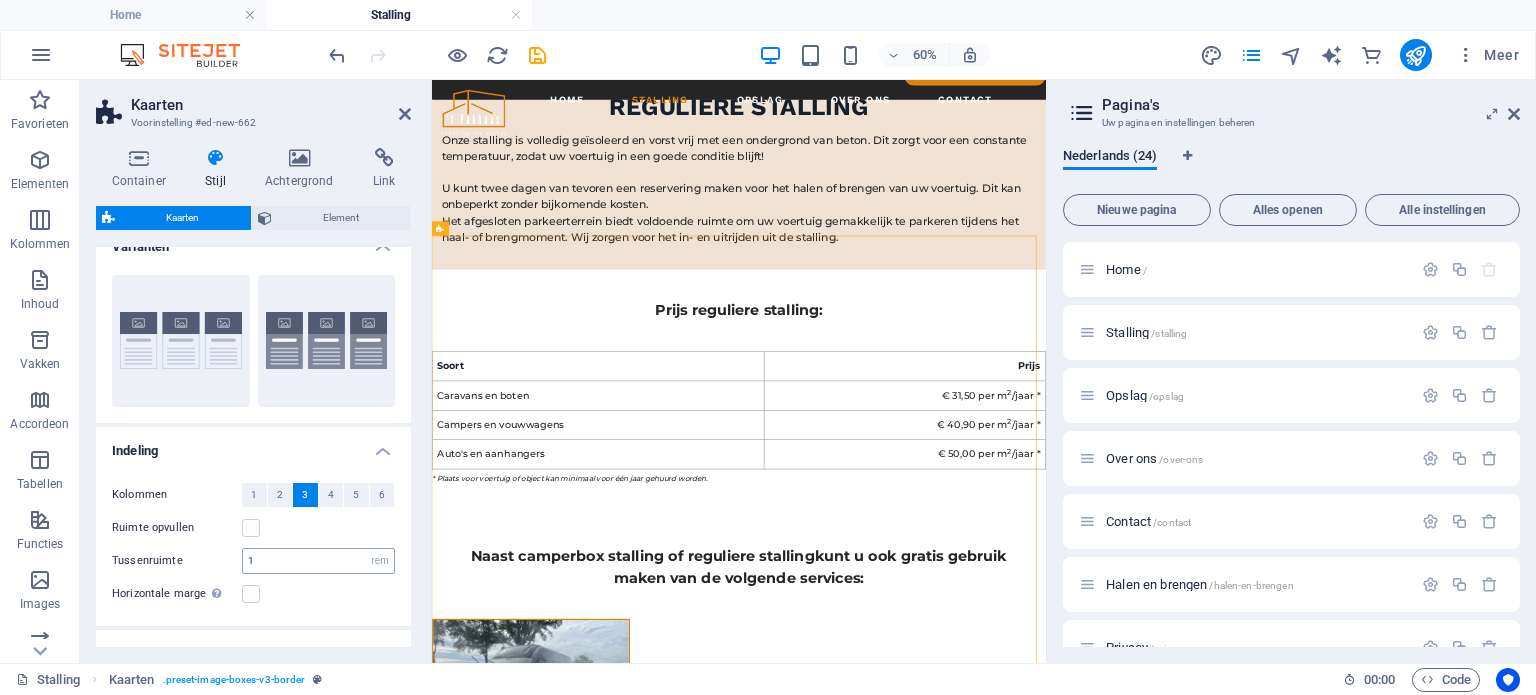 scroll, scrollTop: 0, scrollLeft: 0, axis: both 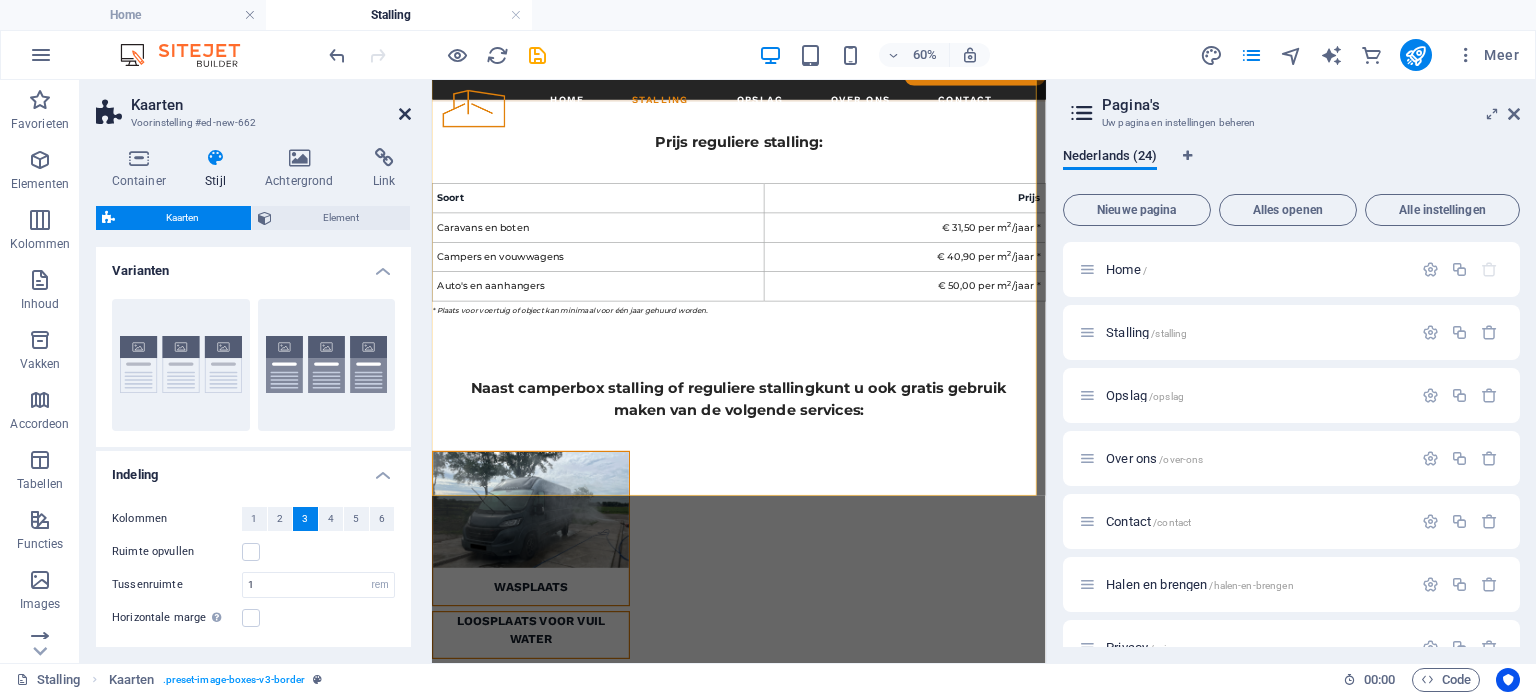 click at bounding box center (405, 114) 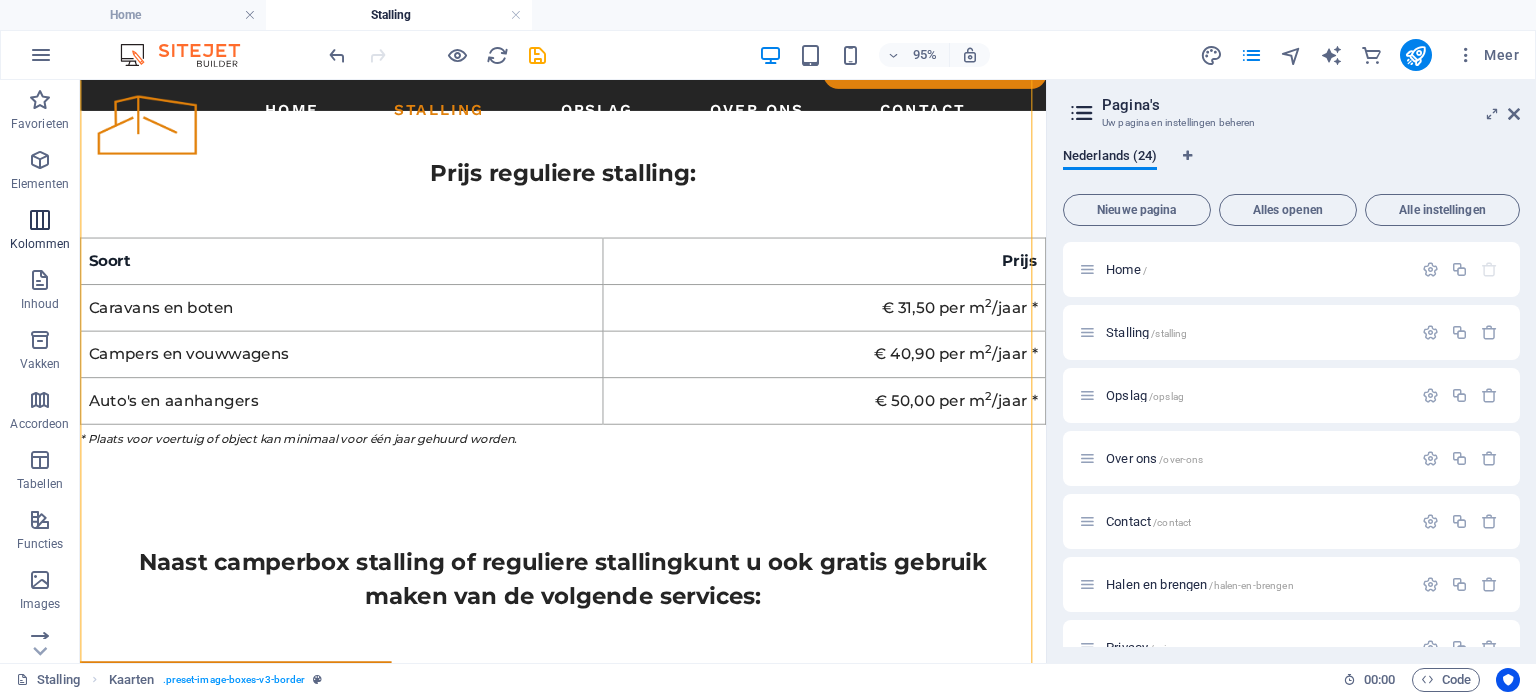 click on "Kolommen" at bounding box center [40, 232] 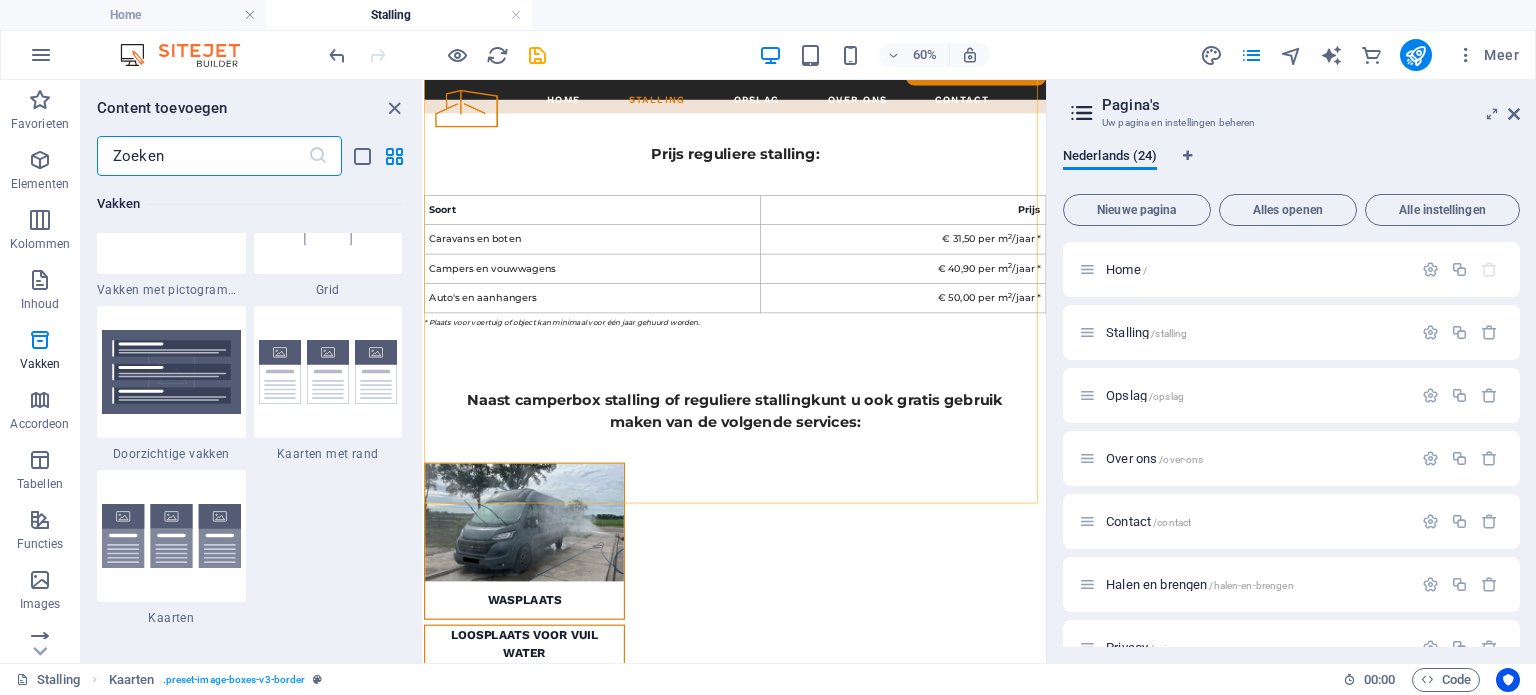 scroll, scrollTop: 5933, scrollLeft: 0, axis: vertical 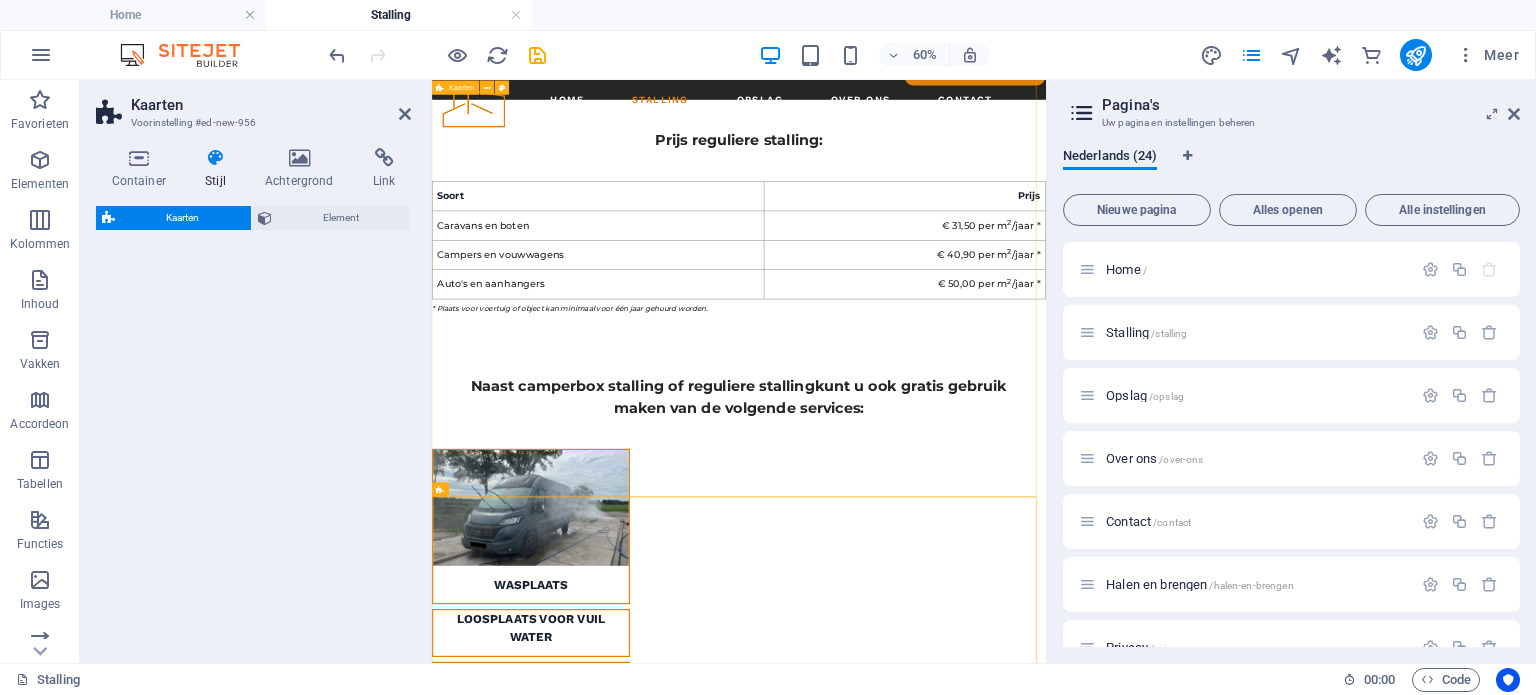 select on "rem" 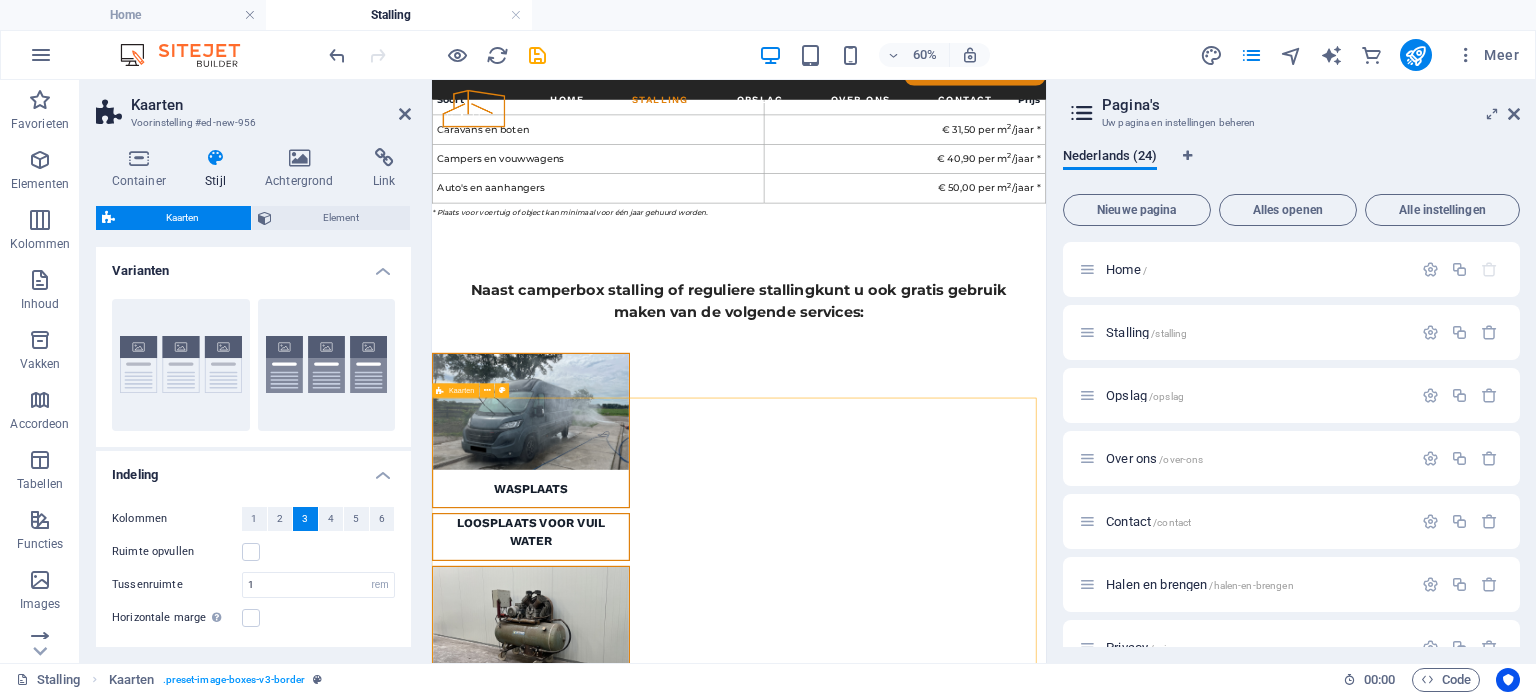 scroll, scrollTop: 3310, scrollLeft: 0, axis: vertical 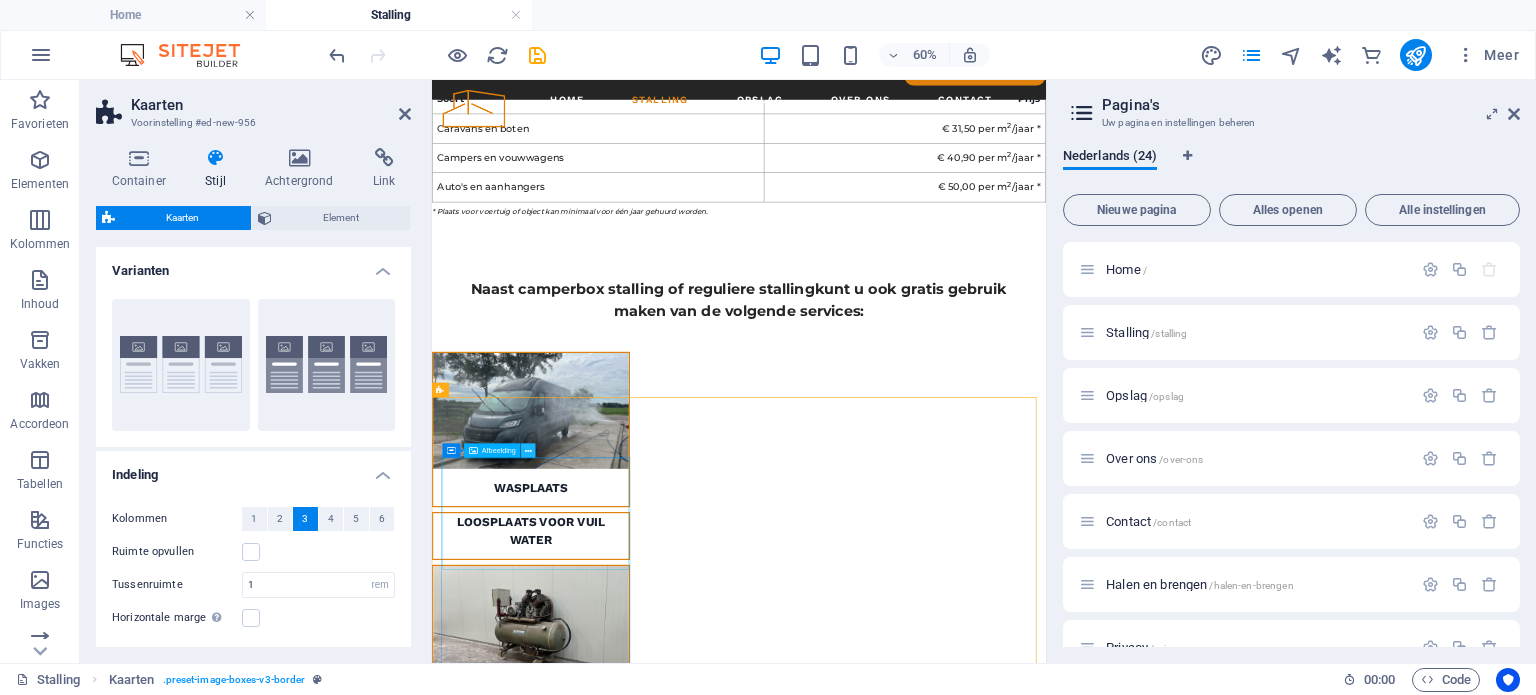 click at bounding box center [528, 450] 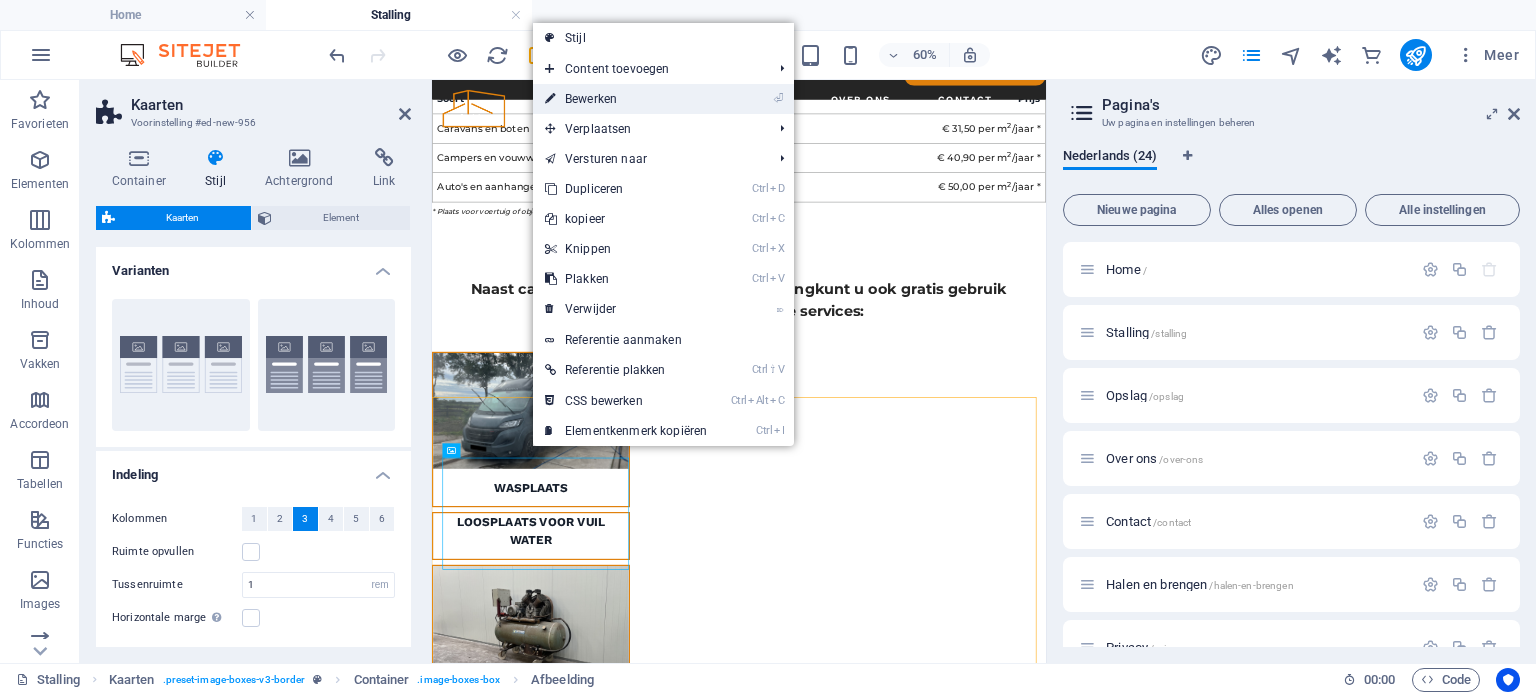 click on "⏎  Bewerken" at bounding box center [626, 99] 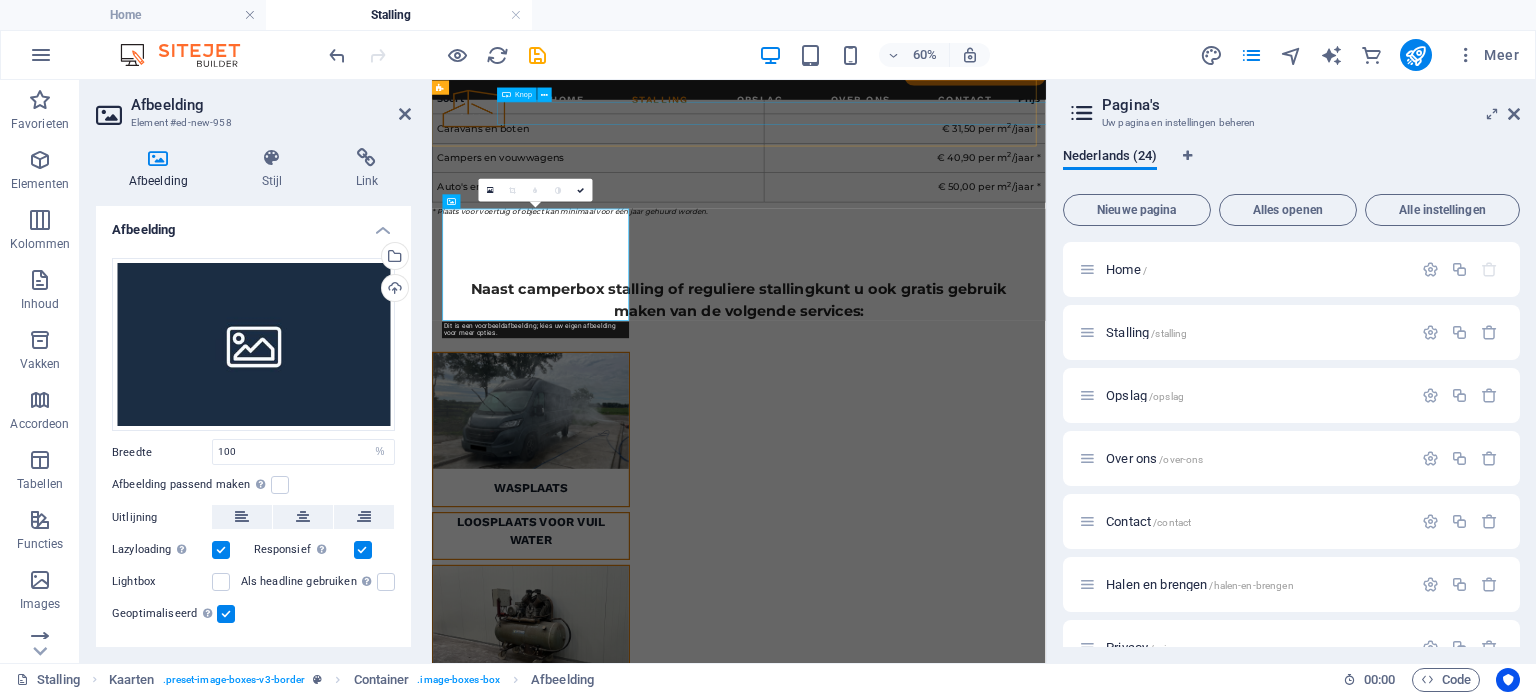 scroll, scrollTop: 3725, scrollLeft: 0, axis: vertical 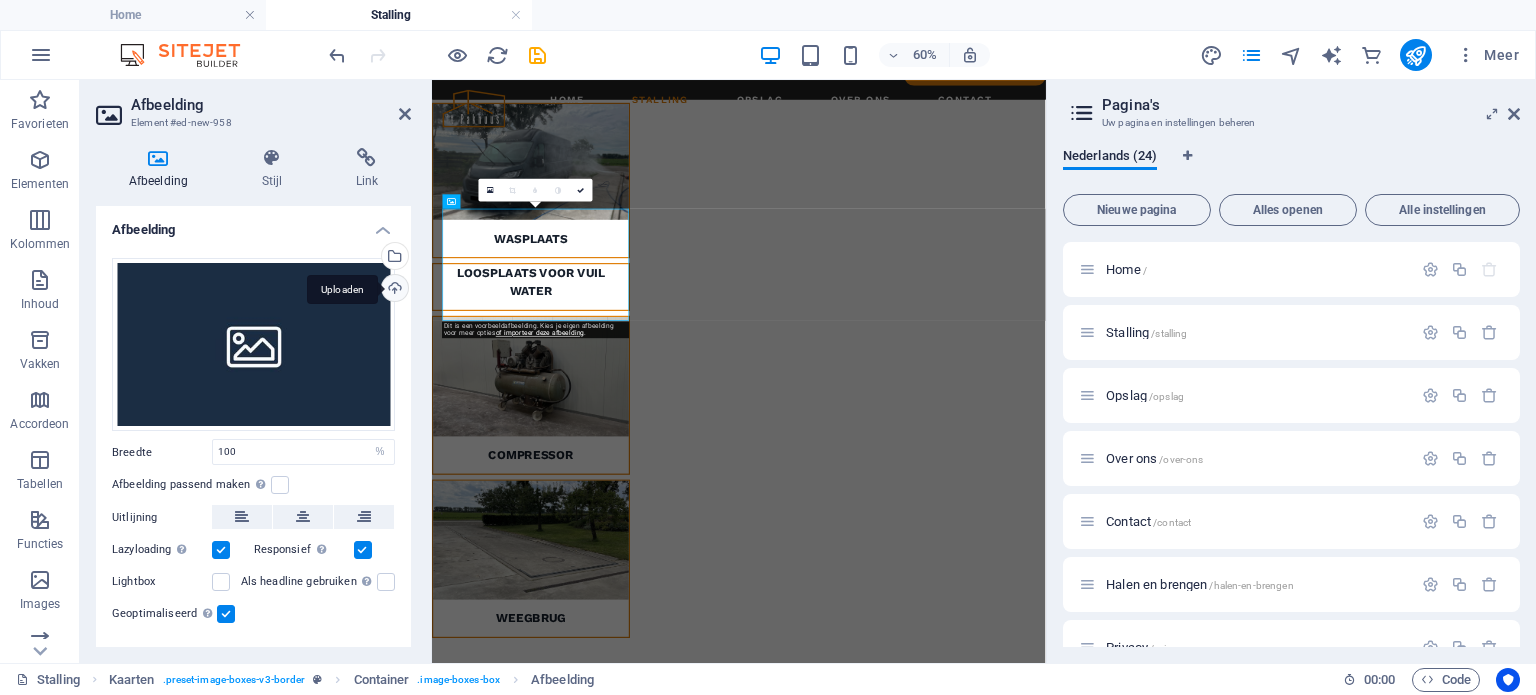 click on "Uploaden" at bounding box center [393, 290] 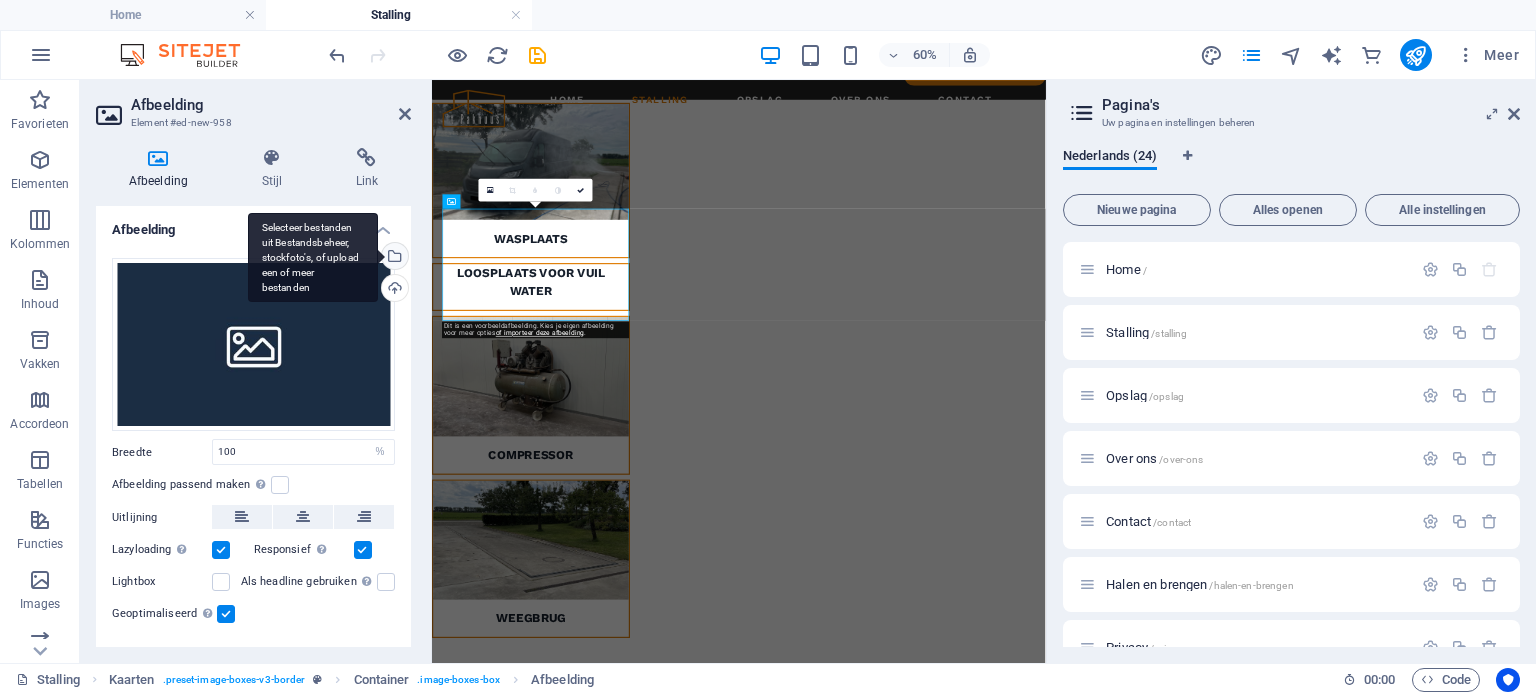 click on "Selecteer bestanden uit Bestandsbeheer, stockfoto's, of upload een of meer bestanden" at bounding box center (393, 258) 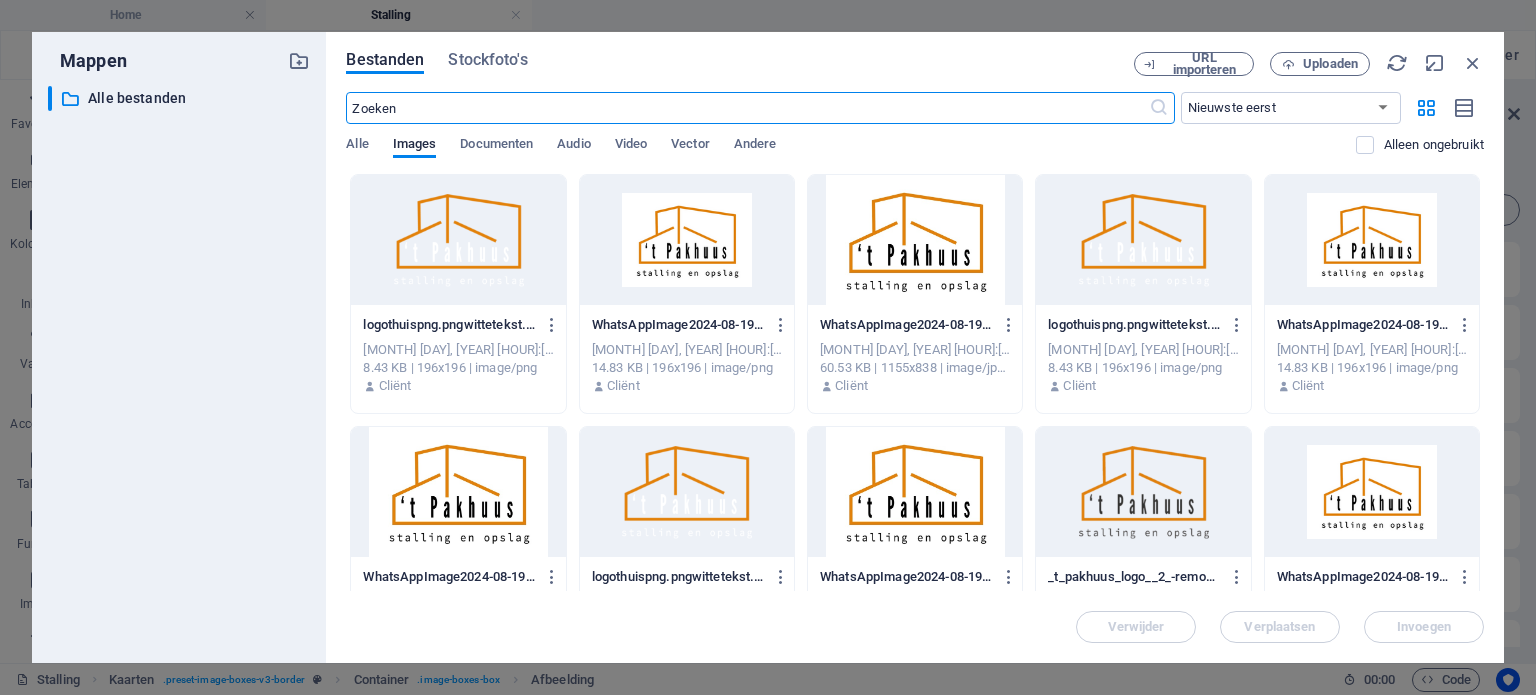 scroll, scrollTop: 840, scrollLeft: 0, axis: vertical 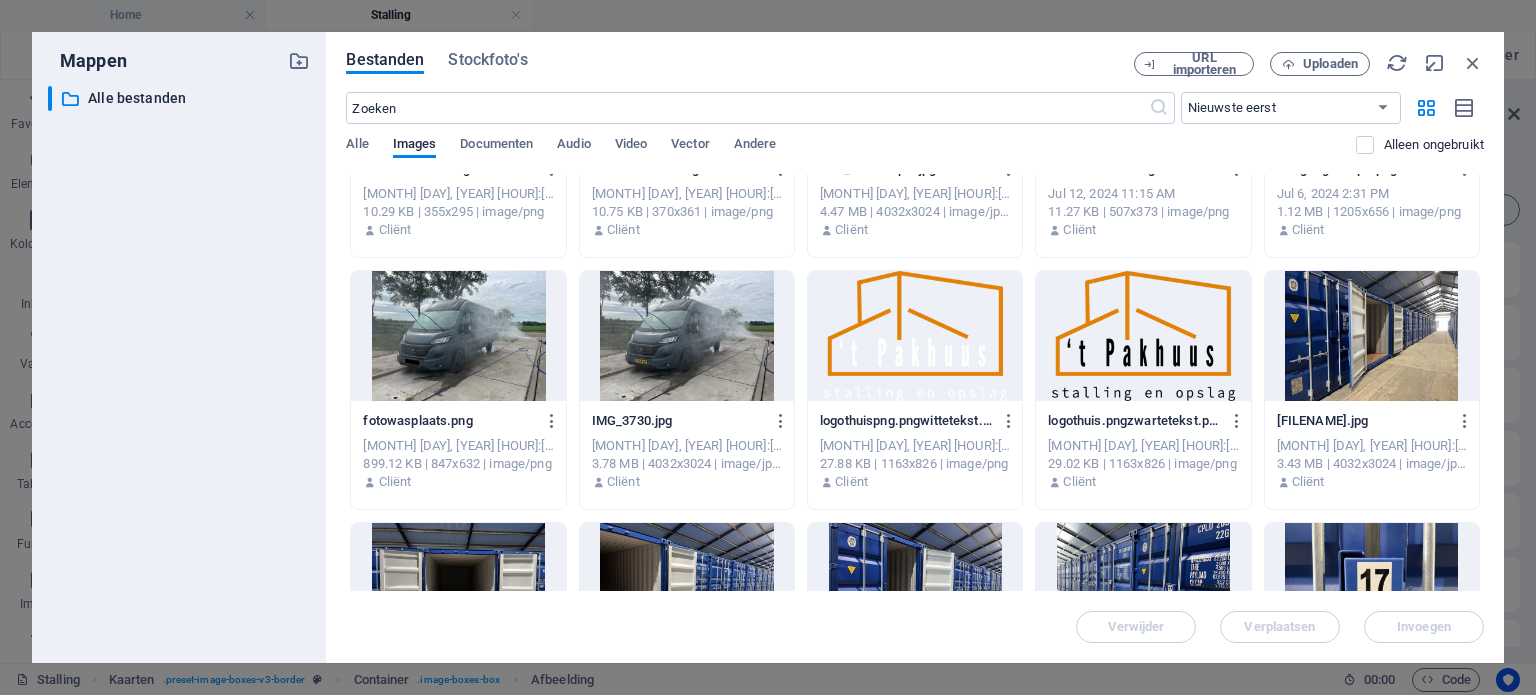 click at bounding box center (458, 336) 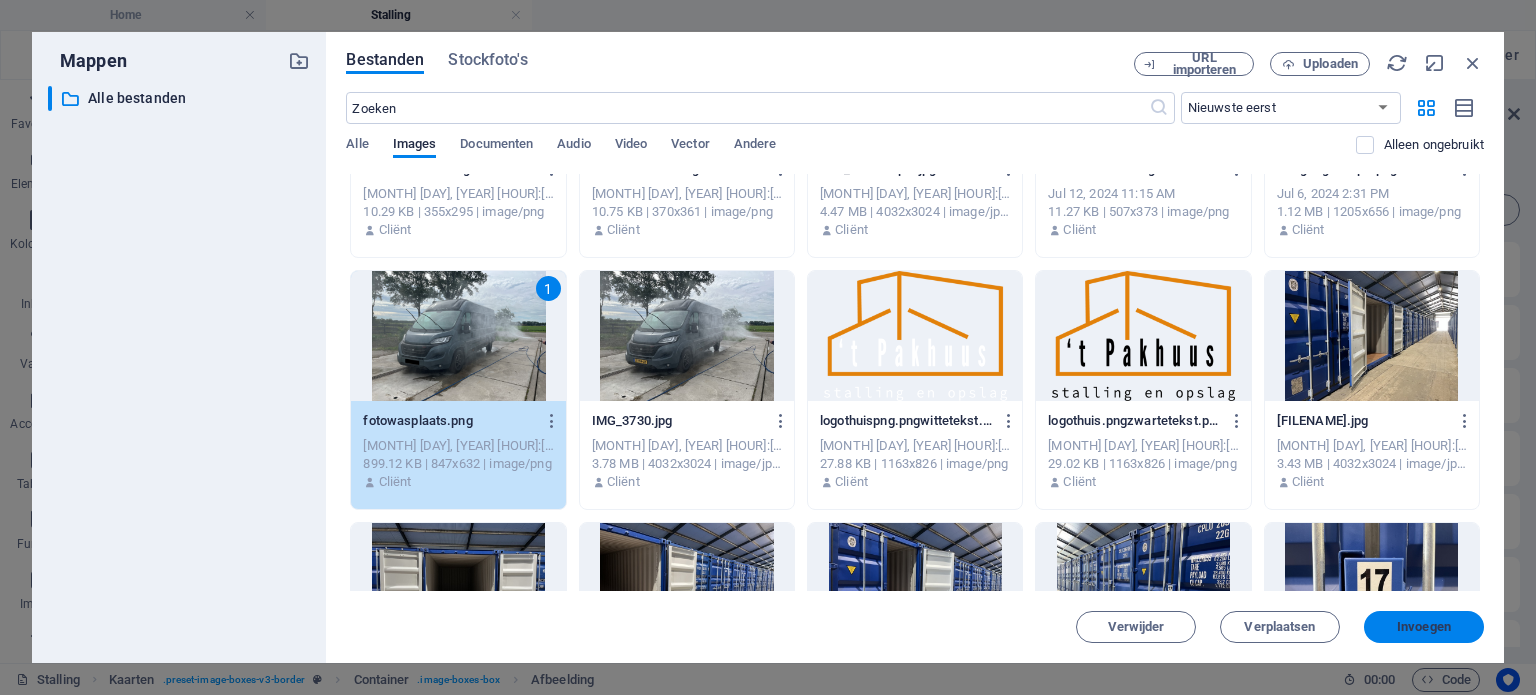 click on "Invoegen" at bounding box center (1424, 627) 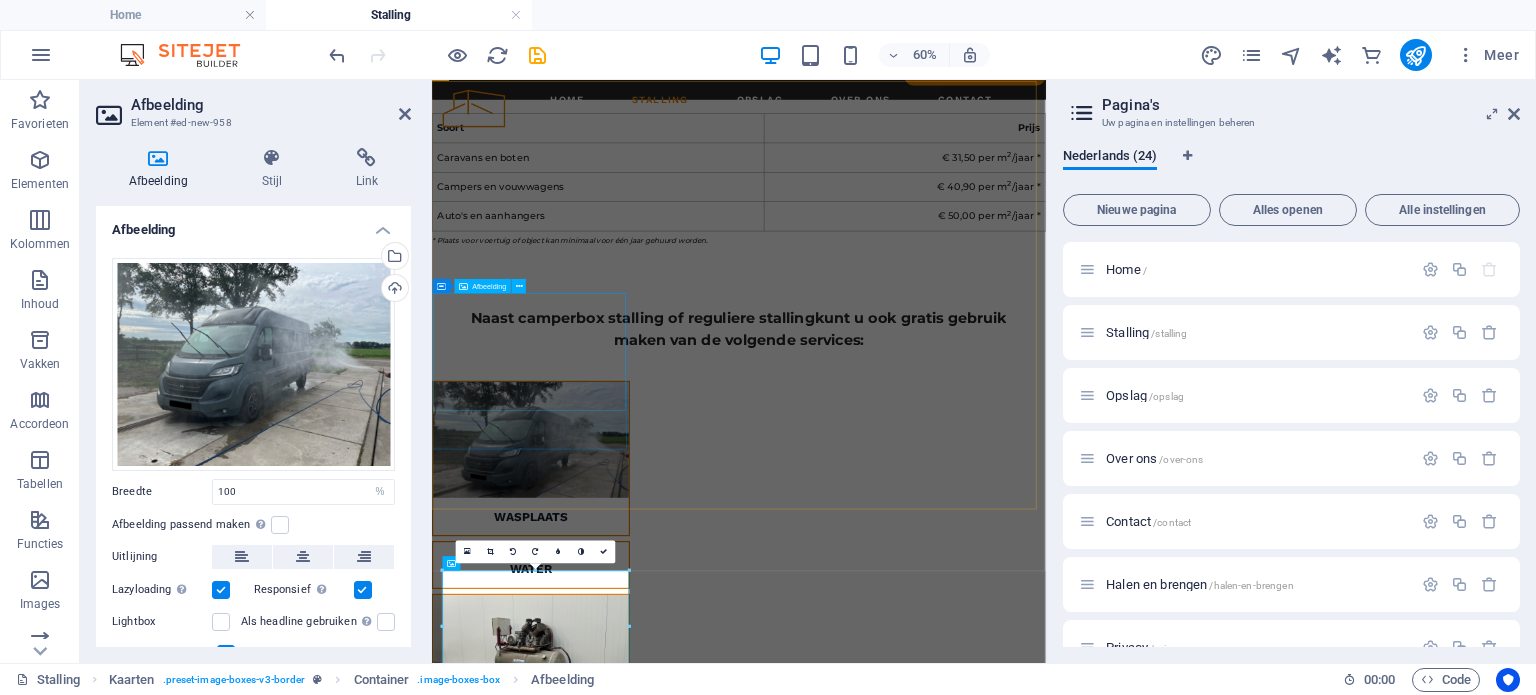 scroll, scrollTop: 3276, scrollLeft: 0, axis: vertical 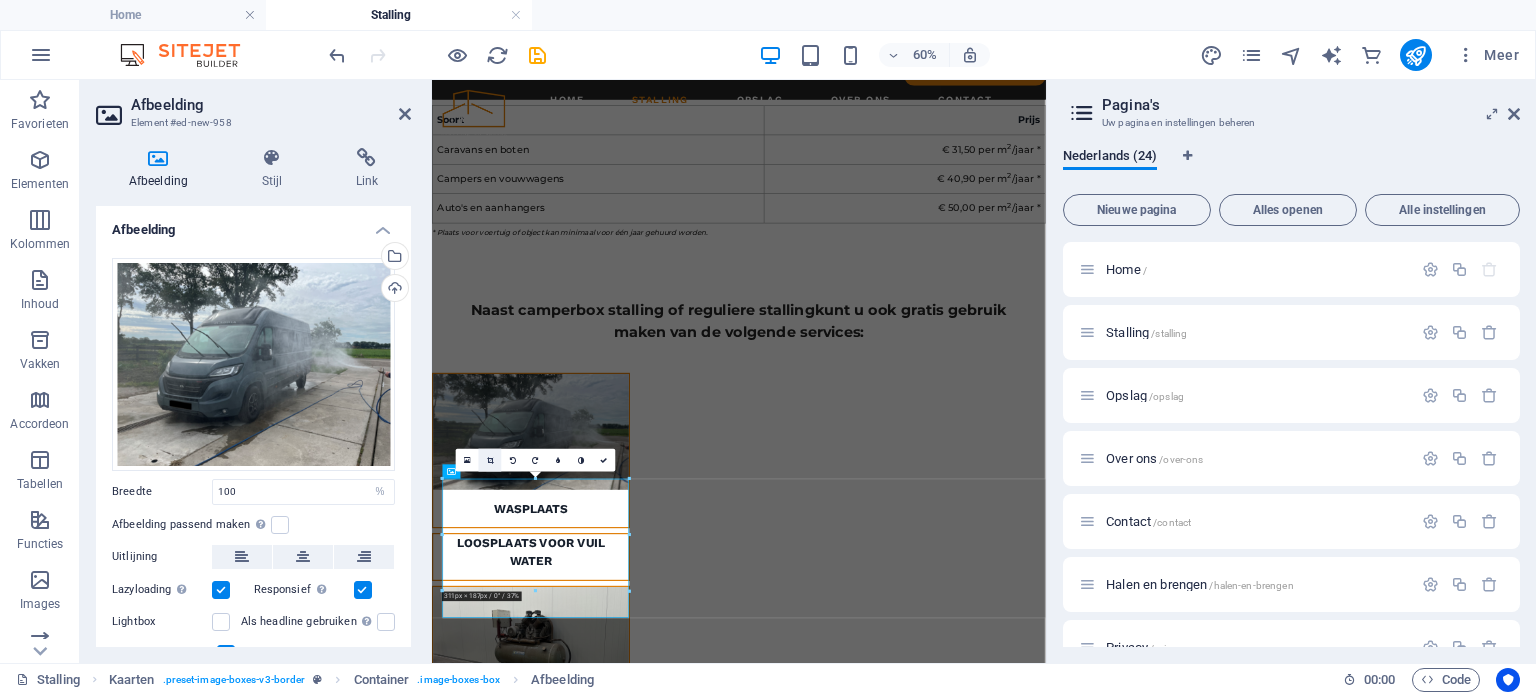 click at bounding box center [490, 459] 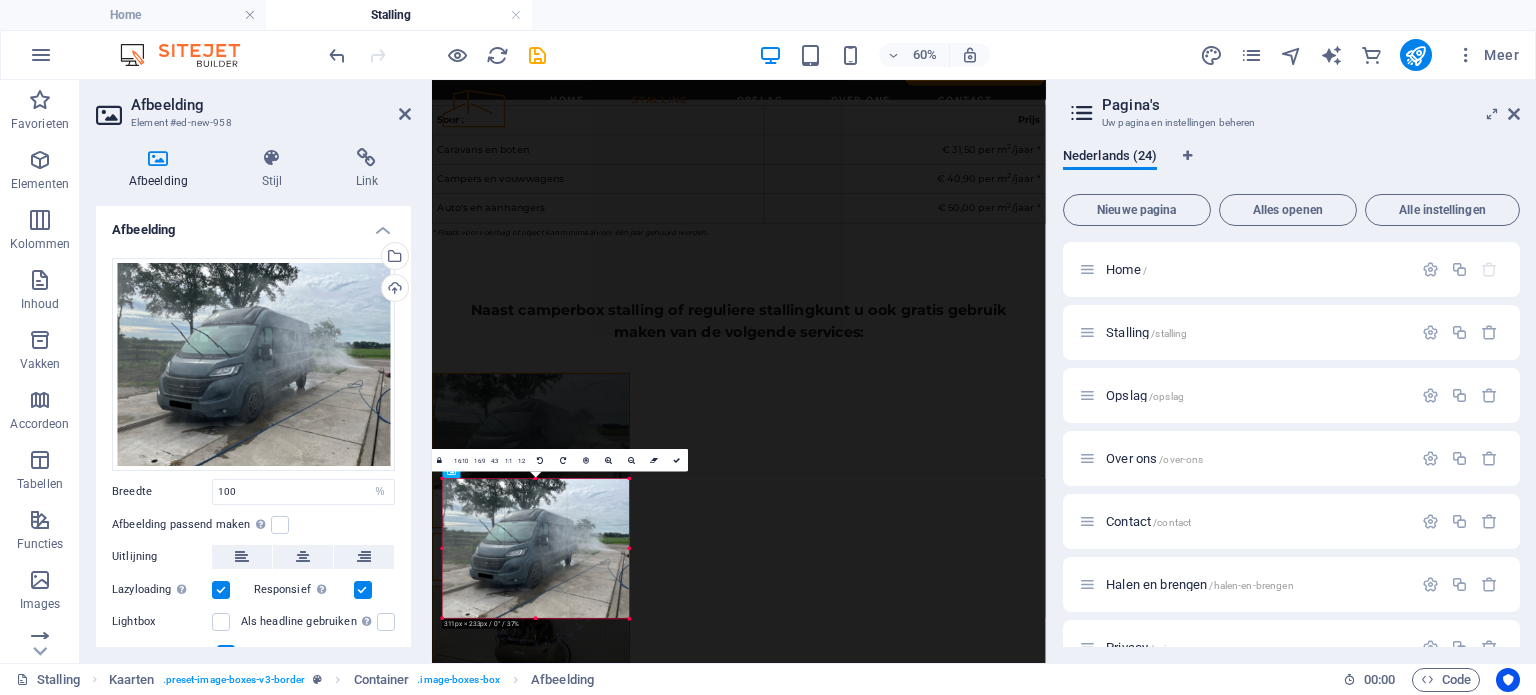 click at bounding box center [536, 547] 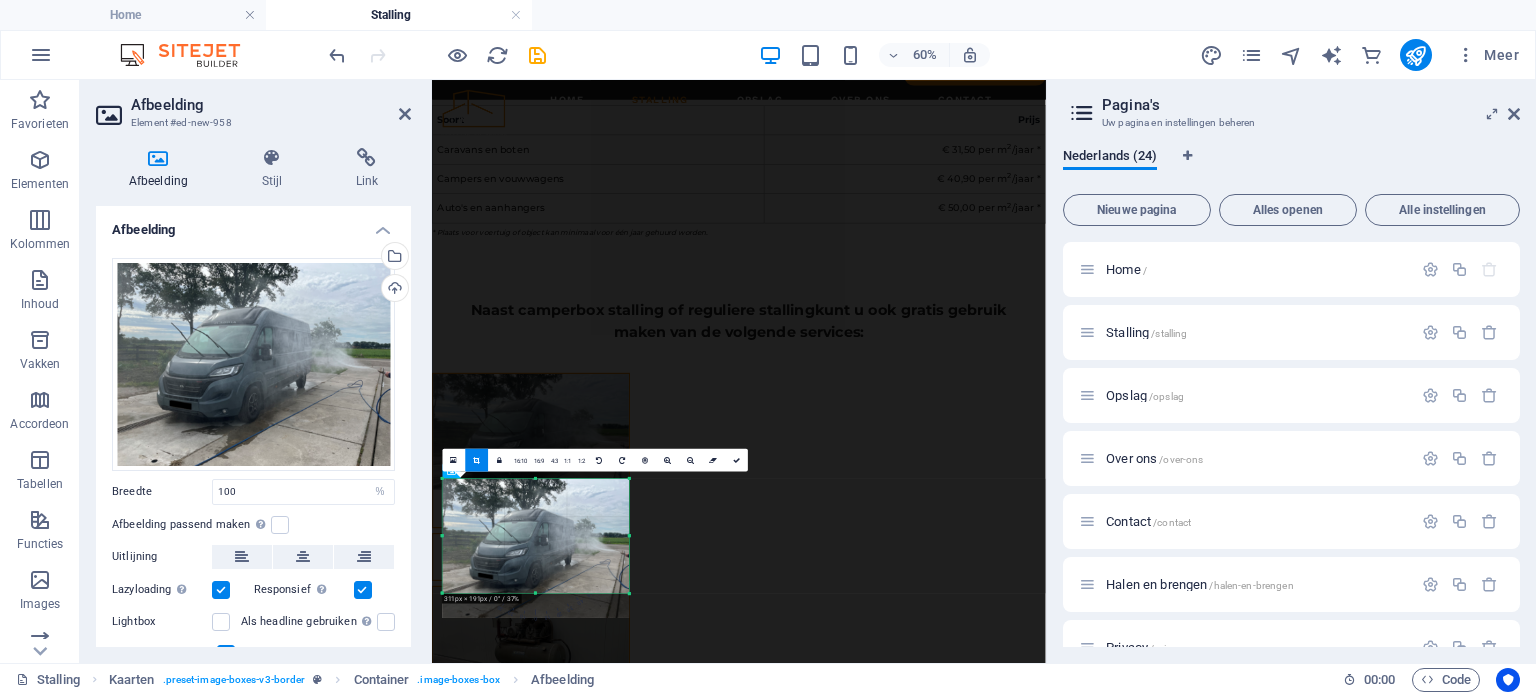 drag, startPoint x: 536, startPoint y: 618, endPoint x: 540, endPoint y: 576, distance: 42.190044 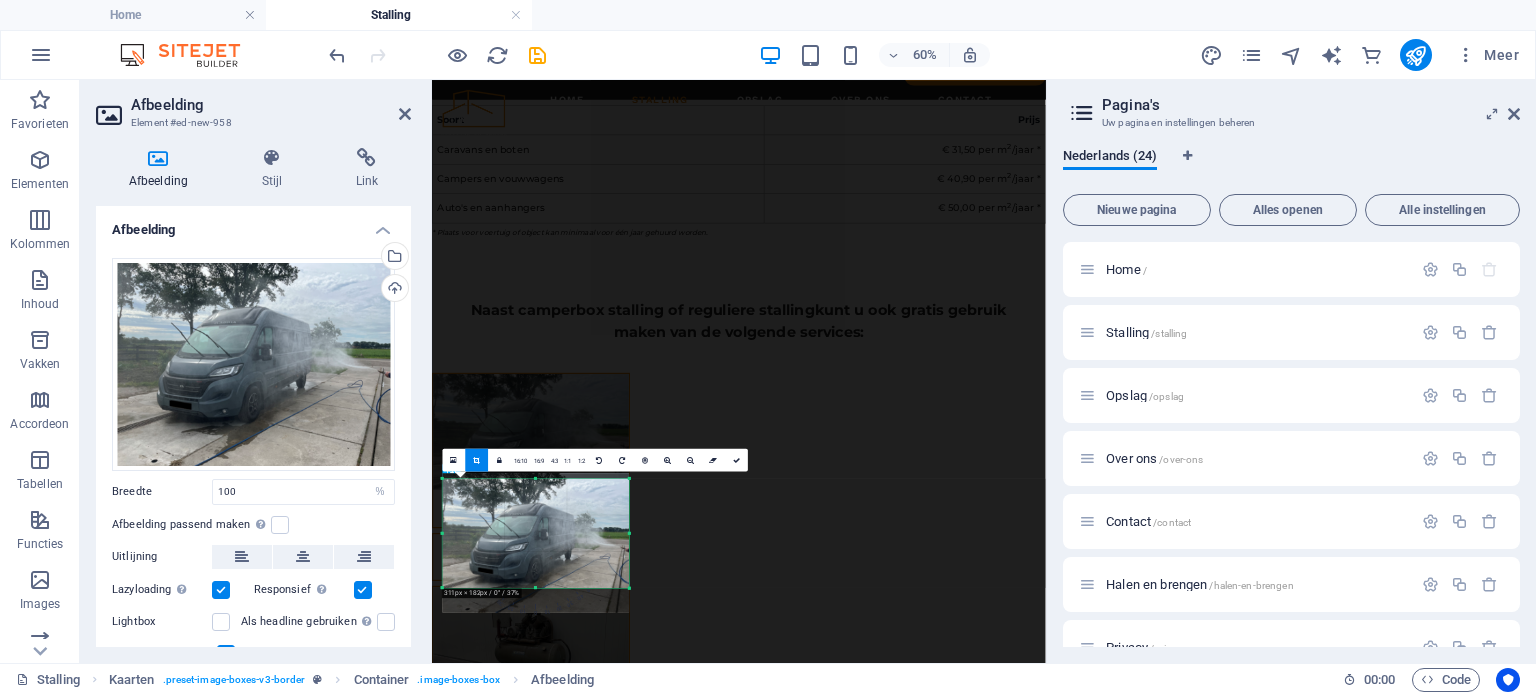 click on "180 170 160 150 140 130 120 110 100 90 80 70 60 50 40 30 20 10 0 -10 -20 -30 -40 -50 -60 -70 -80 -90 -100 -110 -120 -130 -140 -150 -160 -170 311px × 182px / 0° / 37% 16:10 16:9 4:3 1:1 1:2 0" at bounding box center [536, 532] 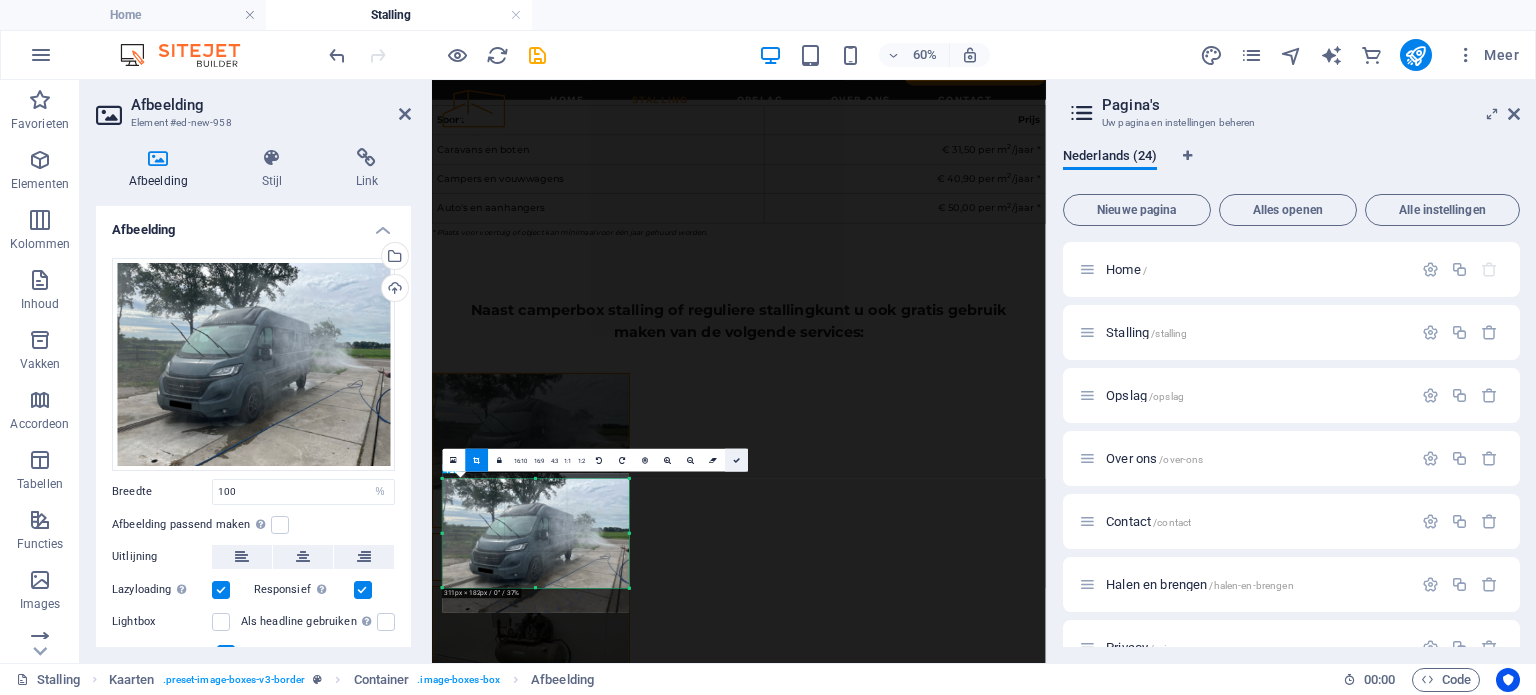 click at bounding box center [736, 459] 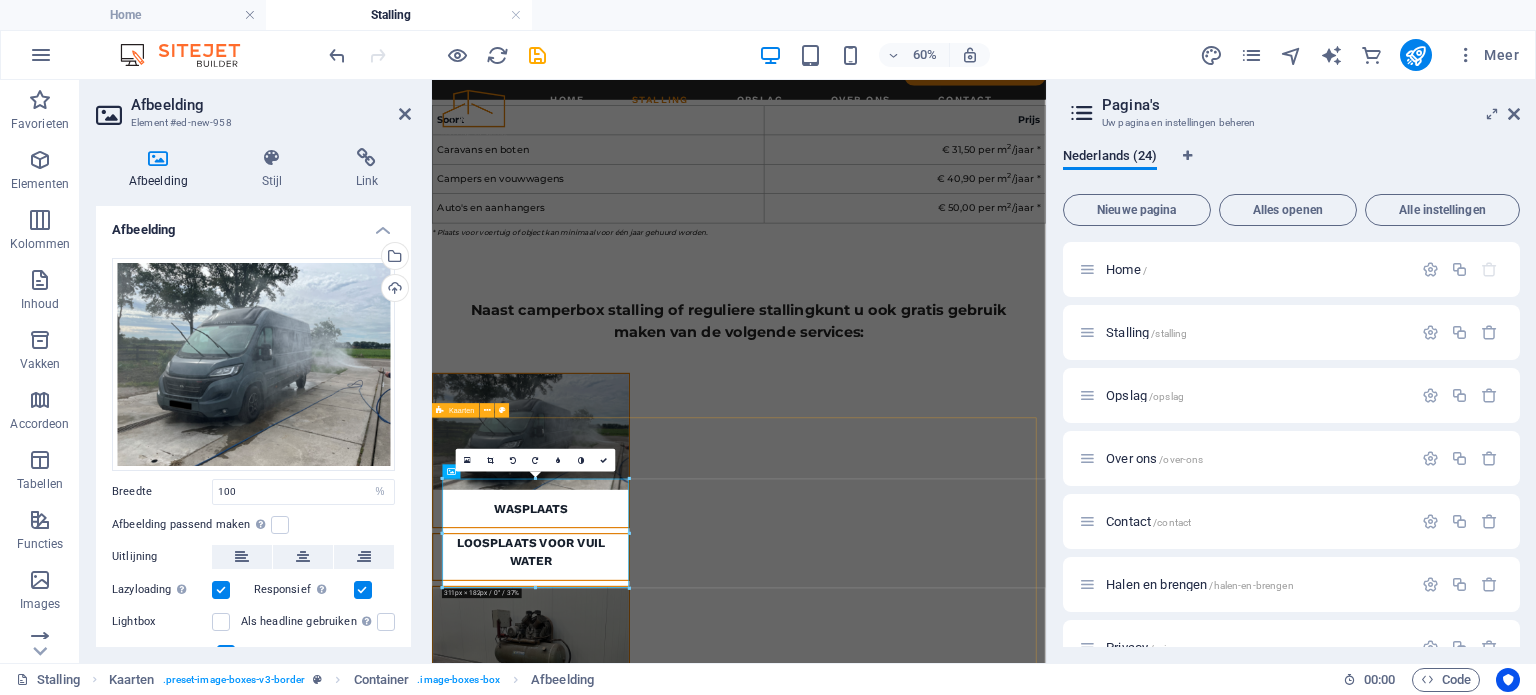 click on "Headline Lorem ipsum dolor sit amet, consectetuer adipiscing elit. Aenean commodo ligula eget dolor. Lorem ipsum dolor sit amet. Headline Lorem ipsum dolor sit amet, consectetuer adipiscing elit. Aenean commodo ligula eget dolor. Lorem ipsum dolor sit amet. Headline Lorem ipsum dolor sit amet, consectetuer adipiscing elit. Aenean commodo ligula eget dolor. Lorem ipsum dolor sit amet." at bounding box center [943, 3243] 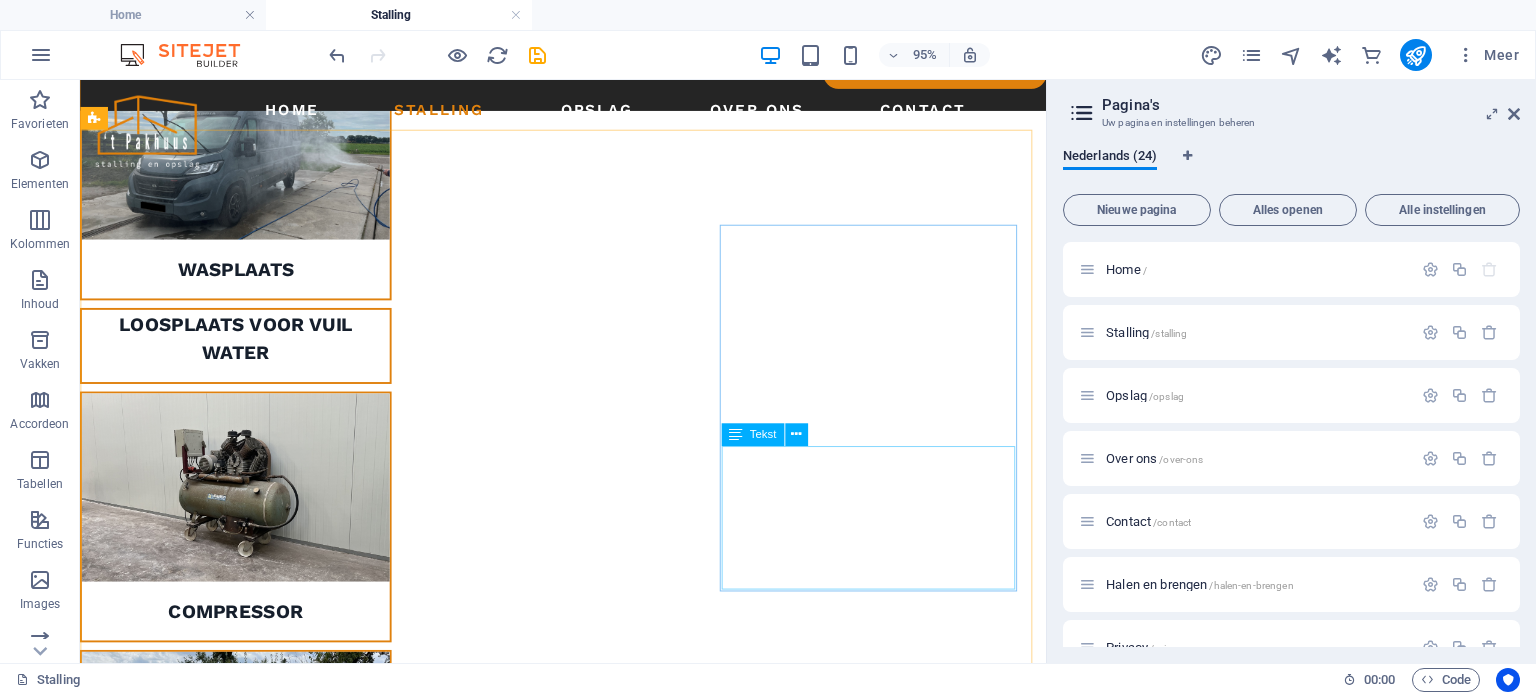 scroll, scrollTop: 3780, scrollLeft: 0, axis: vertical 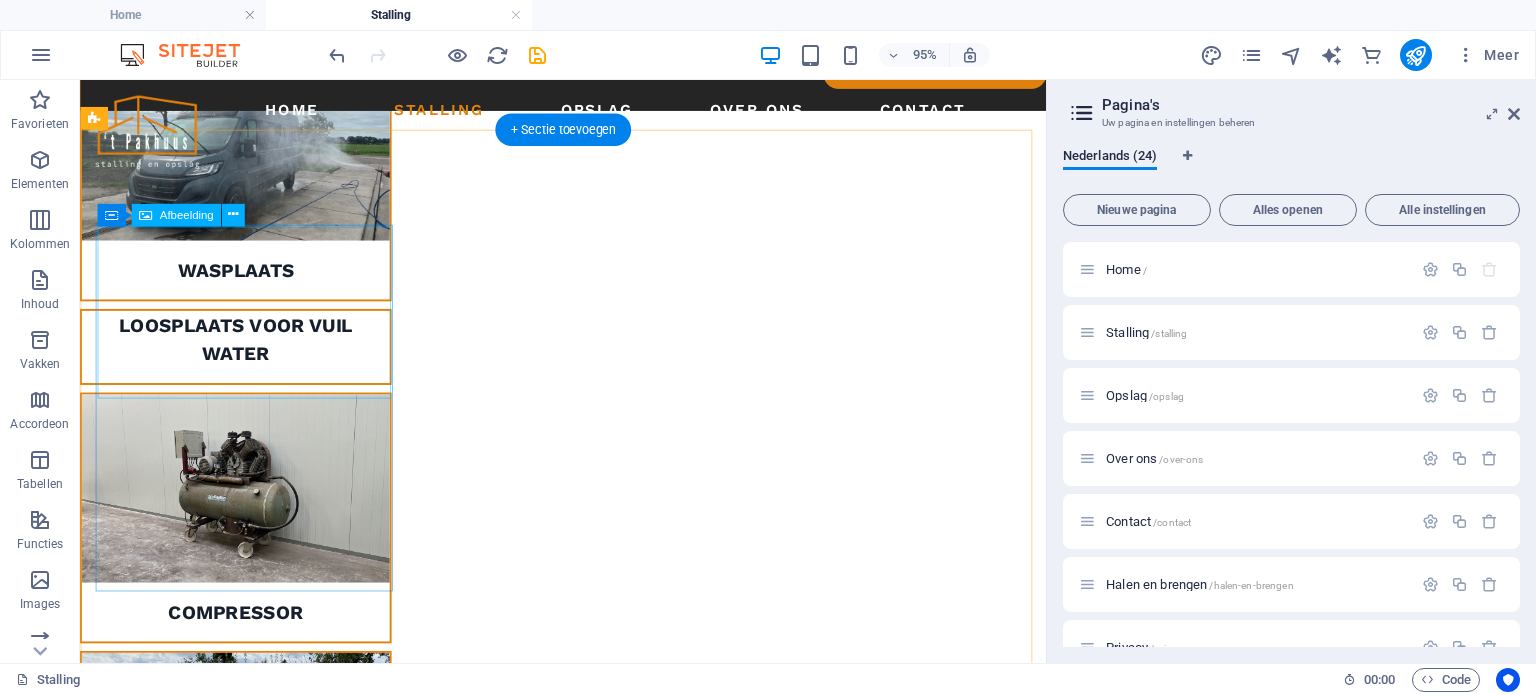 click at bounding box center (255, 2227) 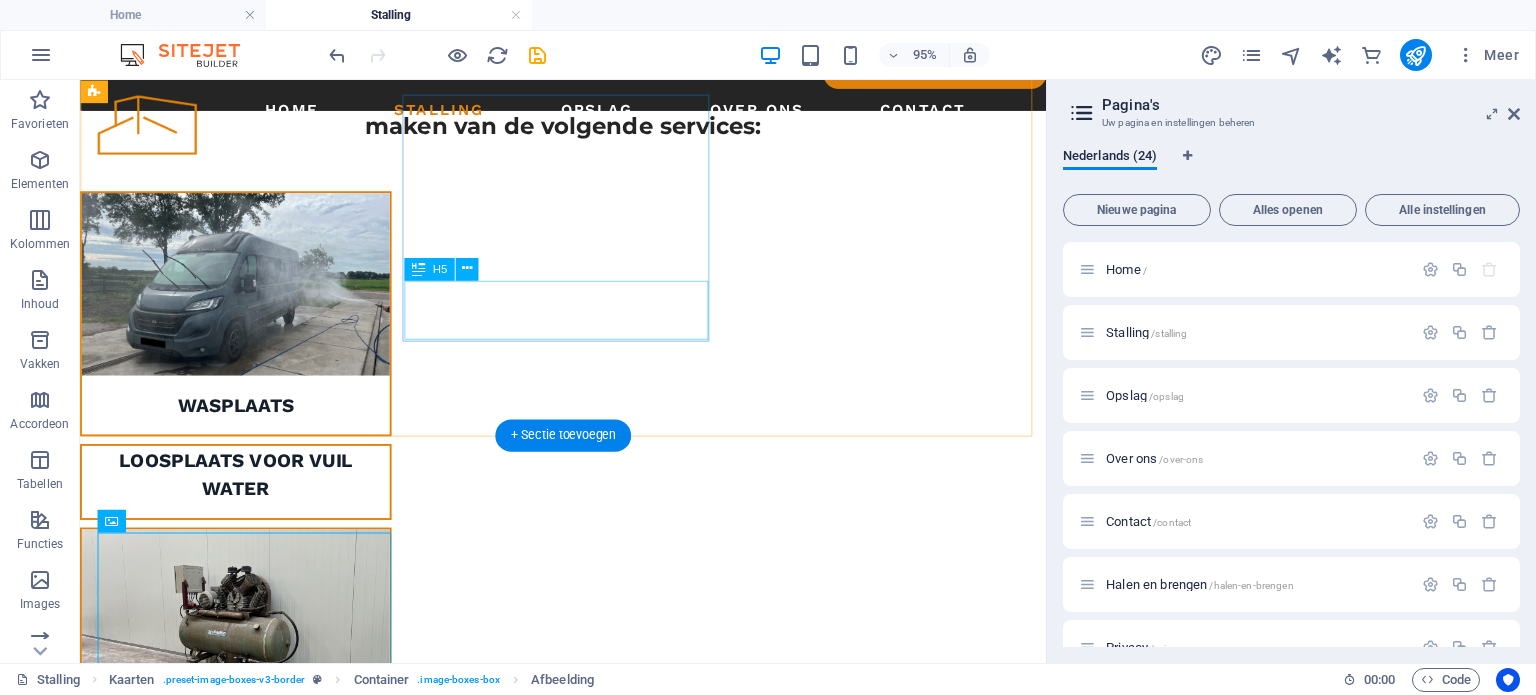 scroll, scrollTop: 3639, scrollLeft: 0, axis: vertical 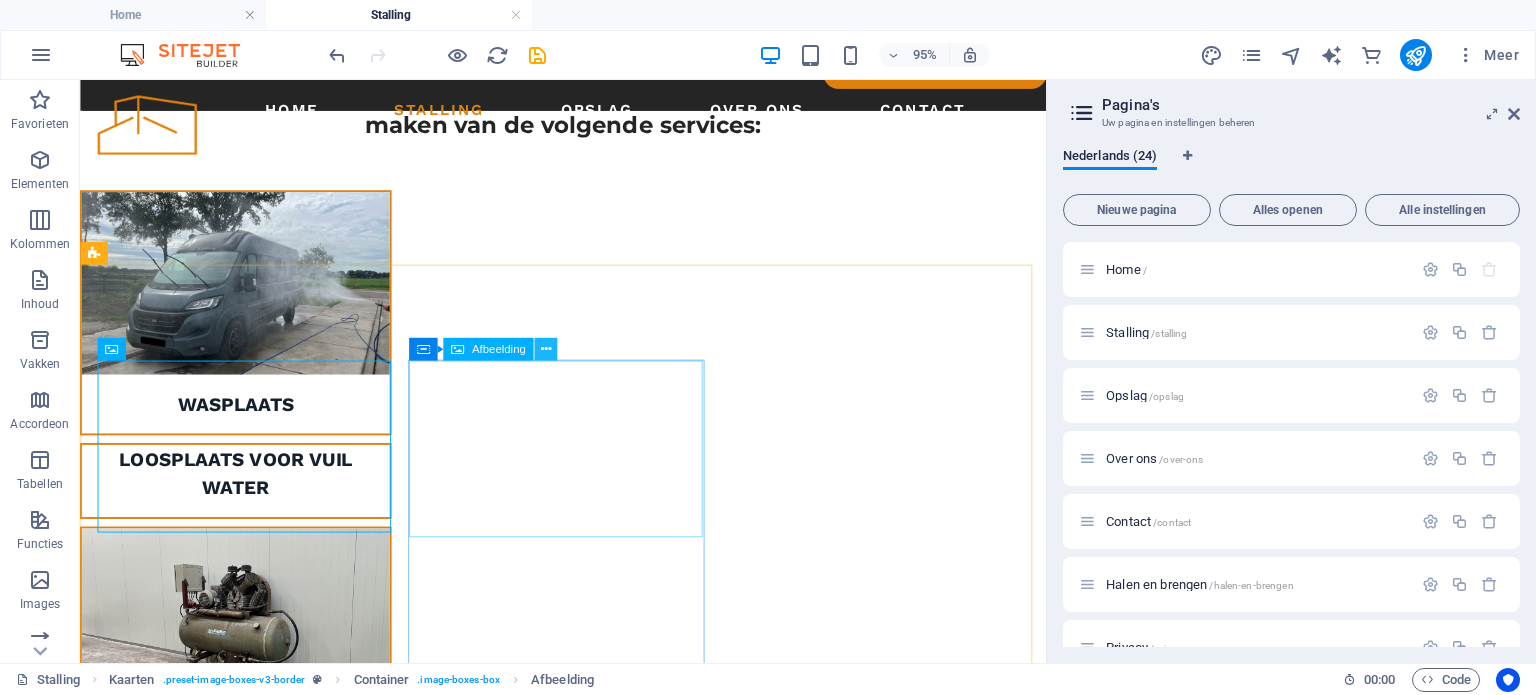 click at bounding box center (545, 349) 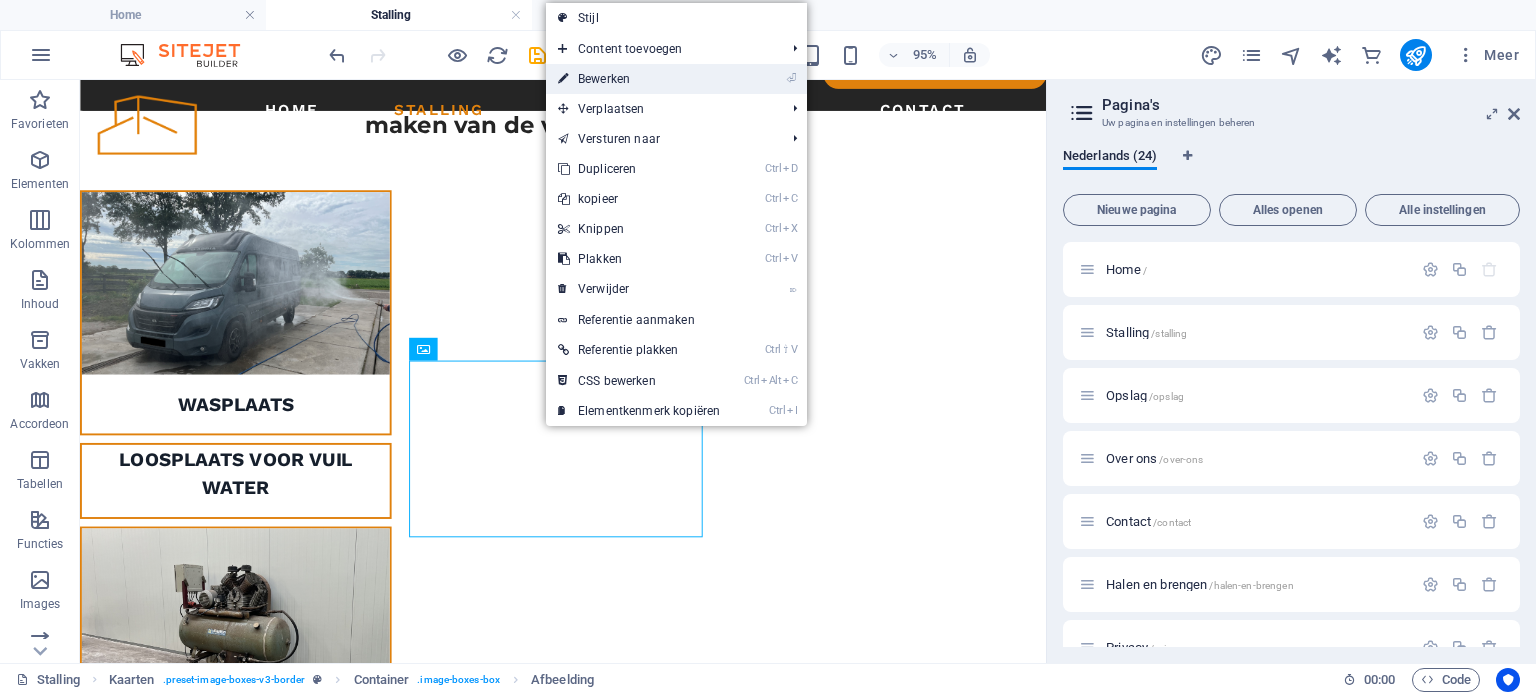 click on "⏎  Bewerken" at bounding box center (639, 79) 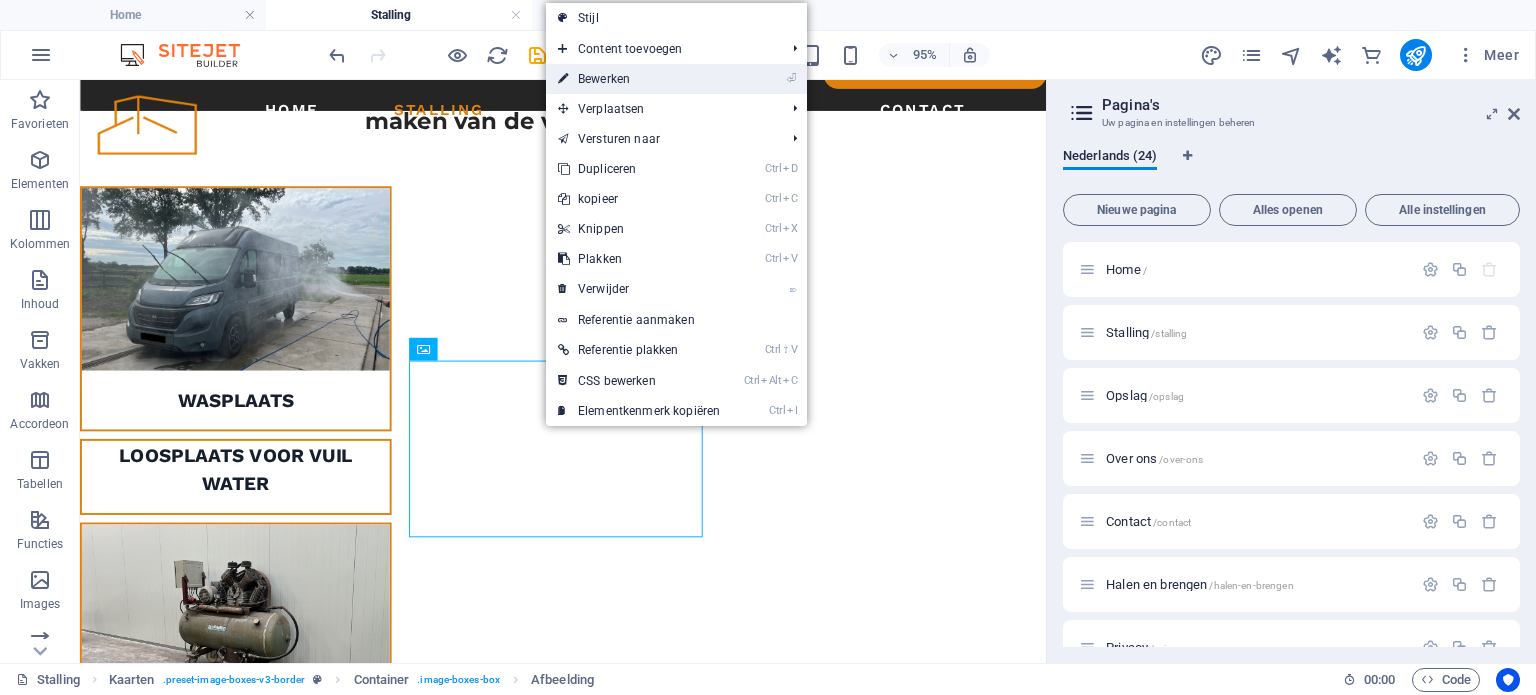 select on "%" 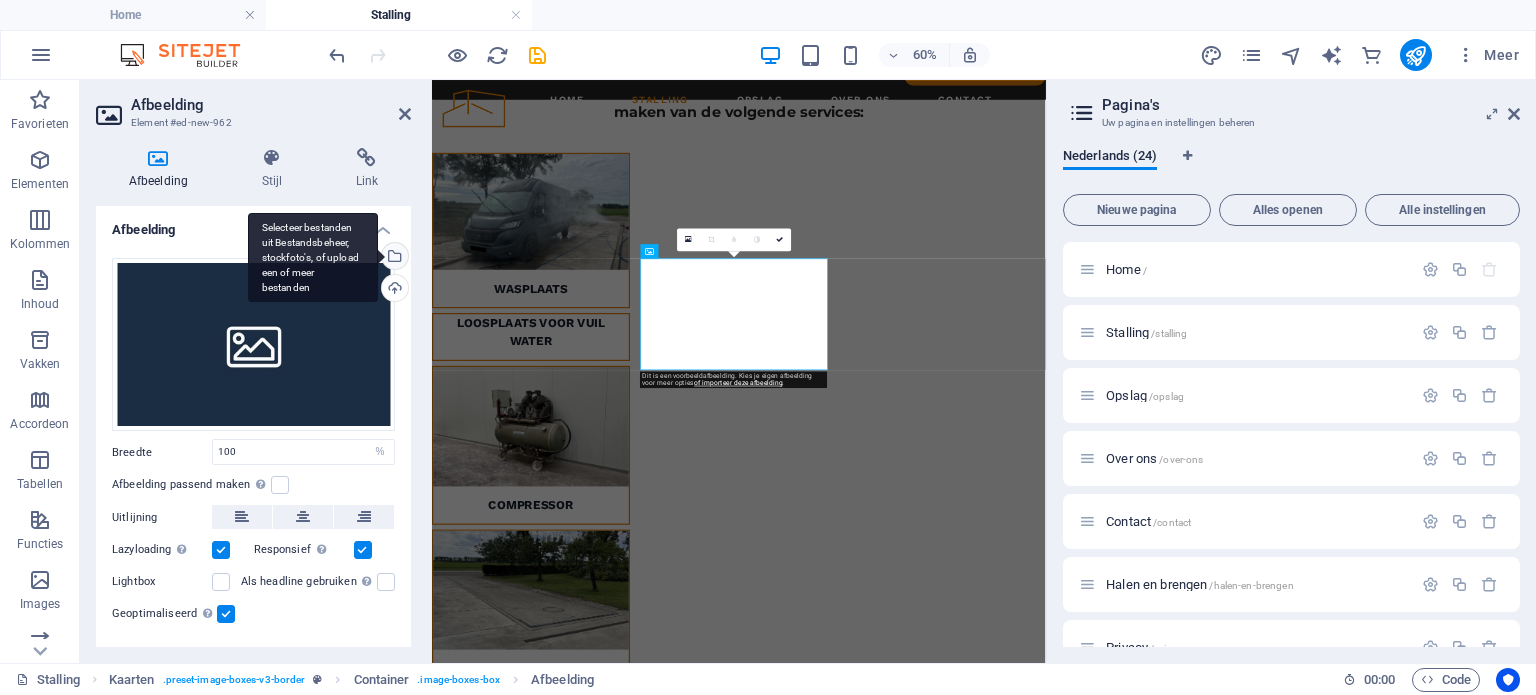 click on "Selecteer bestanden uit Bestandsbeheer, stockfoto's, of upload een of meer bestanden" at bounding box center (393, 258) 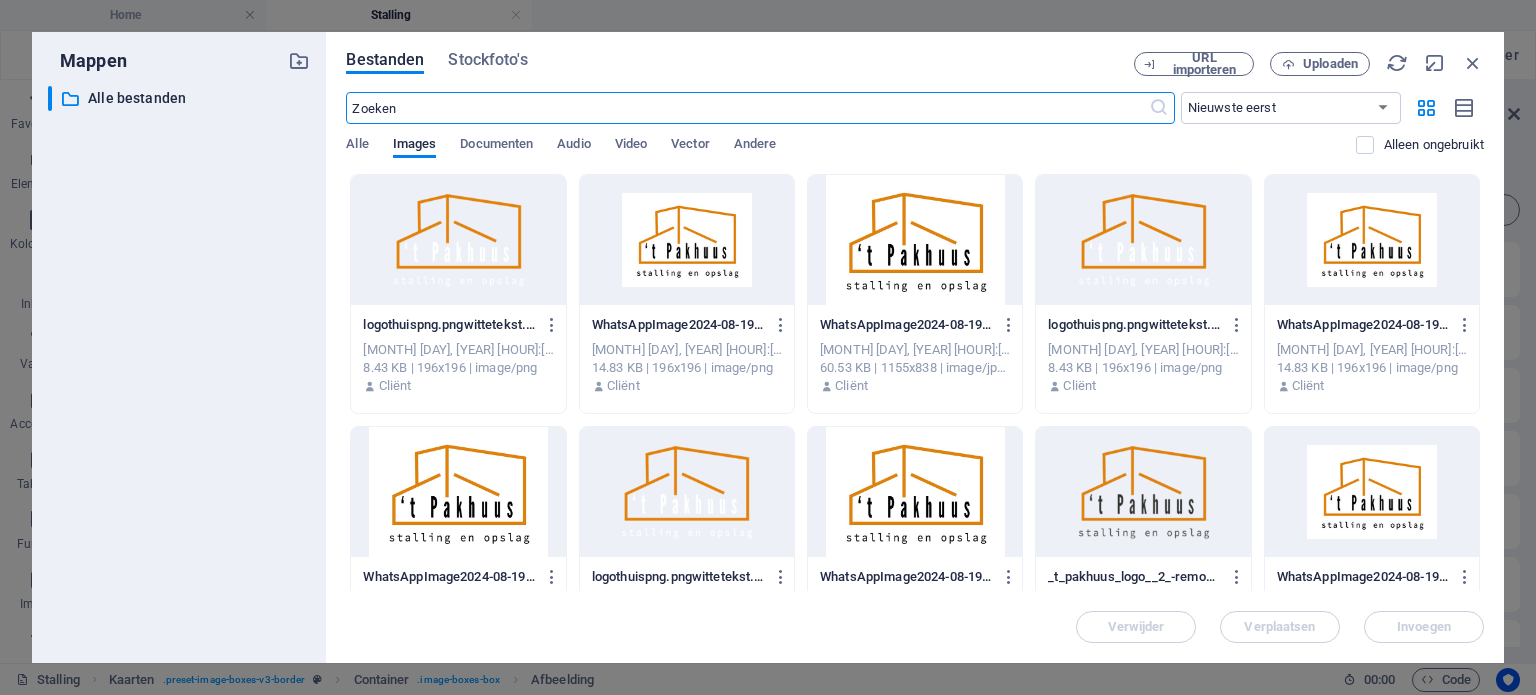 scroll, scrollTop: 840, scrollLeft: 0, axis: vertical 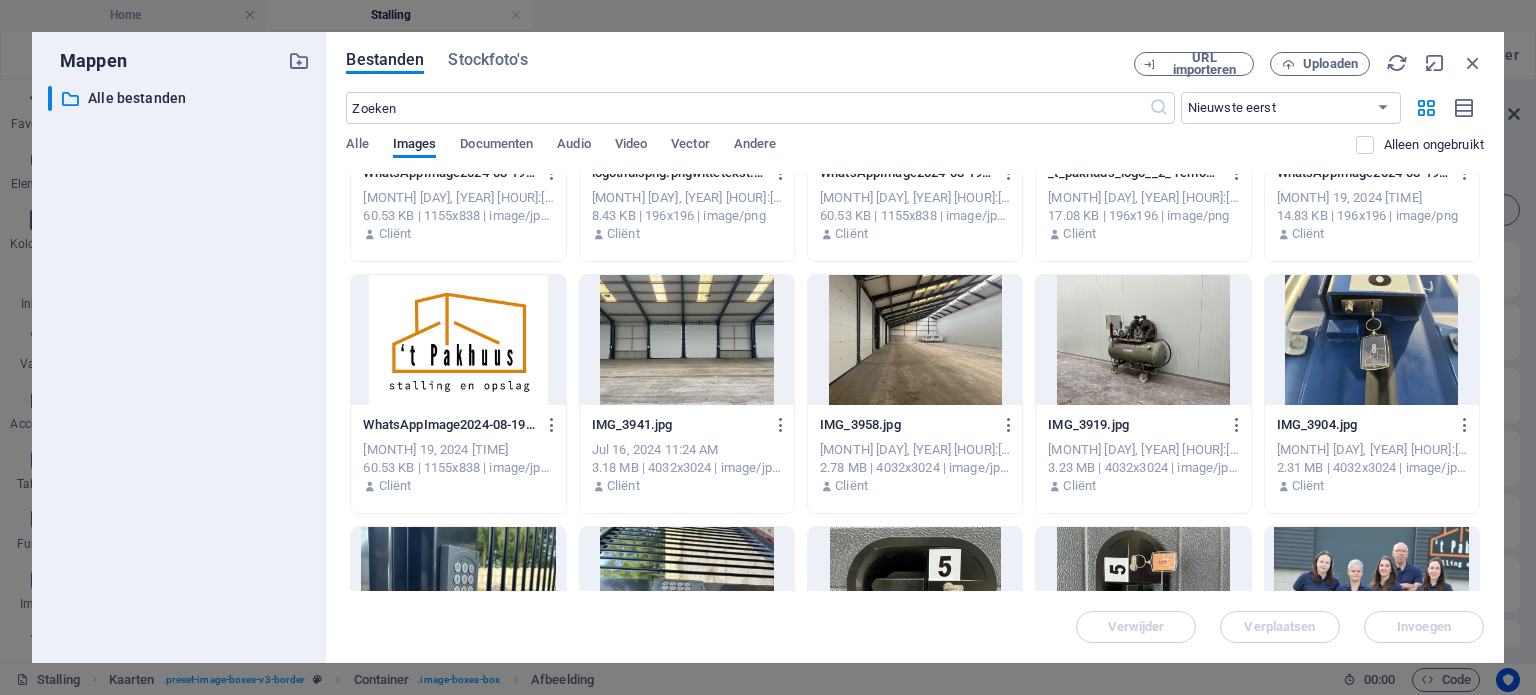 click at bounding box center [1143, 340] 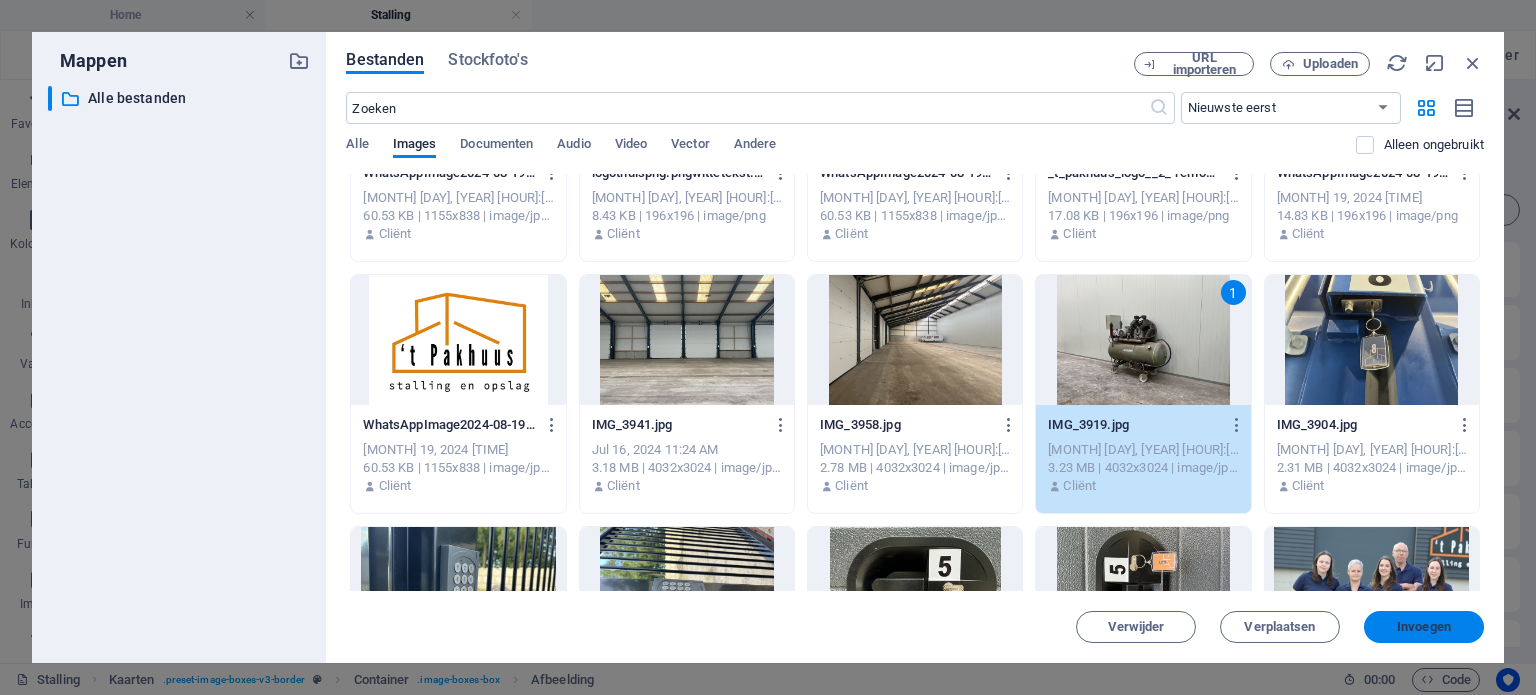 click on "Invoegen" at bounding box center [1424, 627] 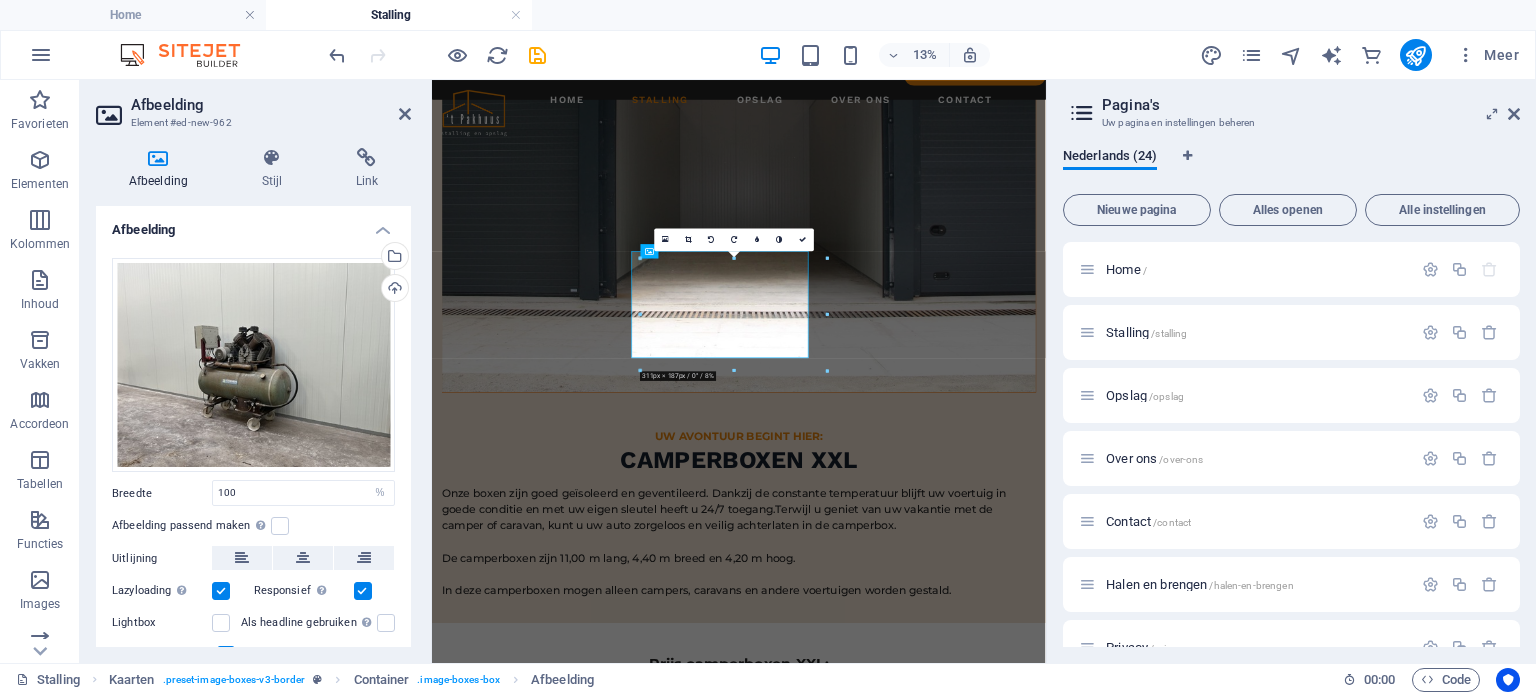 scroll, scrollTop: 3643, scrollLeft: 0, axis: vertical 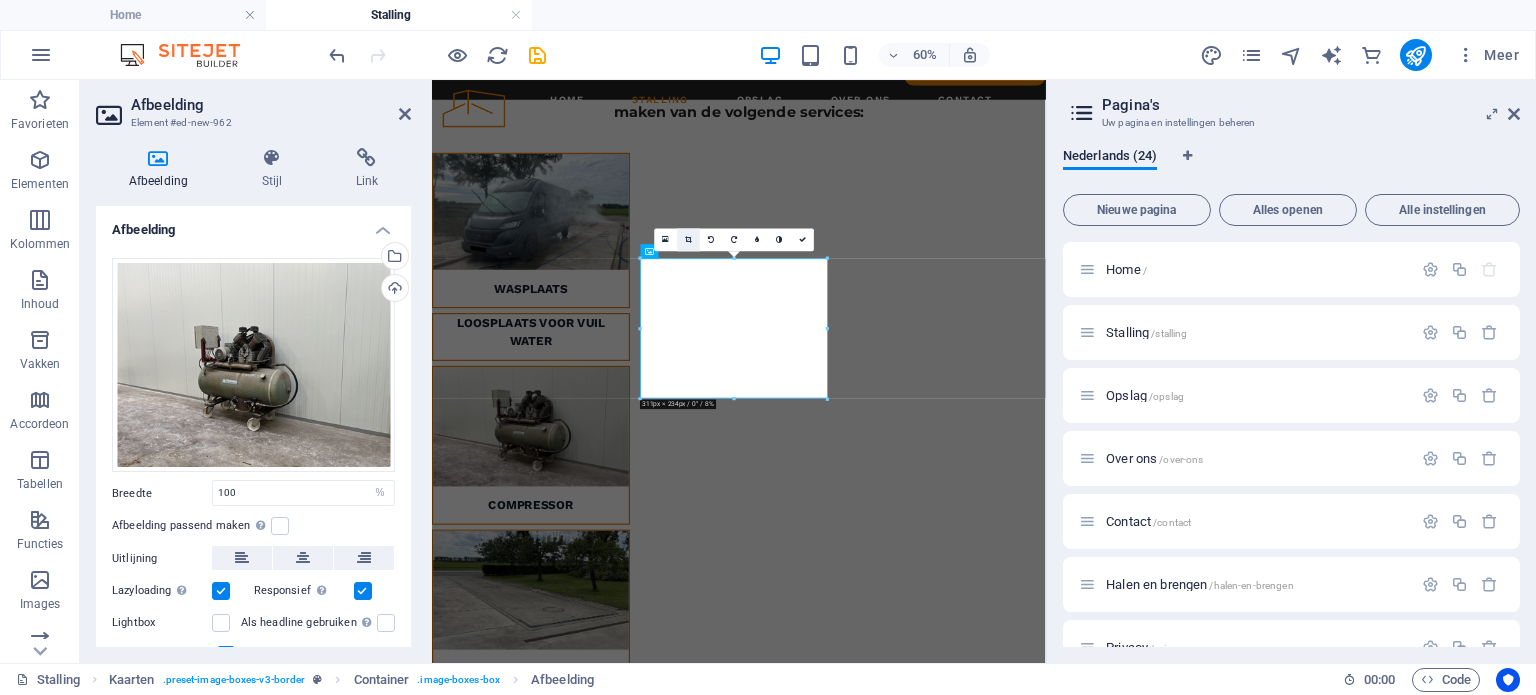 click at bounding box center (688, 239) 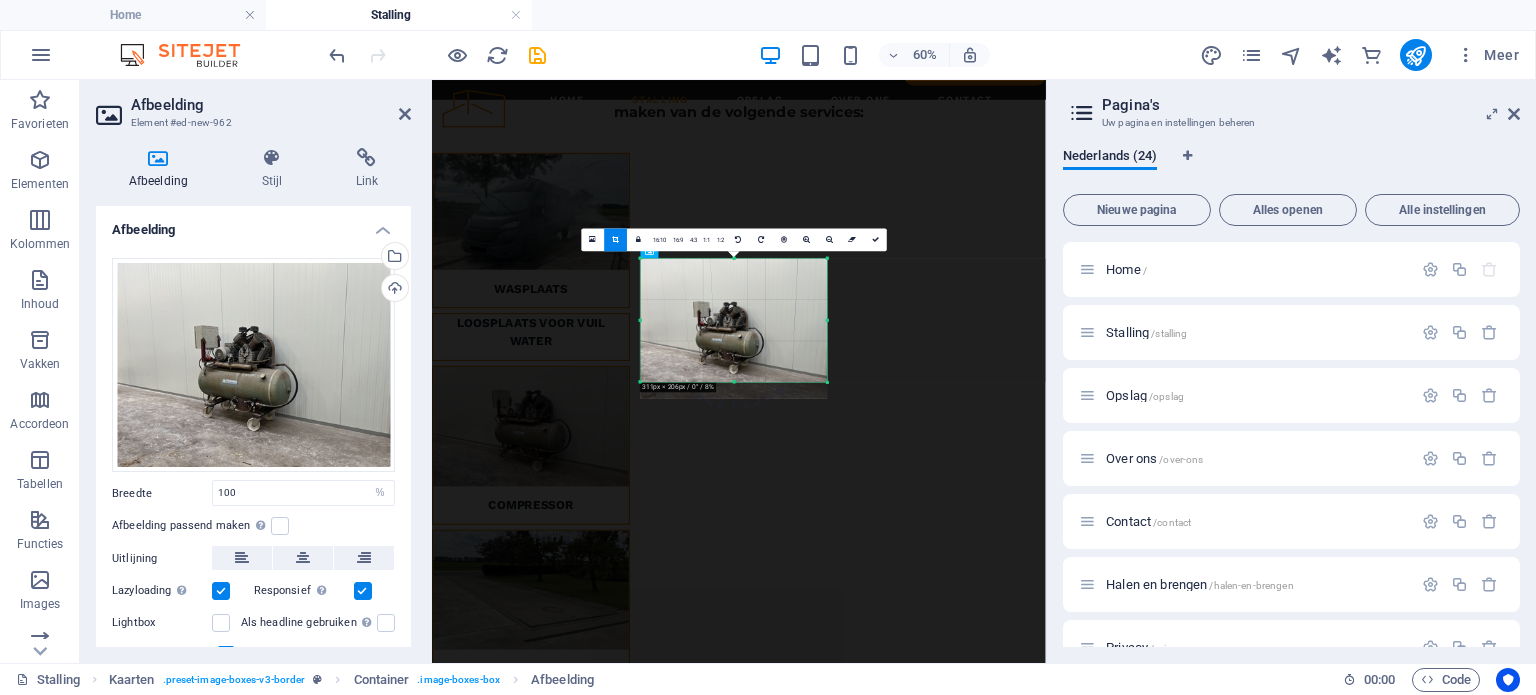drag, startPoint x: 734, startPoint y: 398, endPoint x: 737, endPoint y: 370, distance: 28.160255 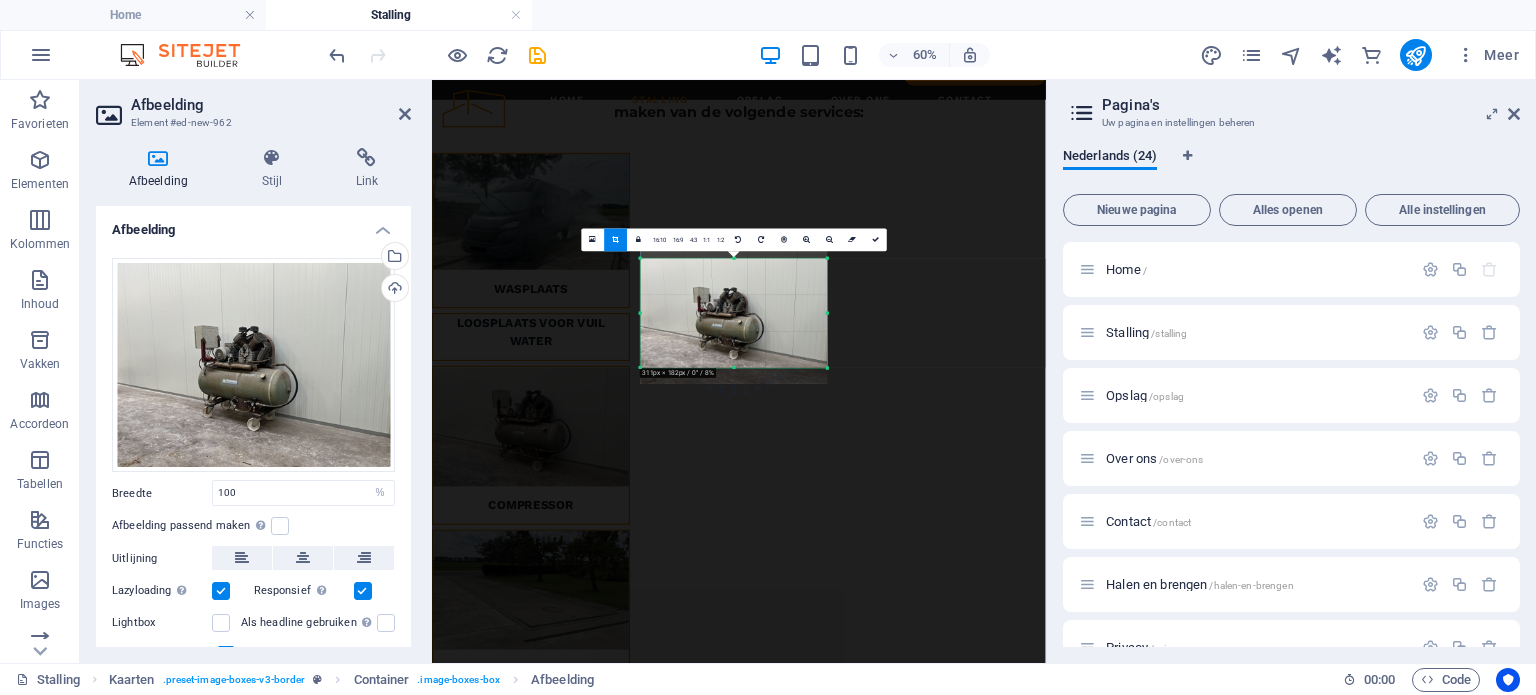 drag, startPoint x: 733, startPoint y: 256, endPoint x: 733, endPoint y: 280, distance: 24 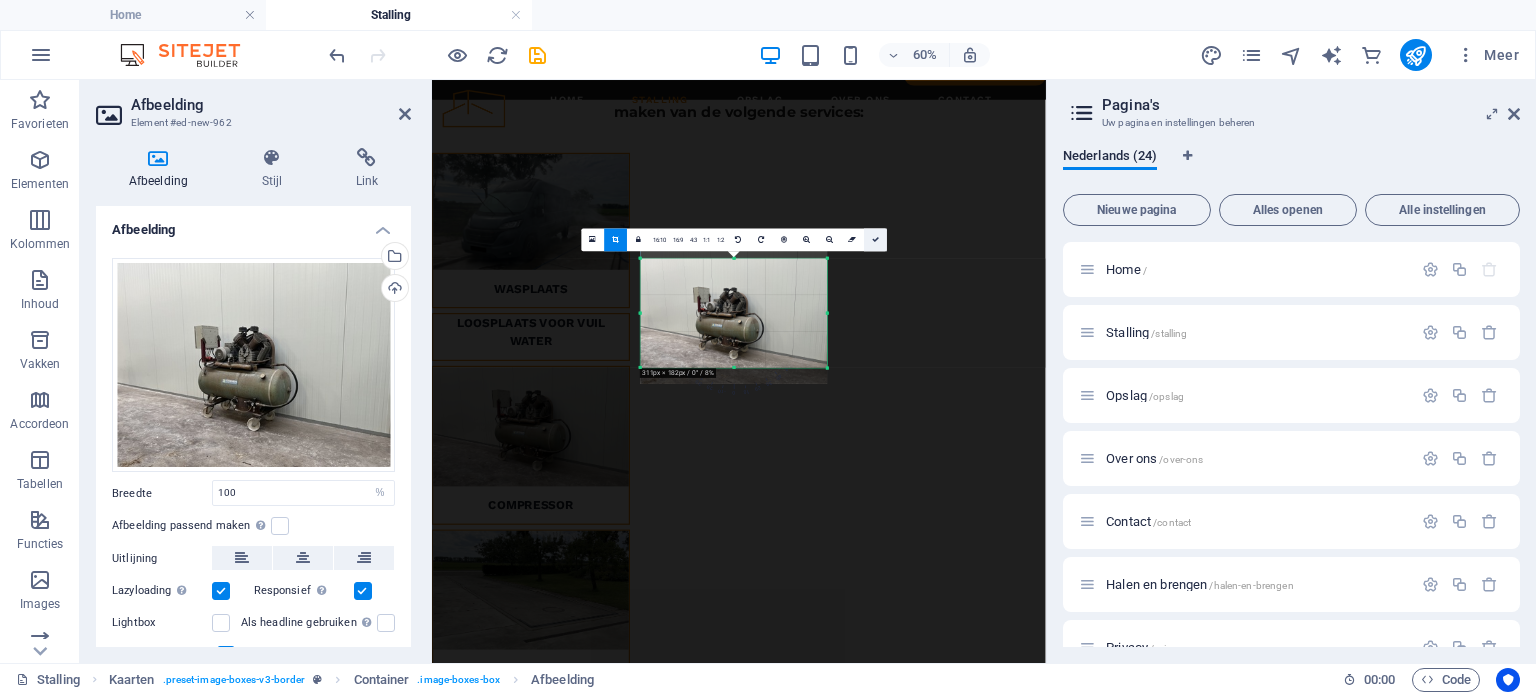 click at bounding box center [875, 239] 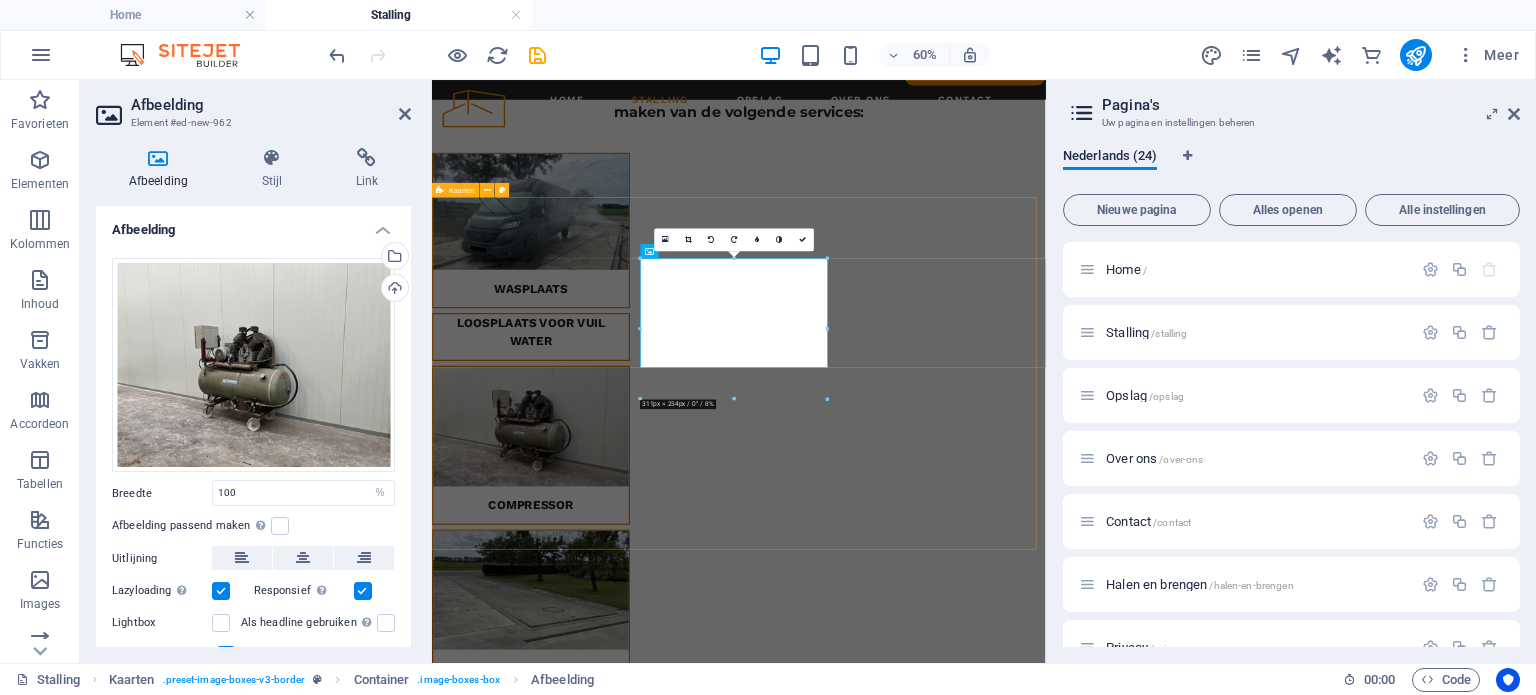 click on "Headline Lorem ipsum dolor sit amet, consectetuer adipiscing elit. Aenean commodo ligula eget dolor. Lorem ipsum dolor sit amet. Headline Lorem ipsum dolor sit amet, consectetuer adipiscing elit. Aenean commodo ligula eget dolor. Lorem ipsum dolor sit amet. Headline Lorem ipsum dolor sit amet, consectetuer adipiscing elit. Aenean commodo ligula eget dolor. Lorem ipsum dolor sit amet." at bounding box center [943, 2874] 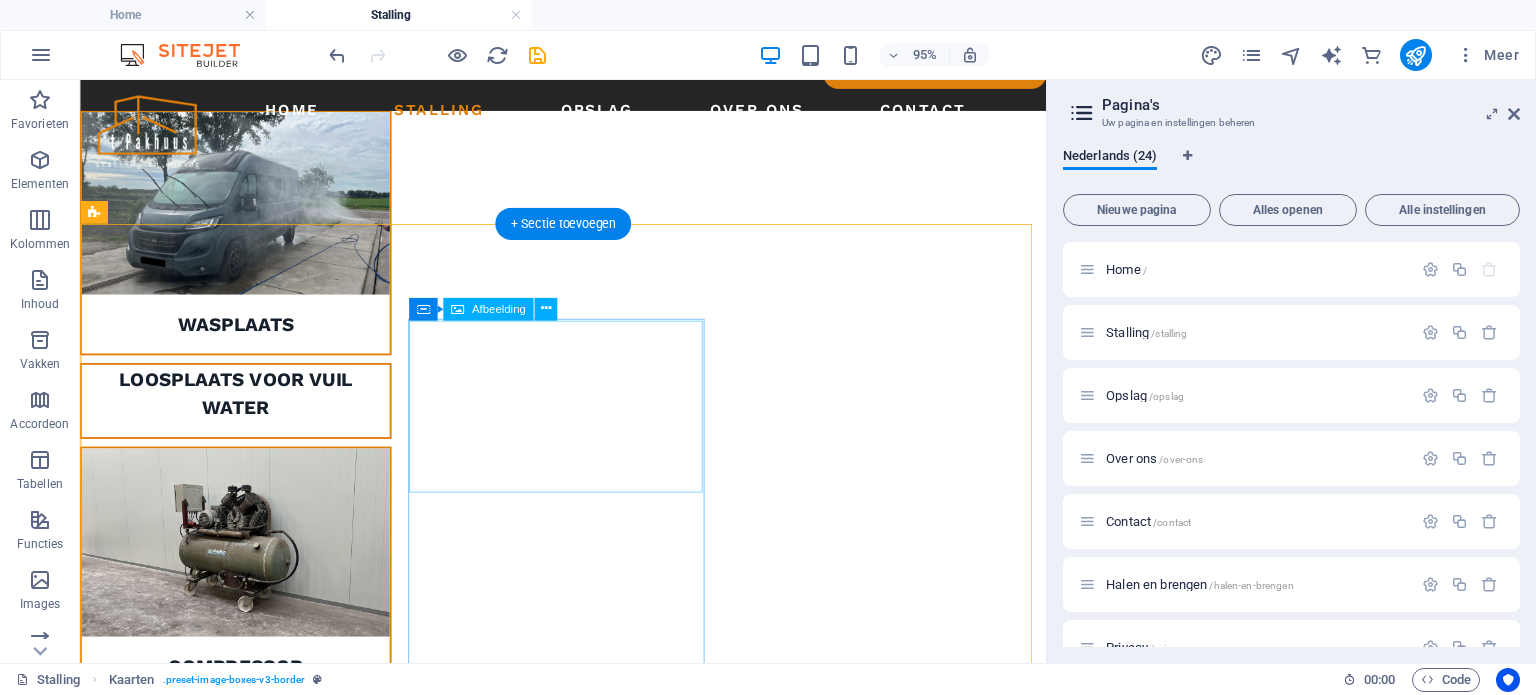 scroll, scrollTop: 3723, scrollLeft: 0, axis: vertical 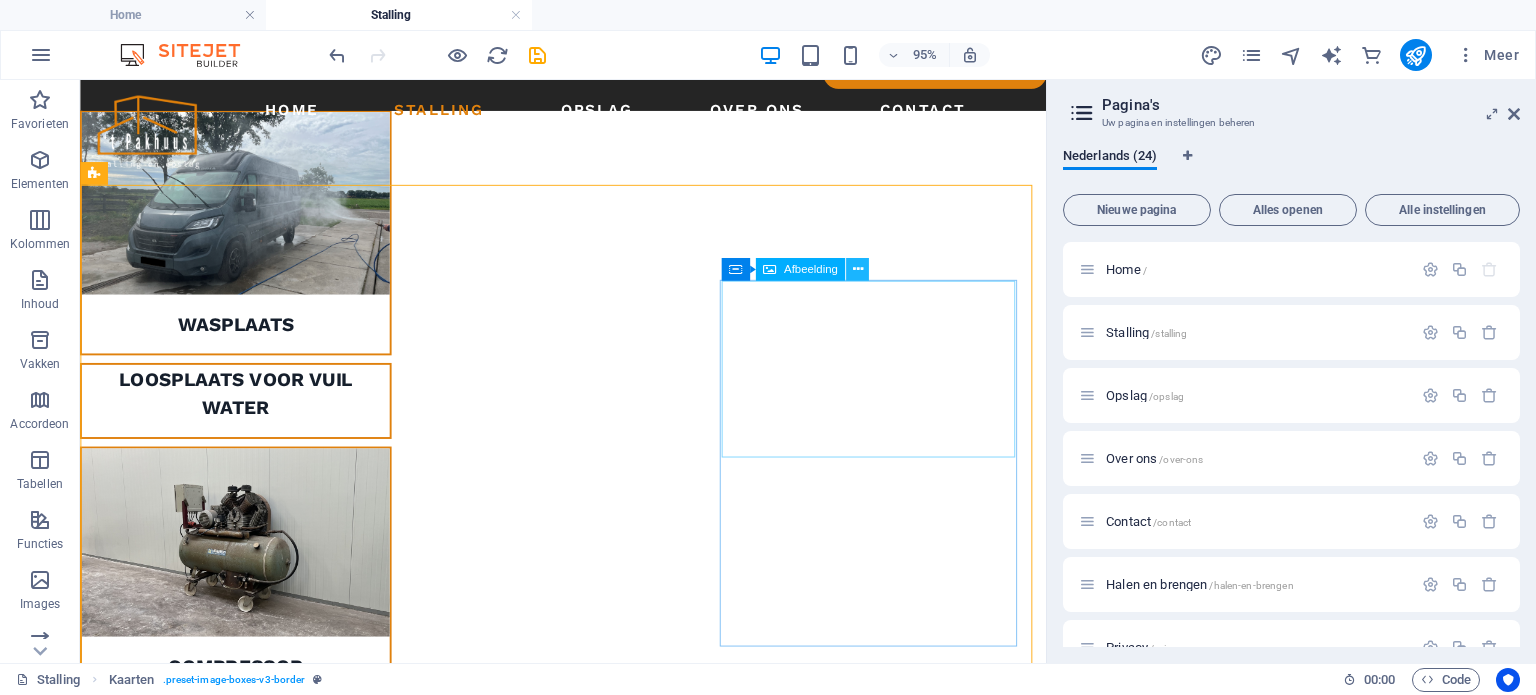 click at bounding box center (857, 269) 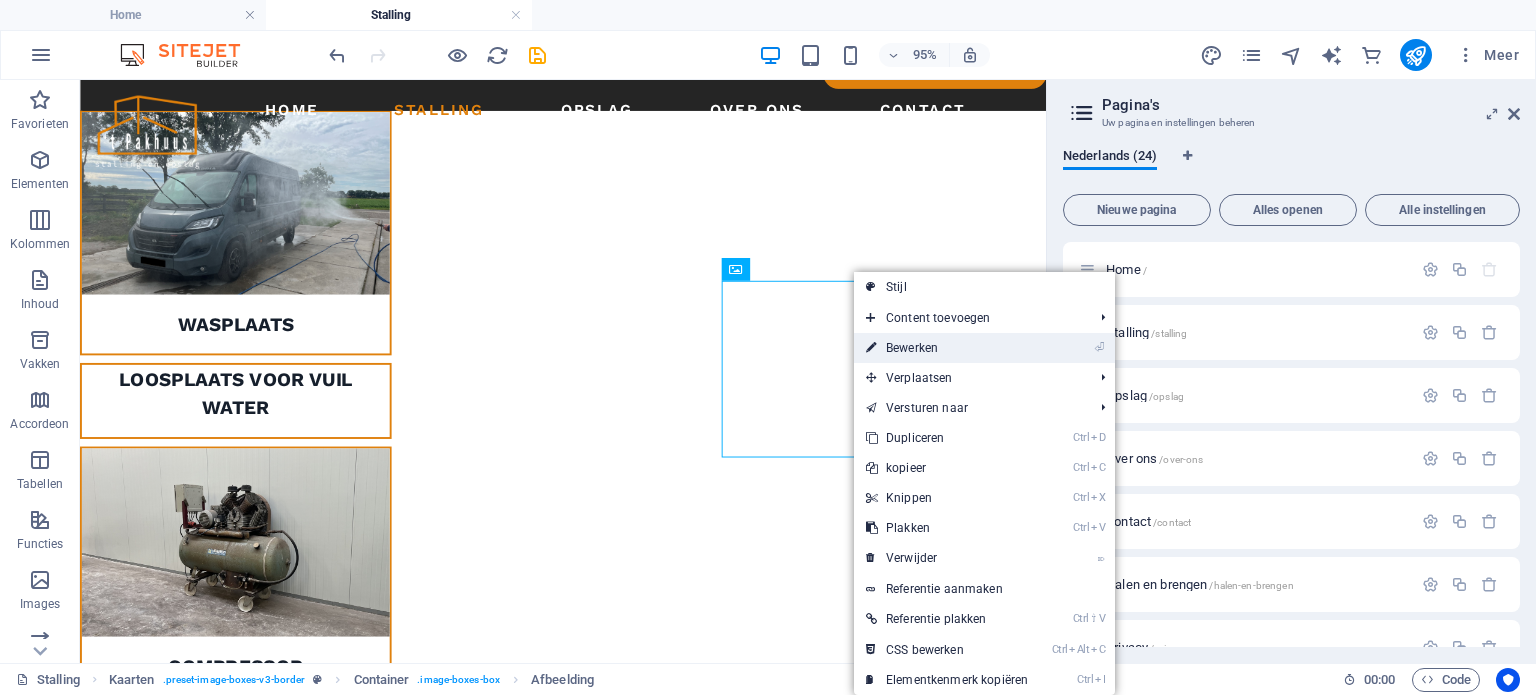 click on "⏎  Bewerken" at bounding box center (947, 348) 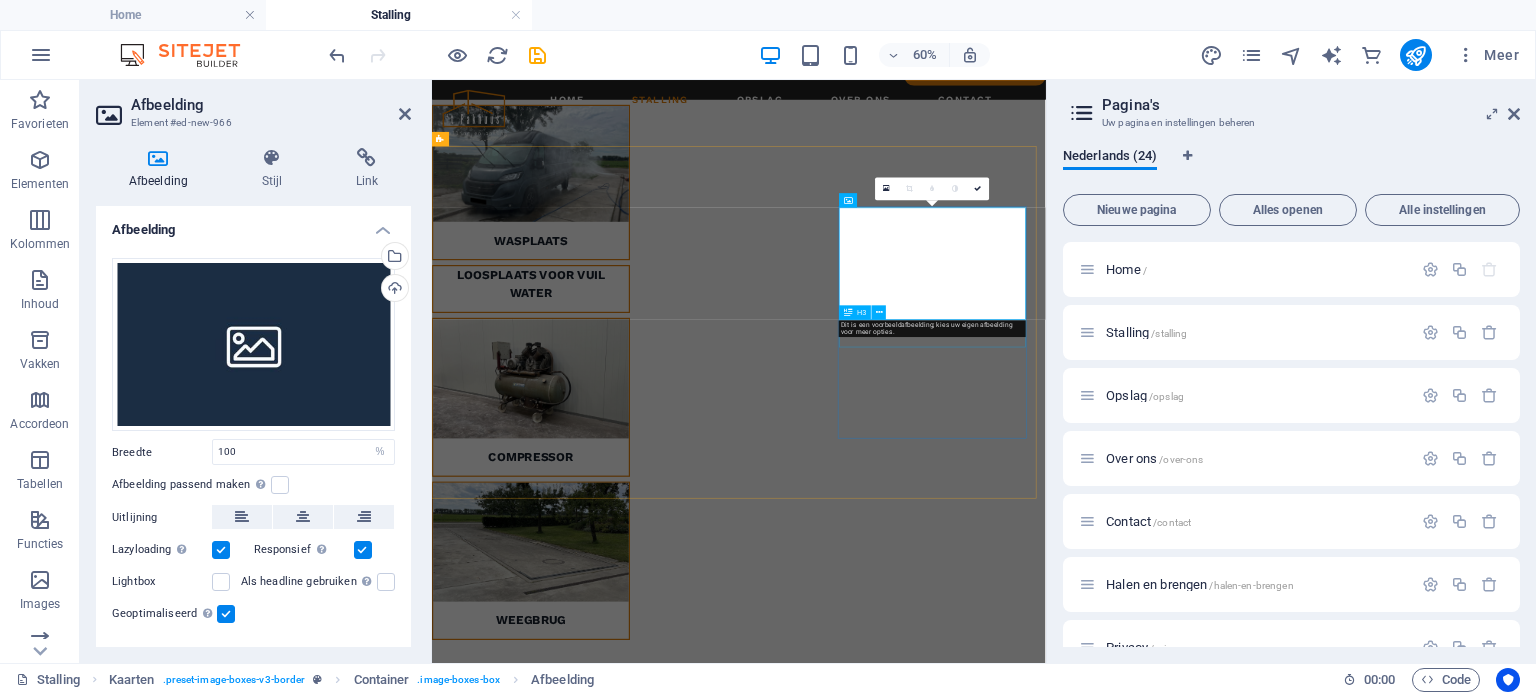 scroll, scrollTop: 3728, scrollLeft: 0, axis: vertical 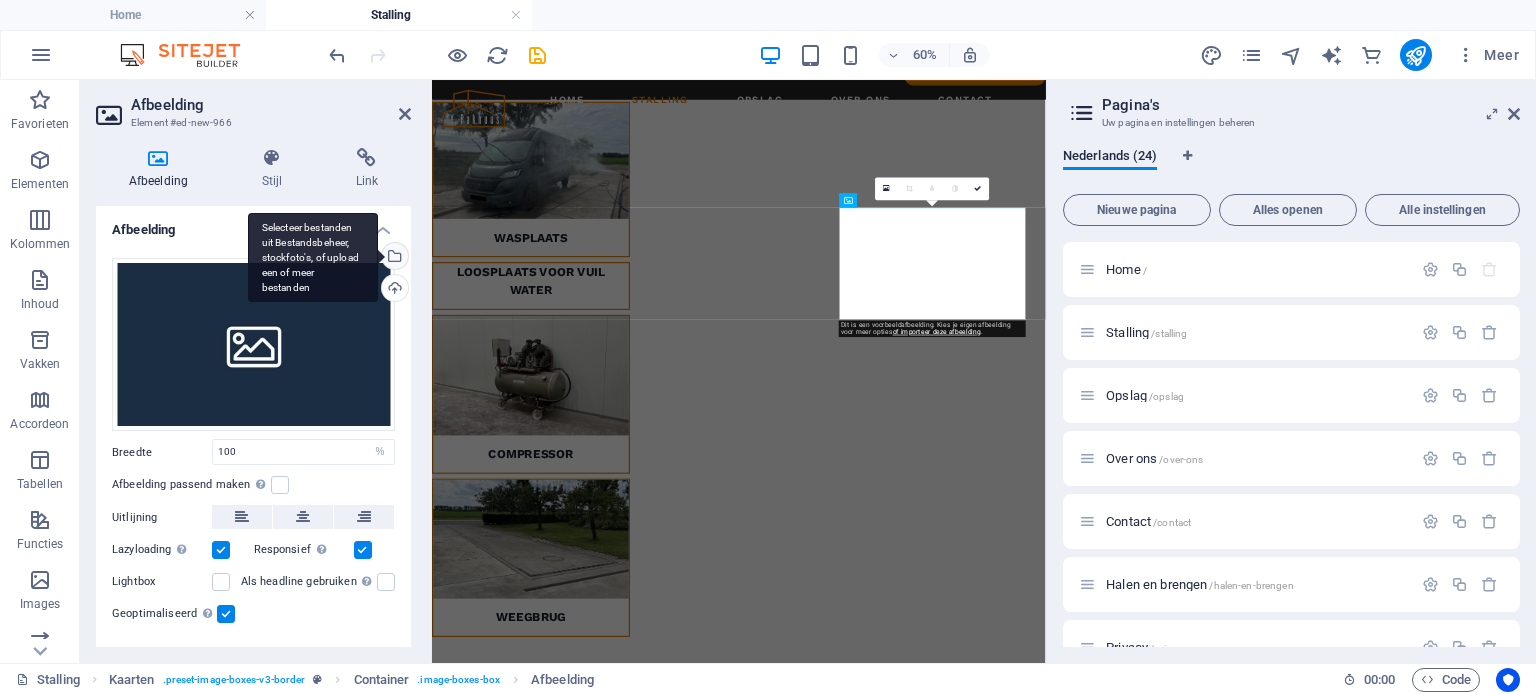 click on "Selecteer bestanden uit Bestandsbeheer, stockfoto's, of upload een of meer bestanden" at bounding box center [393, 258] 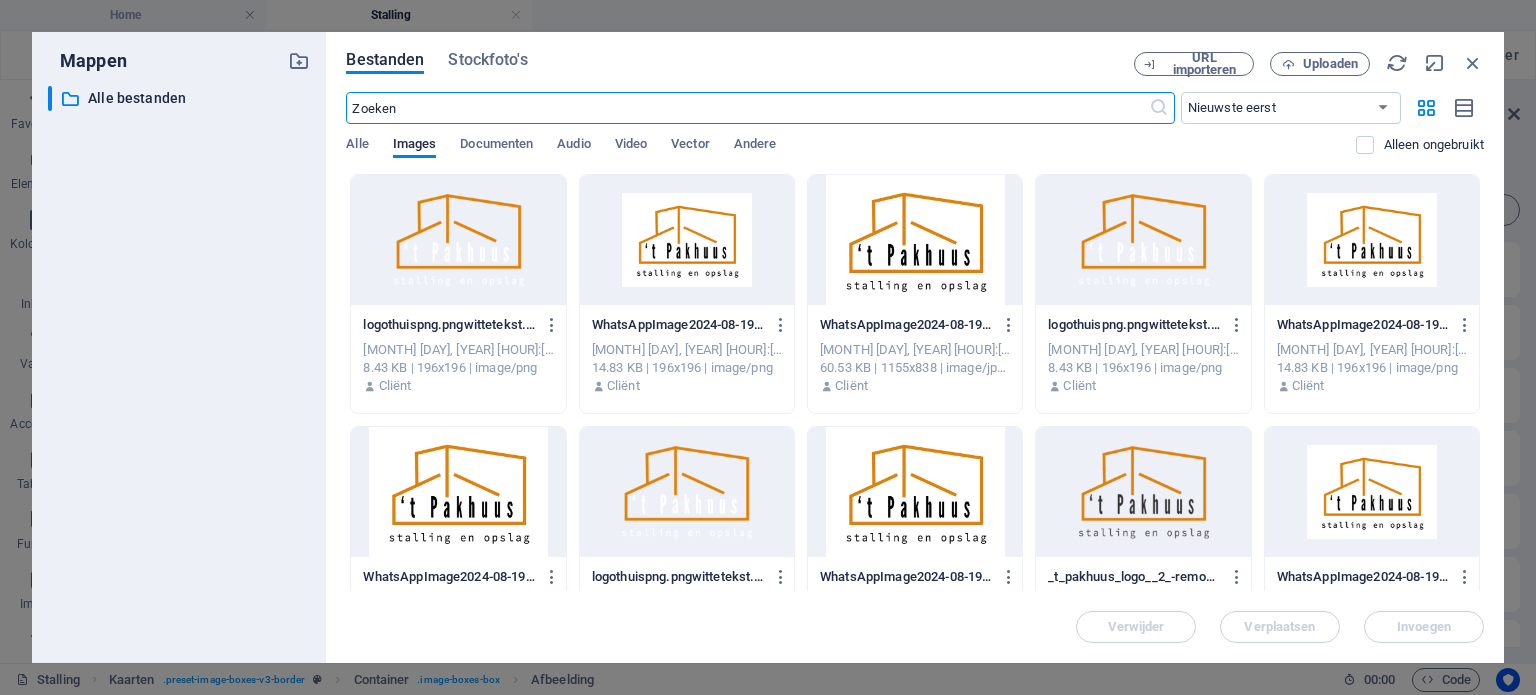 scroll, scrollTop: 840, scrollLeft: 0, axis: vertical 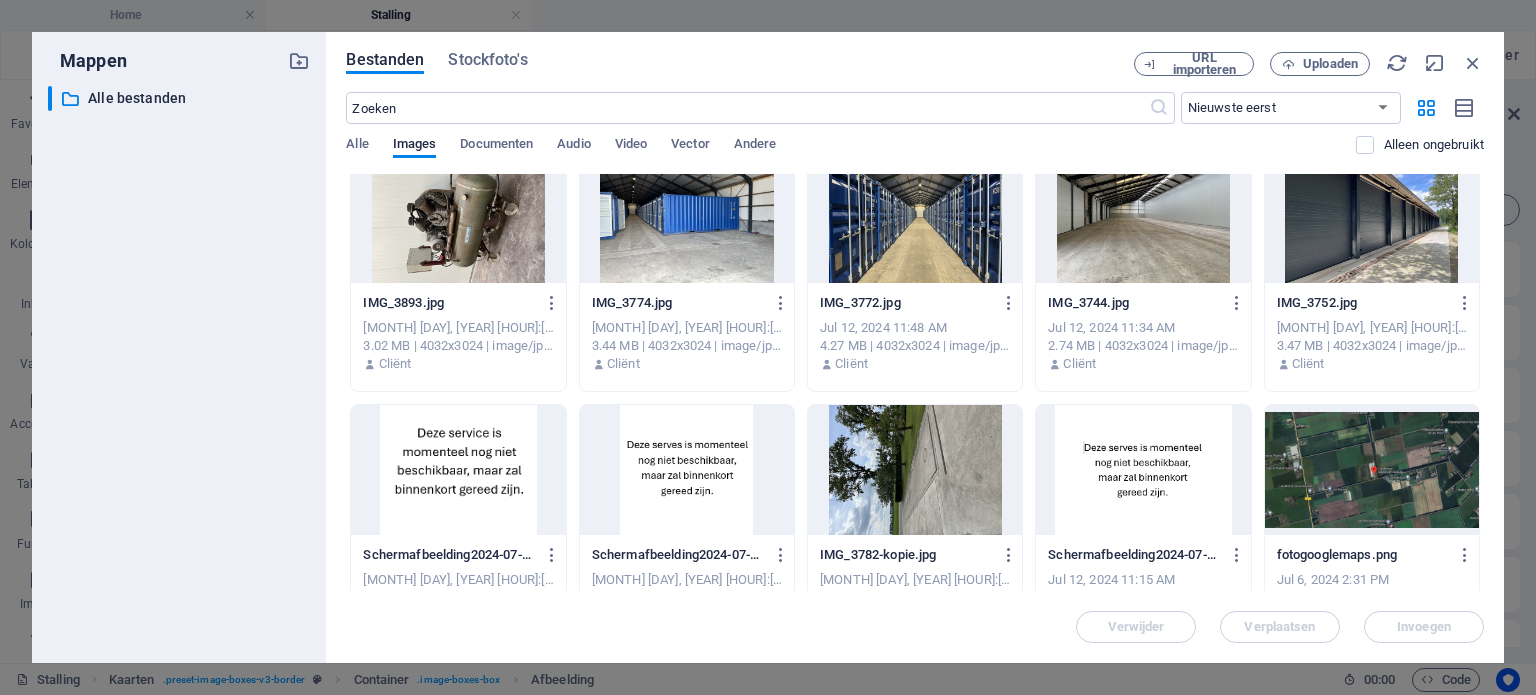 click at bounding box center (915, 470) 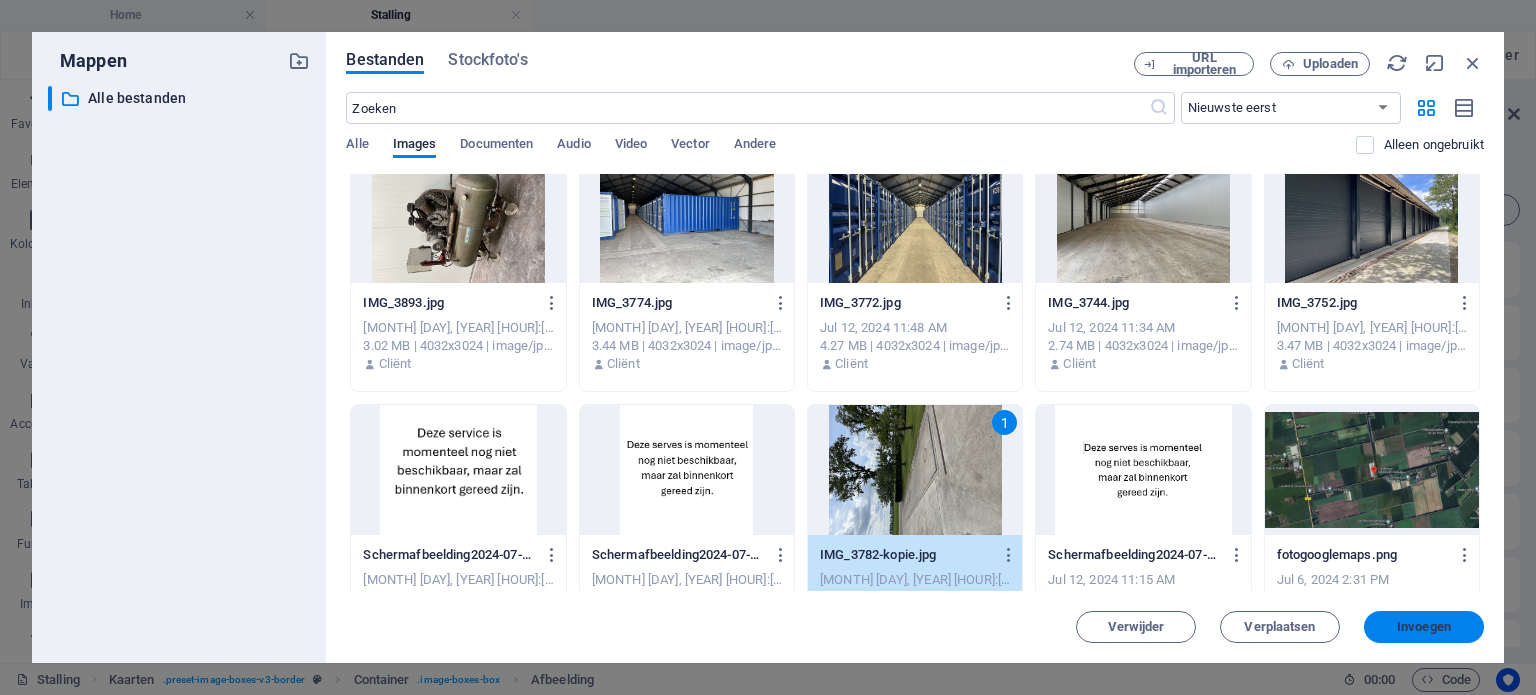 click on "Invoegen" at bounding box center [1424, 627] 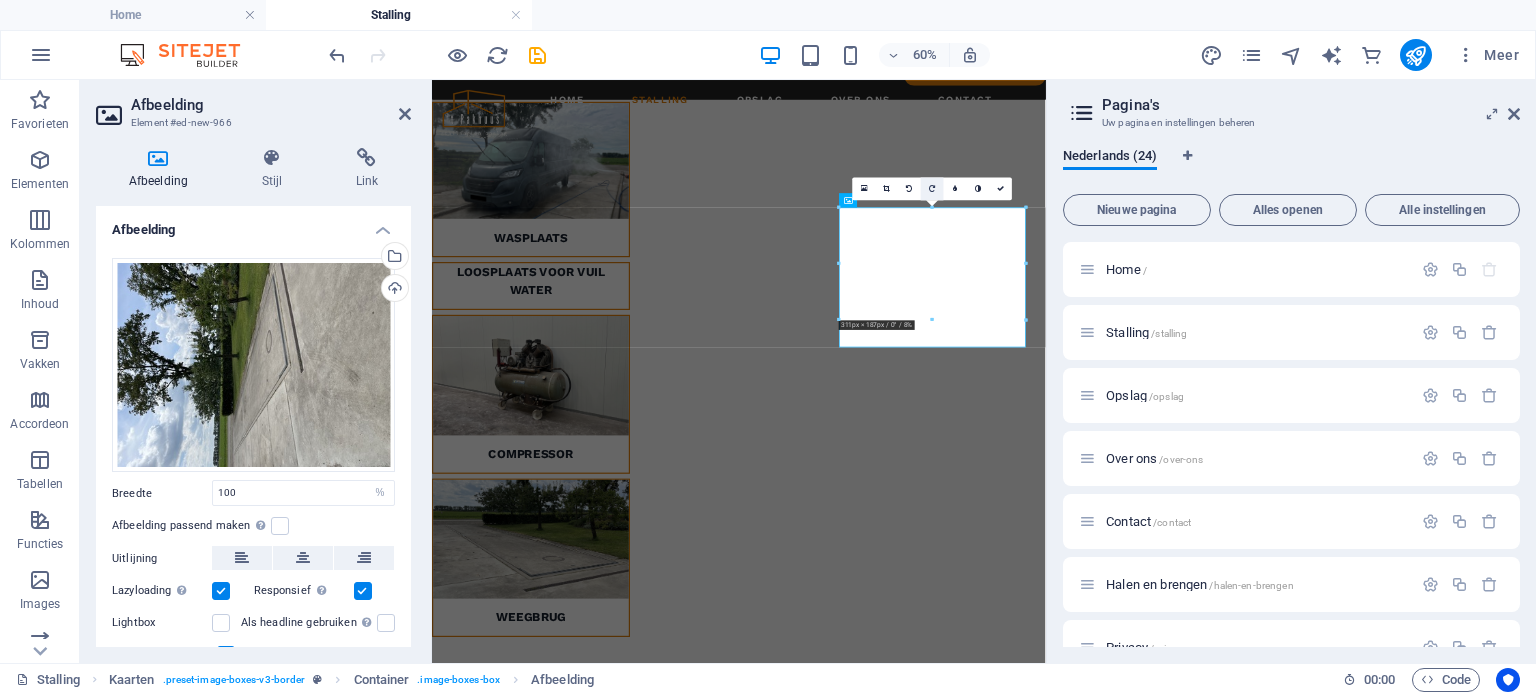 click at bounding box center (932, 188) 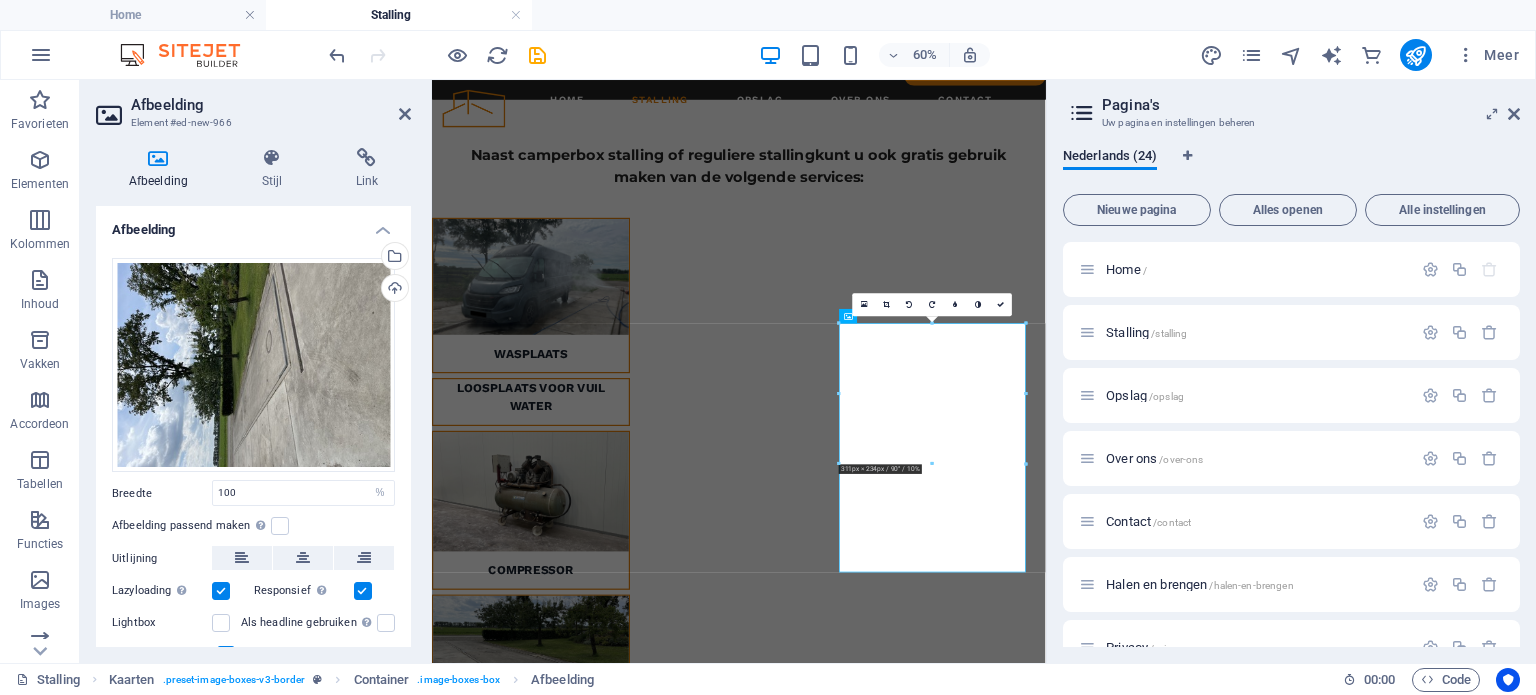scroll, scrollTop: 3535, scrollLeft: 0, axis: vertical 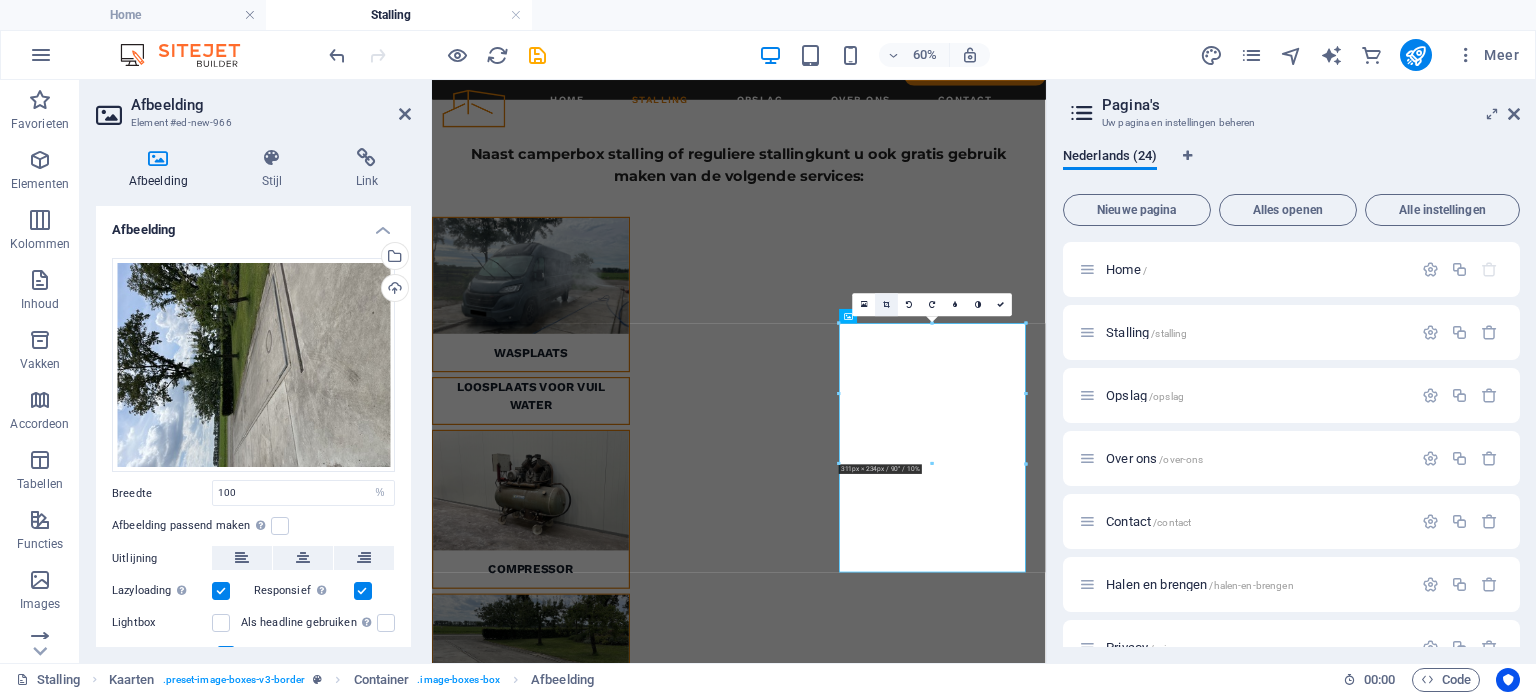 click at bounding box center [887, 304] 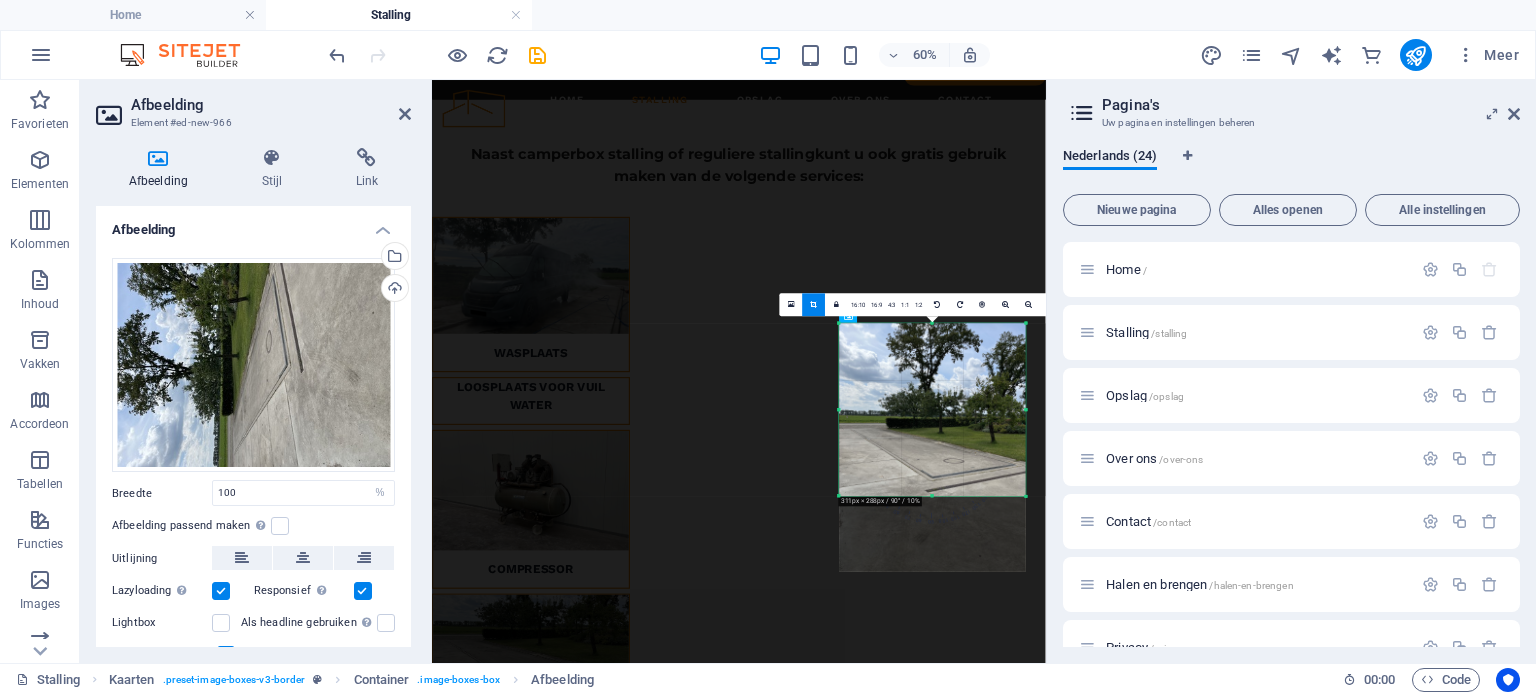 drag, startPoint x: 932, startPoint y: 571, endPoint x: 945, endPoint y: 444, distance: 127.66362 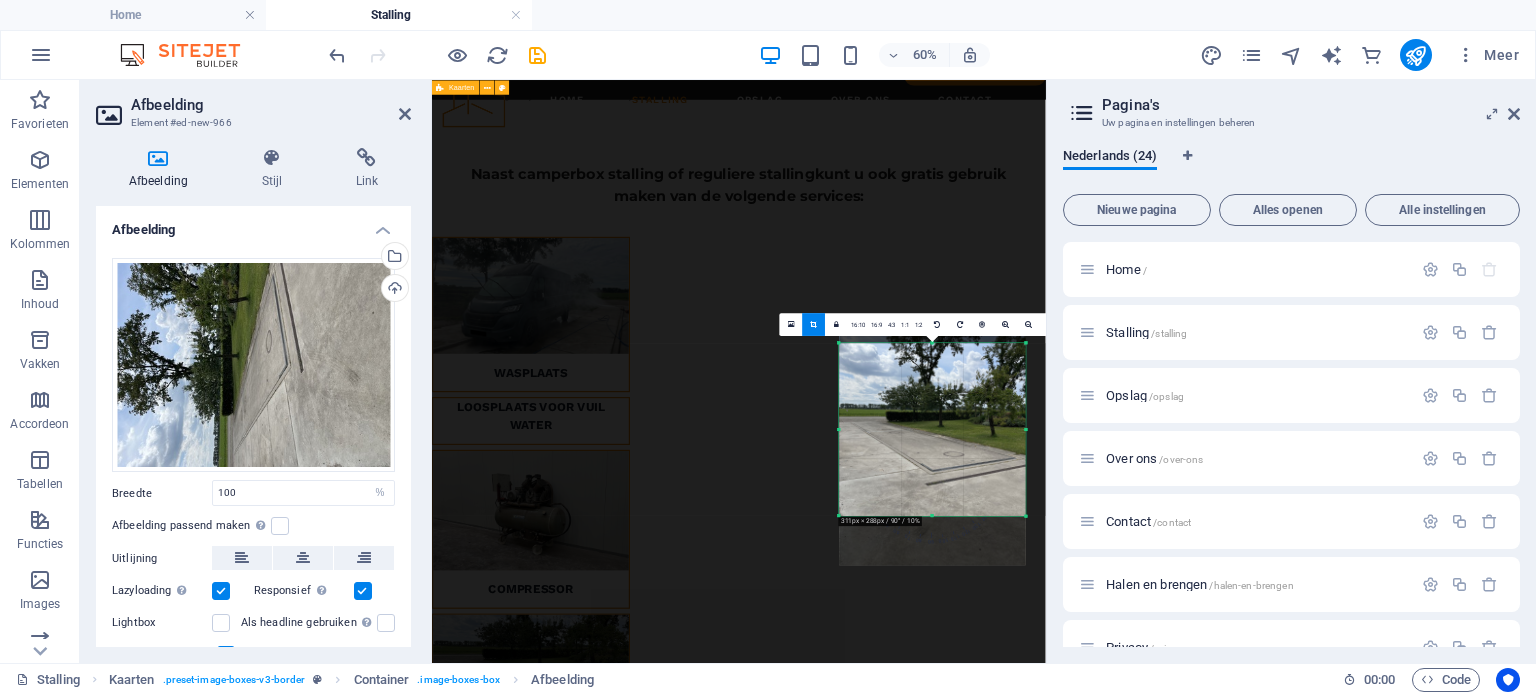 scroll, scrollTop: 3505, scrollLeft: 0, axis: vertical 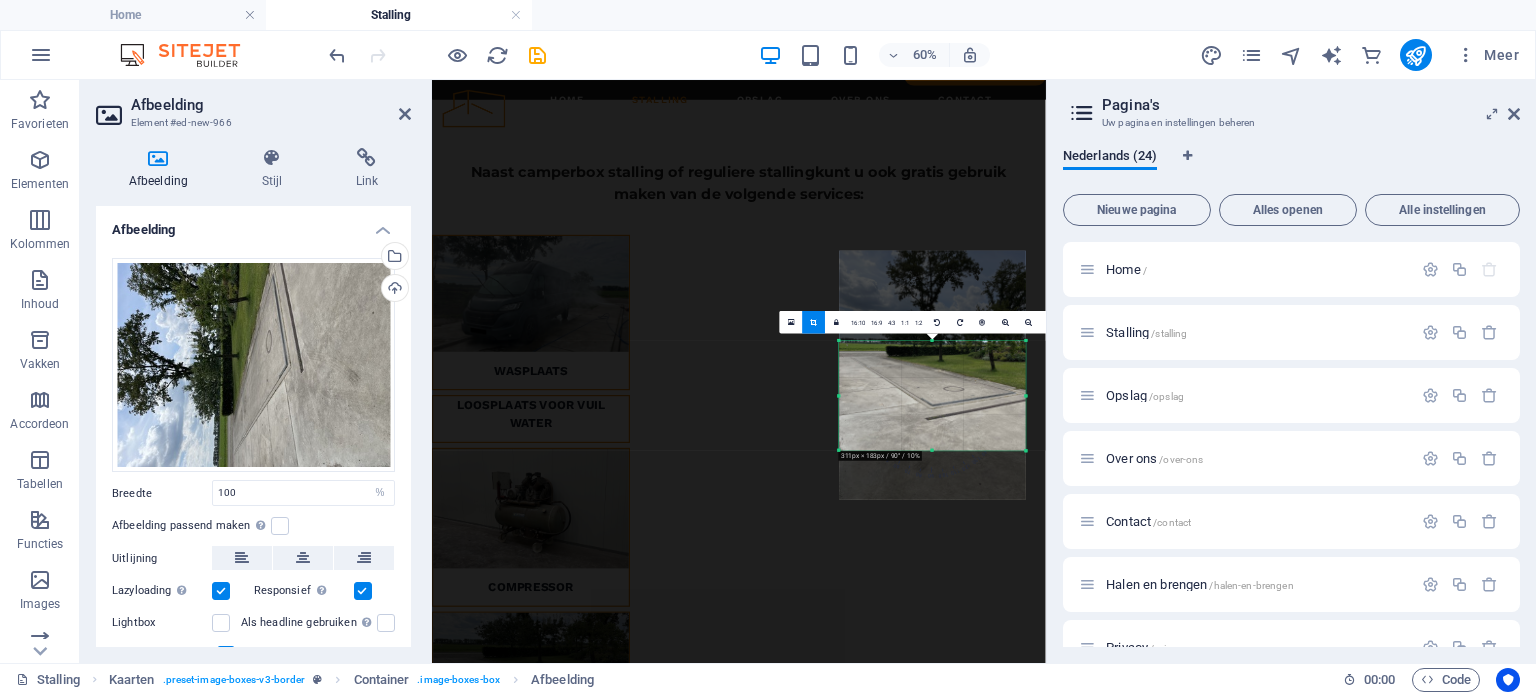 drag, startPoint x: 932, startPoint y: 339, endPoint x: 936, endPoint y: 444, distance: 105.076164 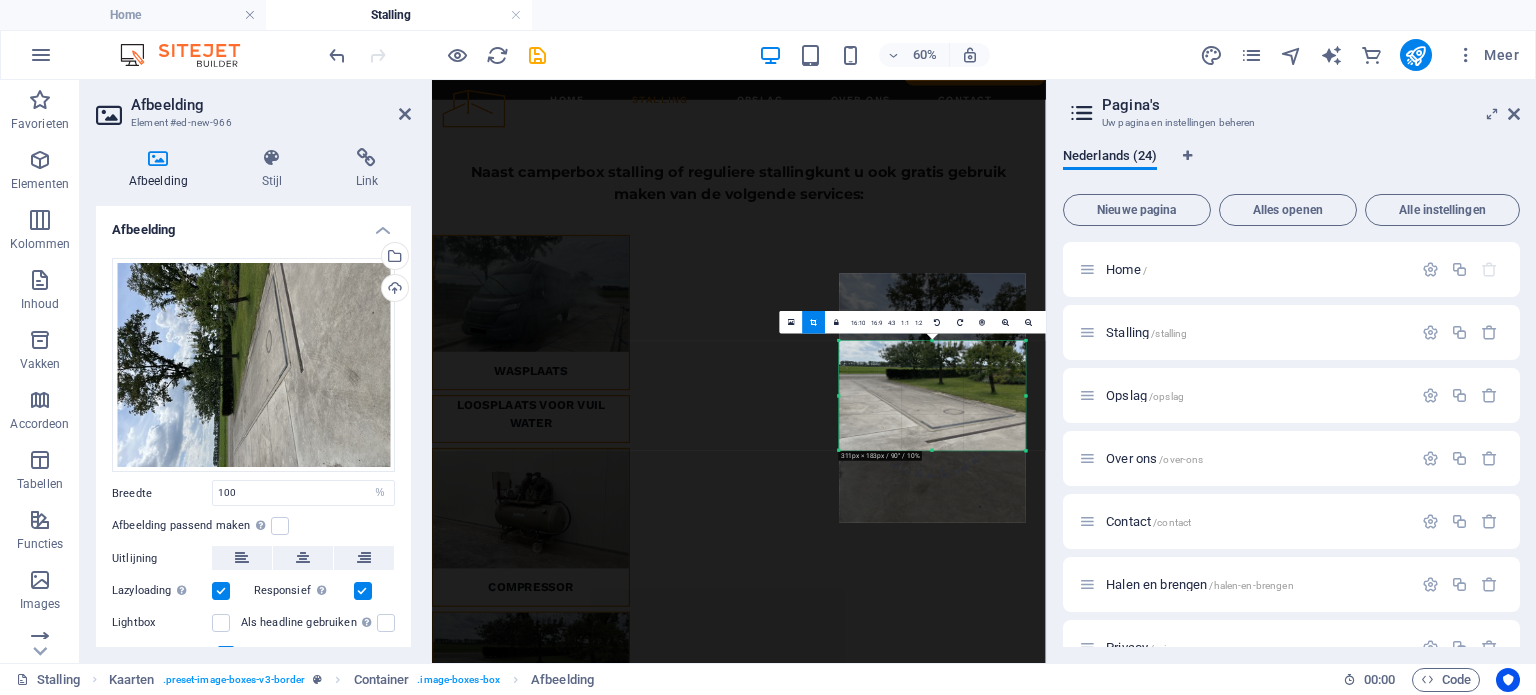 drag, startPoint x: 937, startPoint y: 420, endPoint x: 916, endPoint y: 419, distance: 21.023796 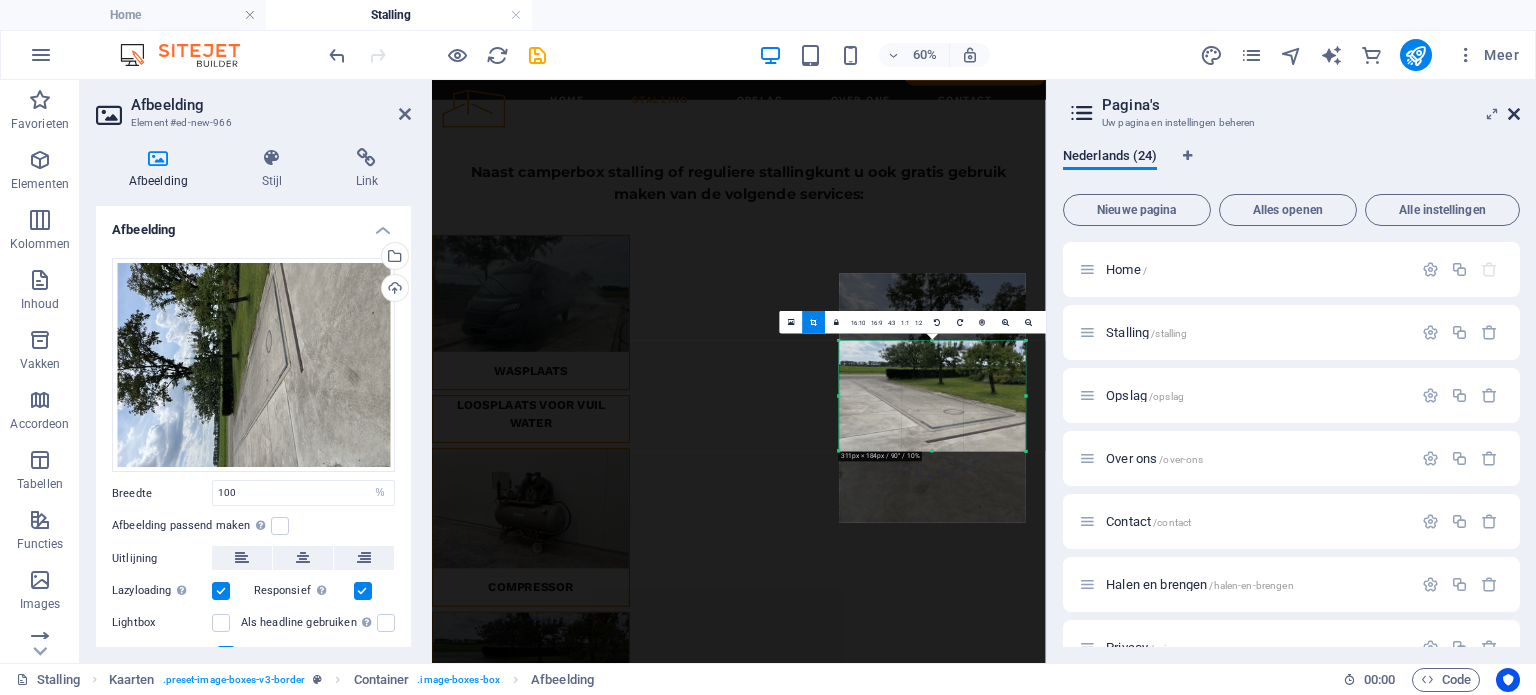 click at bounding box center (1514, 114) 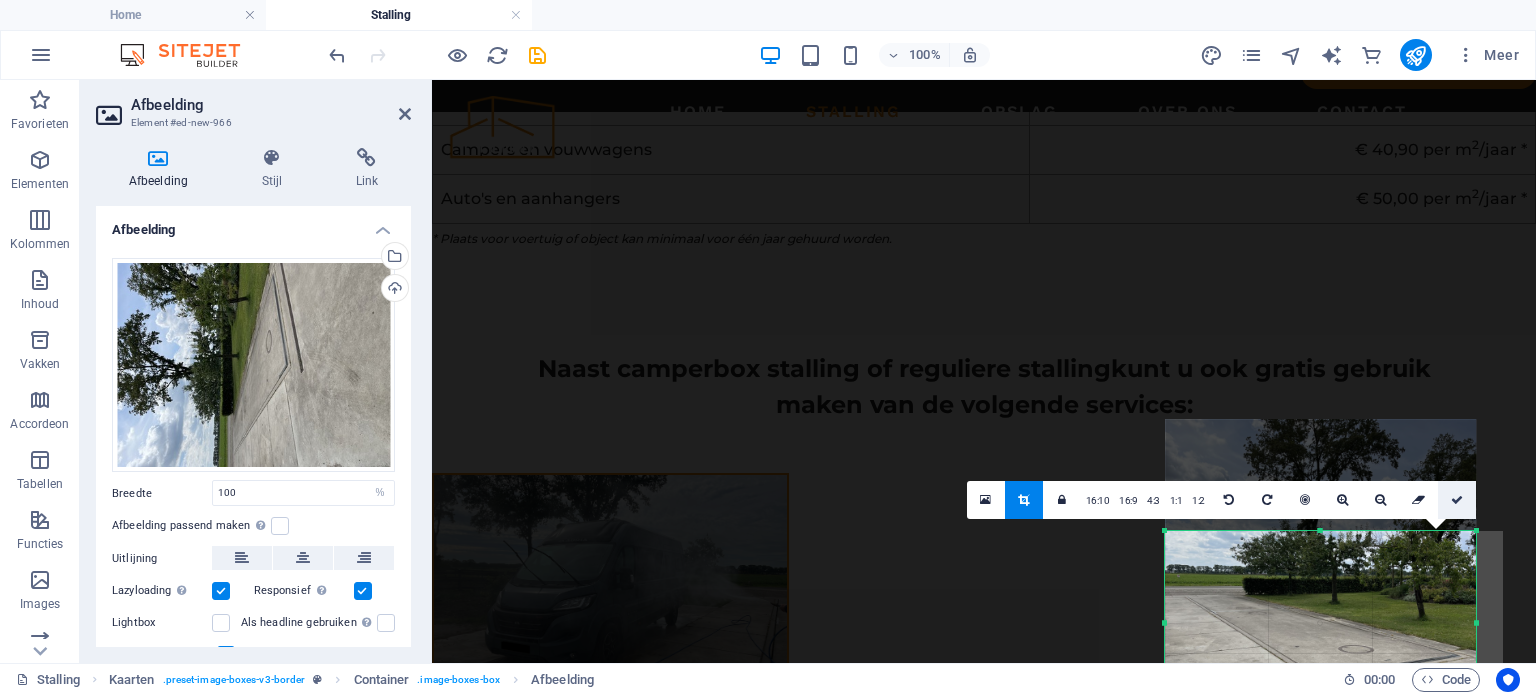 click at bounding box center [1457, 500] 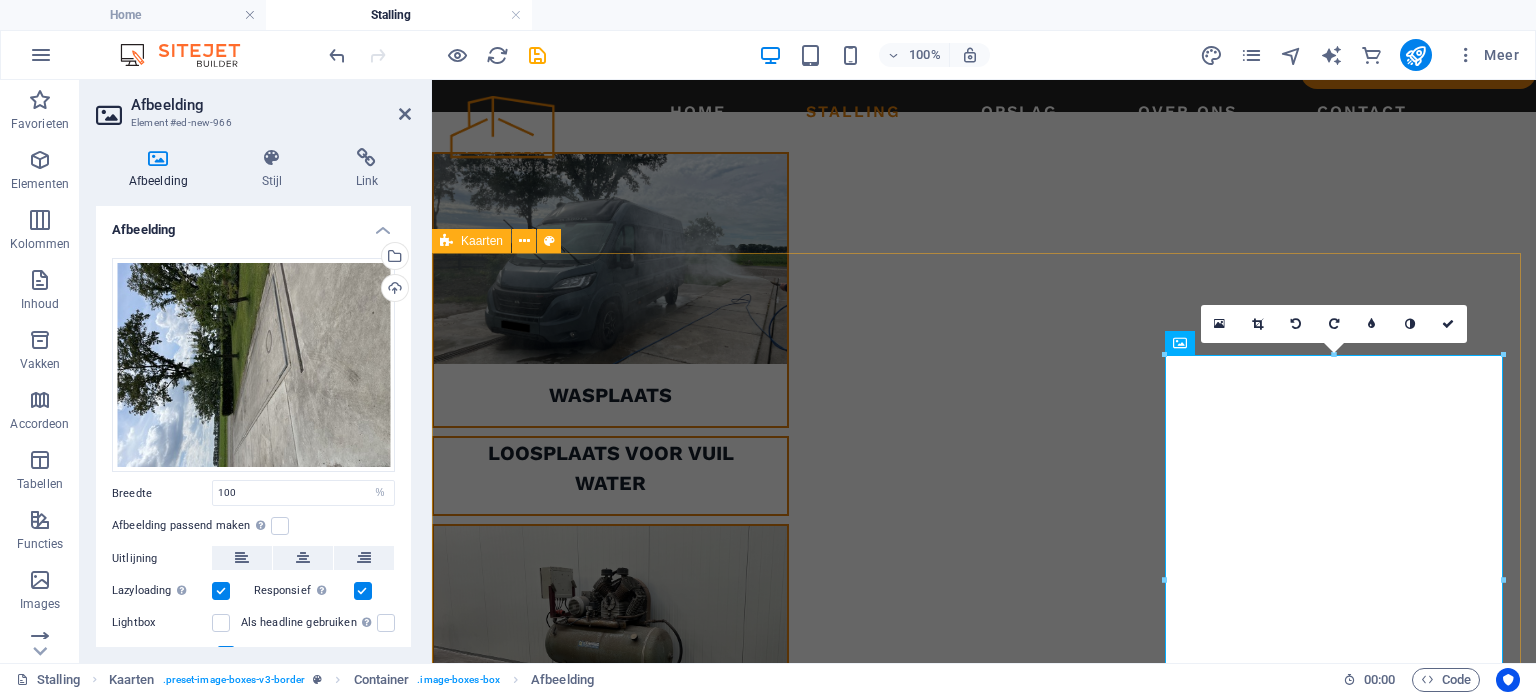 scroll, scrollTop: 3797, scrollLeft: 0, axis: vertical 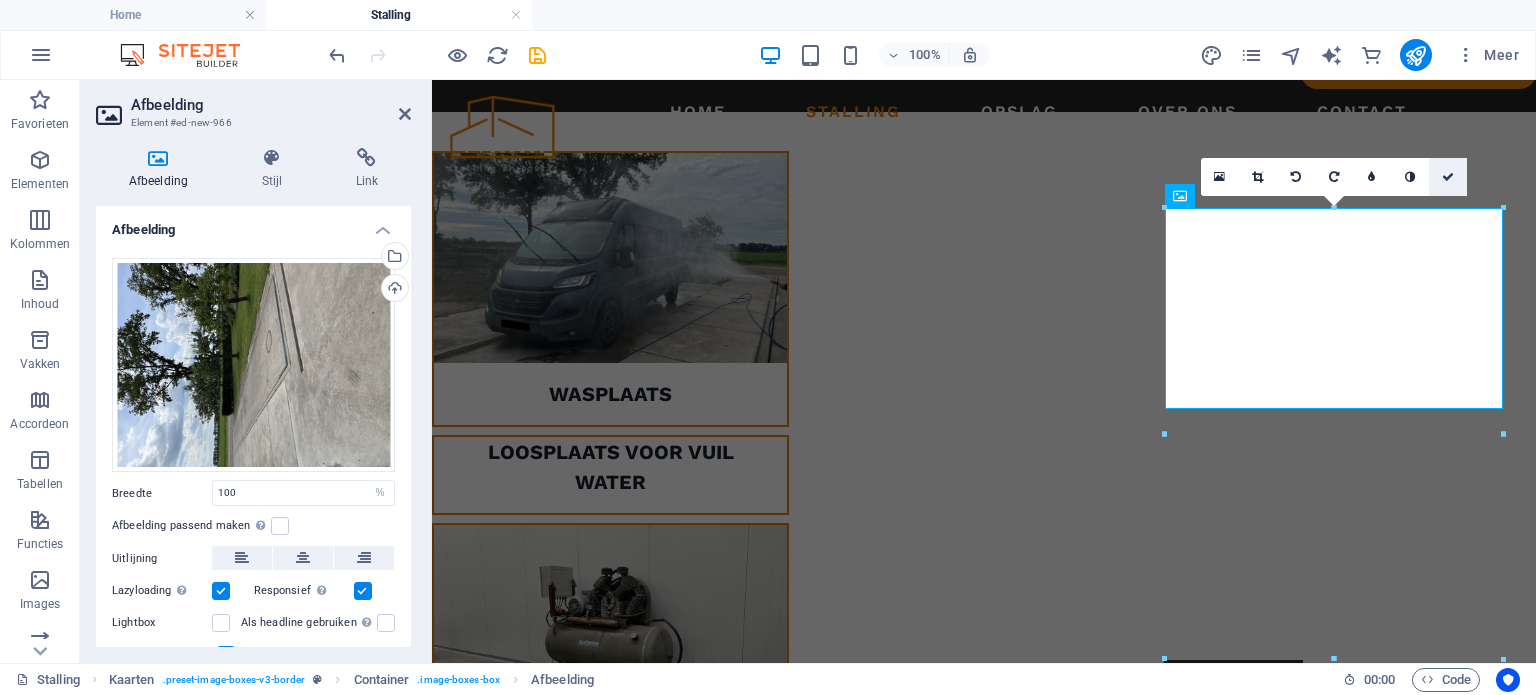 click at bounding box center (1448, 177) 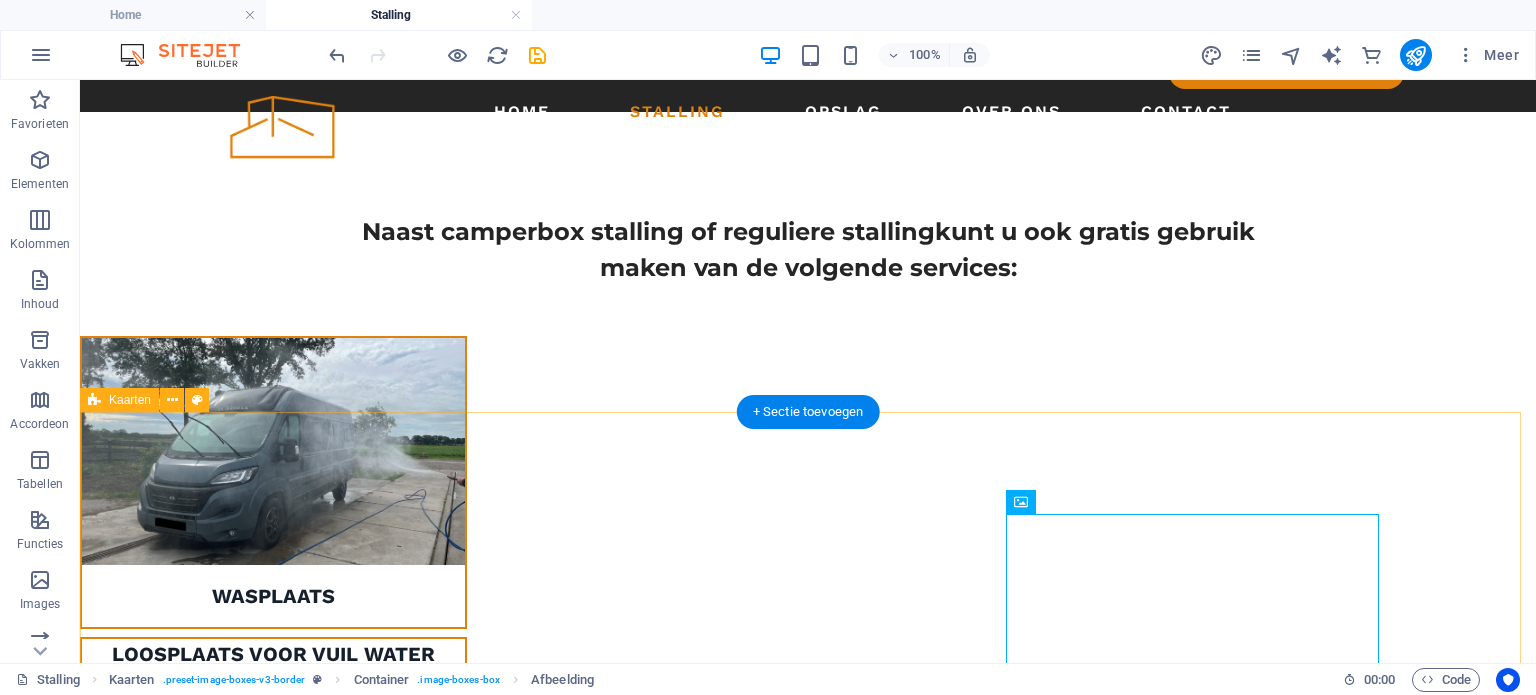 scroll, scrollTop: 3876, scrollLeft: 0, axis: vertical 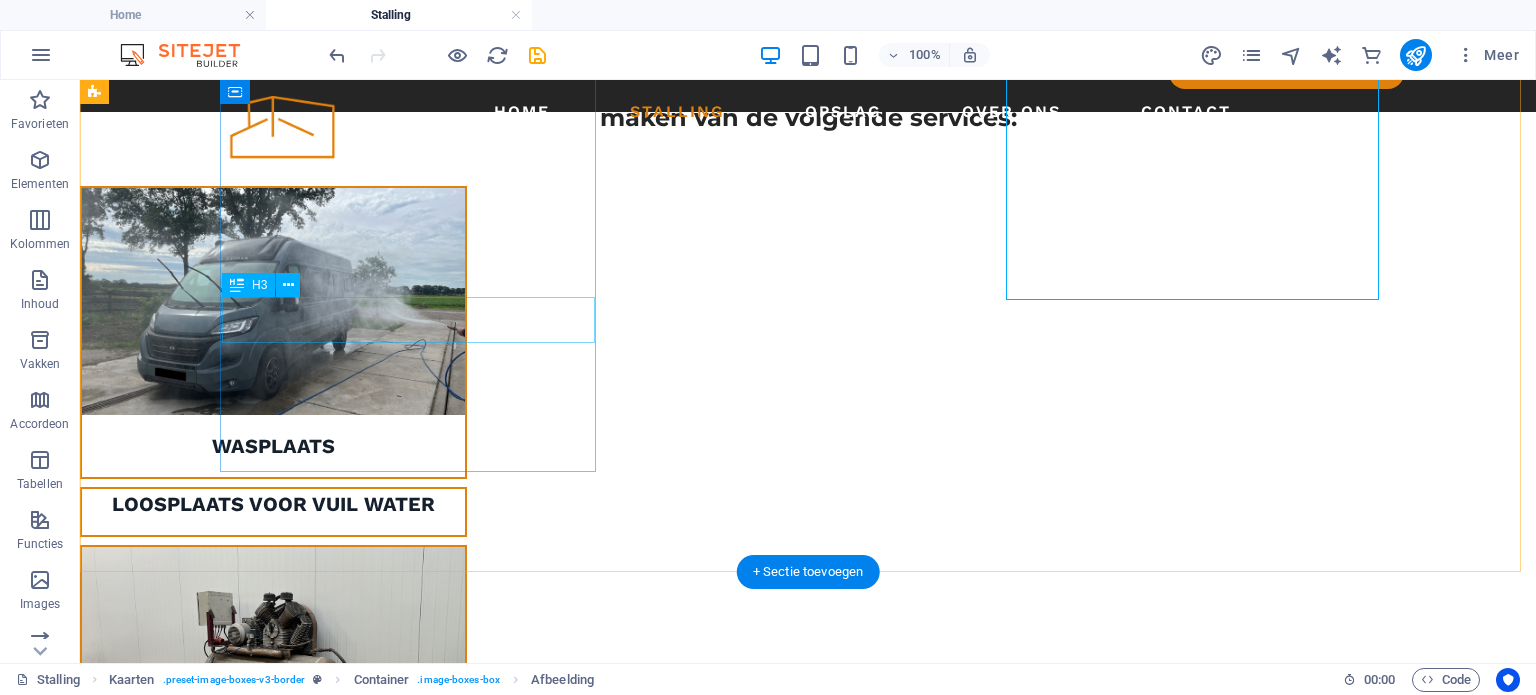 click on "Headline" at bounding box center [284, 2688] 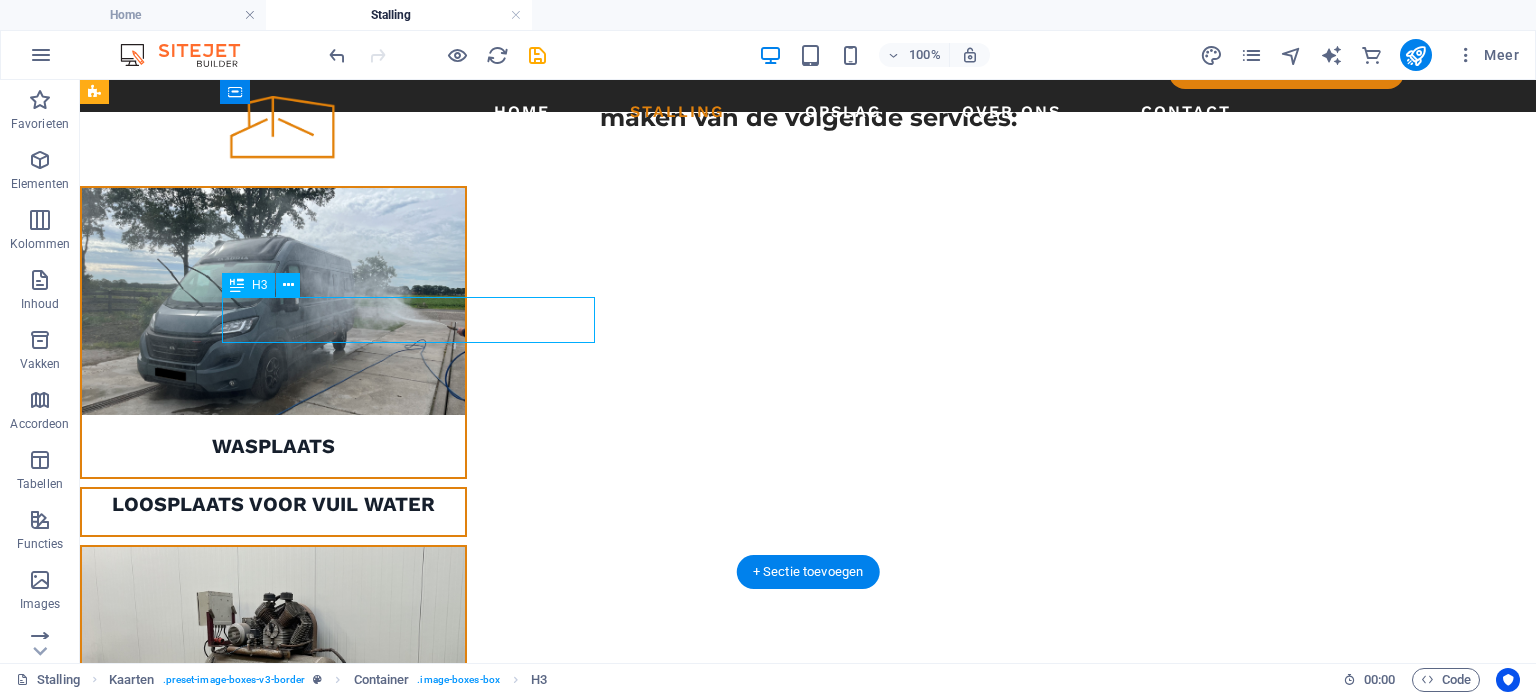 click on "Headline" at bounding box center (284, 2688) 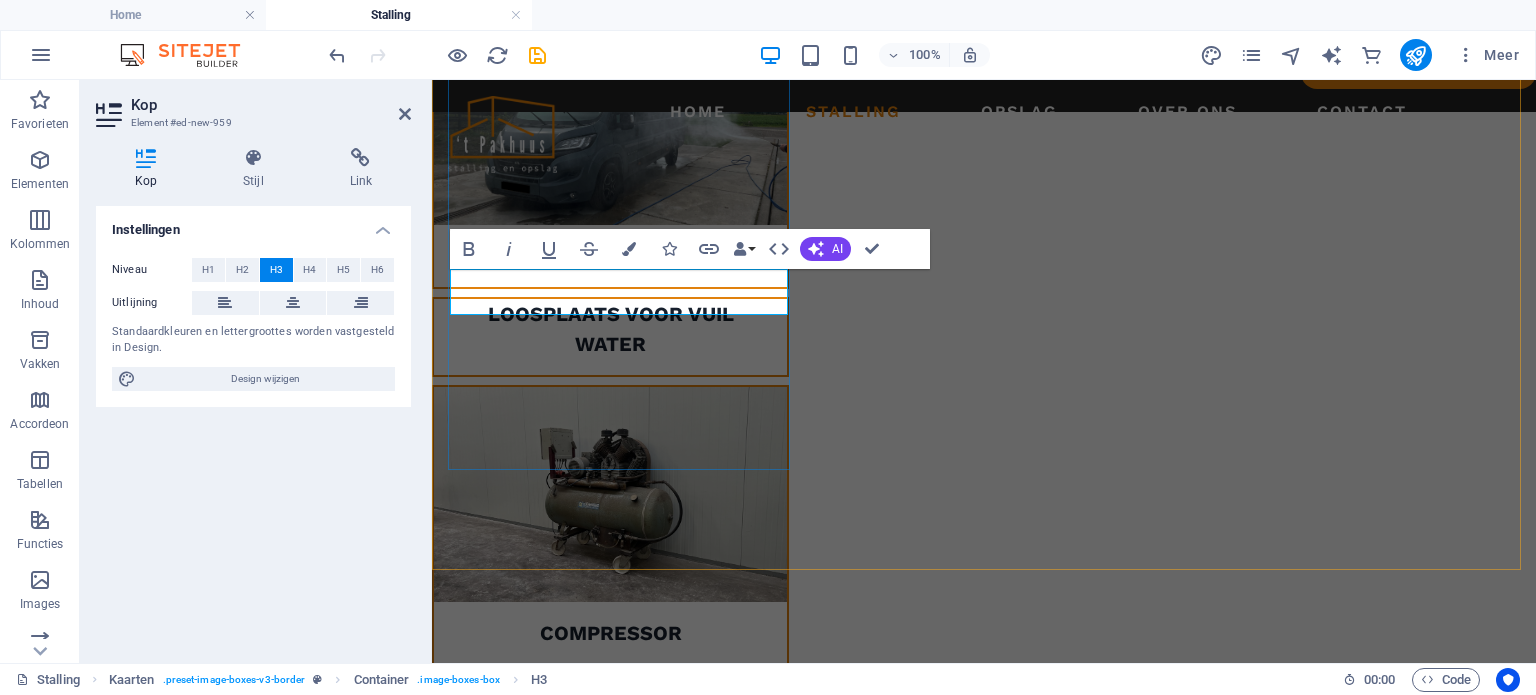 scroll, scrollTop: 3934, scrollLeft: 0, axis: vertical 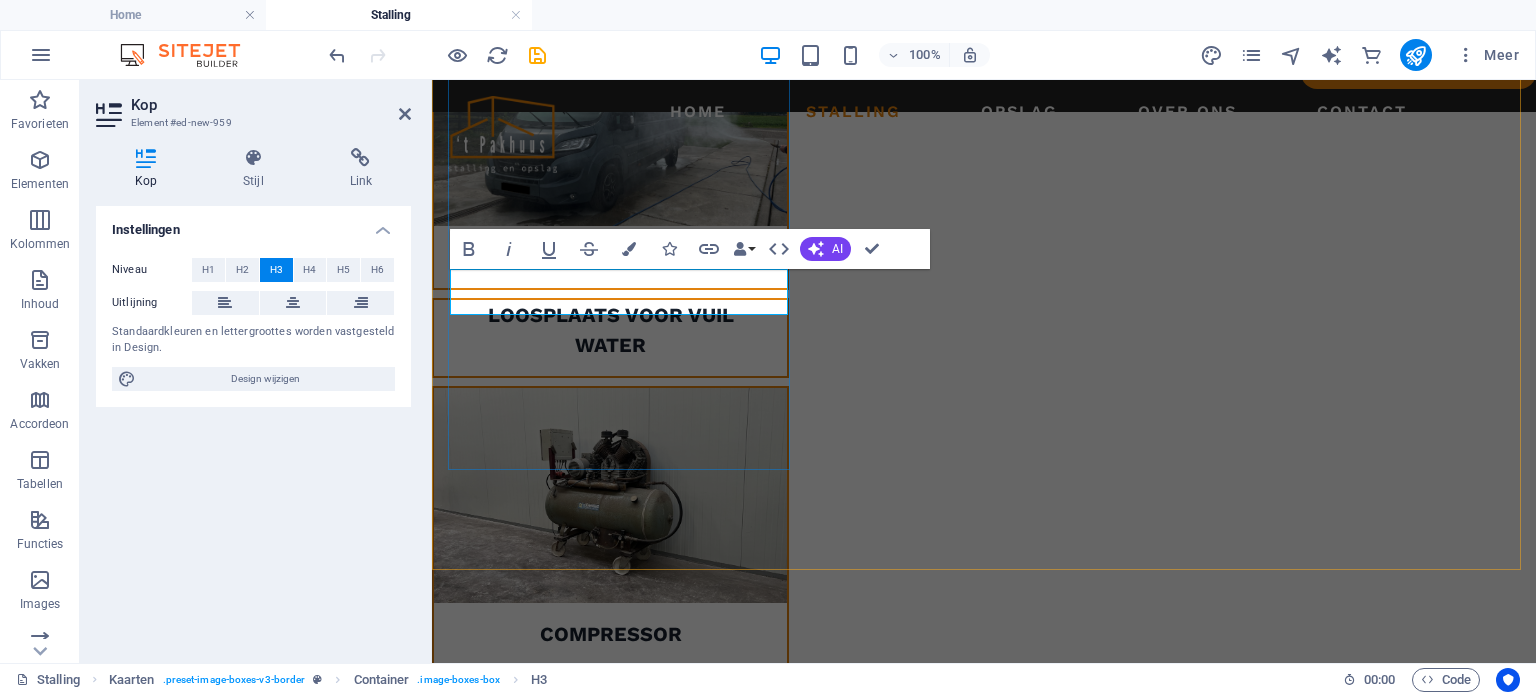 type 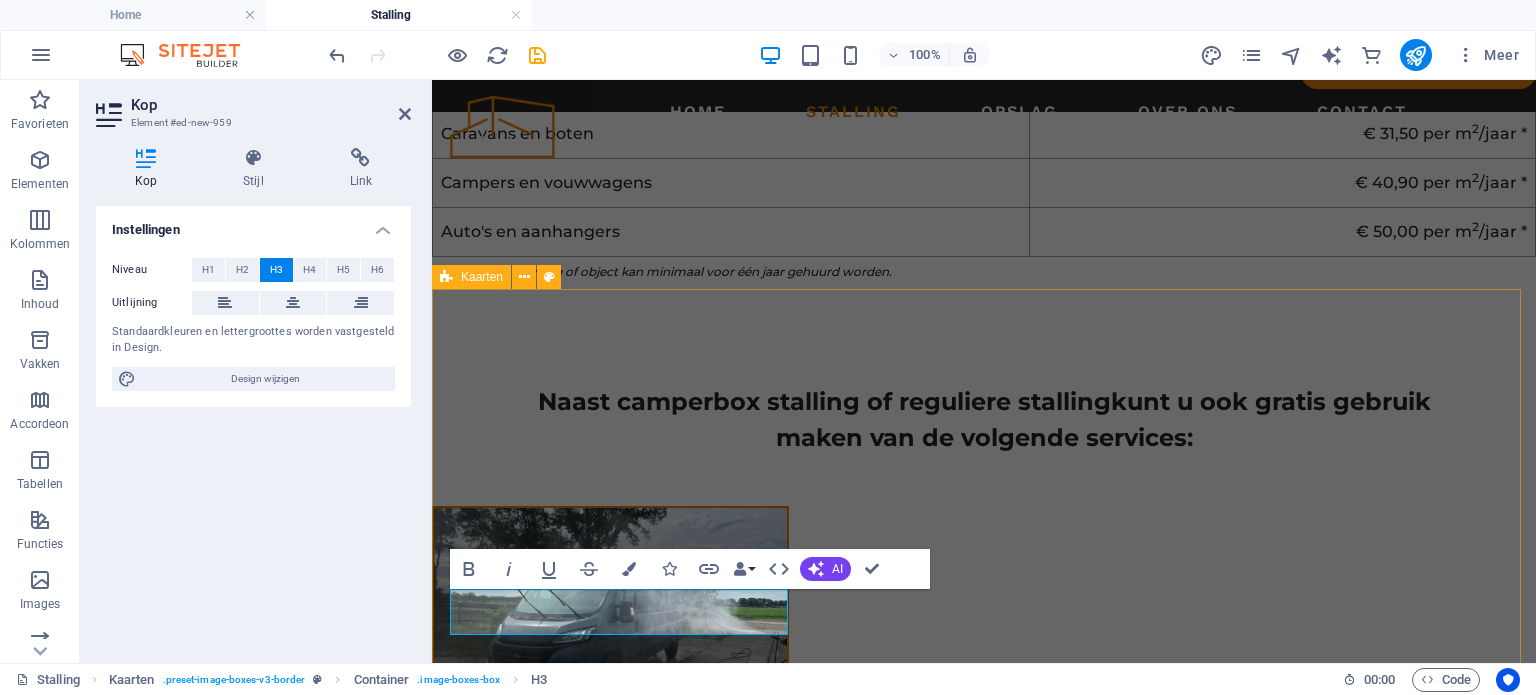 scroll, scrollTop: 3909, scrollLeft: 0, axis: vertical 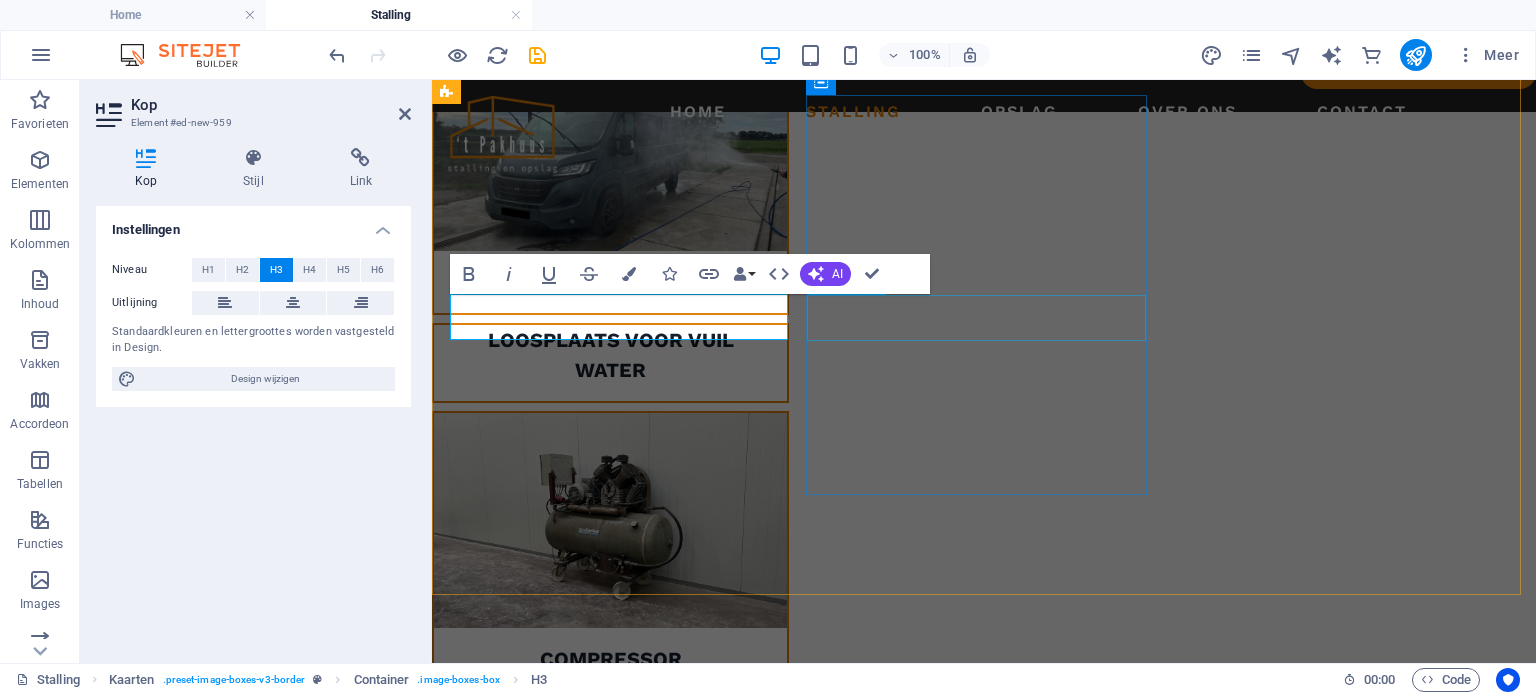 click on "Headline" at bounding box center (621, 2830) 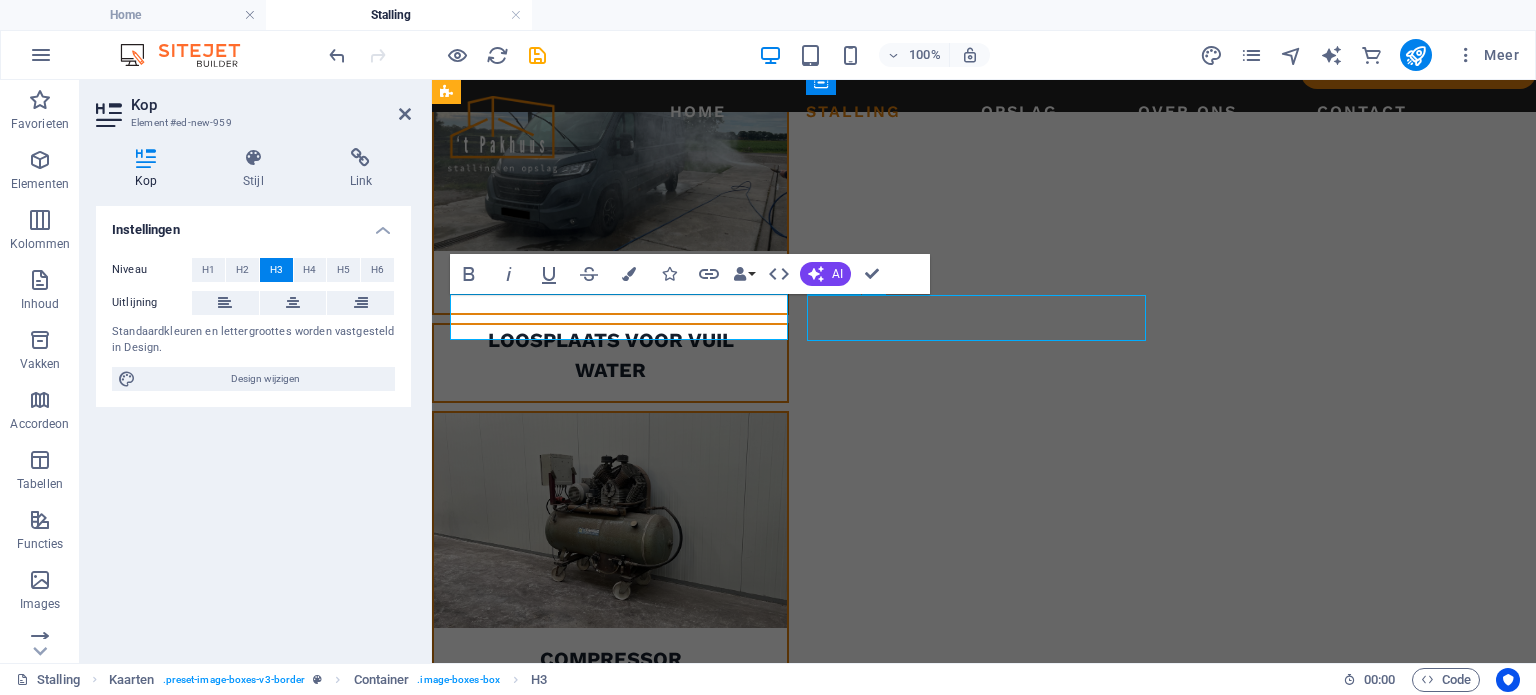 scroll, scrollTop: 3860, scrollLeft: 0, axis: vertical 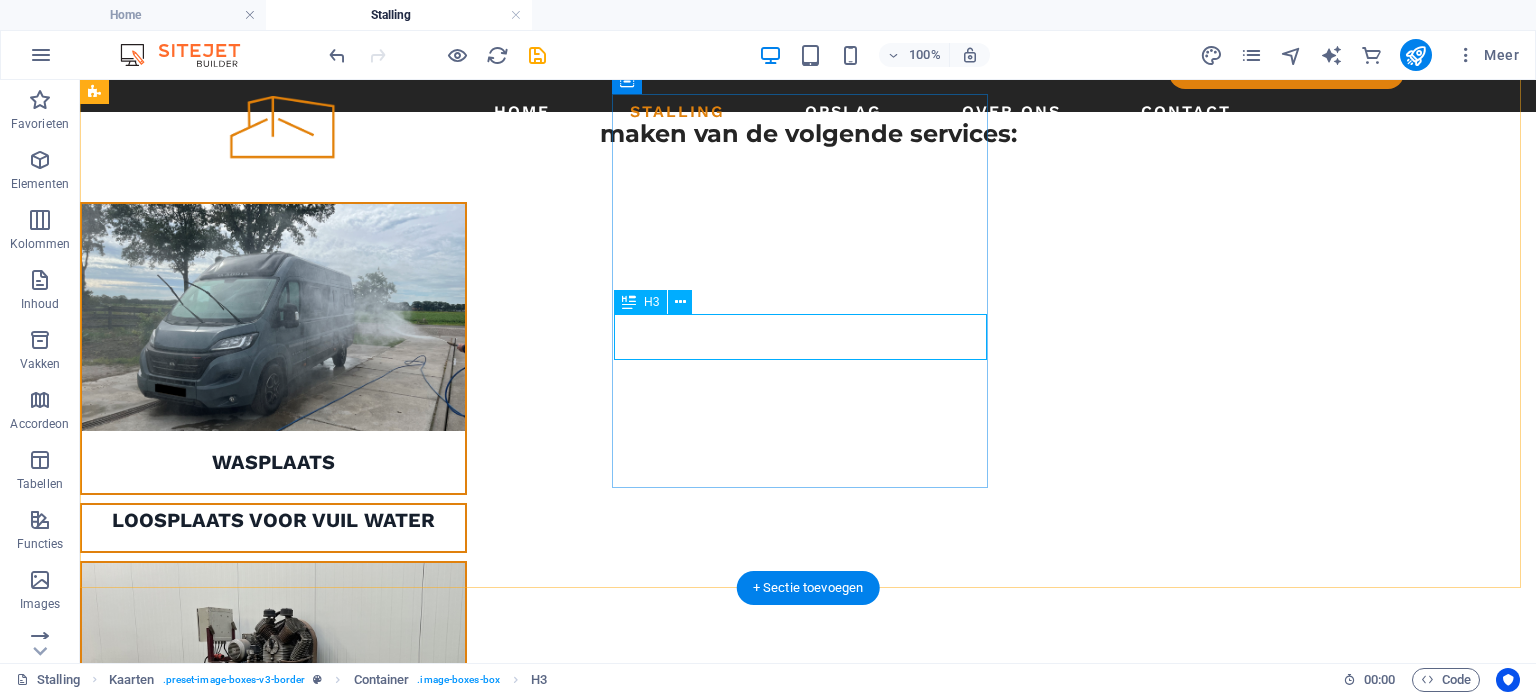 click on "Headline" at bounding box center (284, 3104) 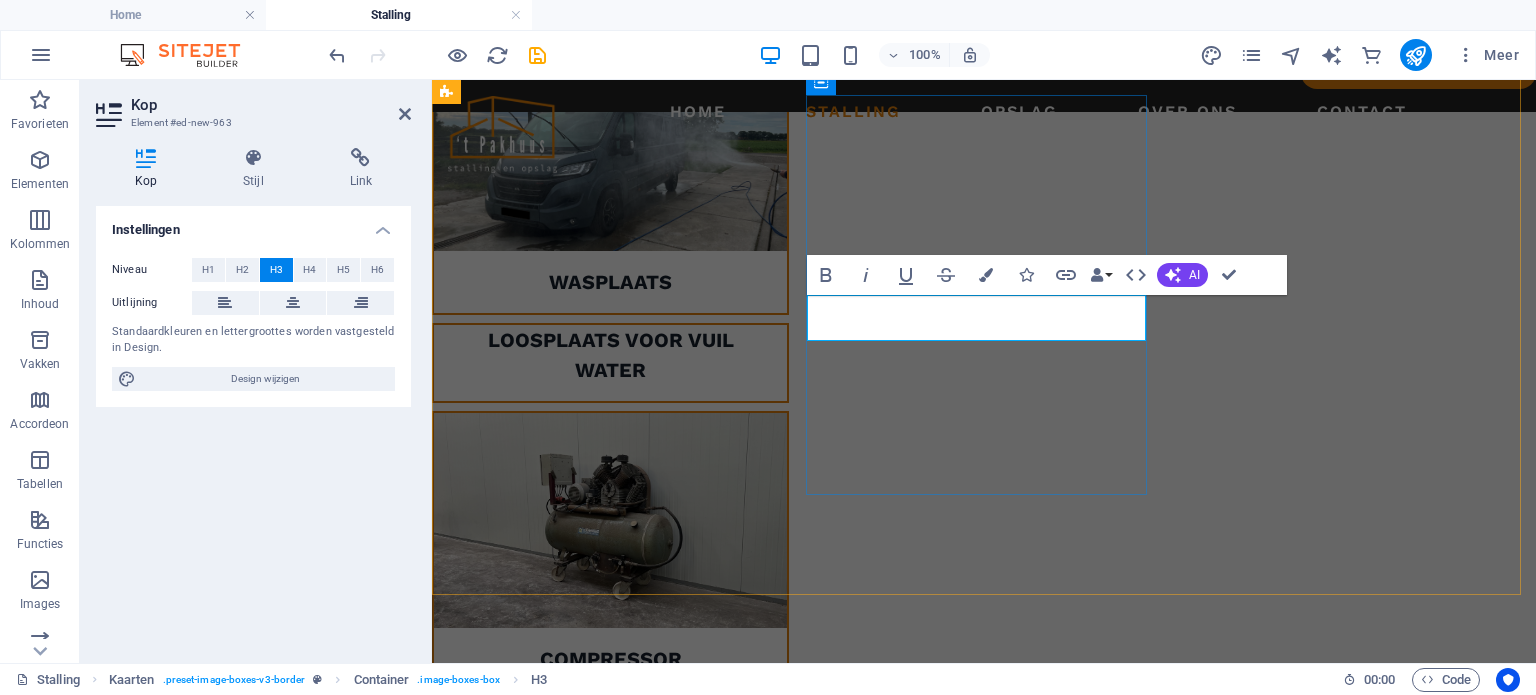 type 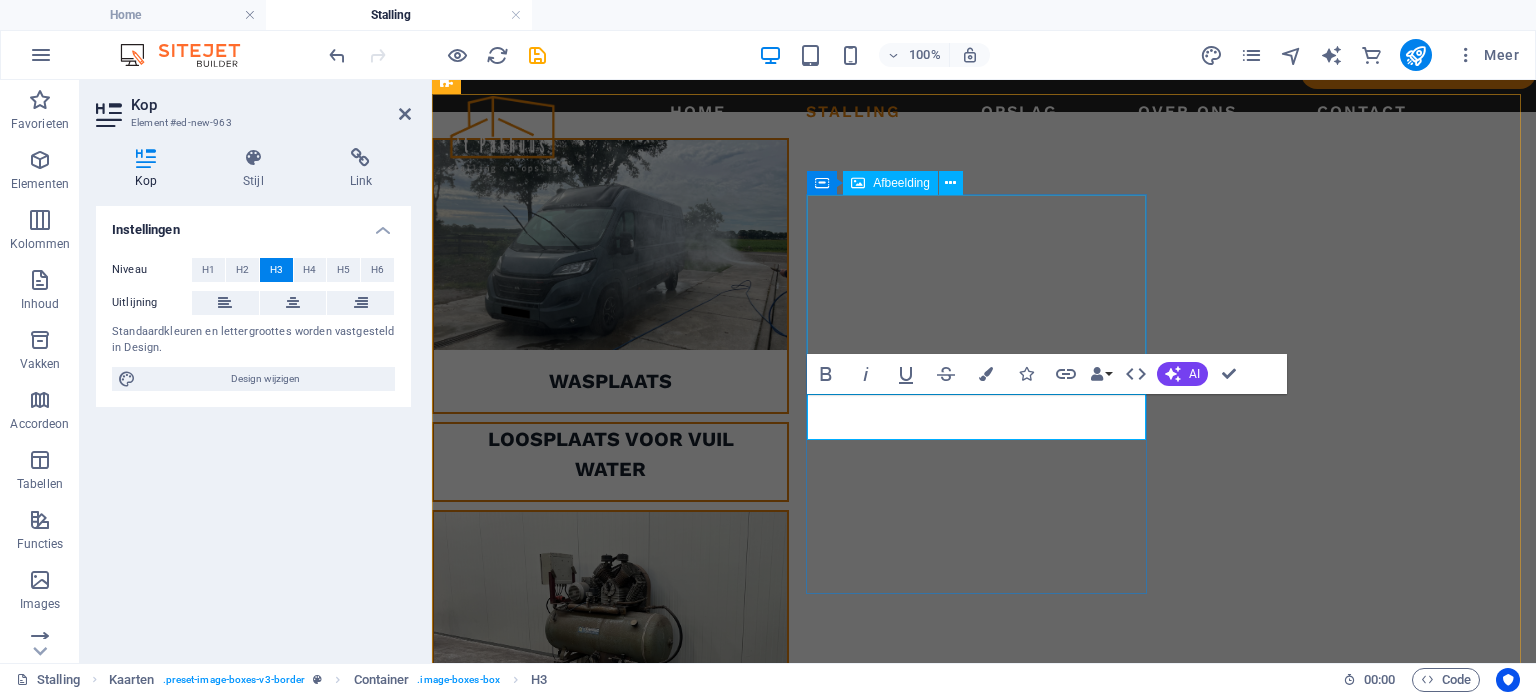 scroll, scrollTop: 3812, scrollLeft: 0, axis: vertical 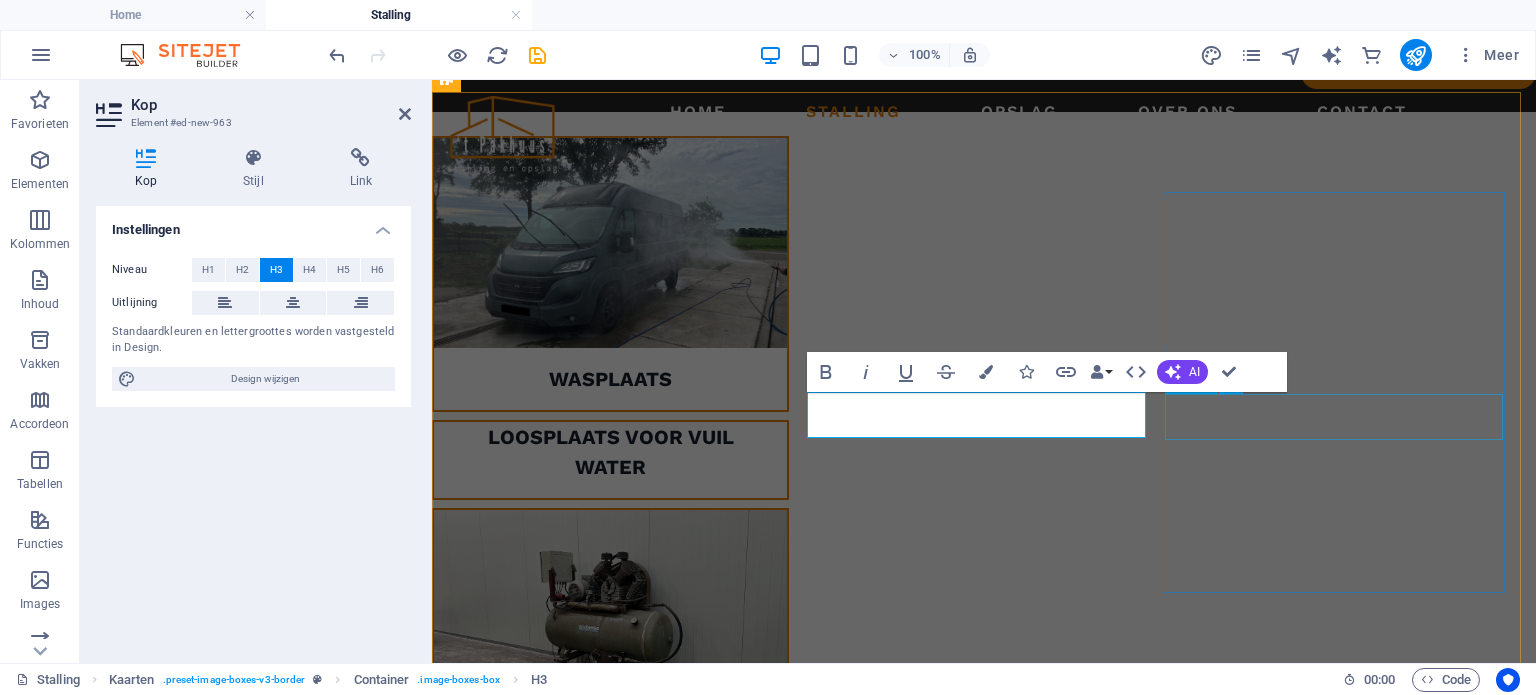 click on "Headline" at bounding box center (621, 3312) 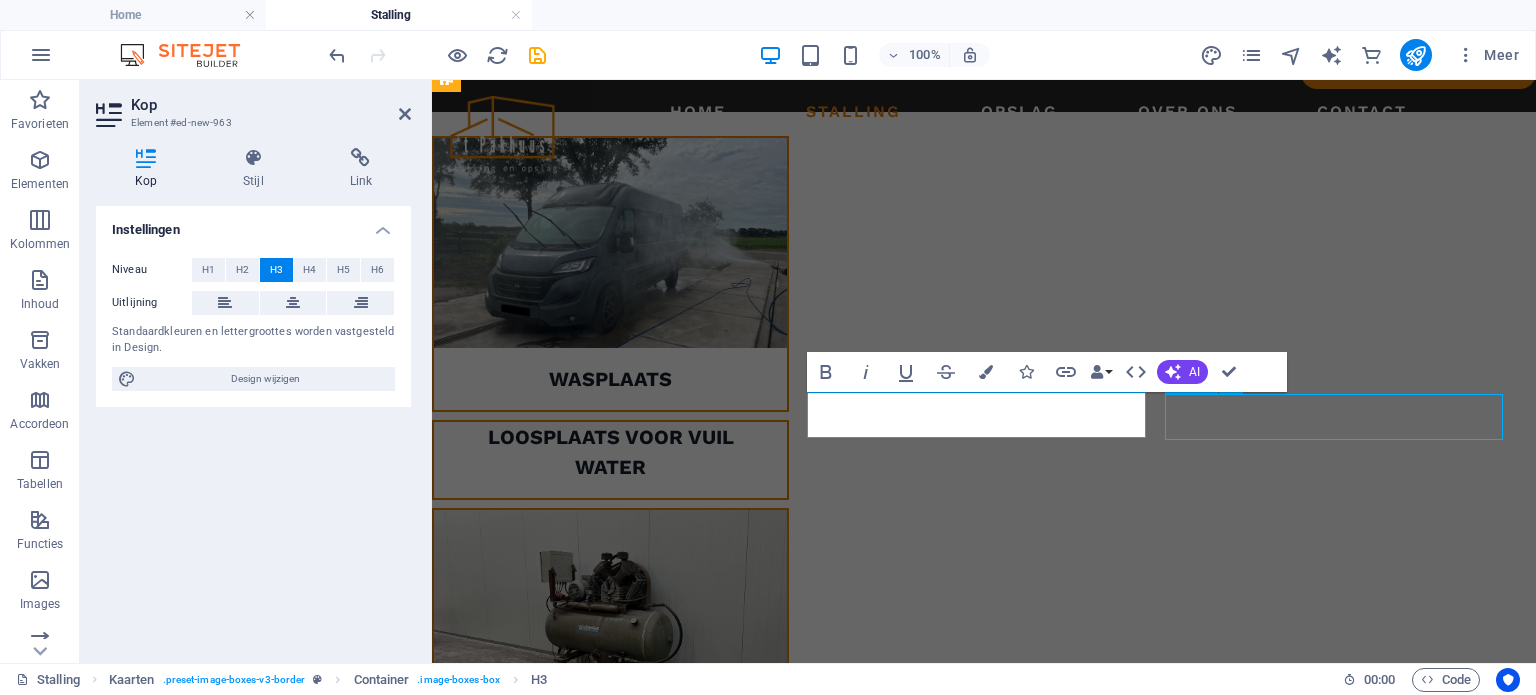 scroll, scrollTop: 3720, scrollLeft: 0, axis: vertical 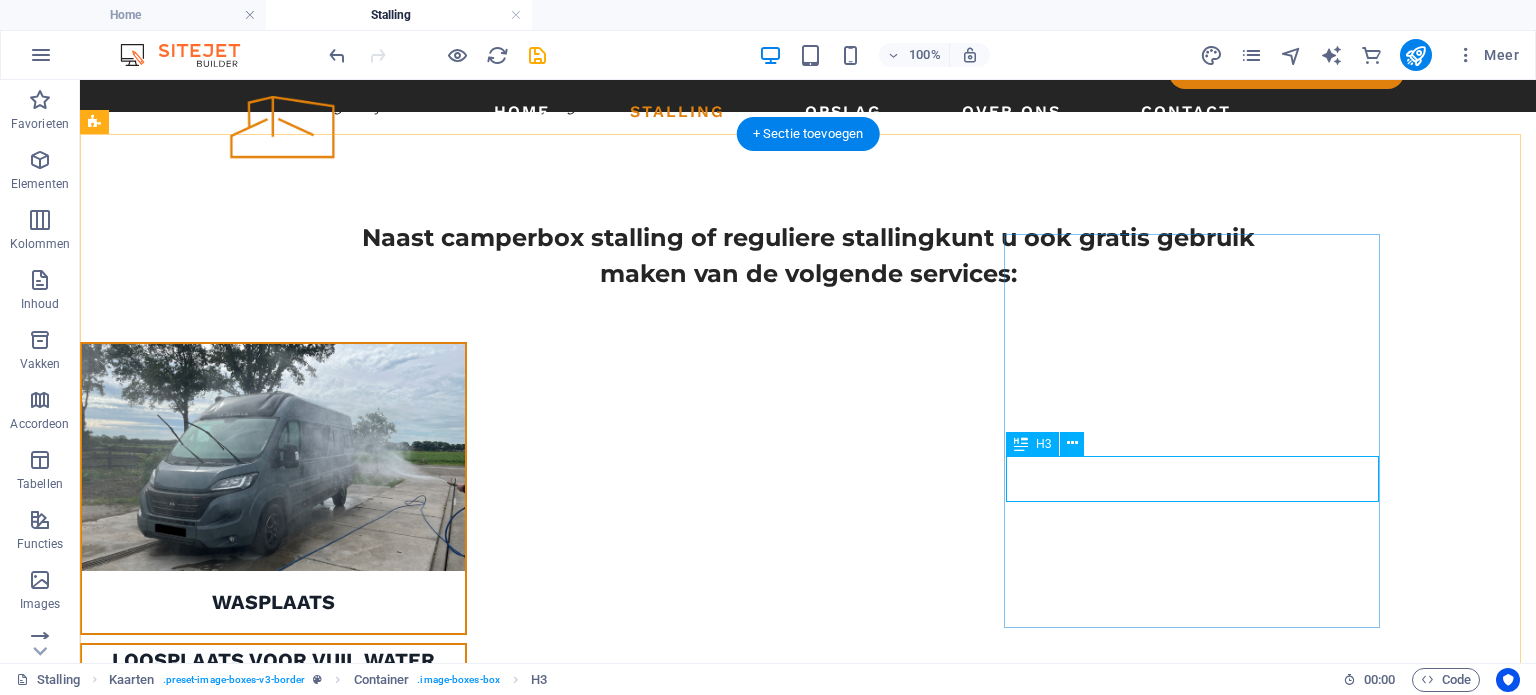 click on "Headline" at bounding box center (284, 3646) 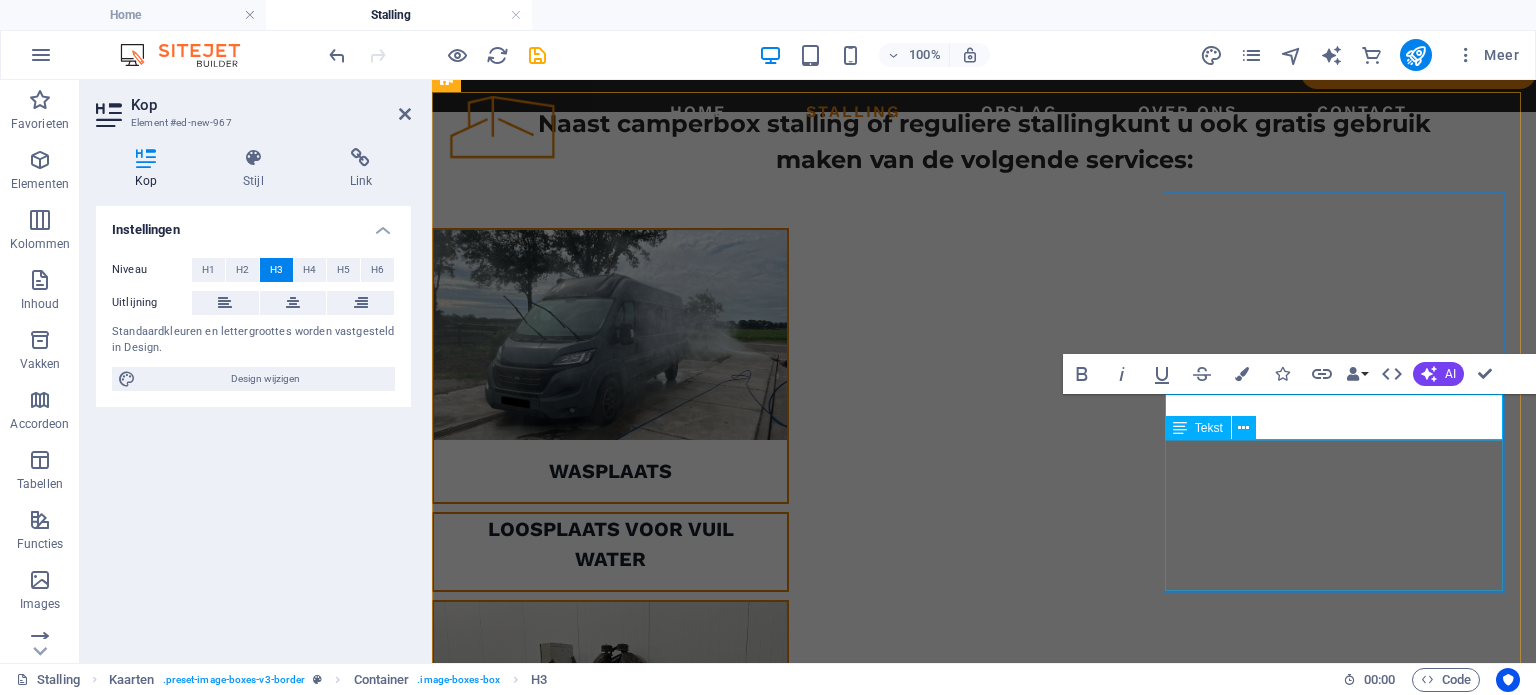 scroll, scrollTop: 3812, scrollLeft: 0, axis: vertical 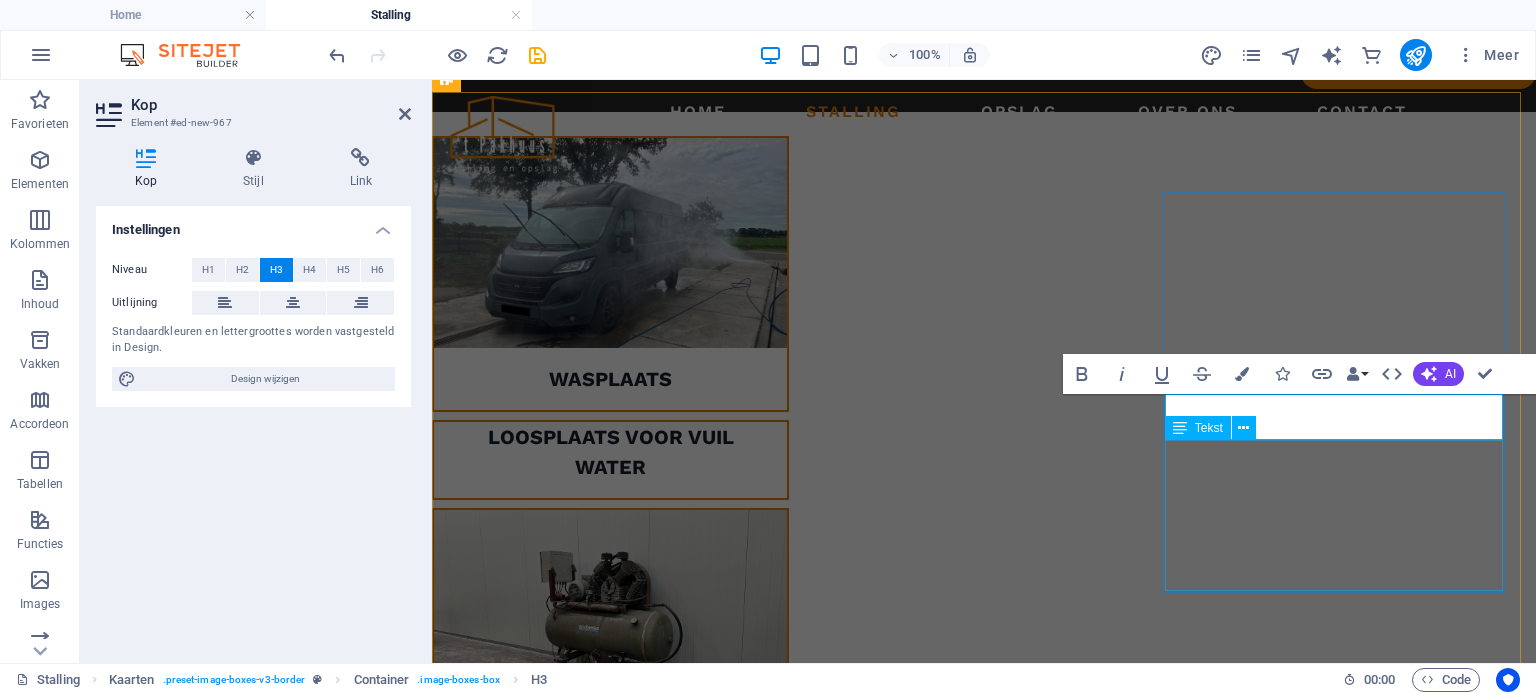 type 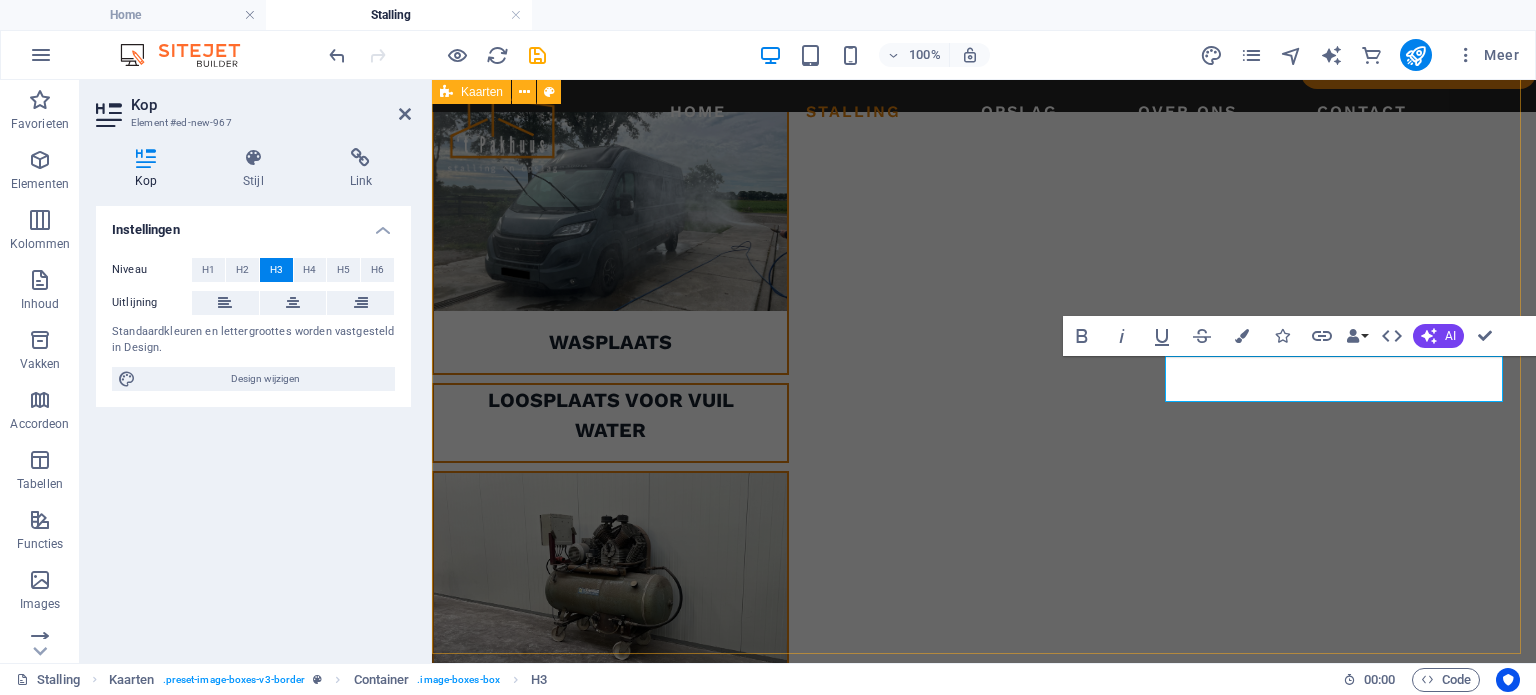 scroll, scrollTop: 3851, scrollLeft: 0, axis: vertical 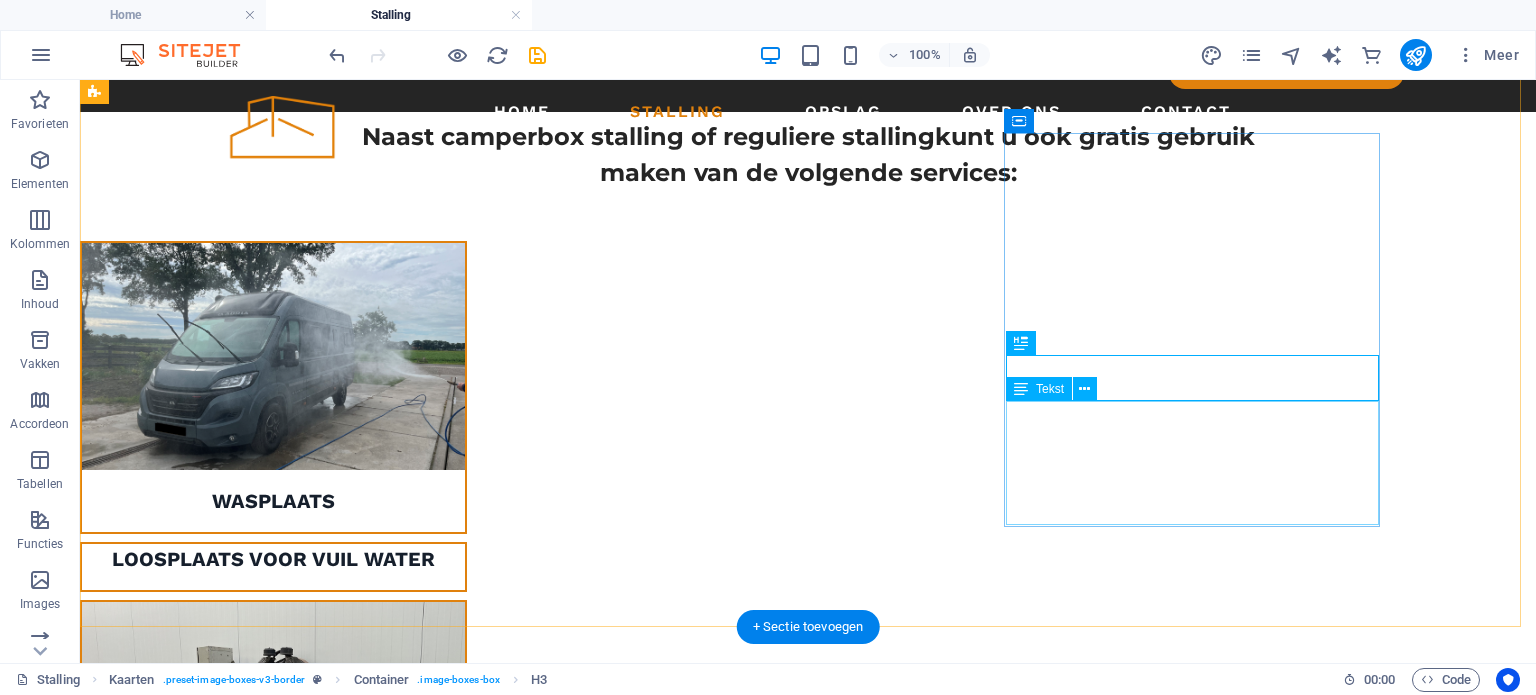 click on "Lorem ipsum dolor sit amet, consectetuer adipiscing elit. Aenean commodo ligula eget dolor. Lorem ipsum dolor sit amet." at bounding box center (284, 3630) 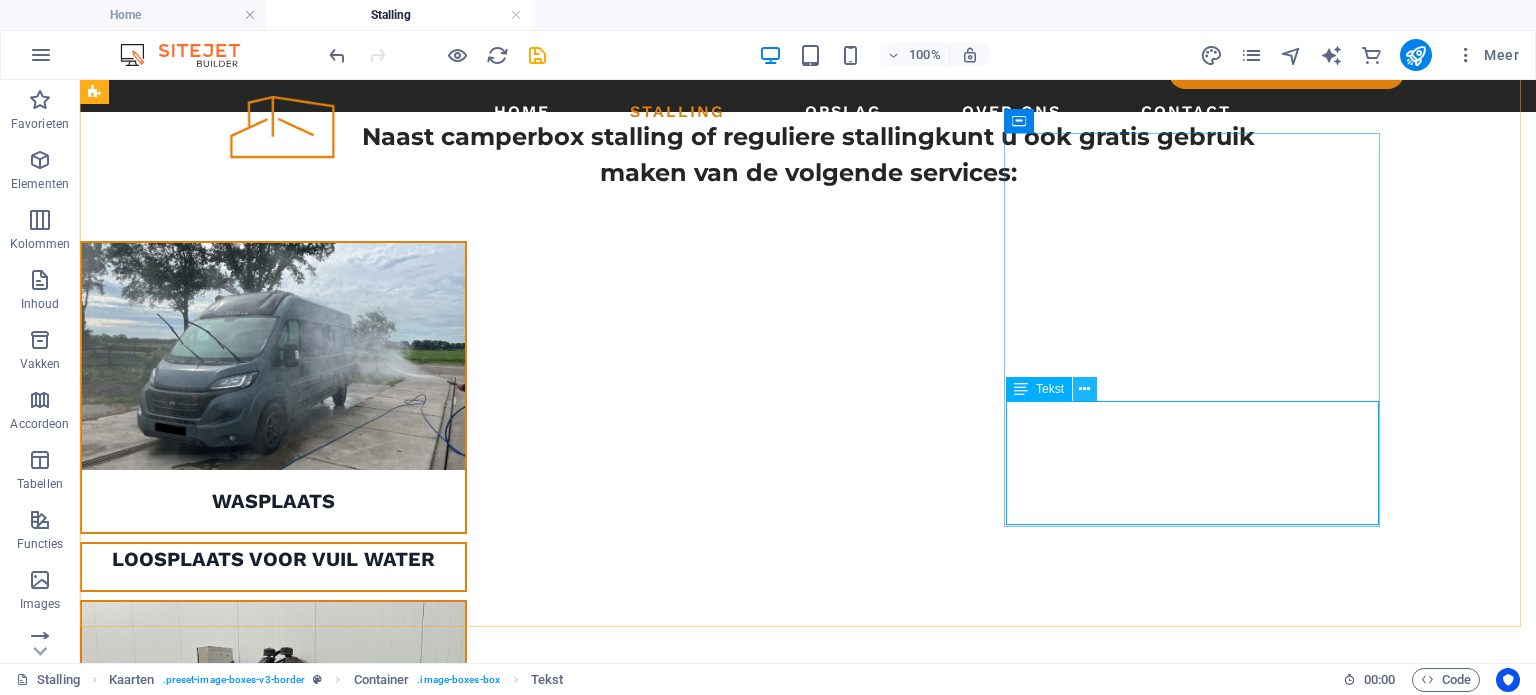 click at bounding box center (1085, 389) 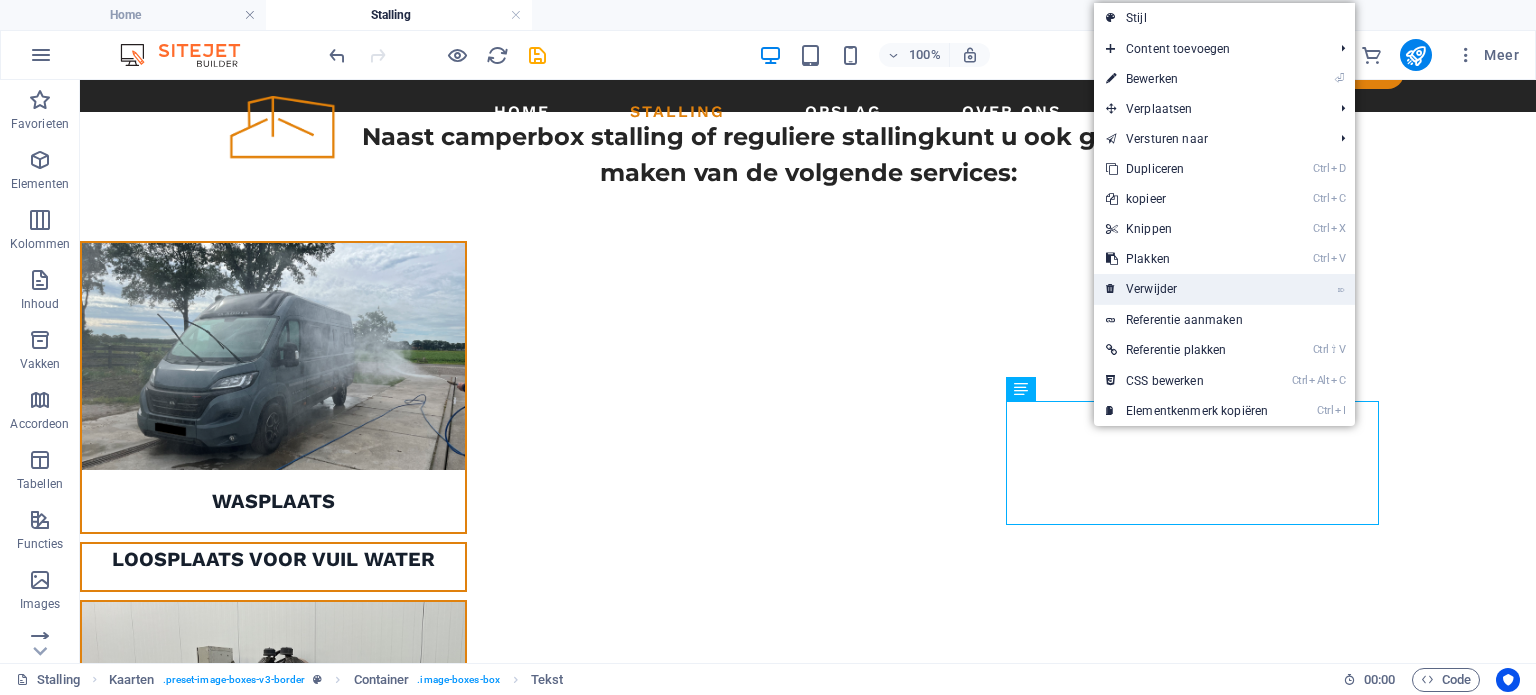 click on "⌦  Verwijder" at bounding box center (1187, 289) 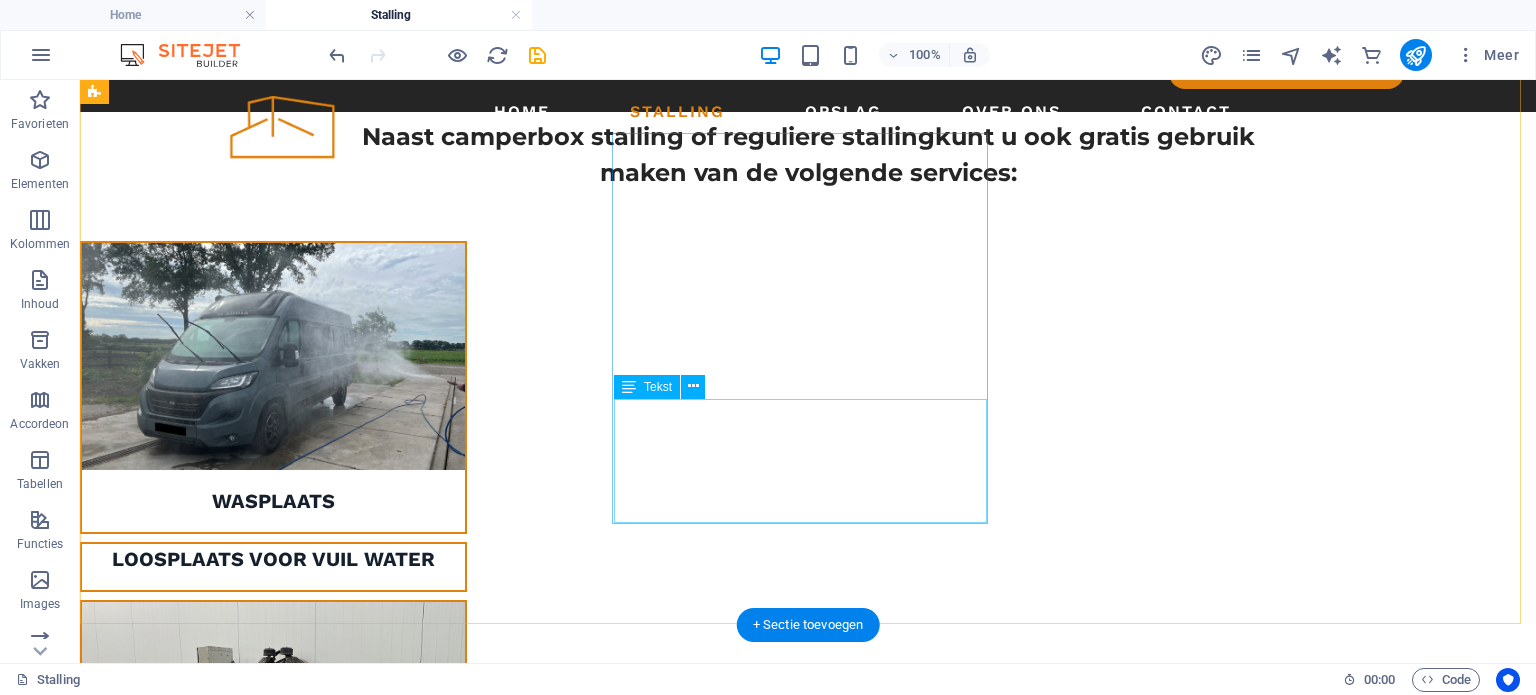 click on "Lorem ipsum dolor sit amet, consectetuer adipiscing elit. Aenean commodo ligula eget dolor. Lorem ipsum dolor sit amet." at bounding box center (284, 3228) 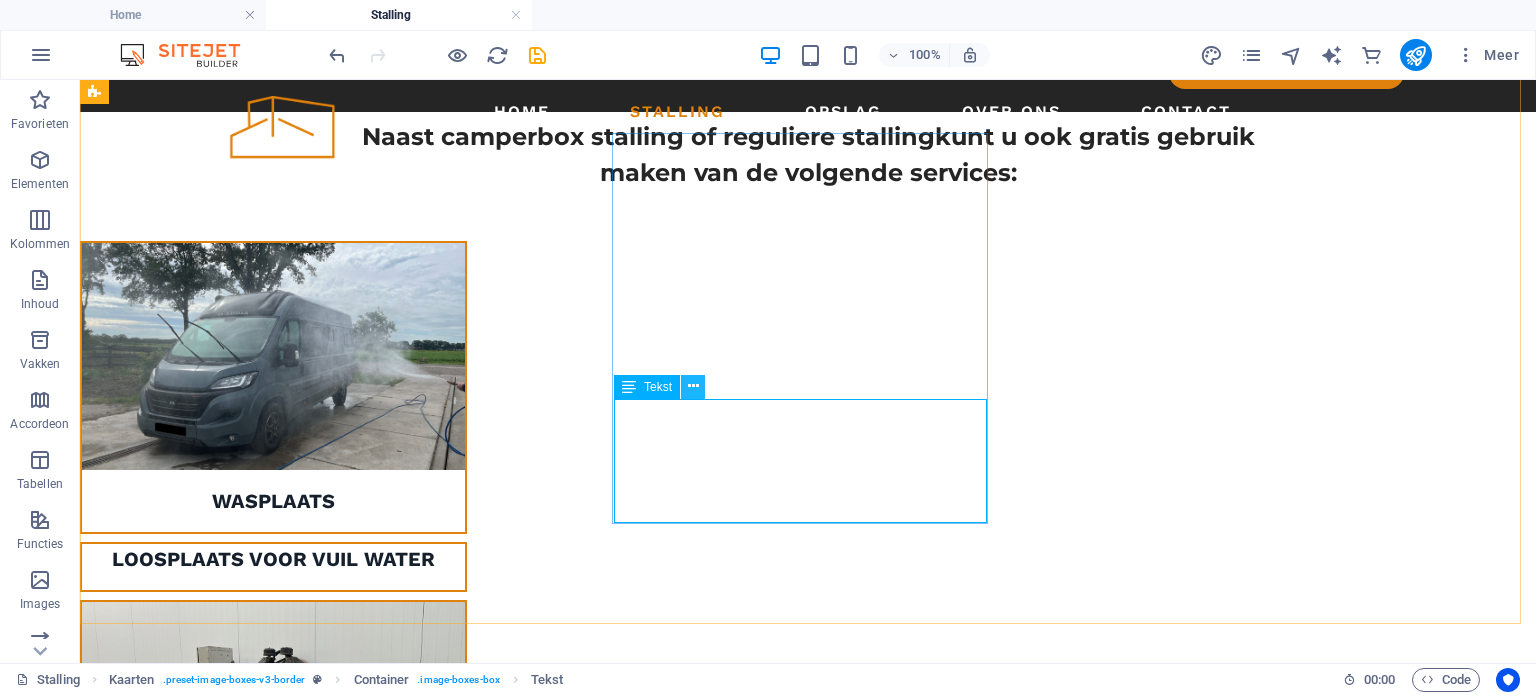 click at bounding box center (693, 386) 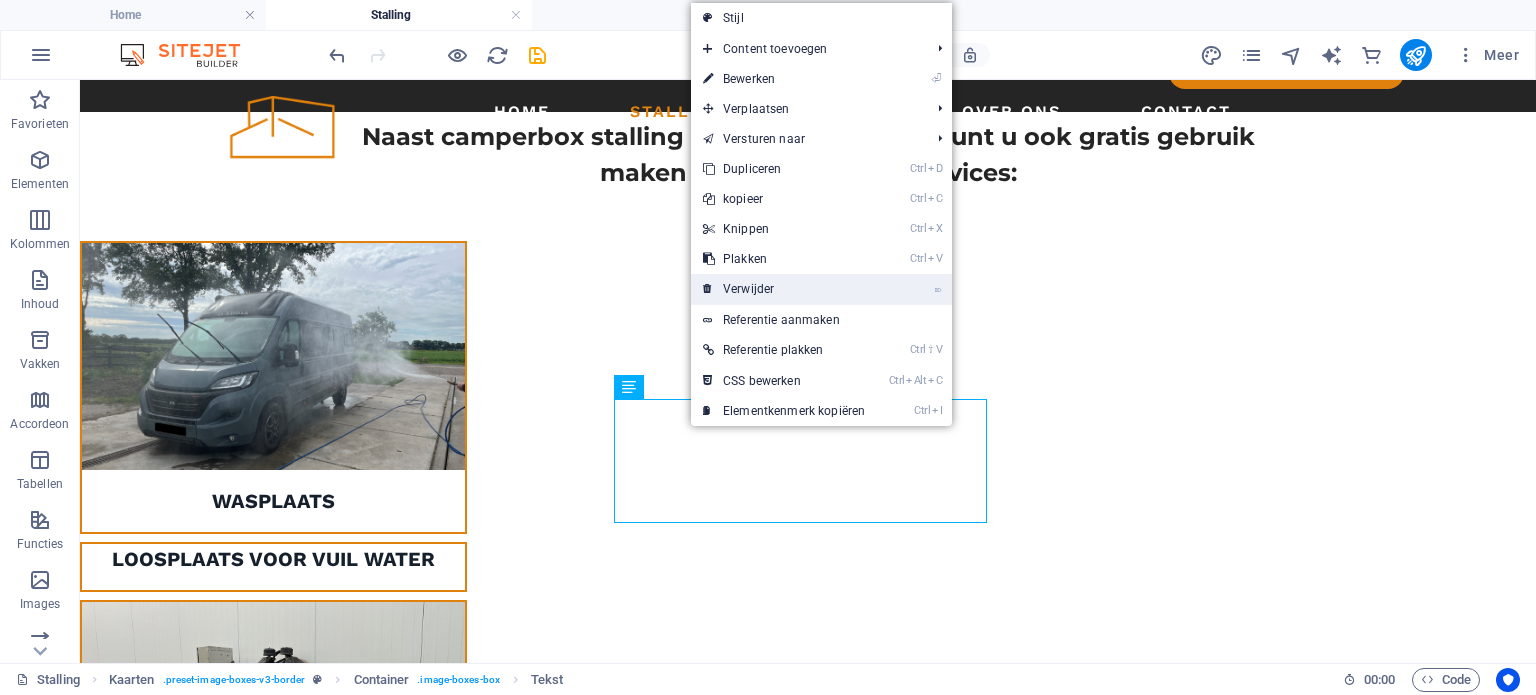 click on "⌦  Verwijder" at bounding box center (784, 289) 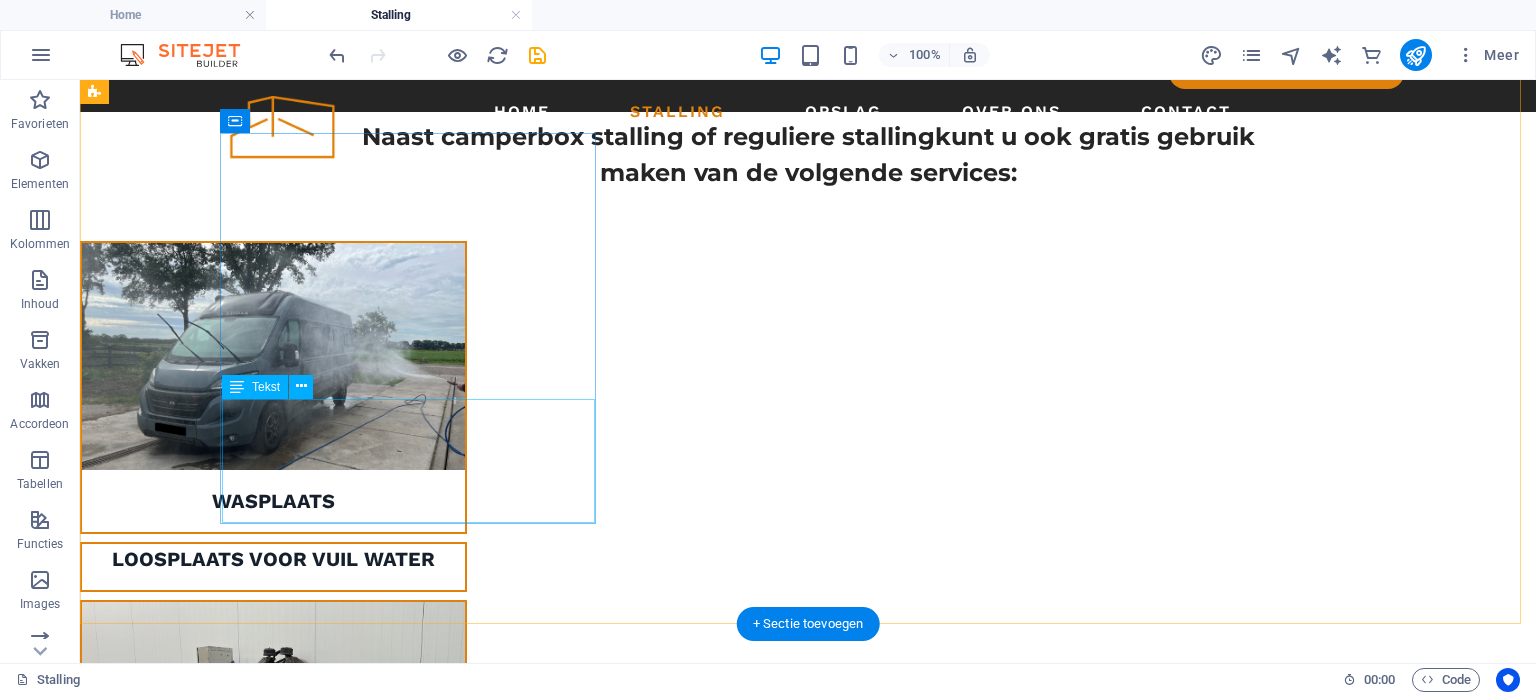 click on "Lorem ipsum dolor sit amet, consectetuer adipiscing elit. Aenean commodo ligula eget dolor. Lorem ipsum dolor sit amet." at bounding box center [284, 2828] 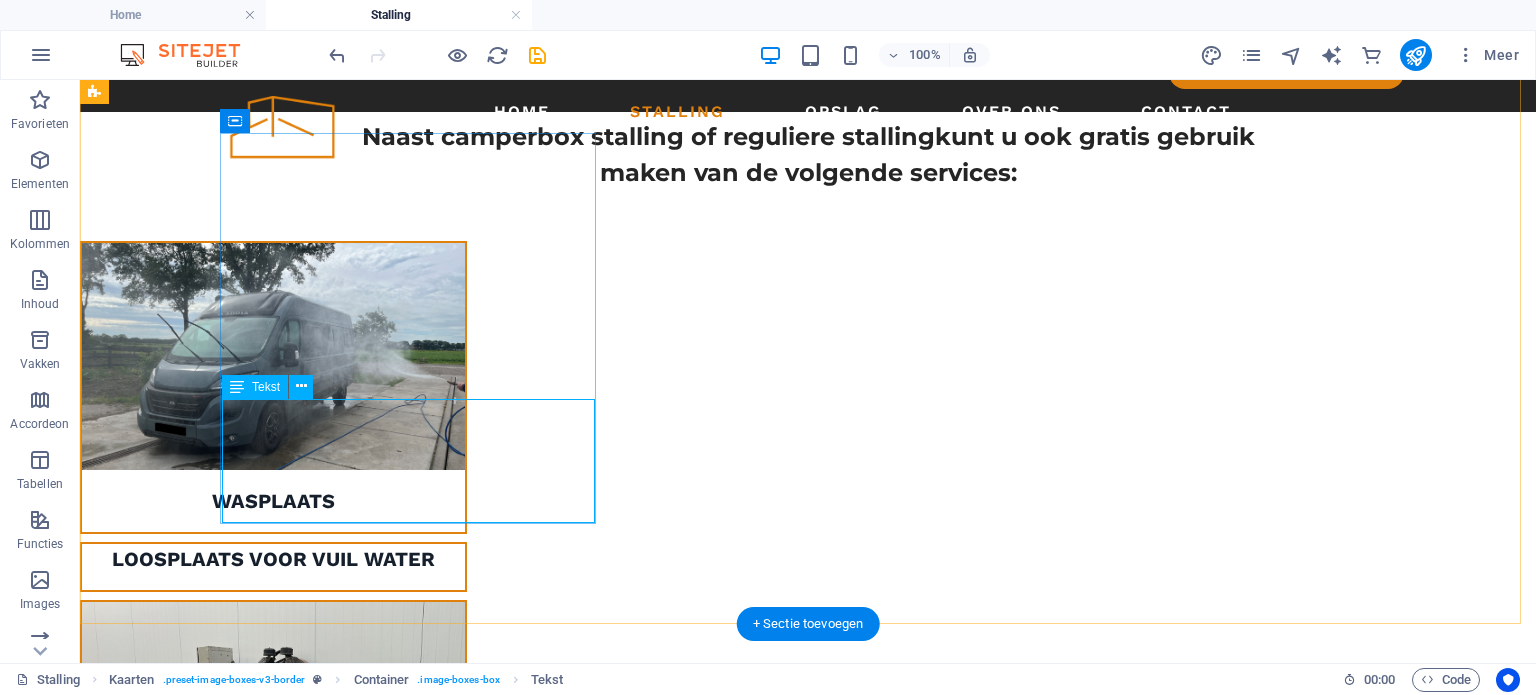 click on "Lorem ipsum dolor sit amet, consectetuer adipiscing elit. Aenean commodo ligula eget dolor. Lorem ipsum dolor sit amet." at bounding box center [284, 2828] 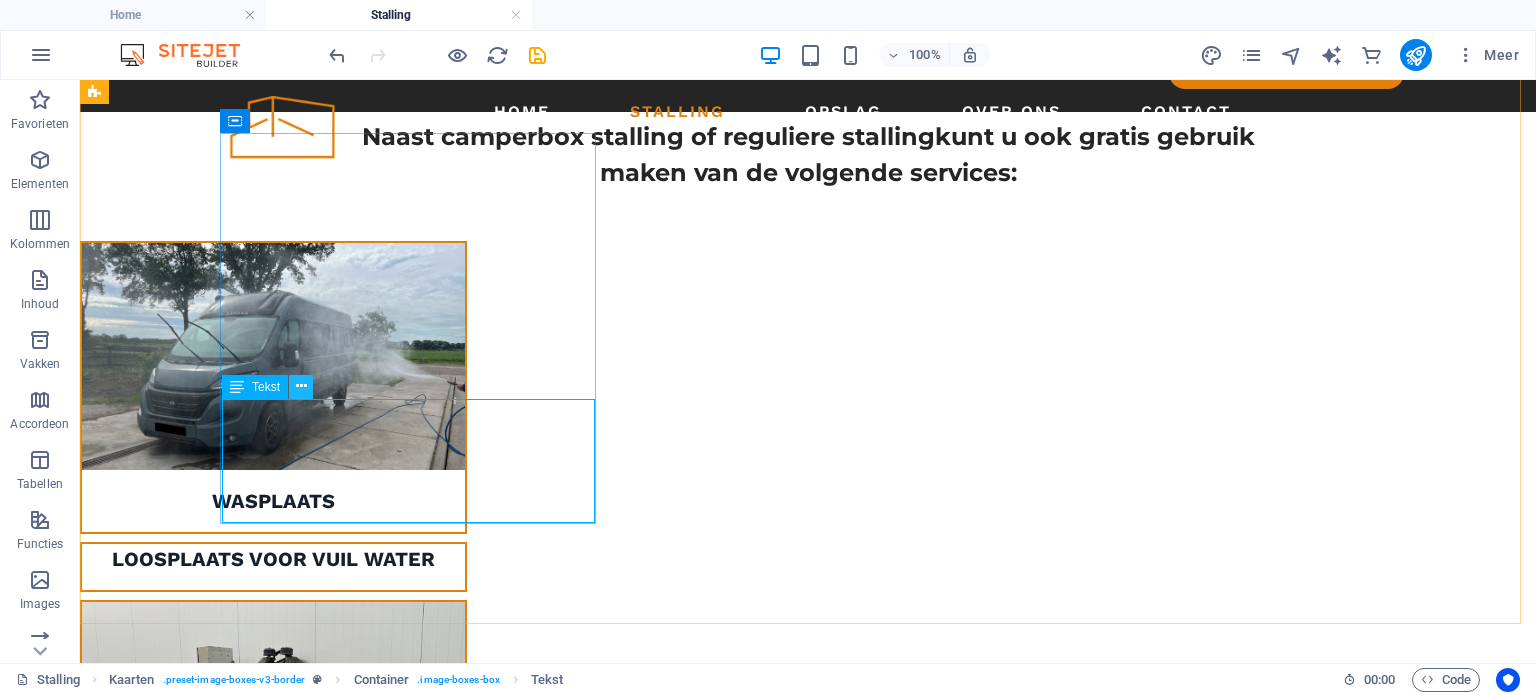 click at bounding box center (301, 386) 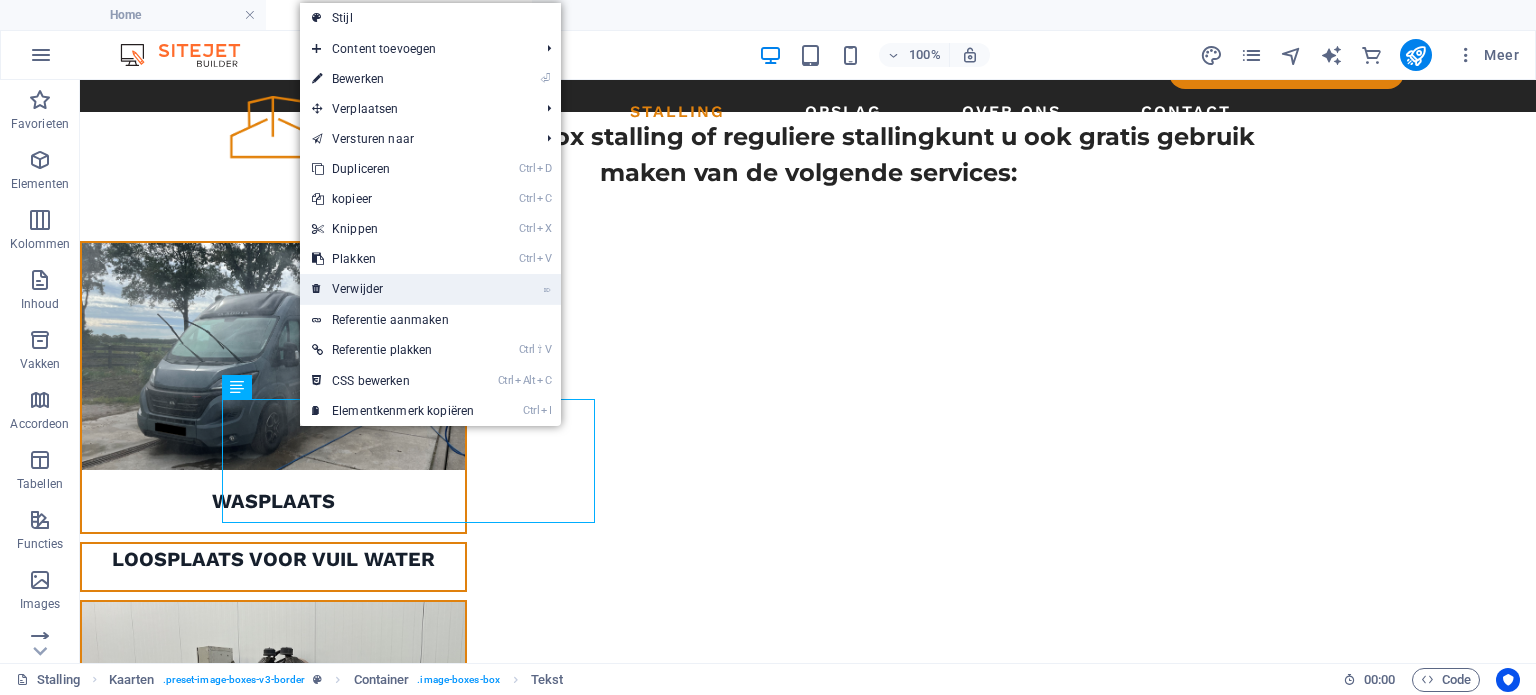 click on "⌦  Verwijder" at bounding box center (393, 289) 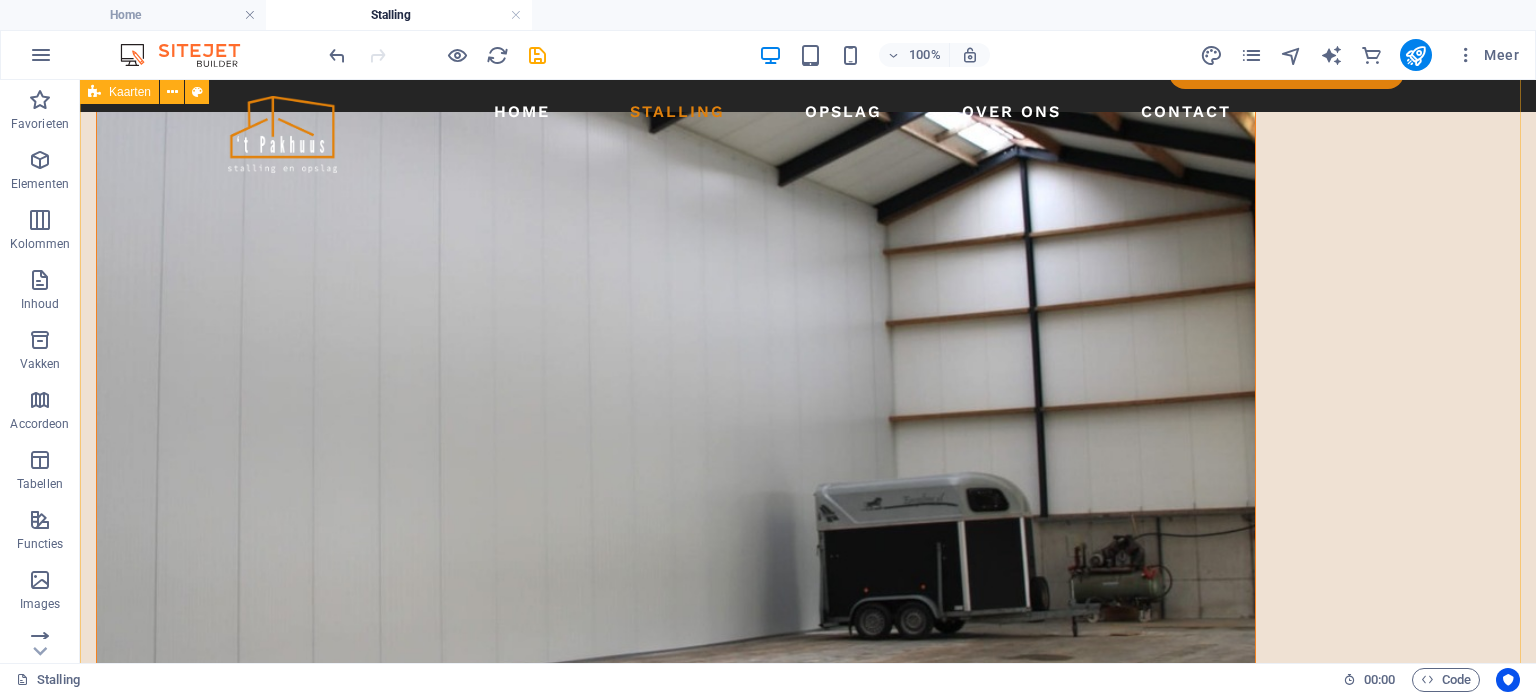 scroll, scrollTop: 2320, scrollLeft: 0, axis: vertical 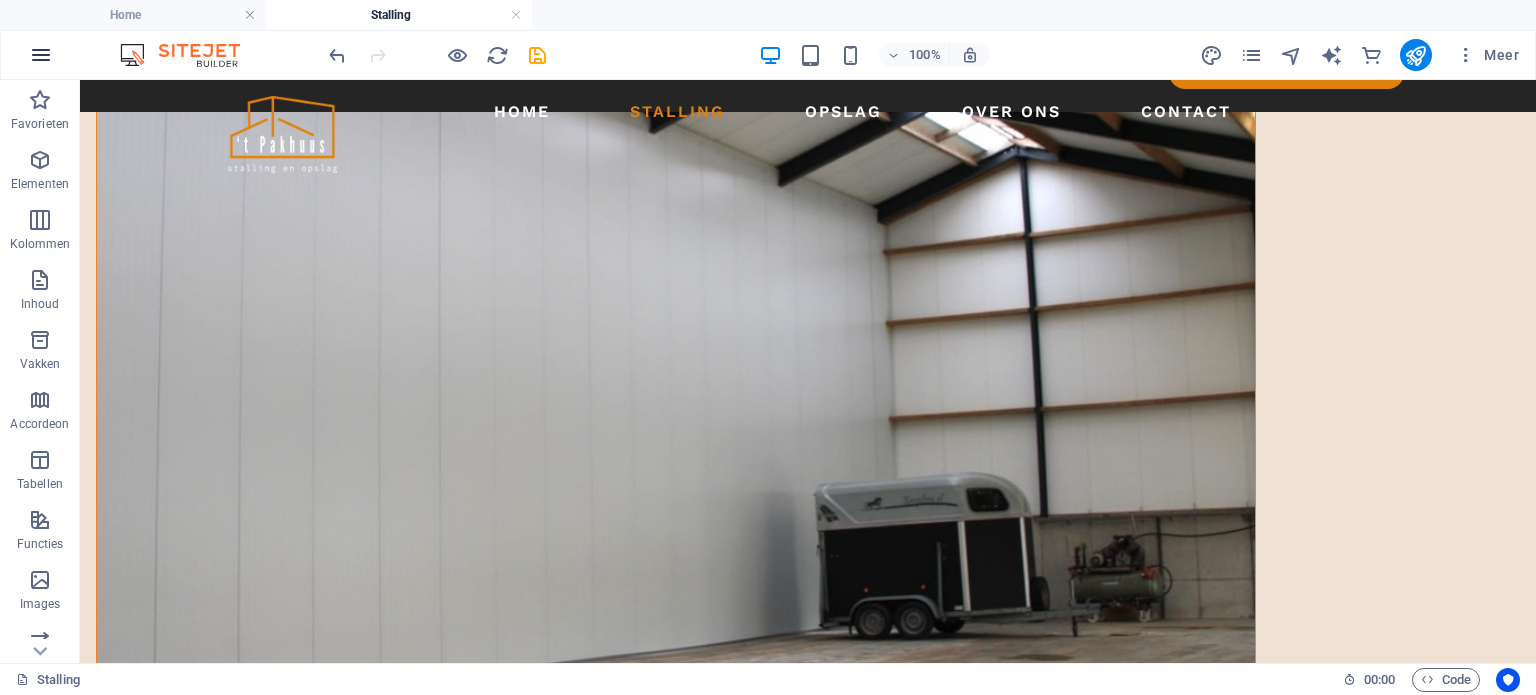 click at bounding box center [41, 55] 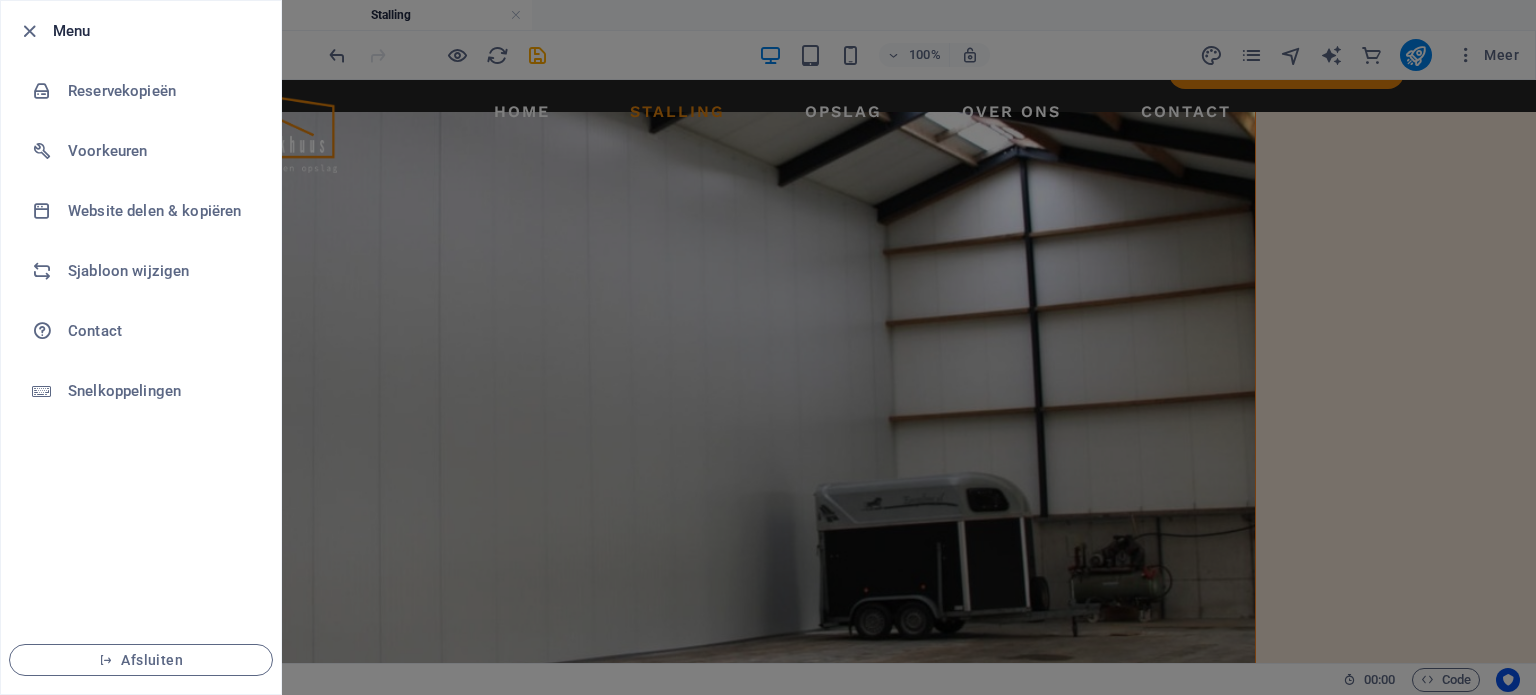 click at bounding box center (768, 347) 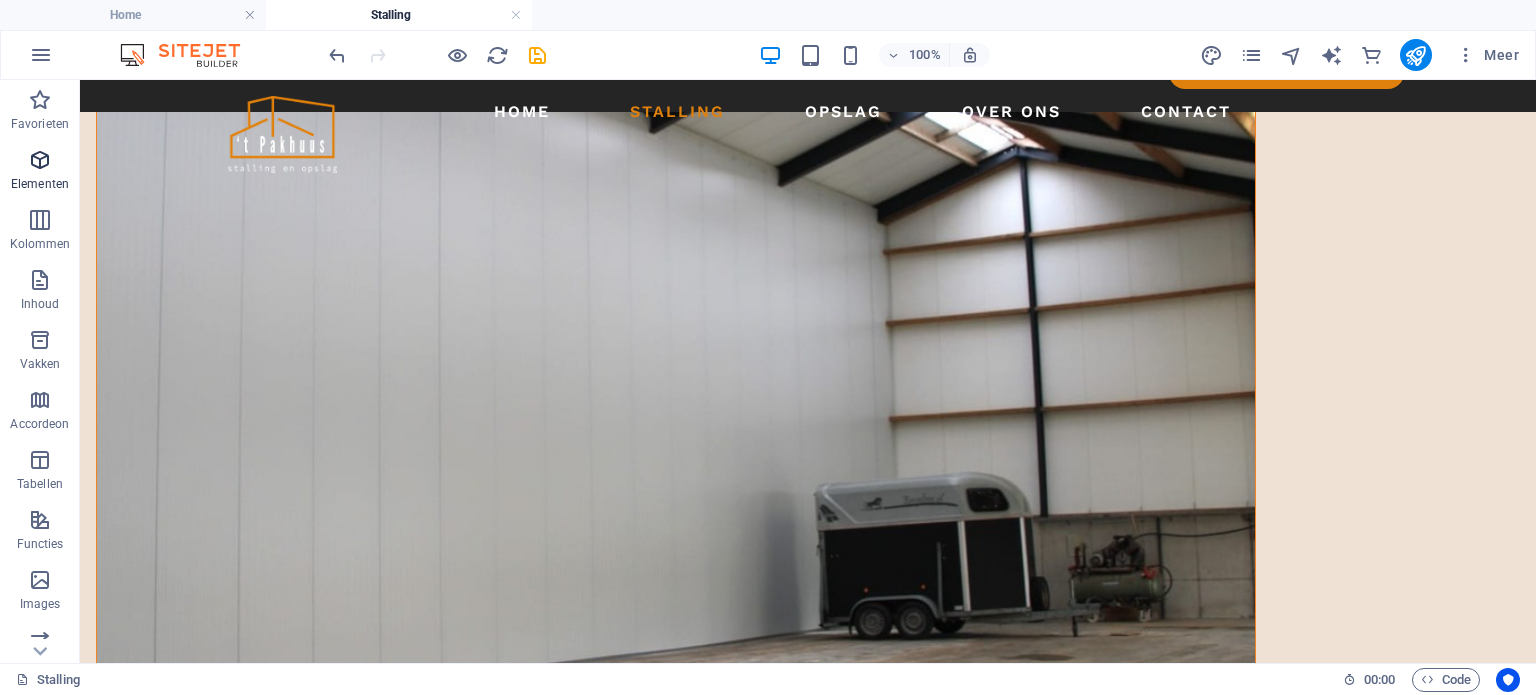 click at bounding box center [40, 160] 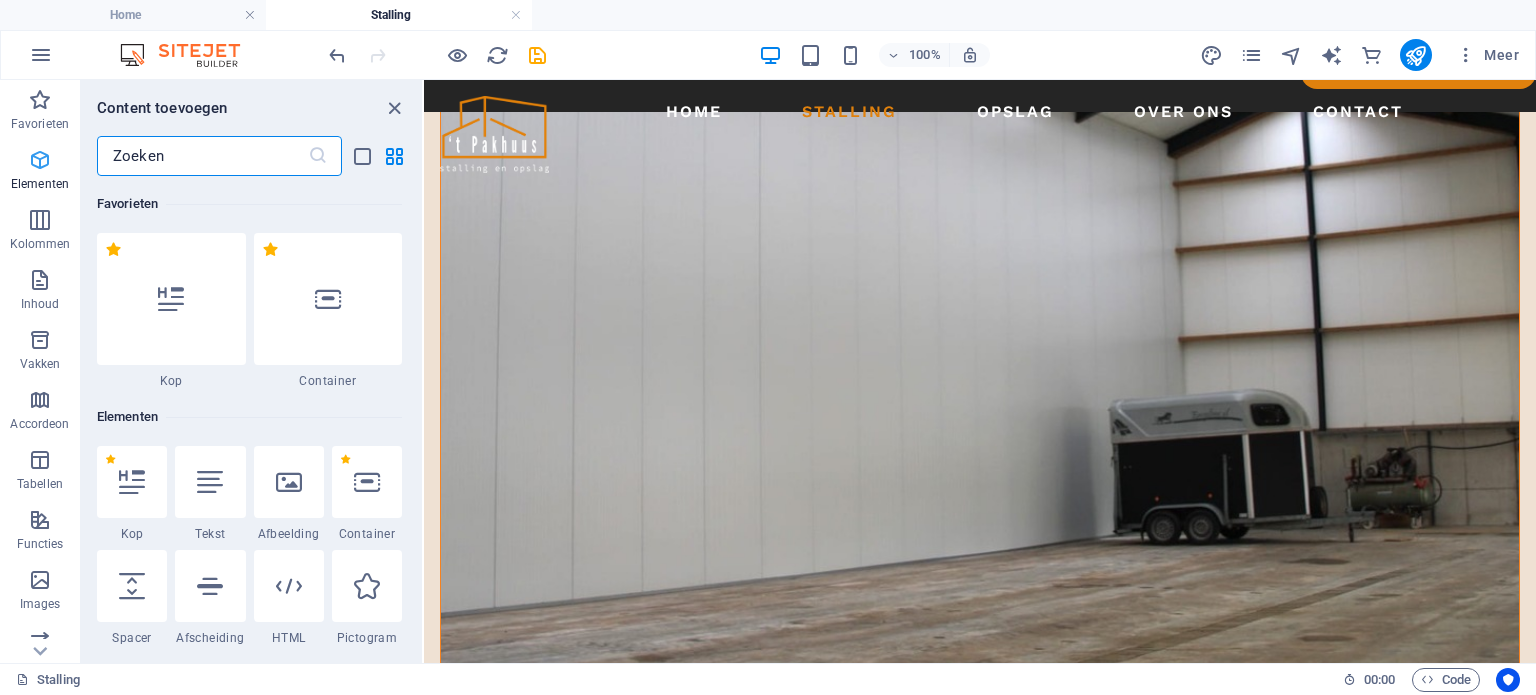 scroll, scrollTop: 2452, scrollLeft: 0, axis: vertical 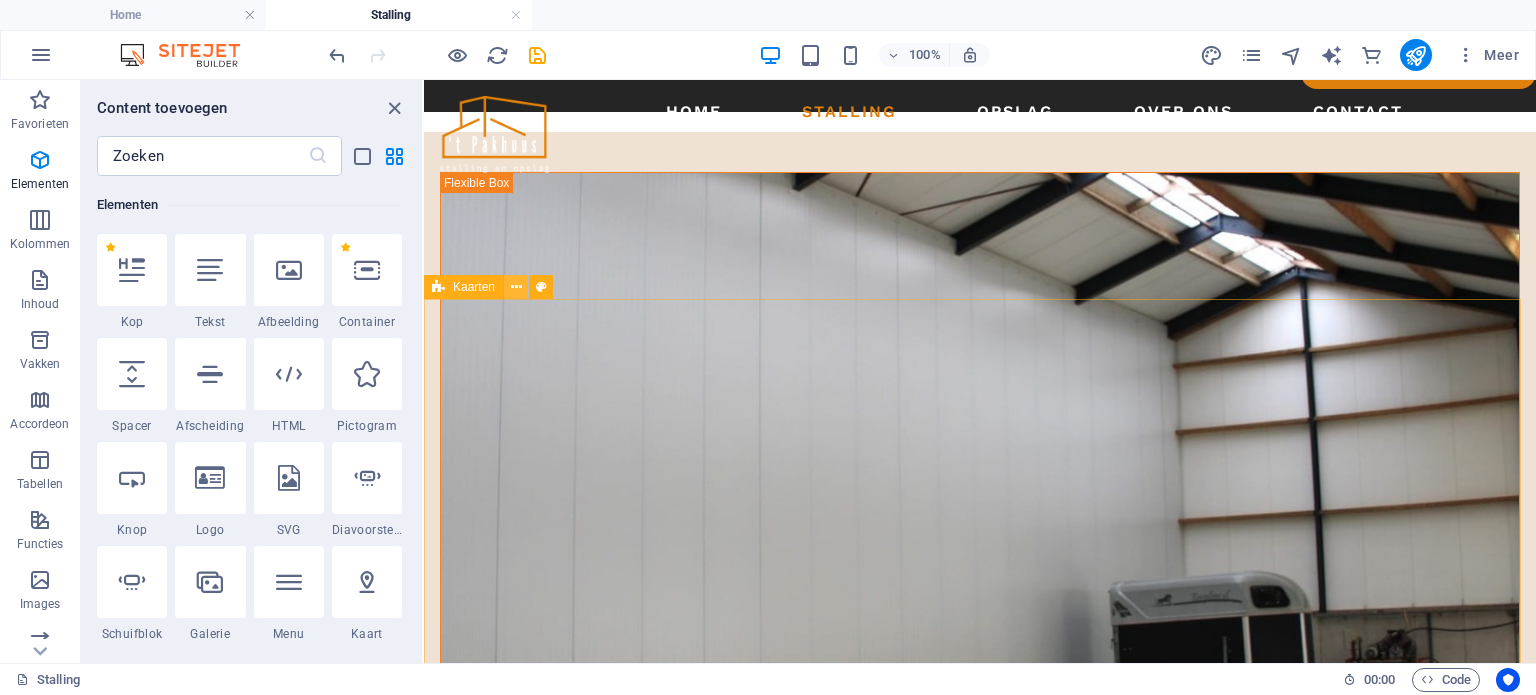 click at bounding box center [516, 287] 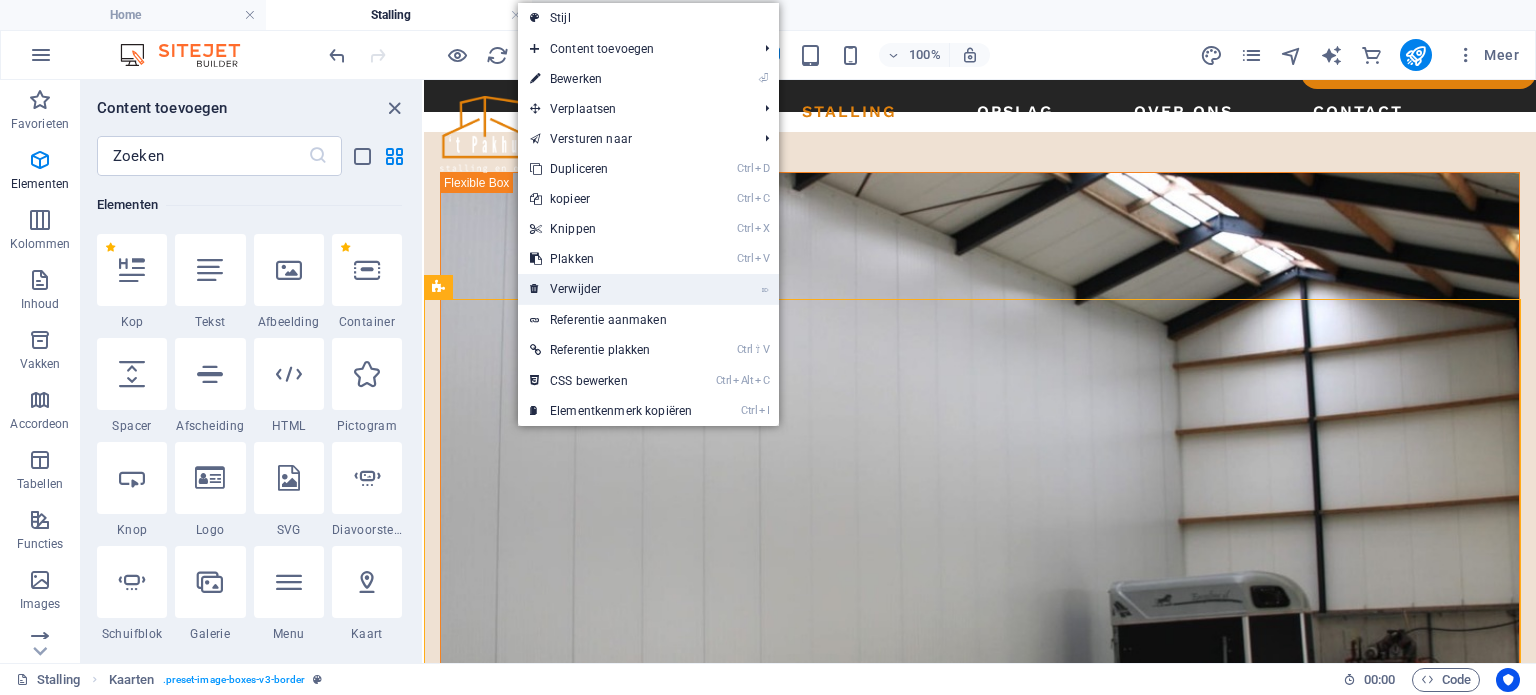 click on "⌦  Verwijder" at bounding box center (611, 289) 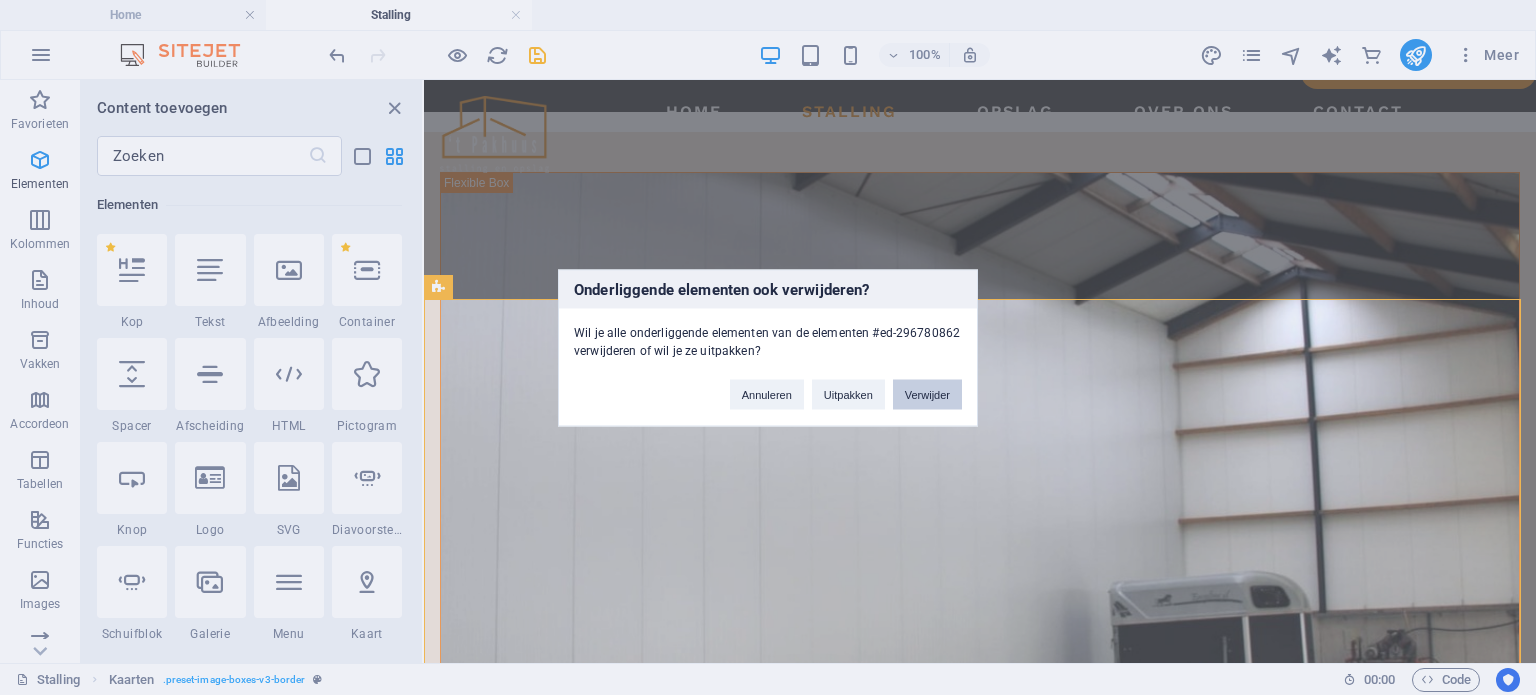 click on "Verwijder" at bounding box center [927, 394] 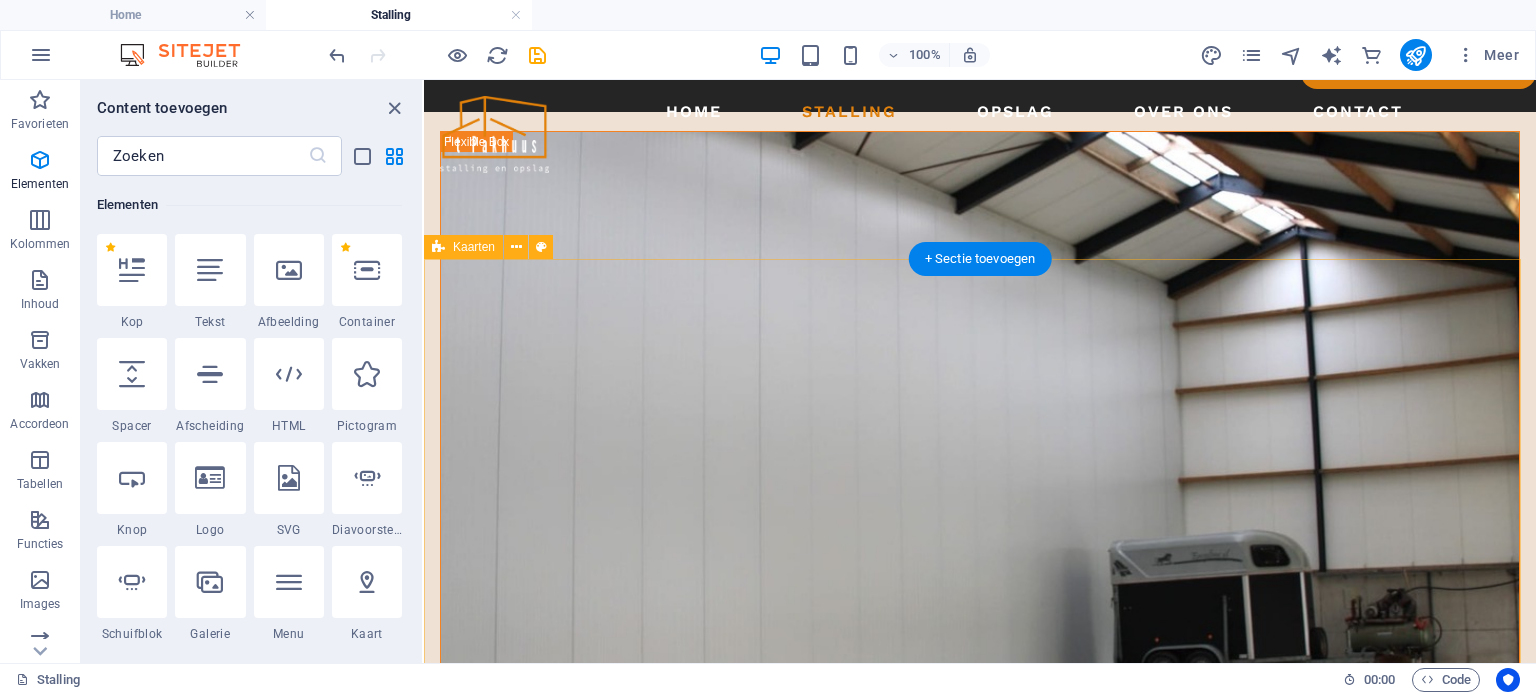 scroll, scrollTop: 2178, scrollLeft: 0, axis: vertical 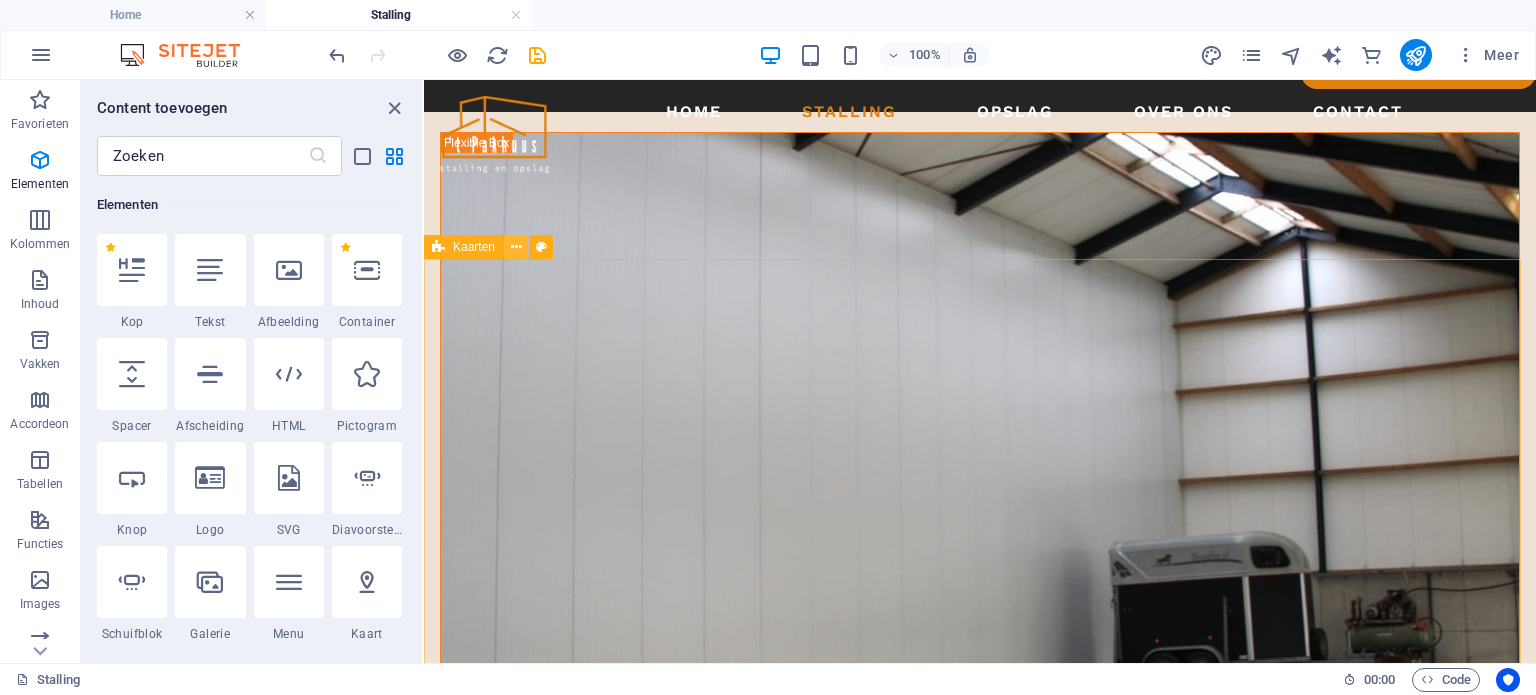 click at bounding box center [516, 247] 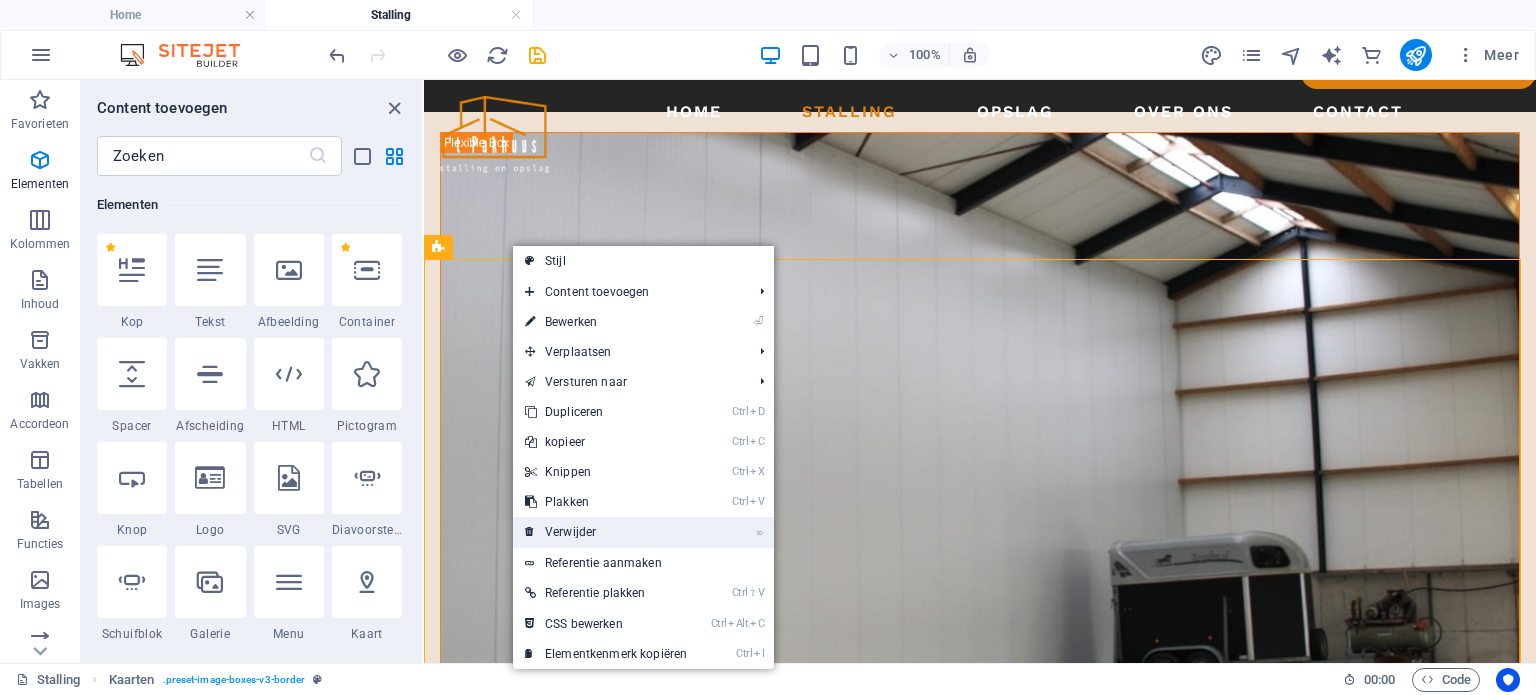 click on "⌦  Verwijder" at bounding box center [606, 532] 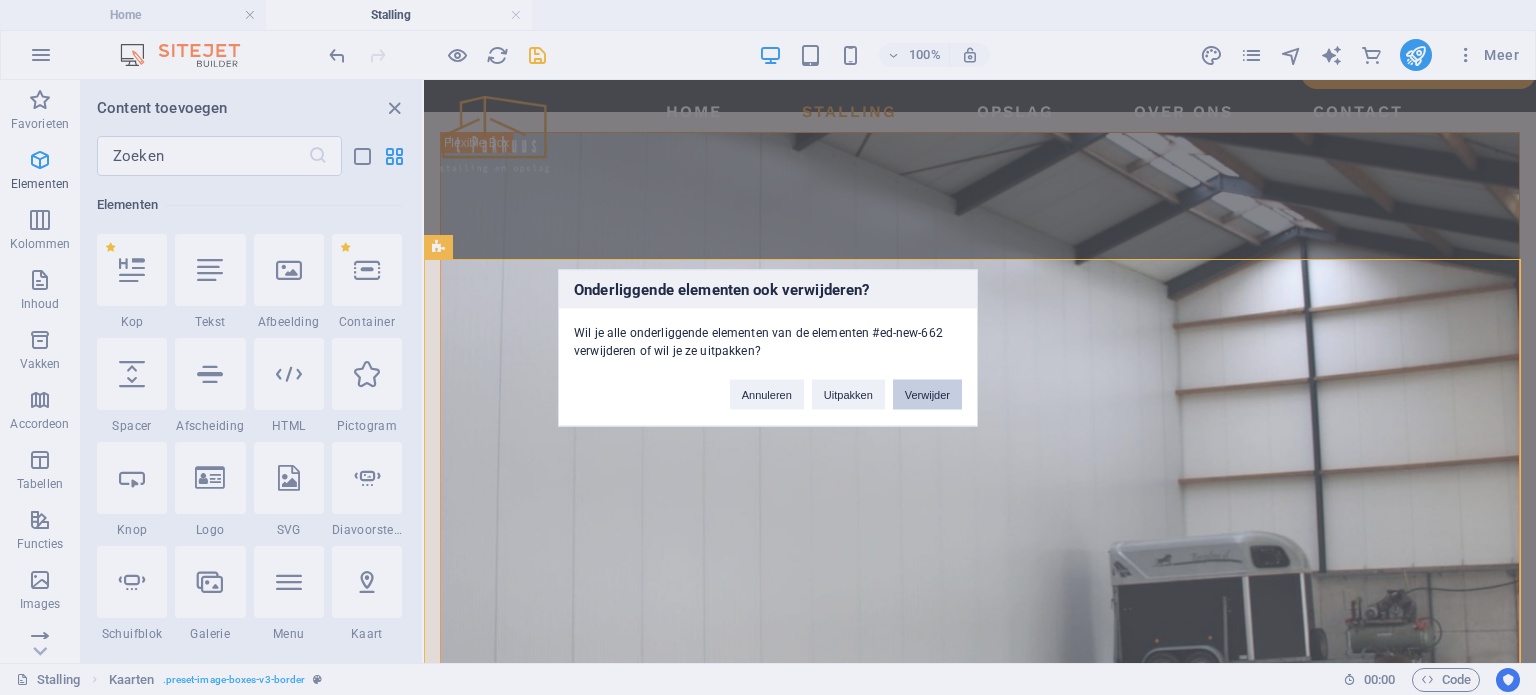 click on "Verwijder" at bounding box center (927, 394) 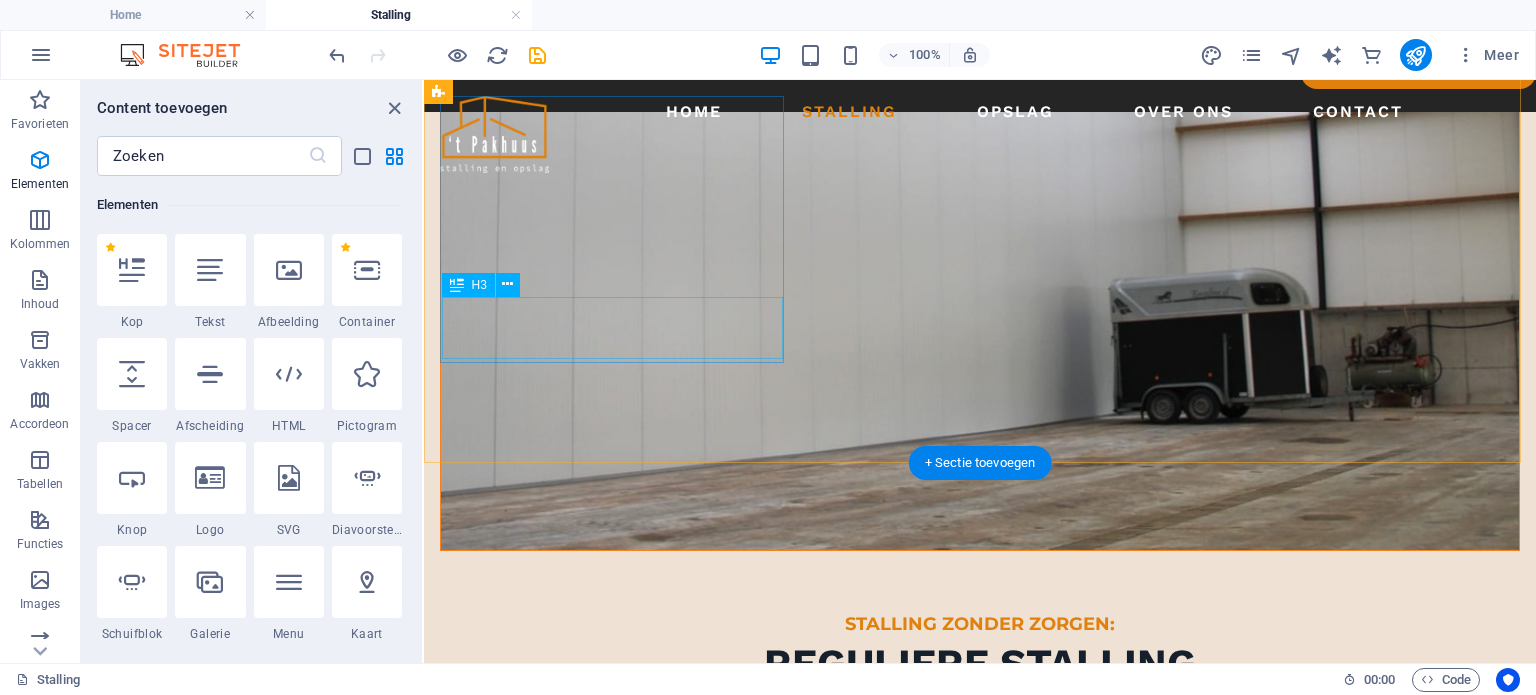scroll, scrollTop: 2440, scrollLeft: 0, axis: vertical 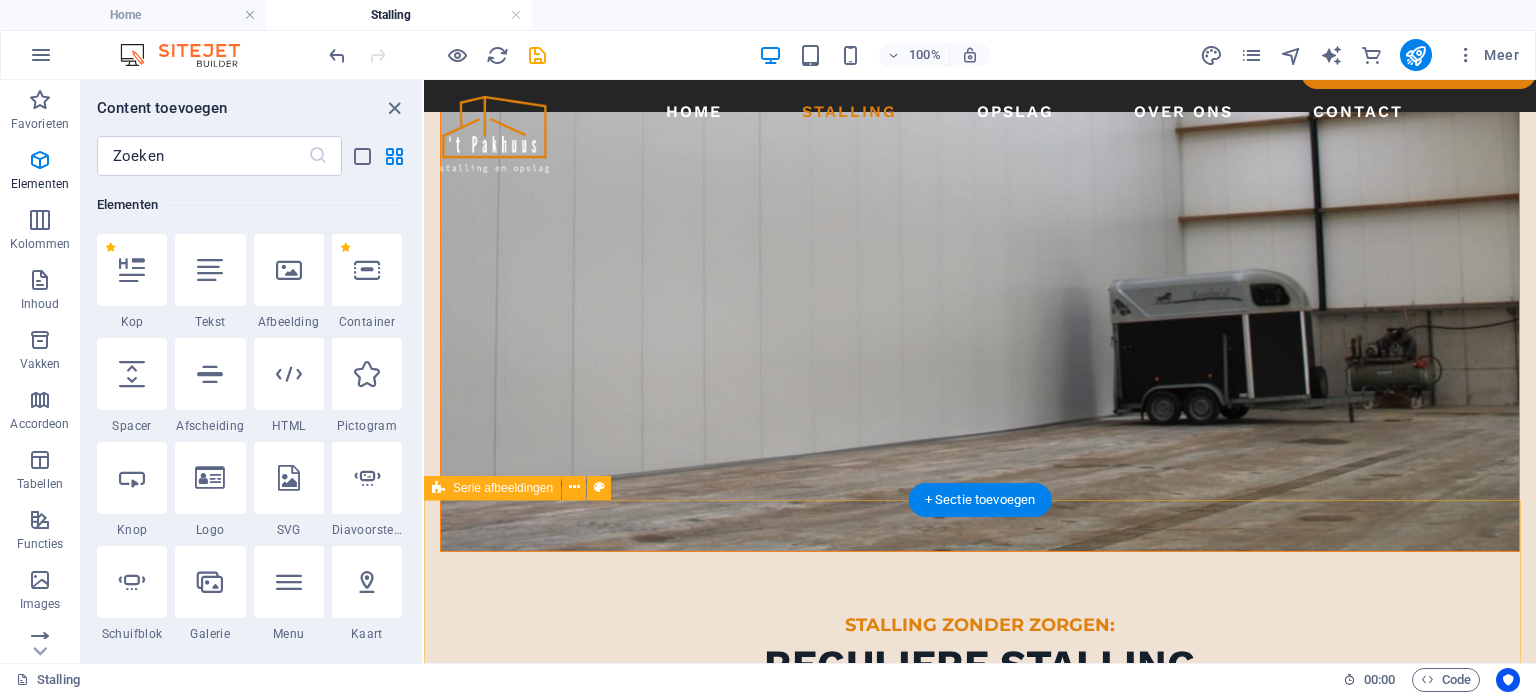 click at bounding box center (980, 2952) 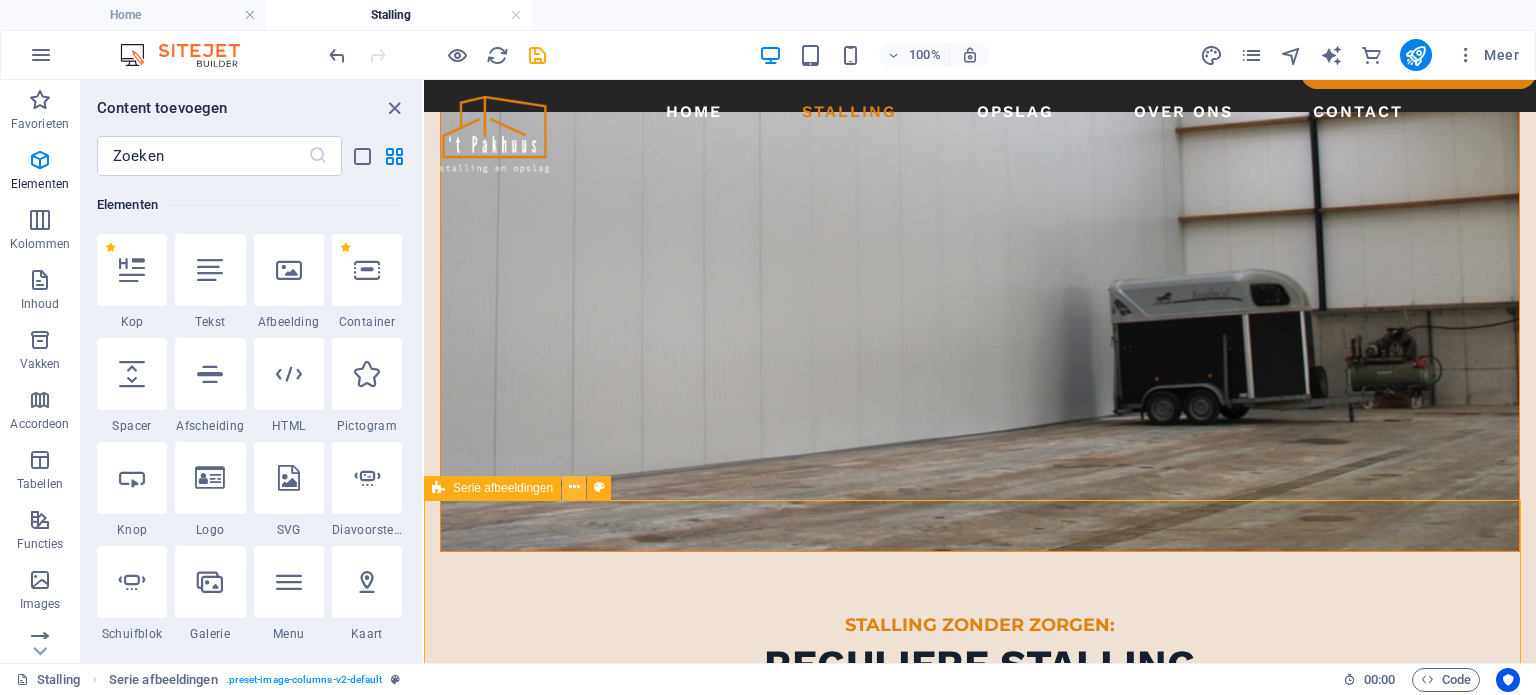 click at bounding box center (574, 487) 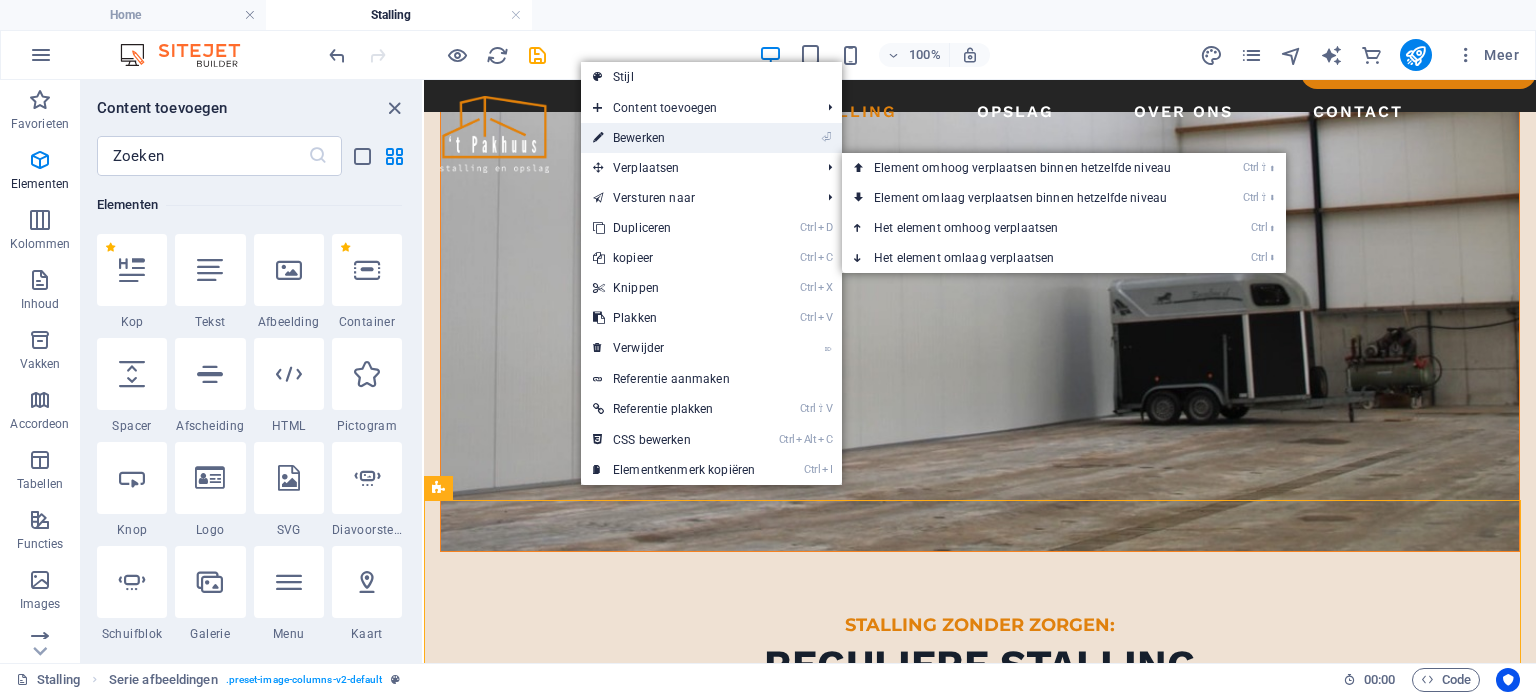 click on "⏎  Bewerken" at bounding box center [674, 138] 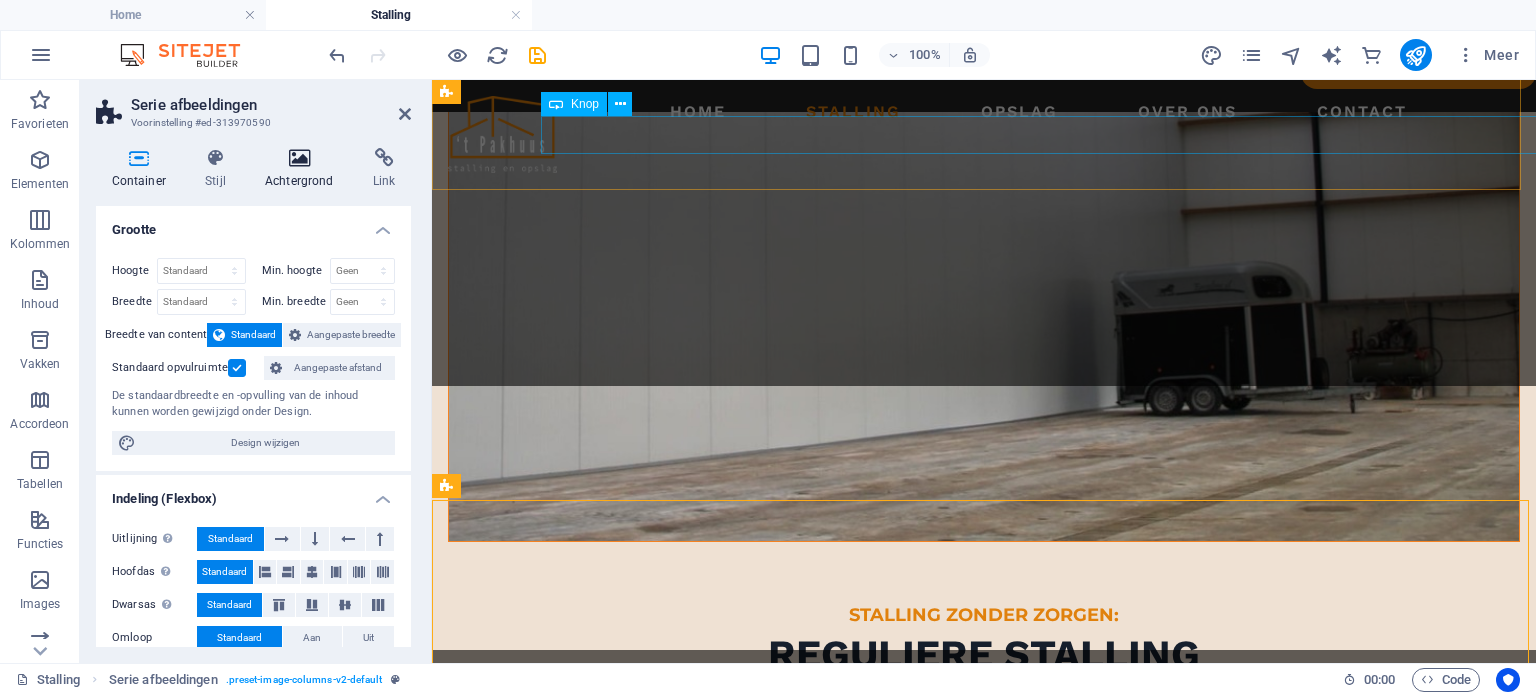 select on "rem" 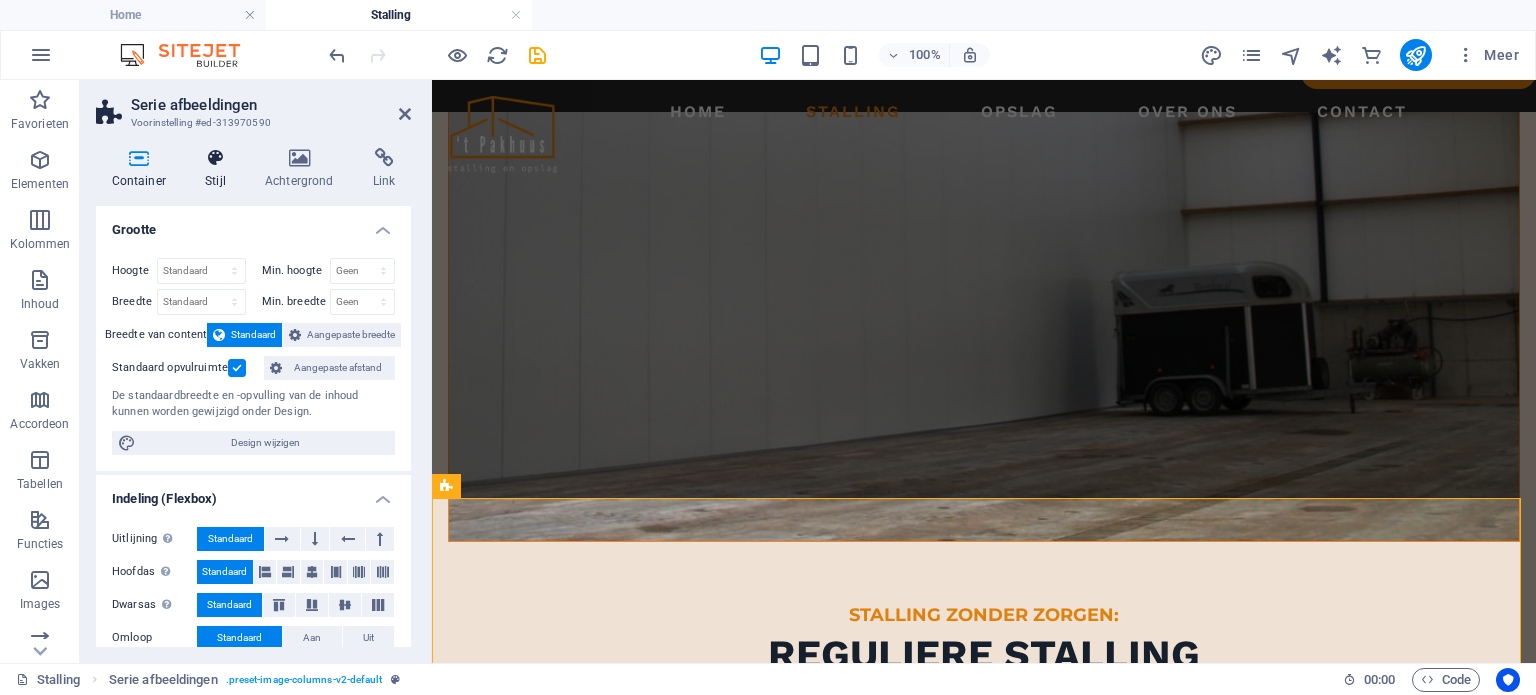 click at bounding box center (216, 158) 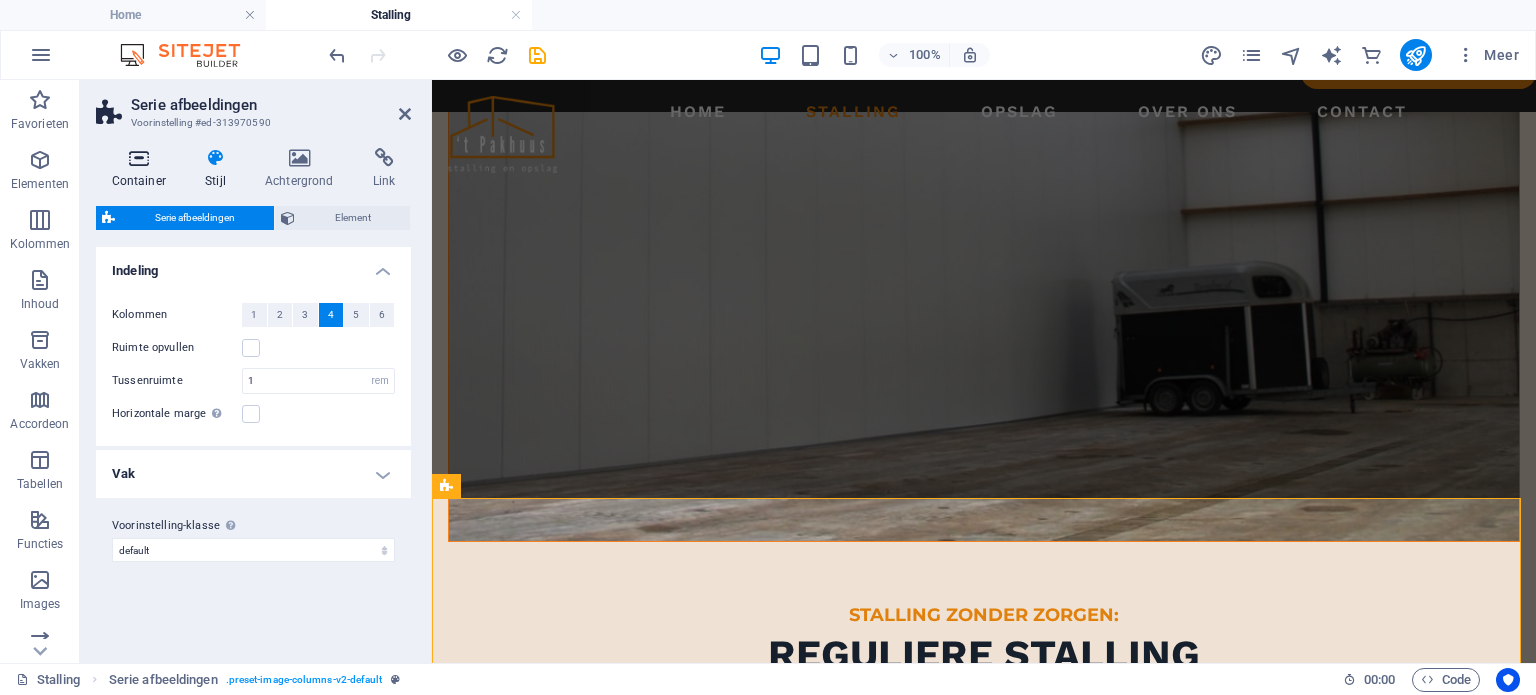 click at bounding box center [139, 158] 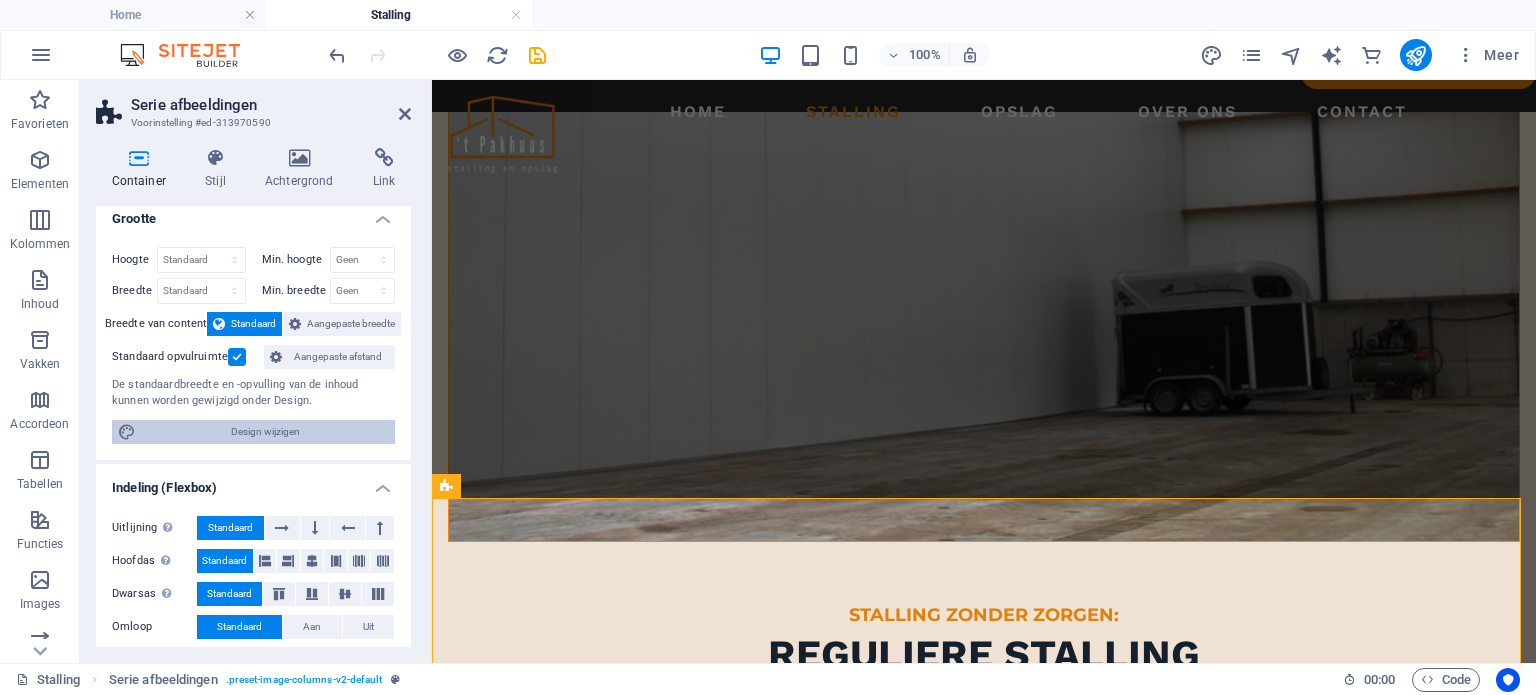 scroll, scrollTop: 0, scrollLeft: 0, axis: both 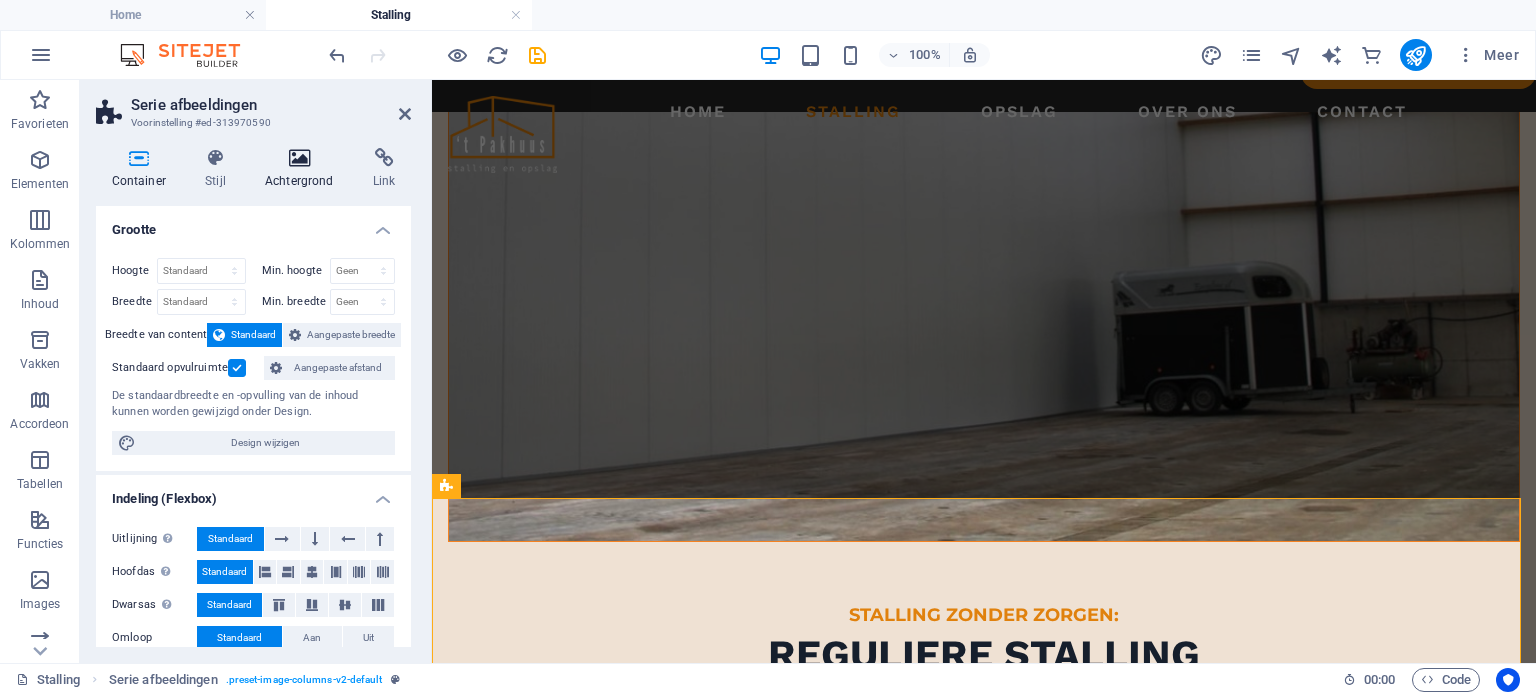 click at bounding box center (299, 158) 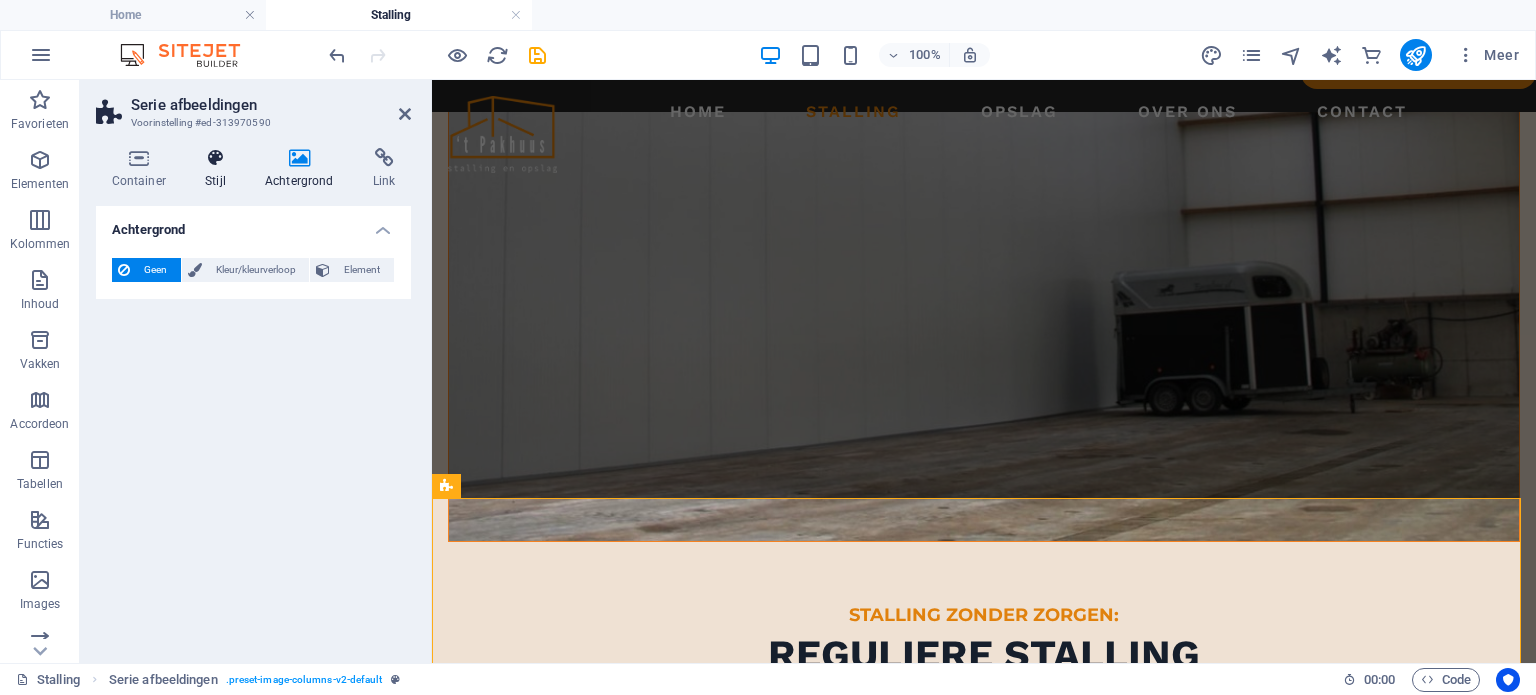 click at bounding box center [216, 158] 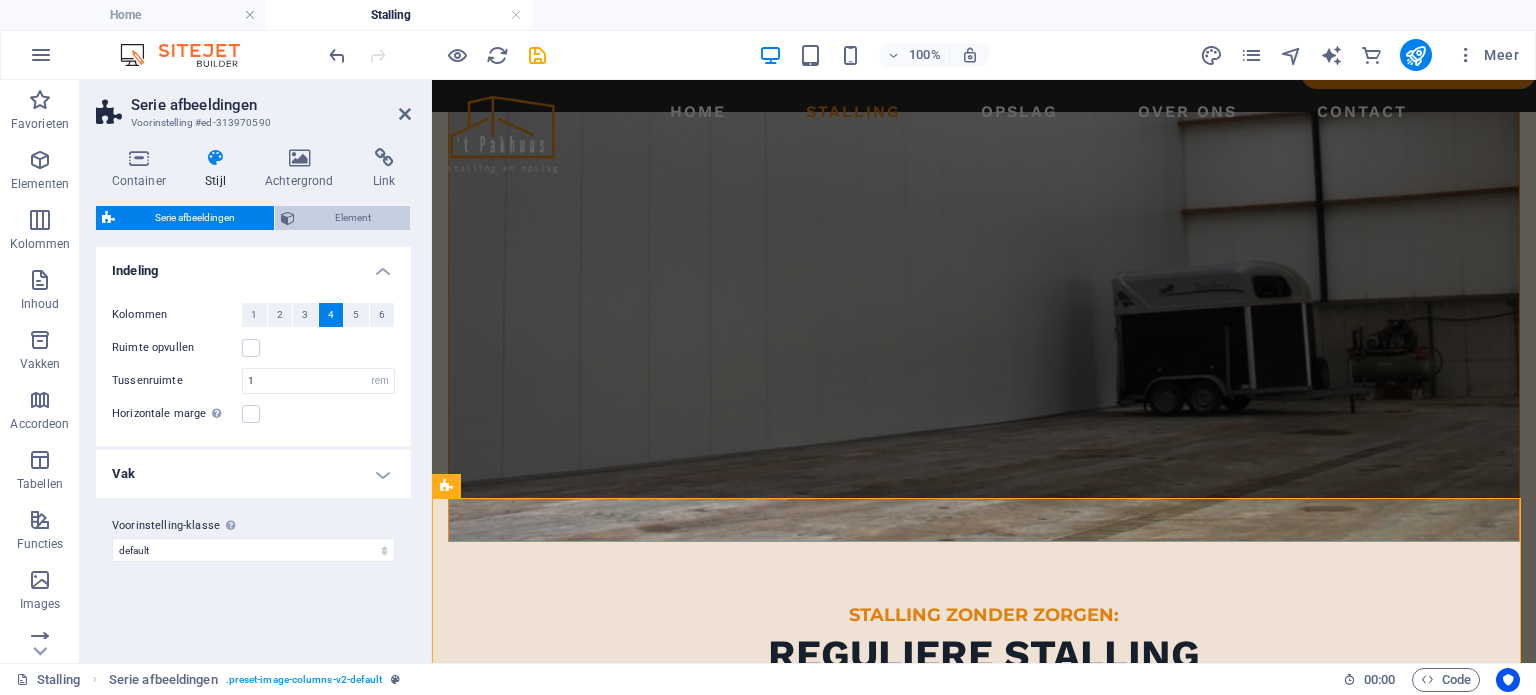 click on "Element" at bounding box center (352, 218) 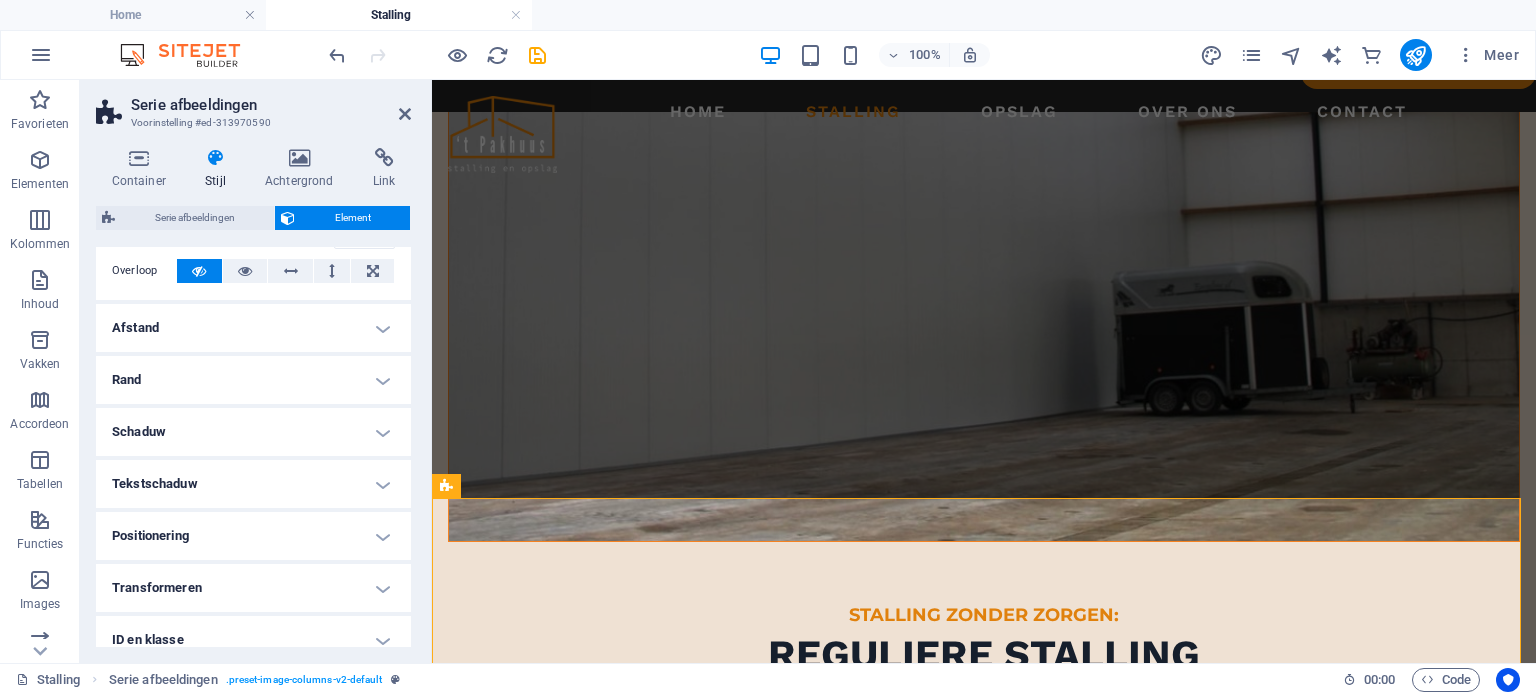 scroll, scrollTop: 116, scrollLeft: 0, axis: vertical 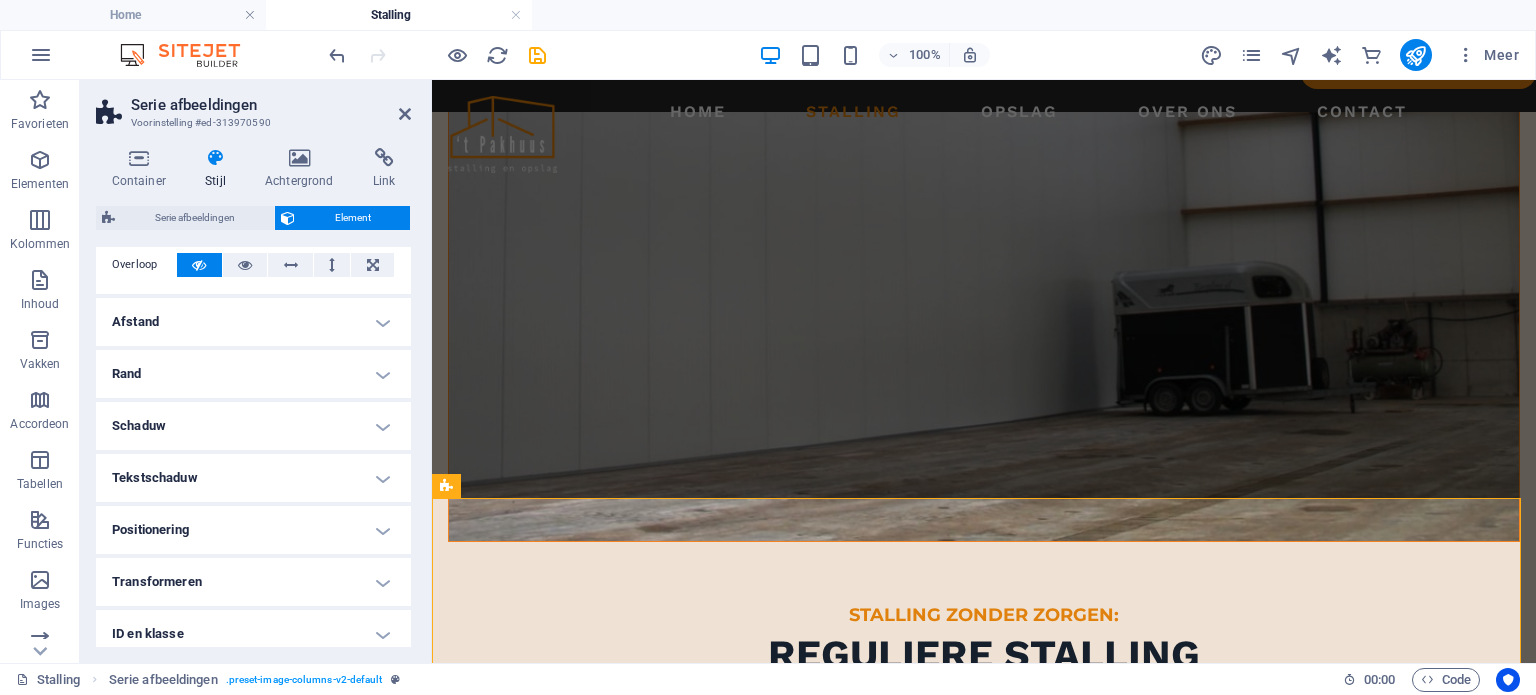 click on "Afstand" at bounding box center (253, 322) 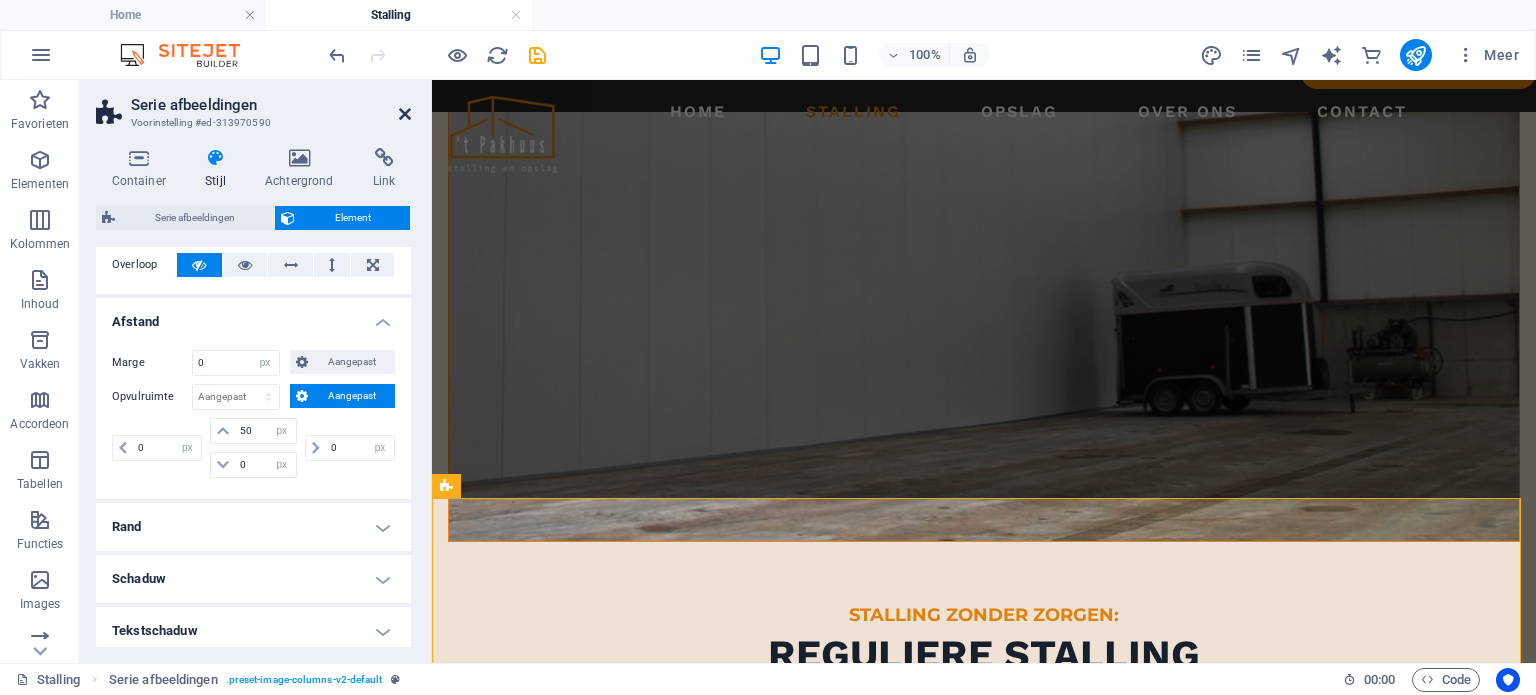 click at bounding box center [405, 114] 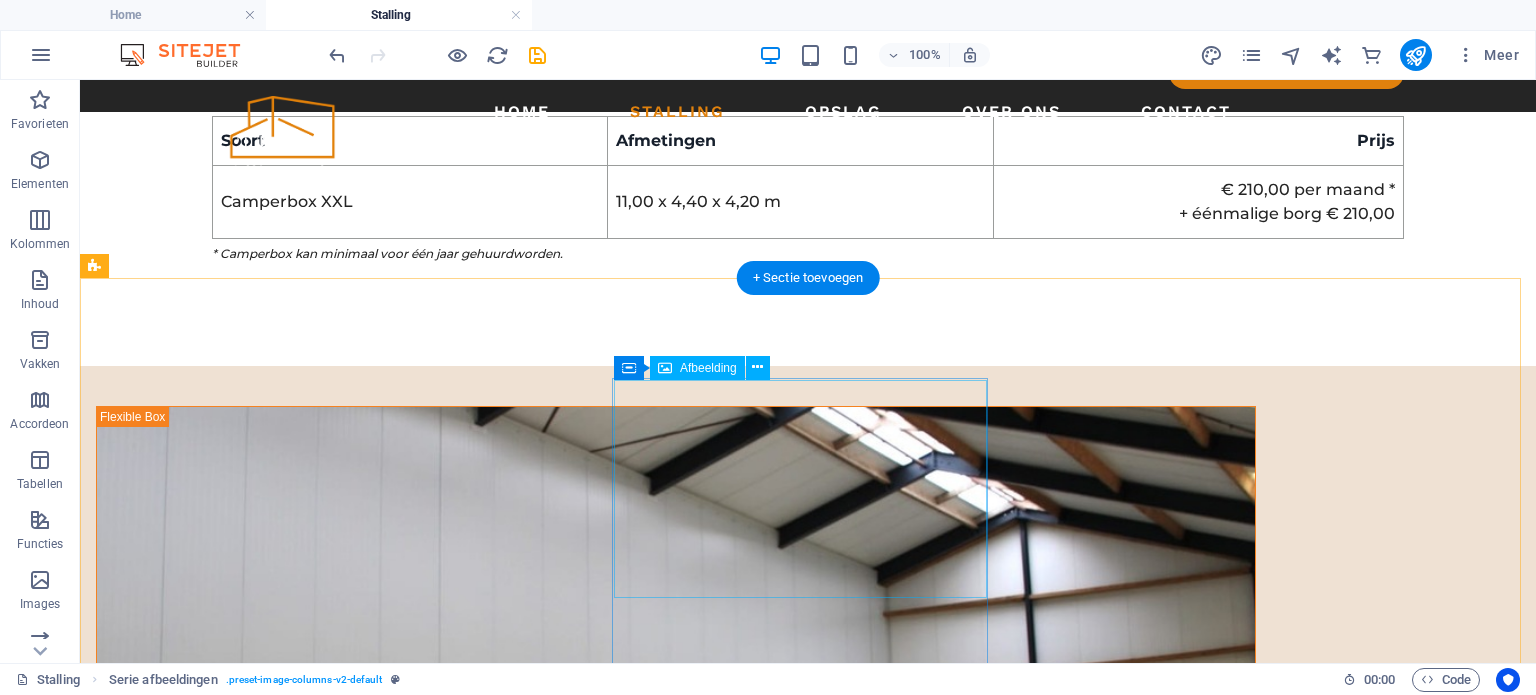 scroll, scrollTop: 1957, scrollLeft: 0, axis: vertical 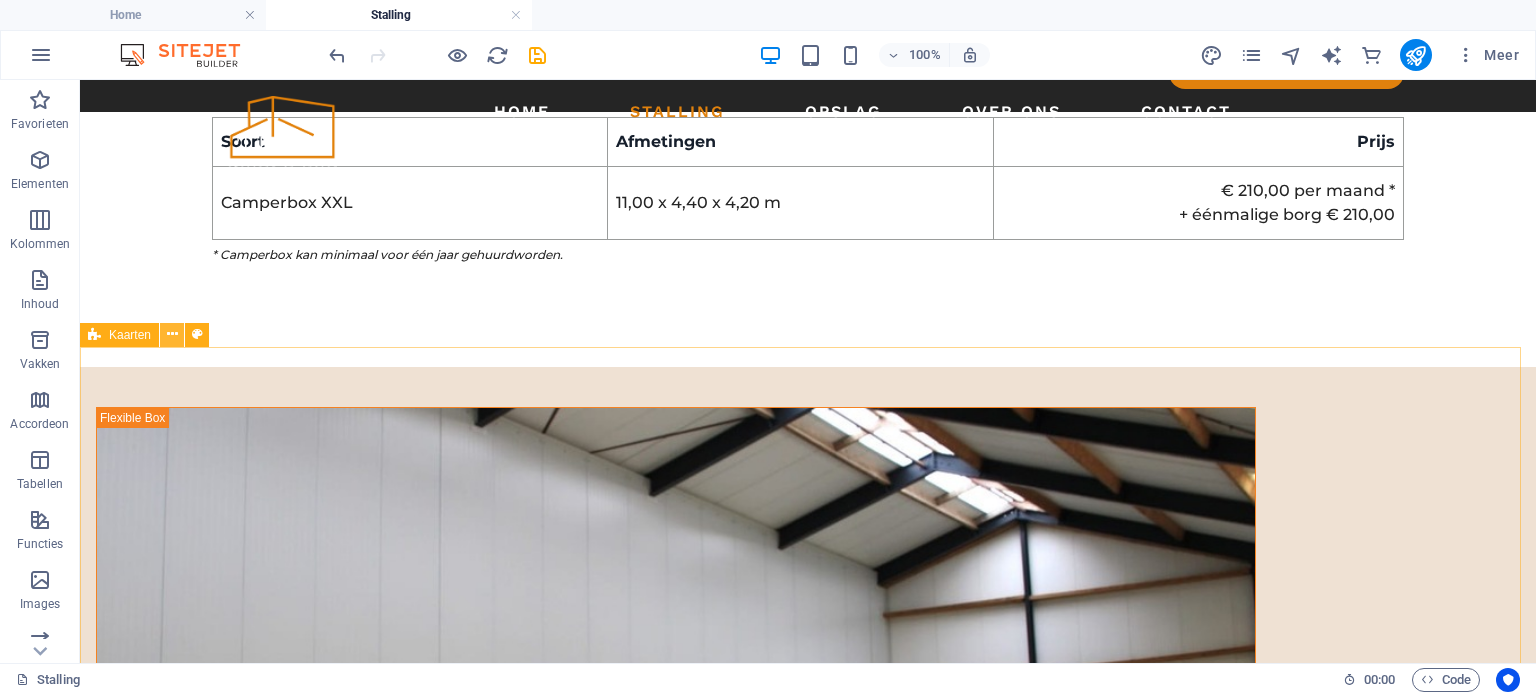 click at bounding box center [172, 335] 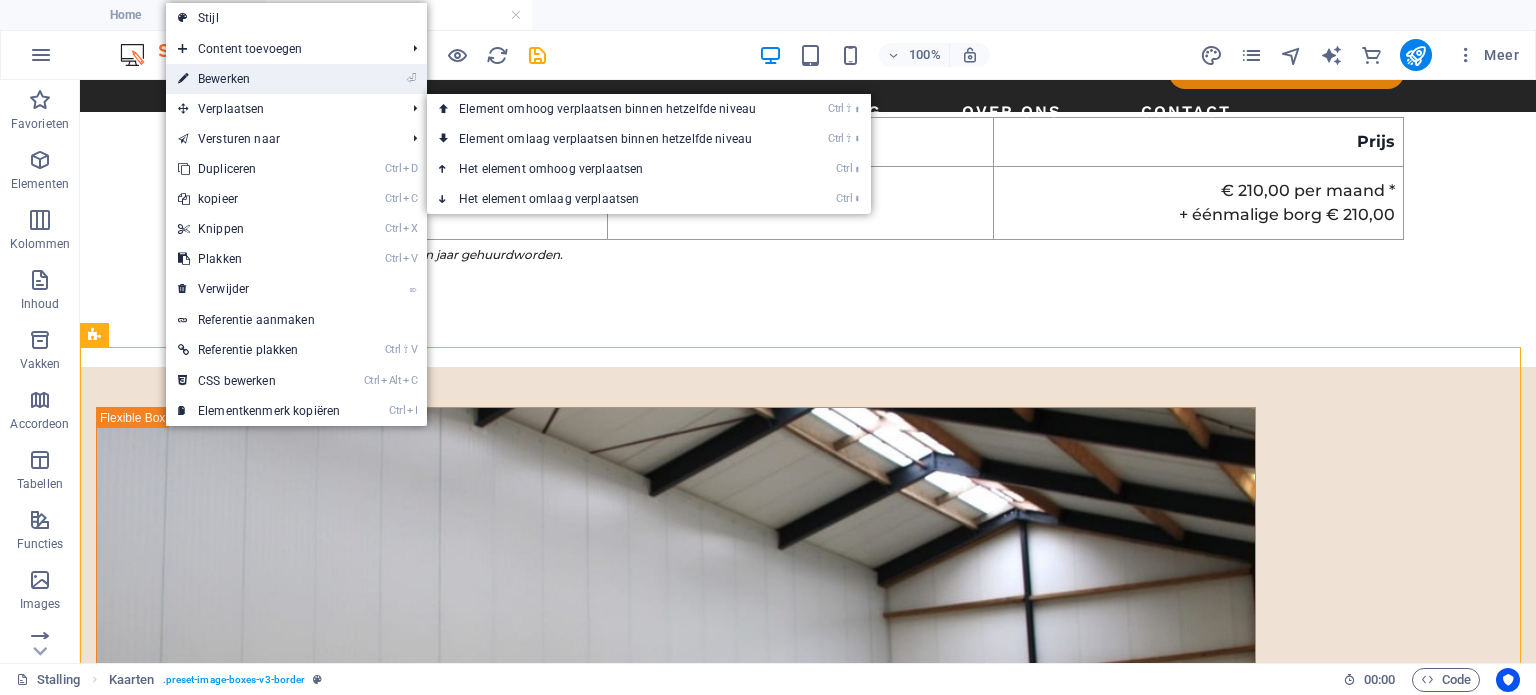 click on "⏎  Bewerken" at bounding box center (259, 79) 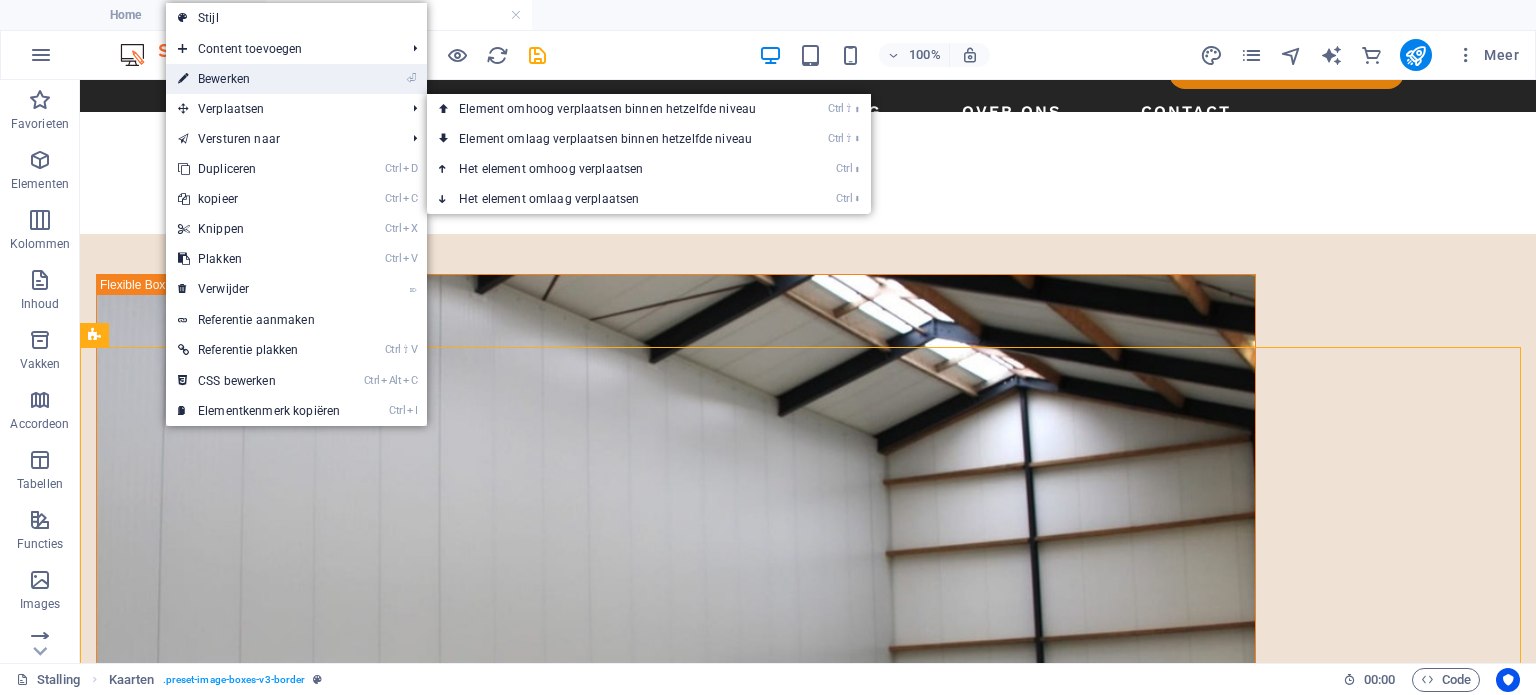 select on "rem" 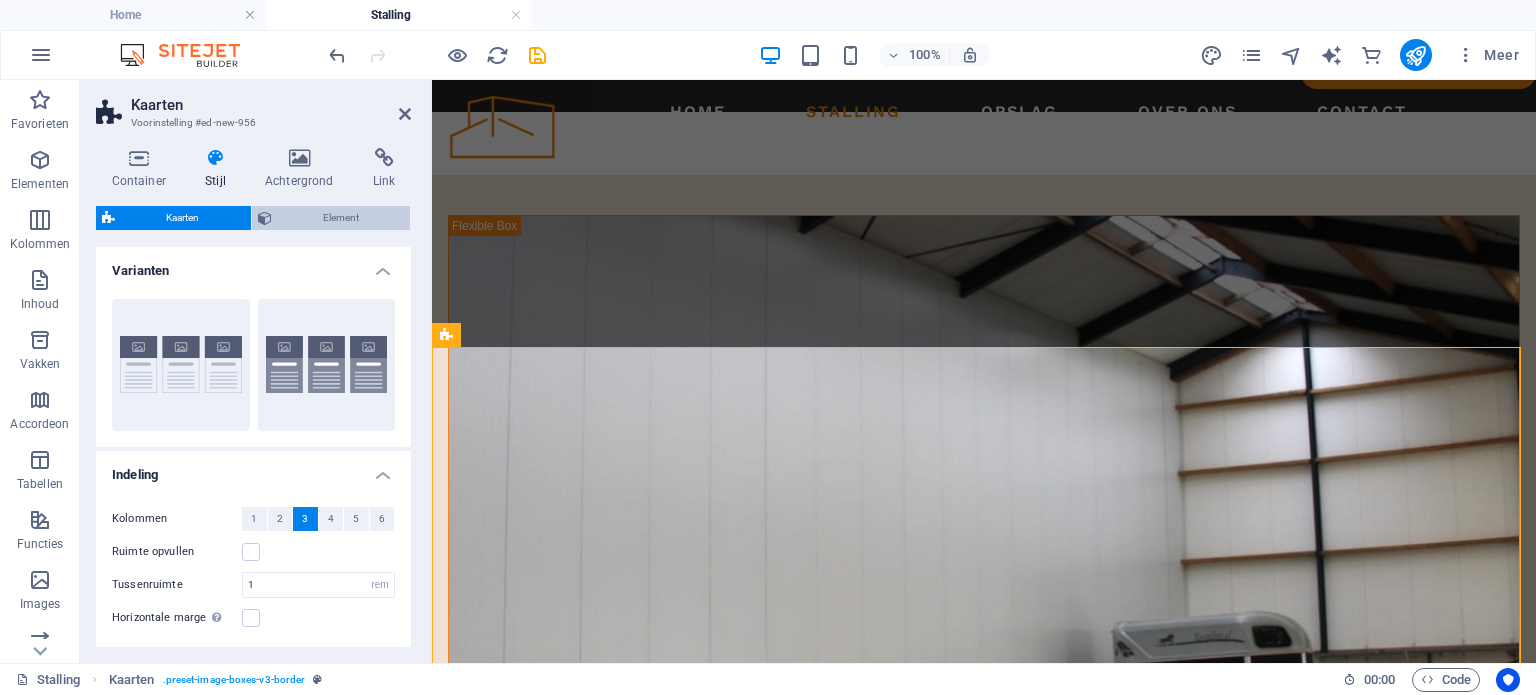 click on "Element" at bounding box center [341, 218] 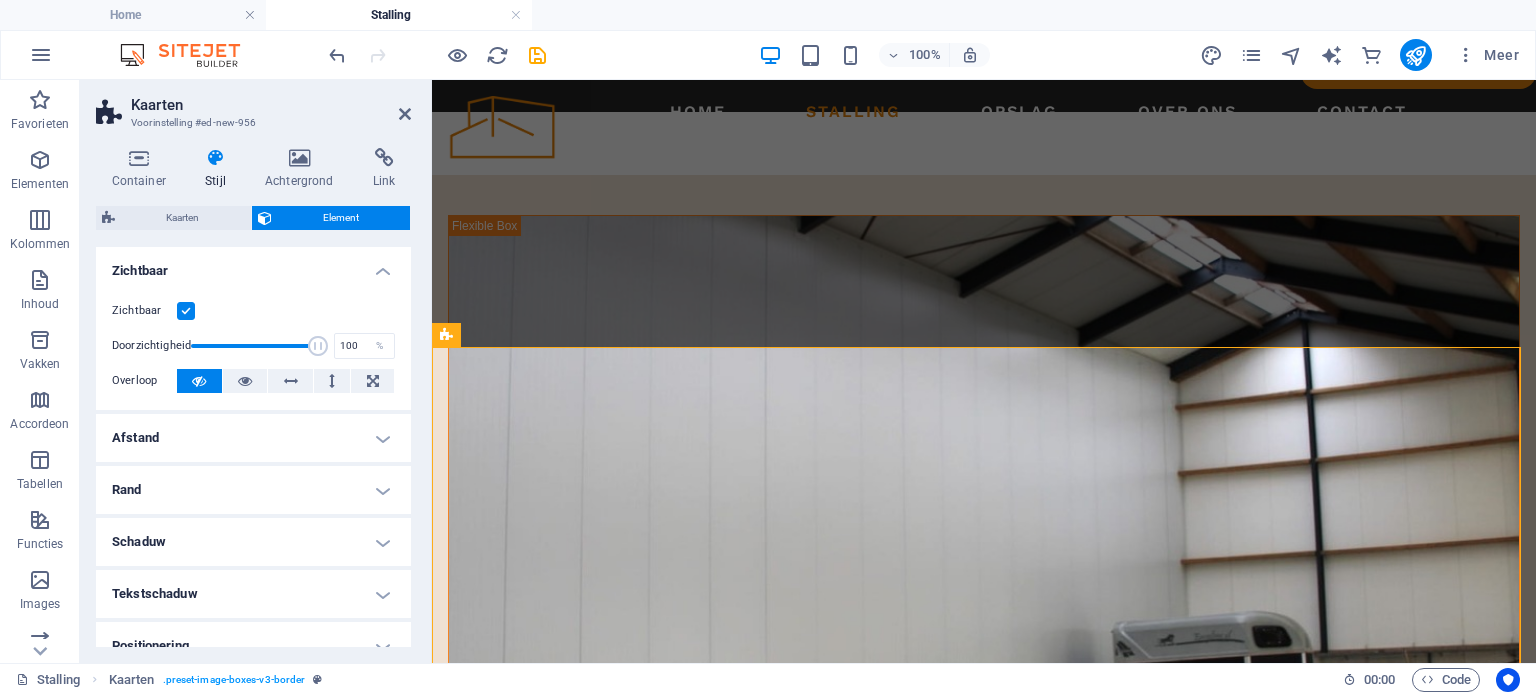 click on "Afstand" at bounding box center [253, 438] 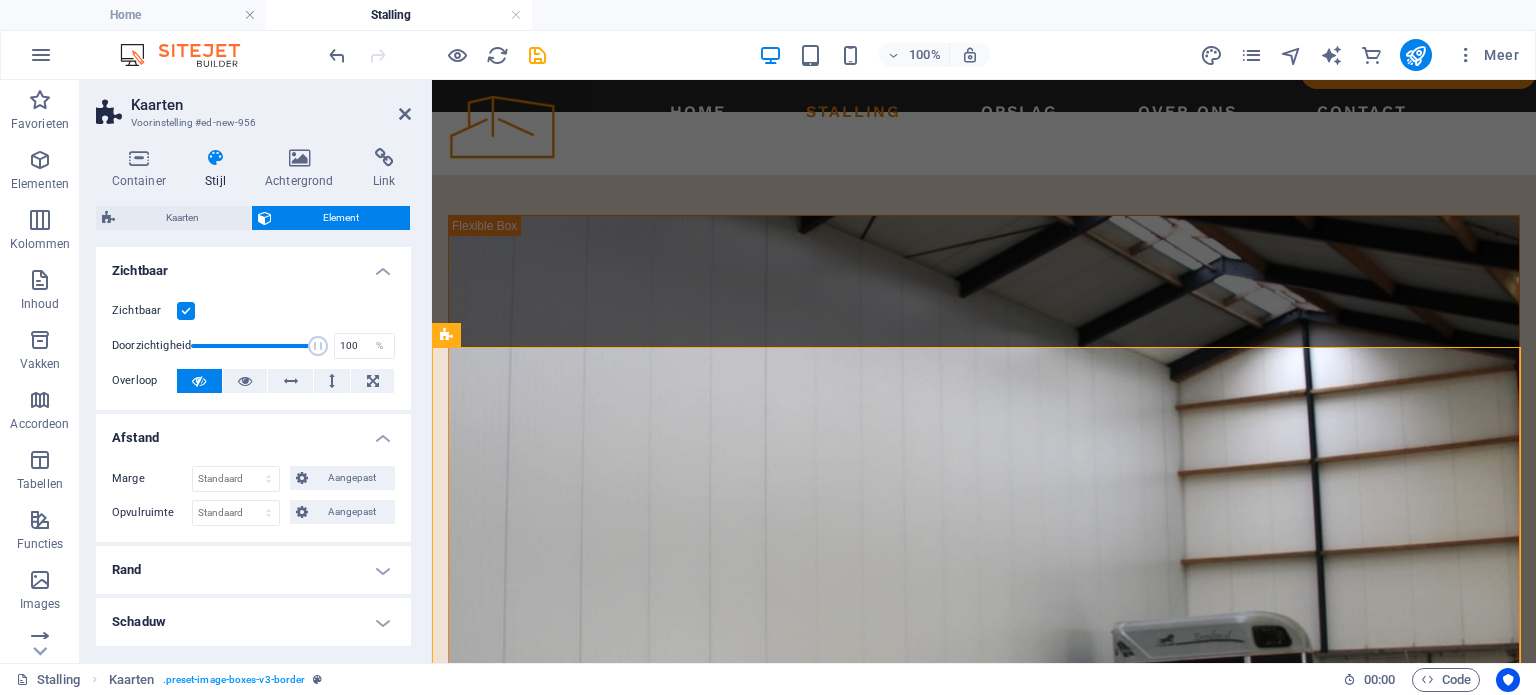 scroll, scrollTop: 118, scrollLeft: 0, axis: vertical 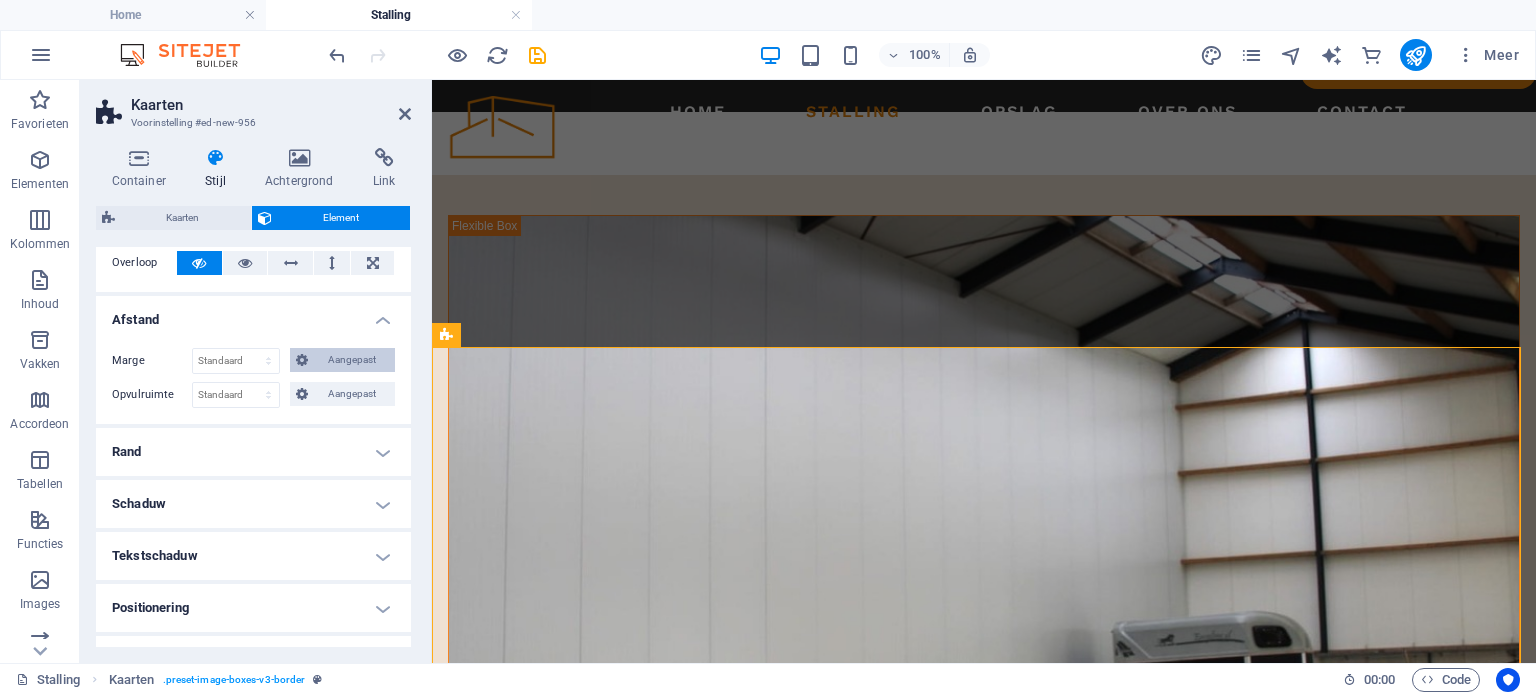 click on "Aangepast" at bounding box center [351, 360] 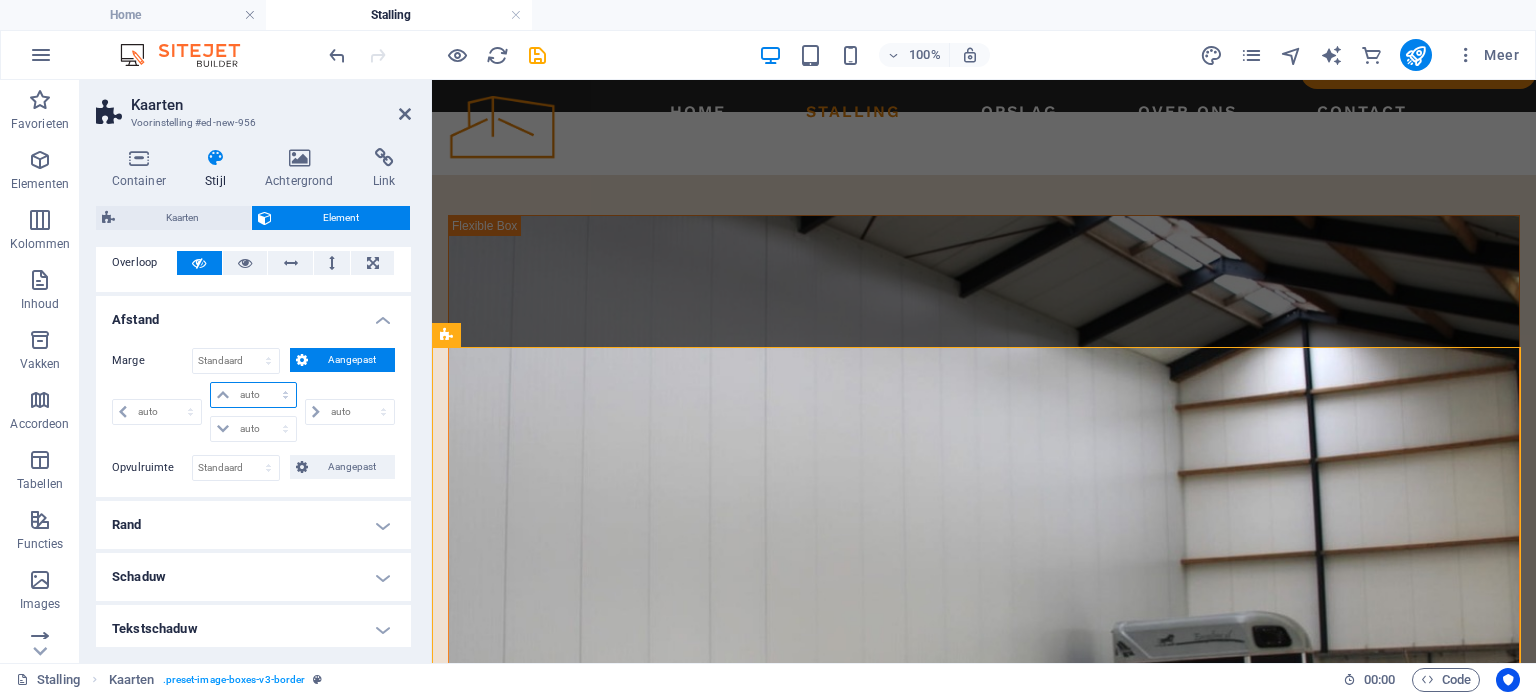 click on "auto px % rem vw vh" at bounding box center [253, 395] 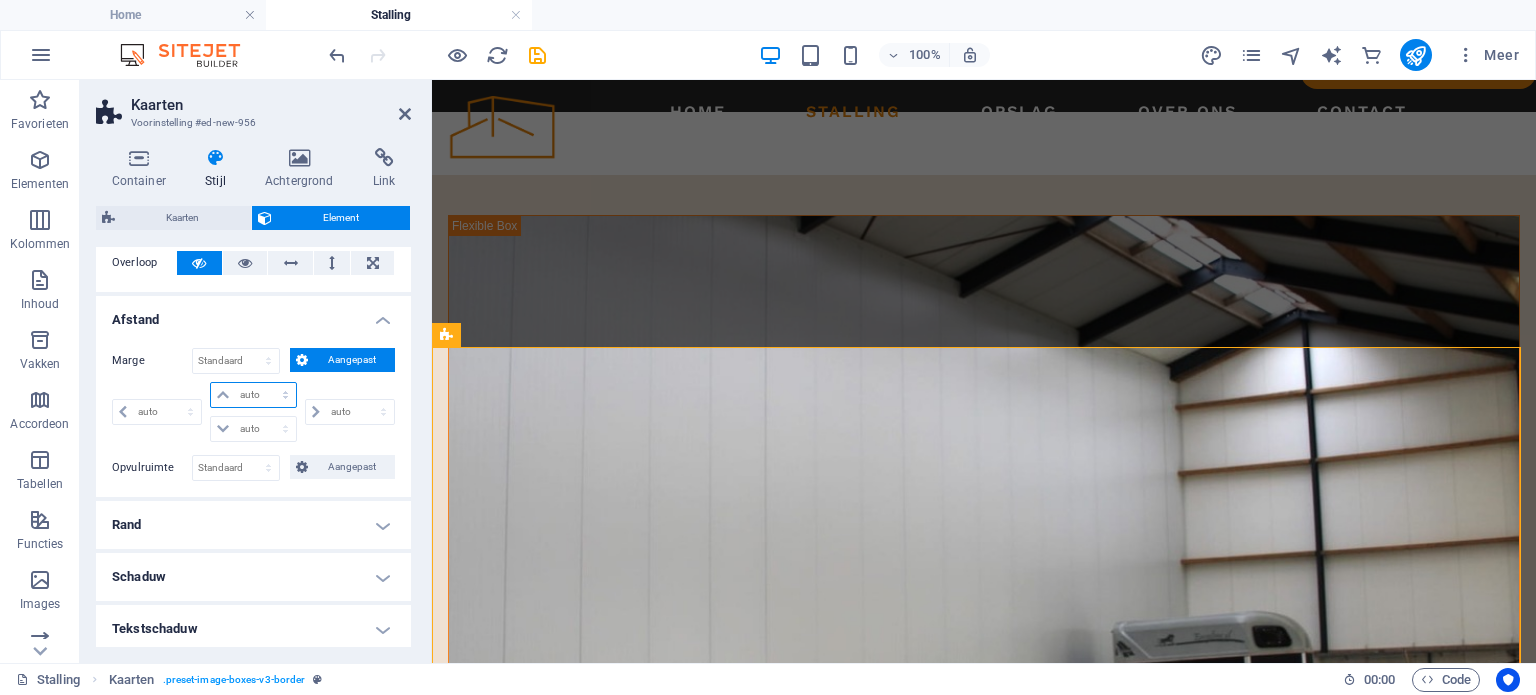 select on "px" 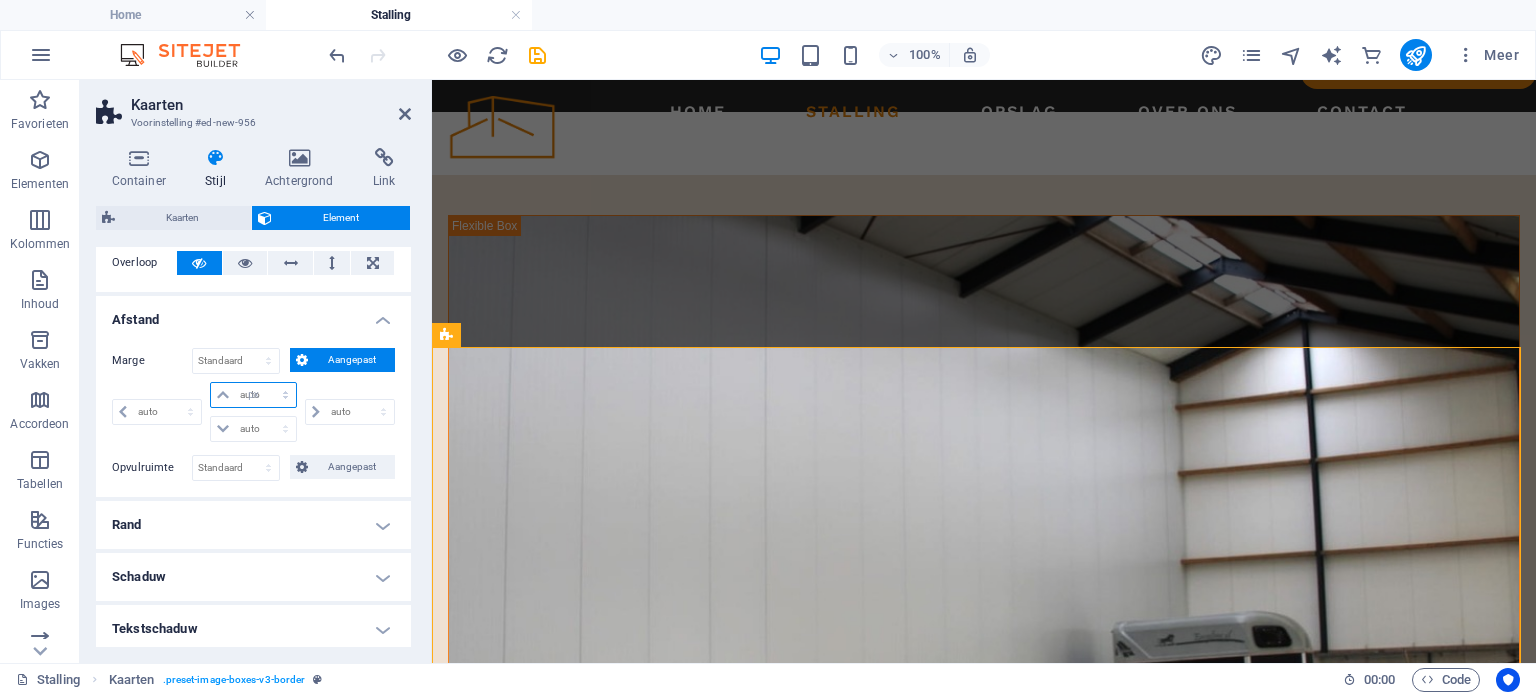 click on "auto px % rem vw vh" at bounding box center [253, 395] 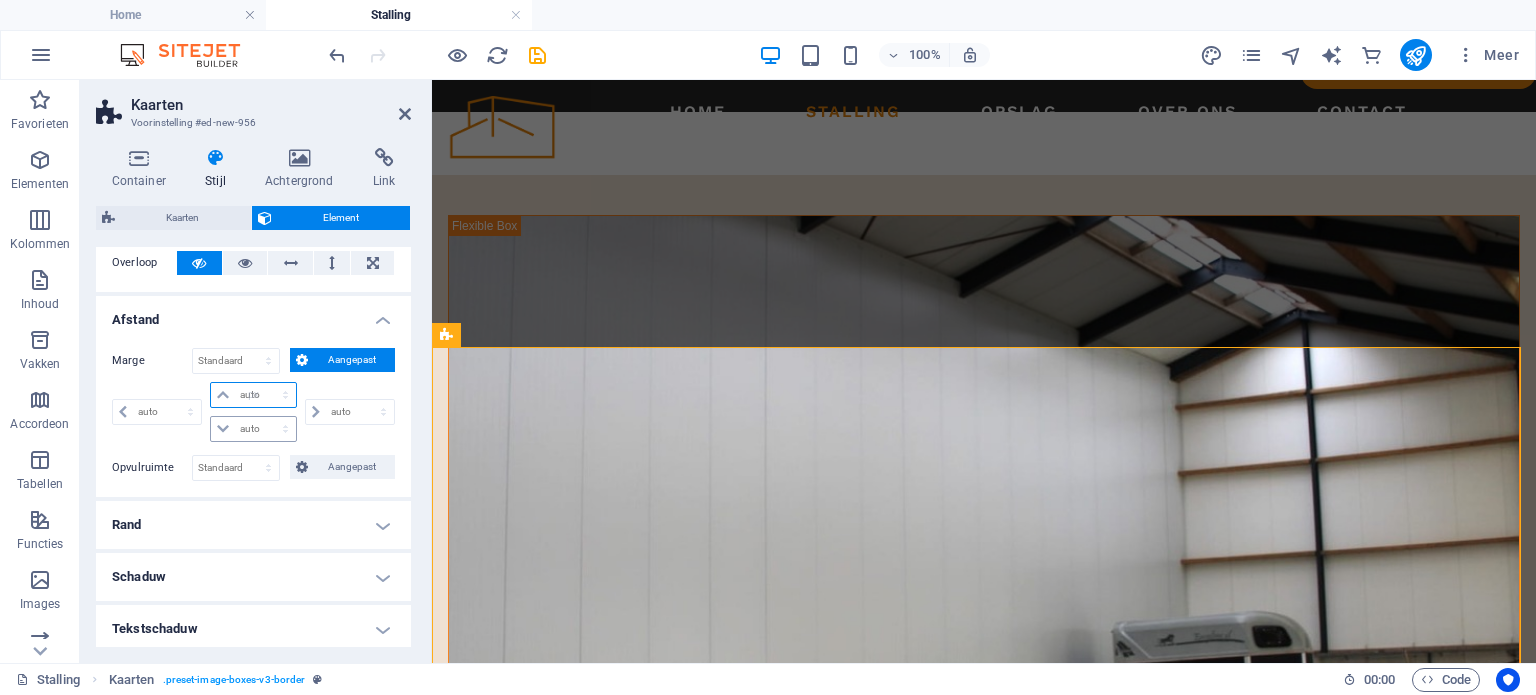 type on "0" 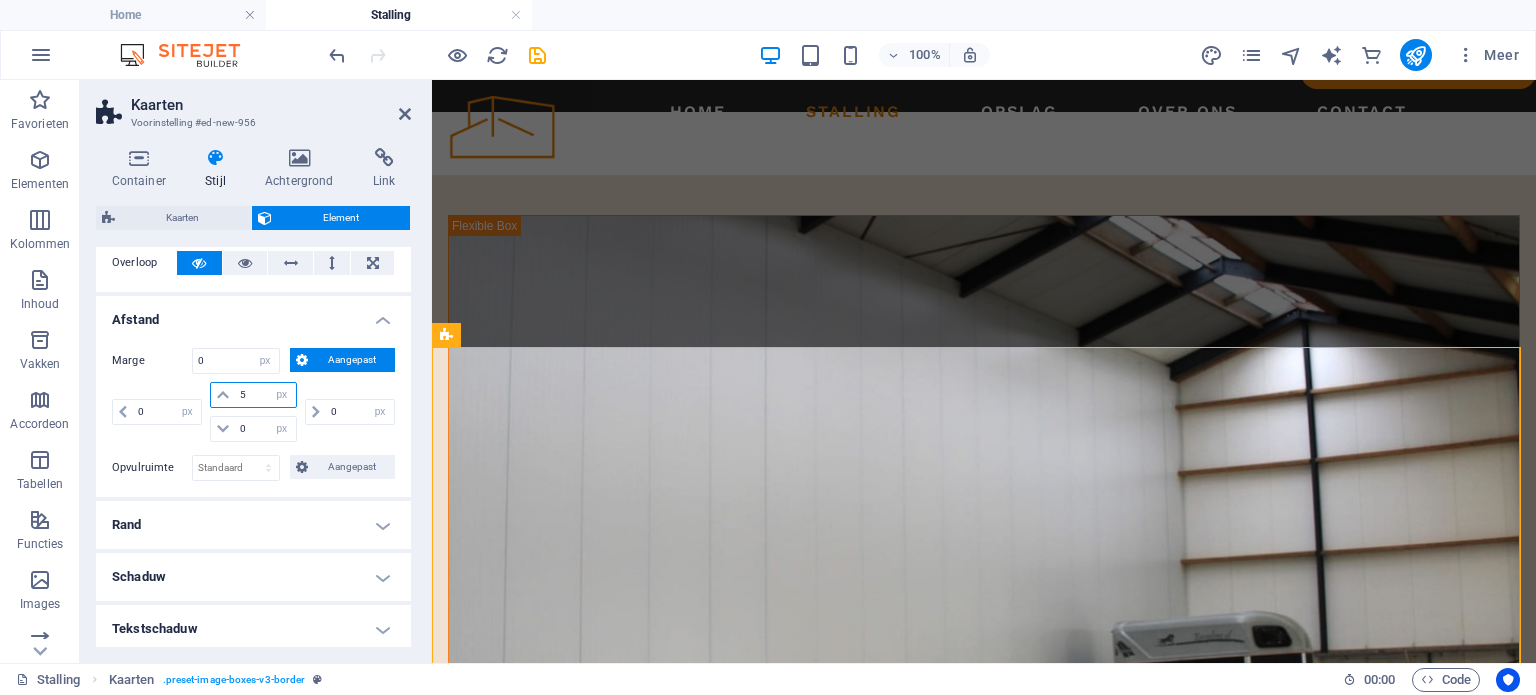 type on "50" 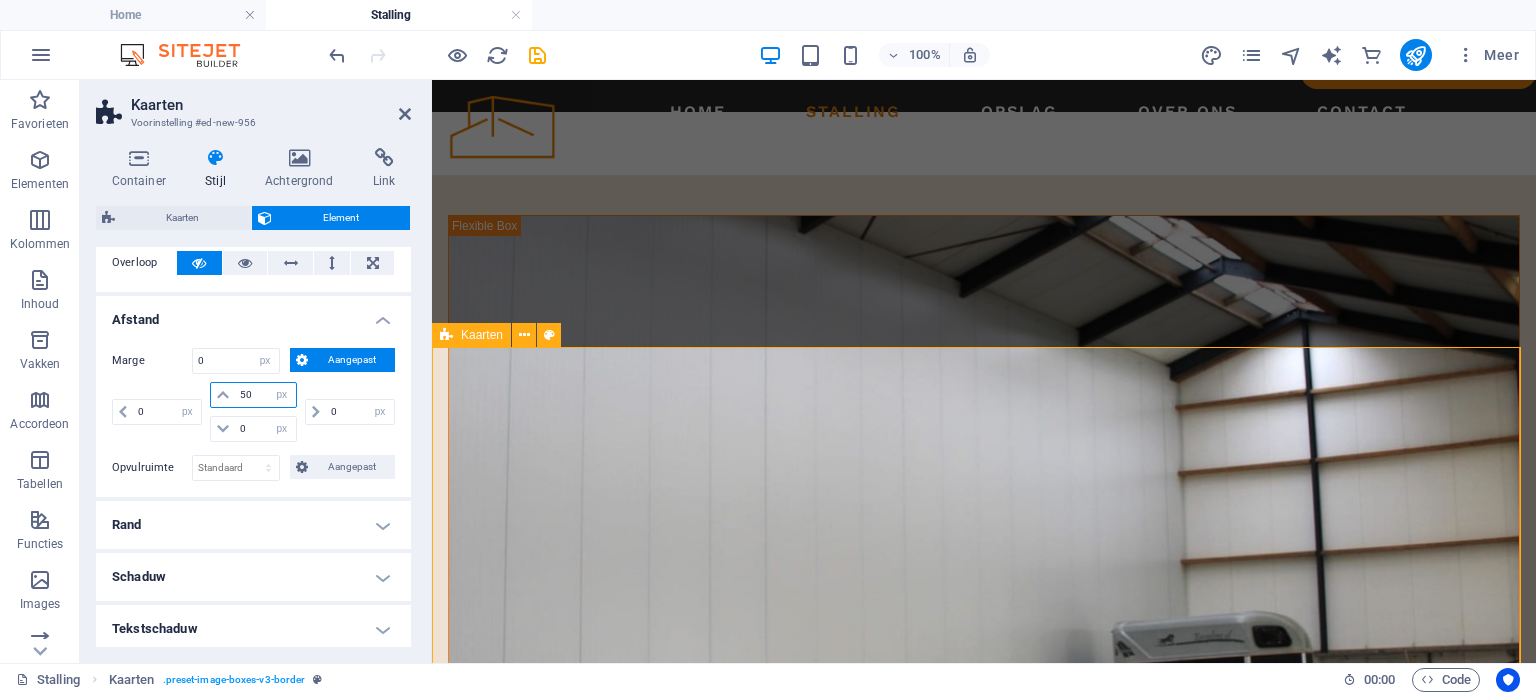 type 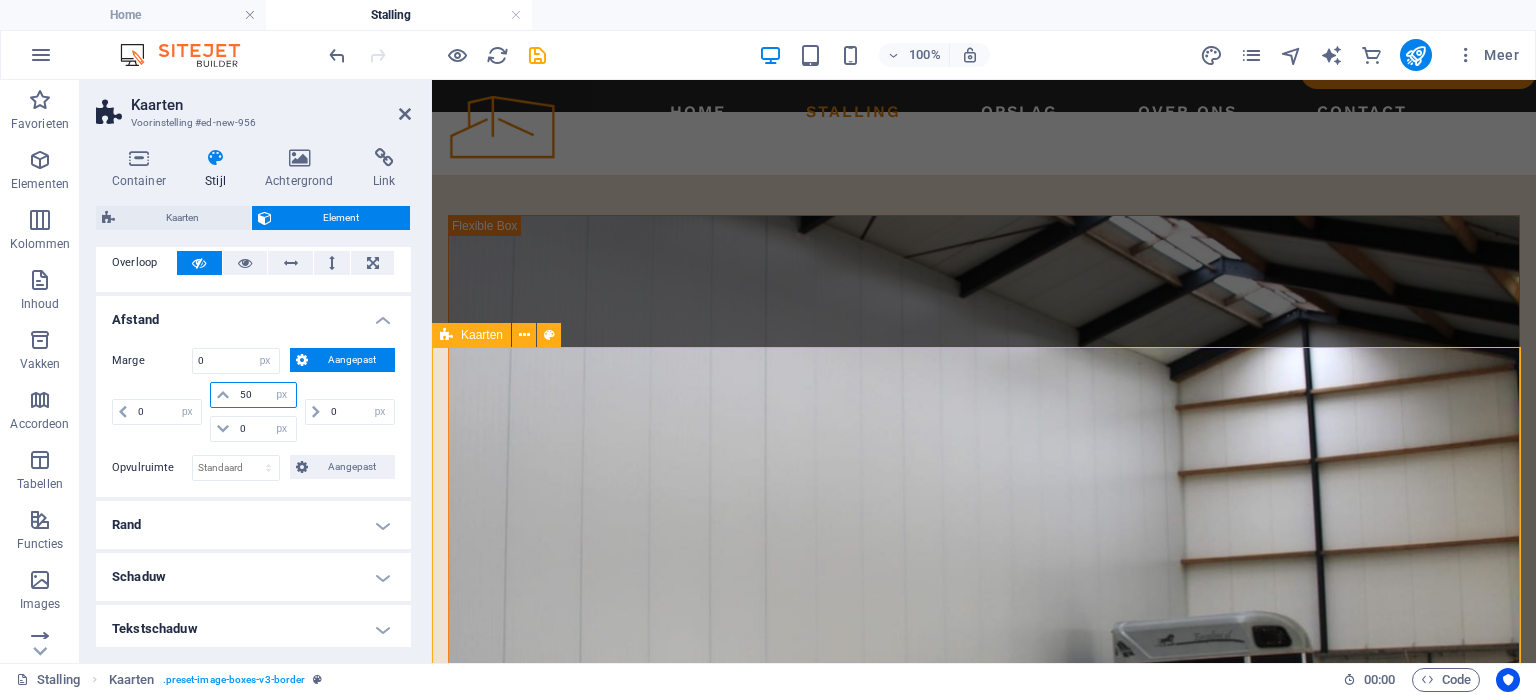 select on "DISABLED_OPTION_VALUE" 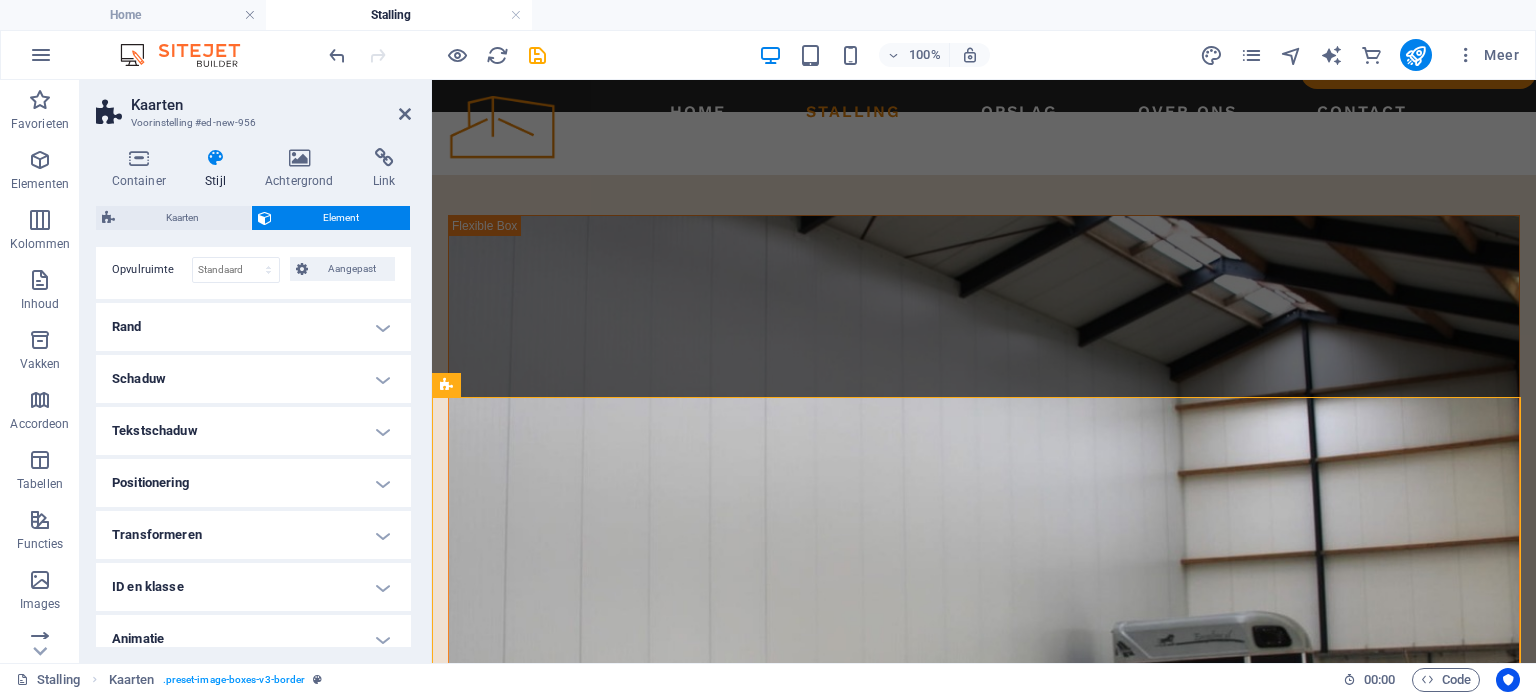 scroll, scrollTop: 381, scrollLeft: 0, axis: vertical 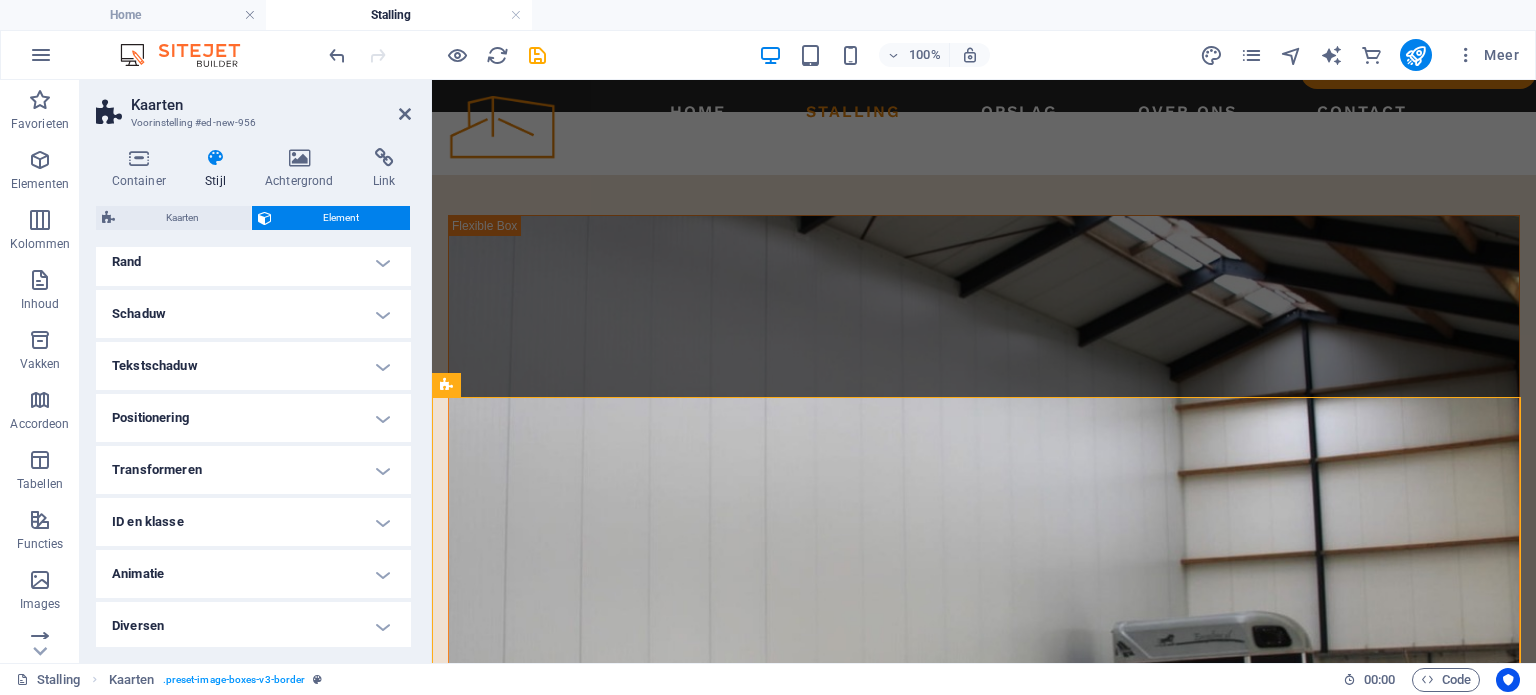 type on "50" 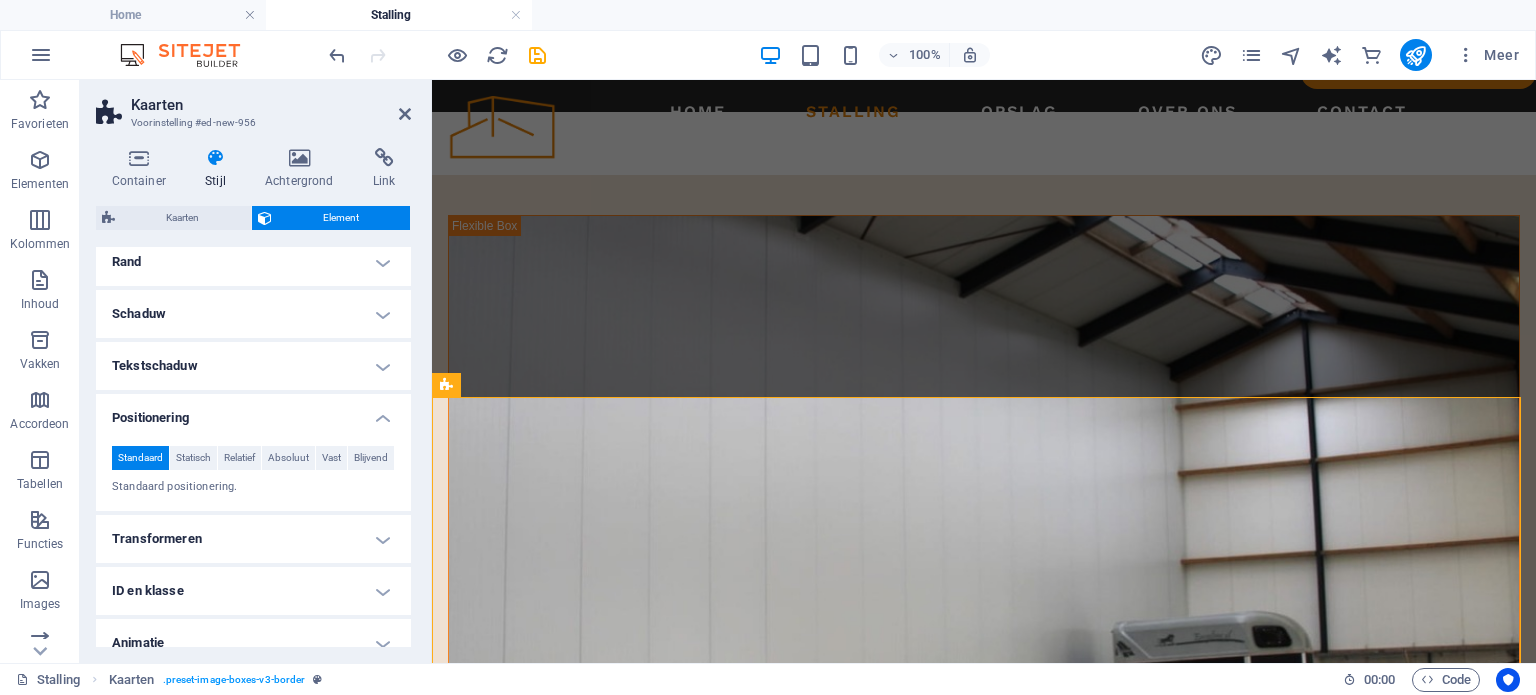 click on "Tekstschaduw" at bounding box center (253, 366) 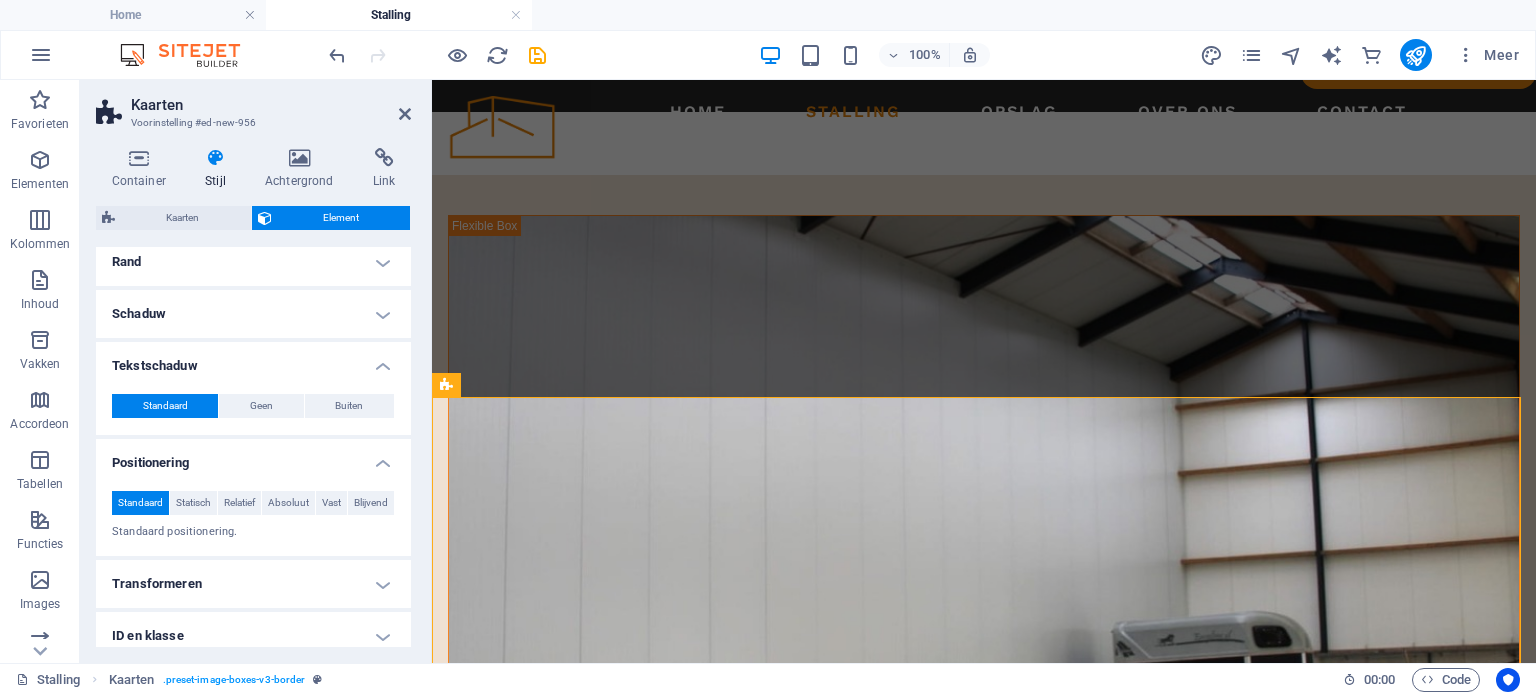click on "Rand" at bounding box center [253, 262] 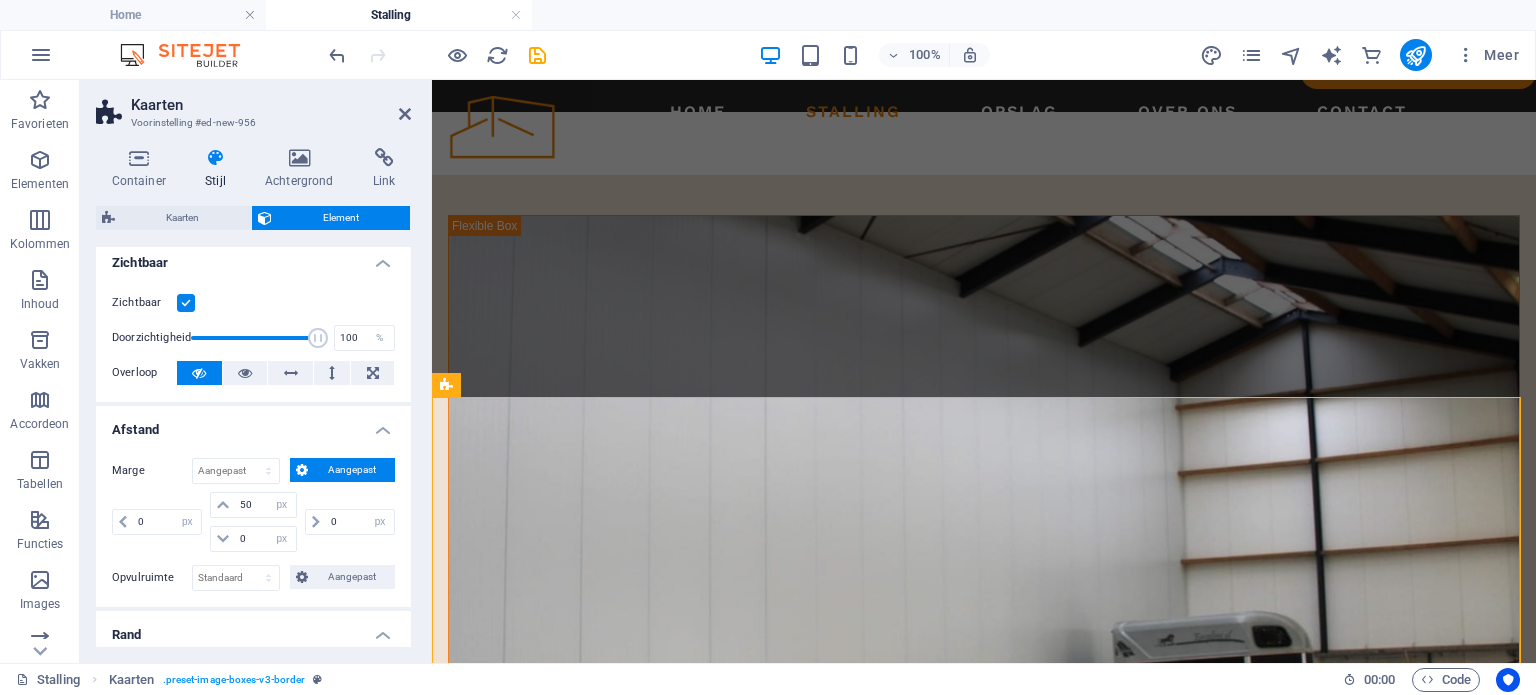 scroll, scrollTop: 0, scrollLeft: 0, axis: both 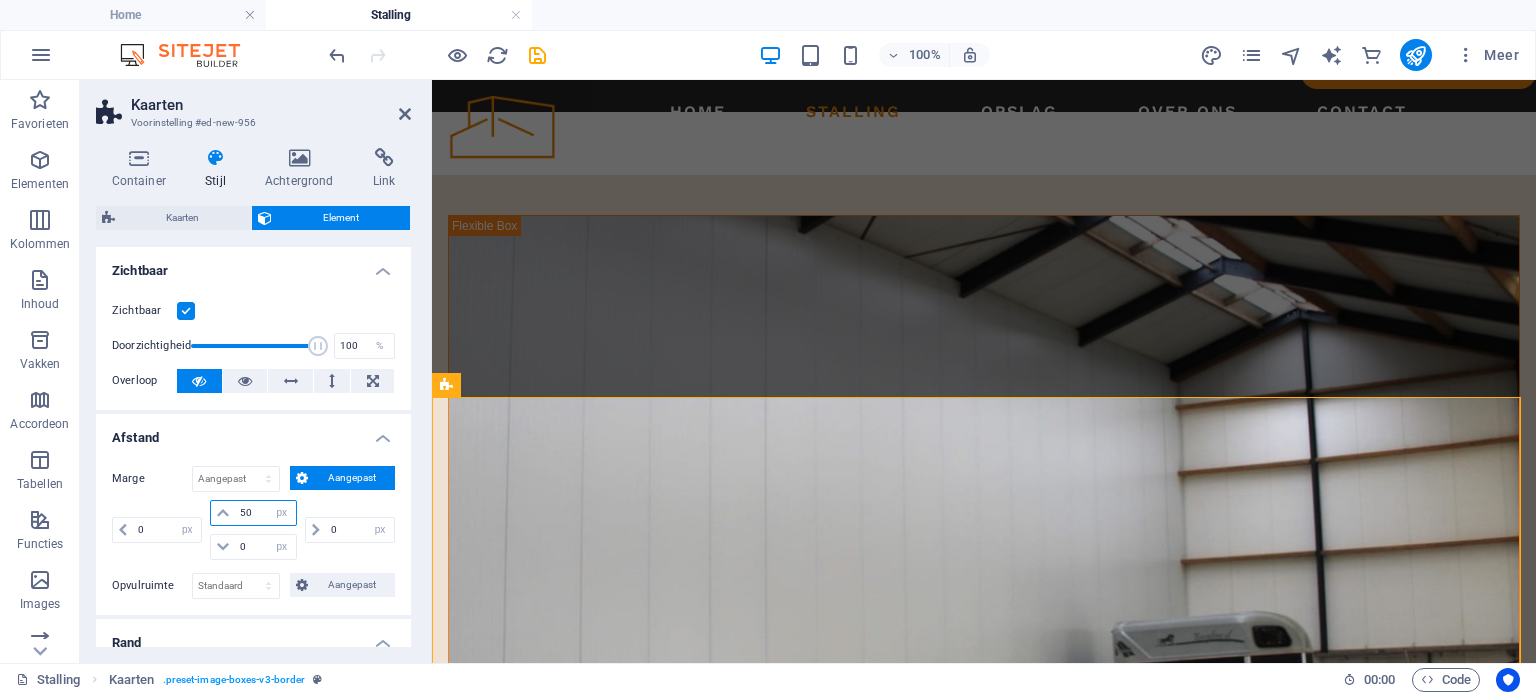 click on "50" at bounding box center [265, 513] 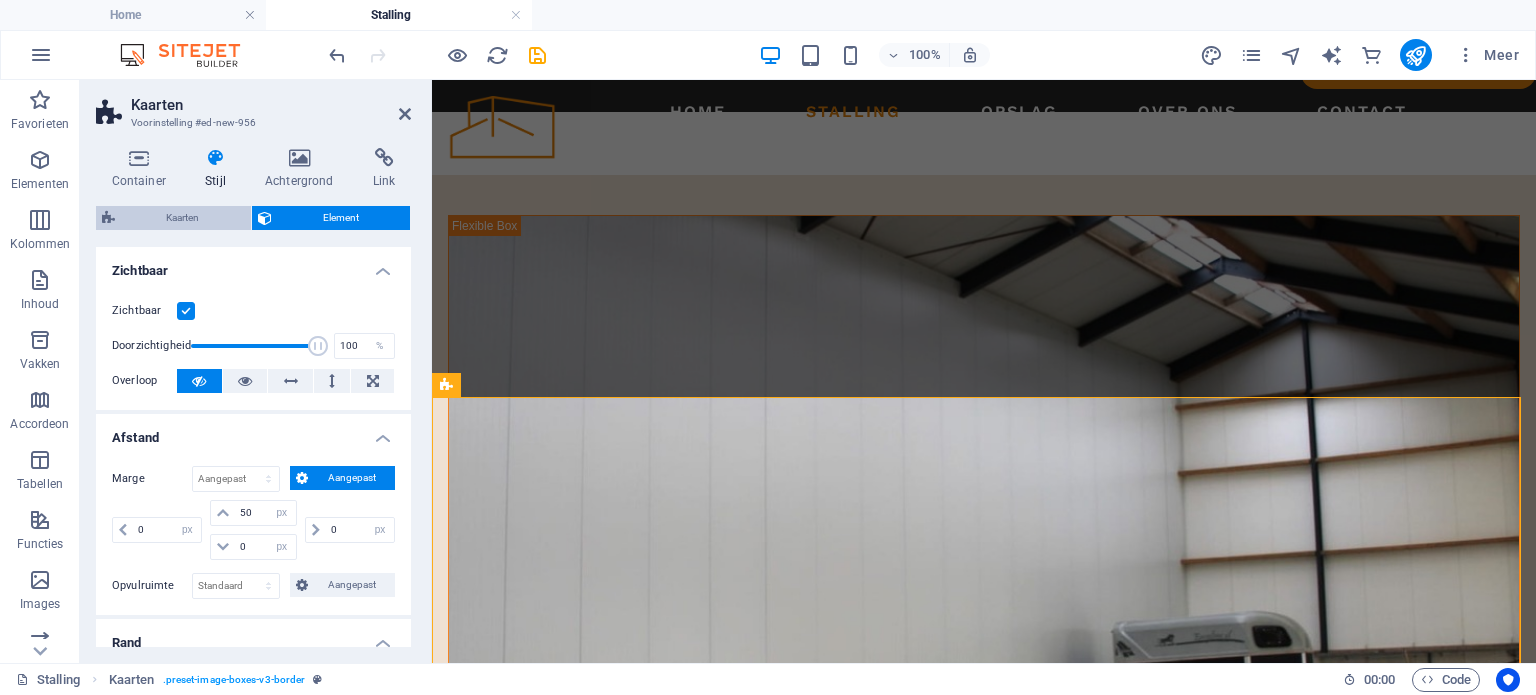 click on "Kaarten" at bounding box center [183, 218] 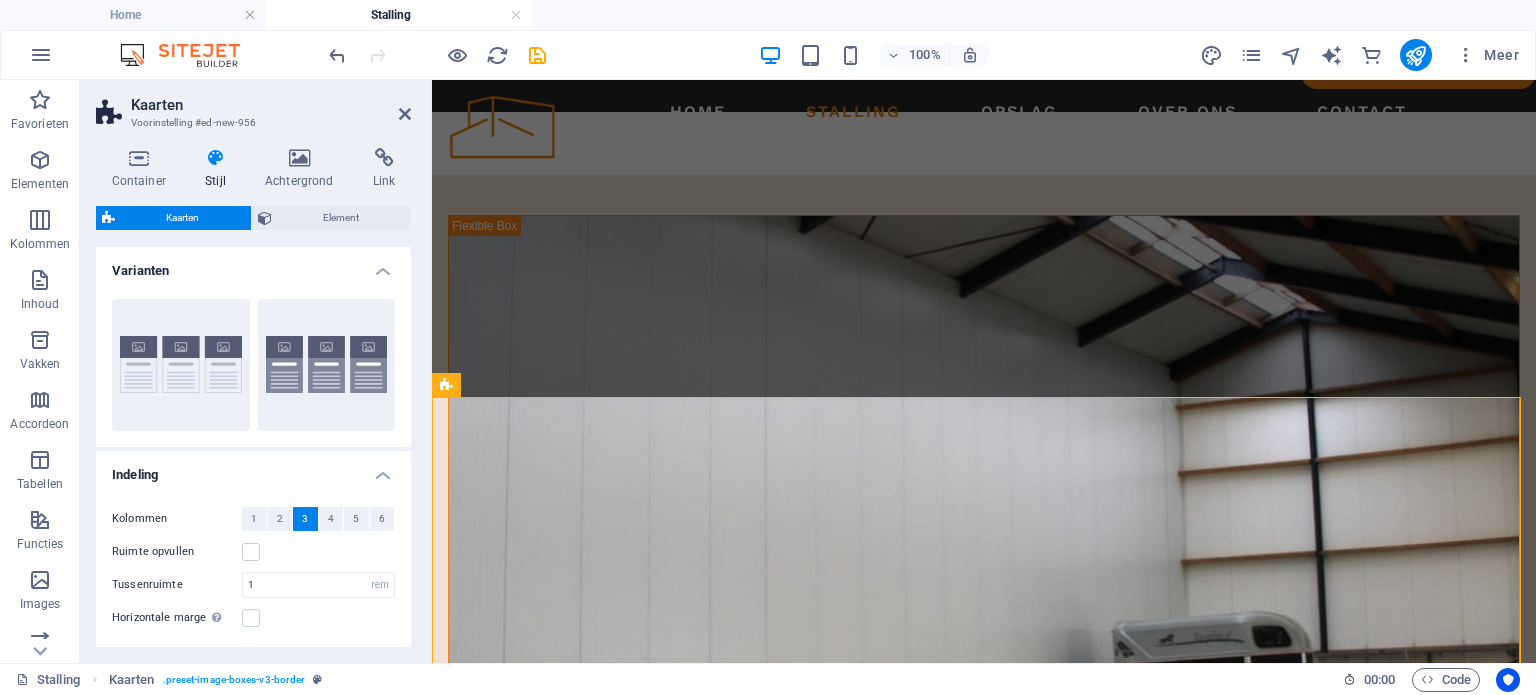 scroll, scrollTop: 133, scrollLeft: 0, axis: vertical 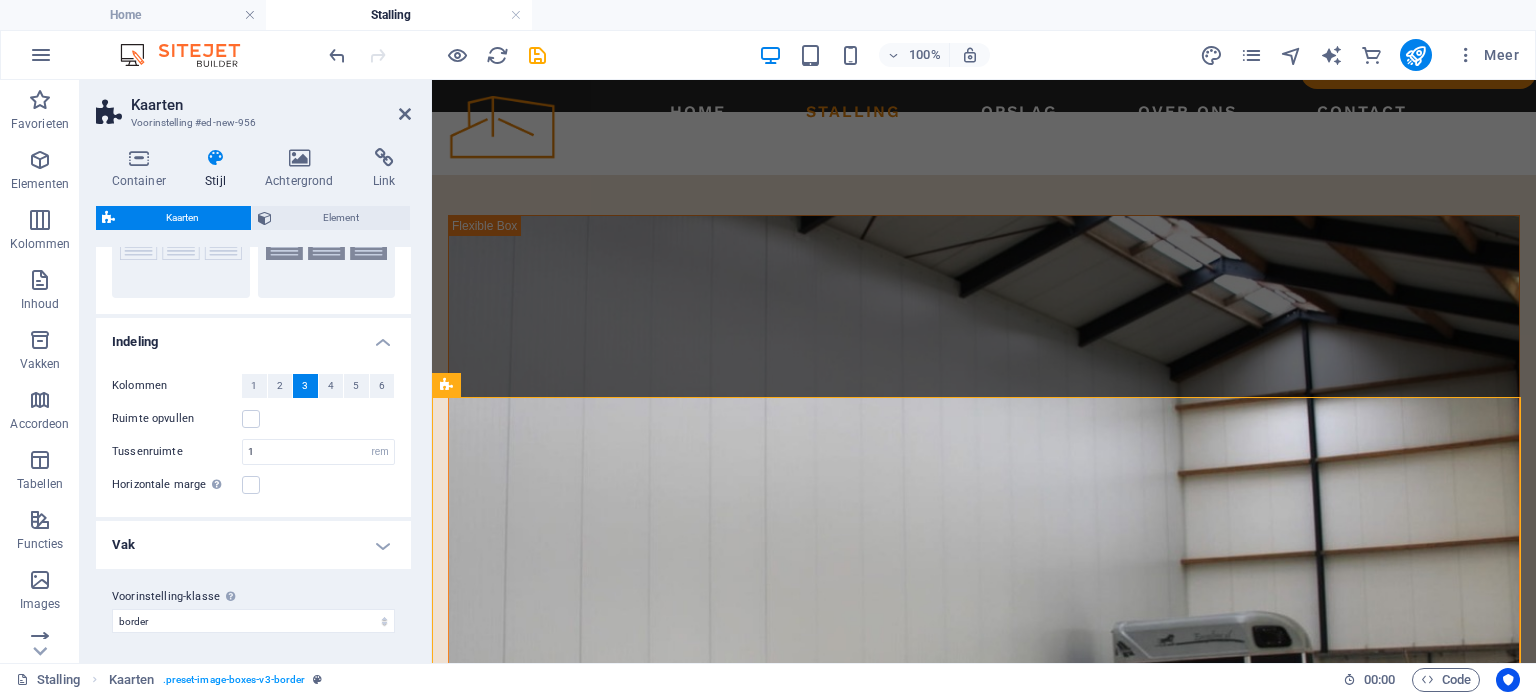click on "Vak" at bounding box center (253, 545) 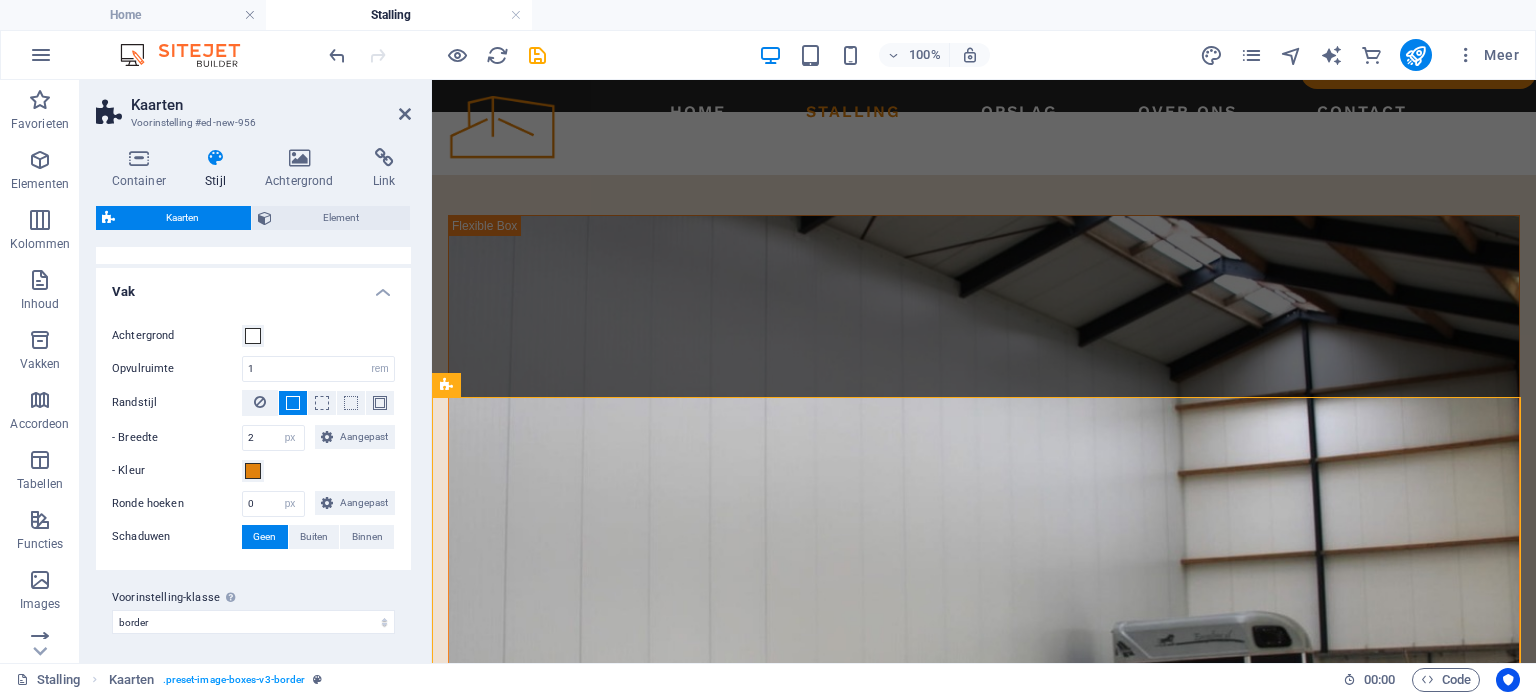 scroll, scrollTop: 386, scrollLeft: 0, axis: vertical 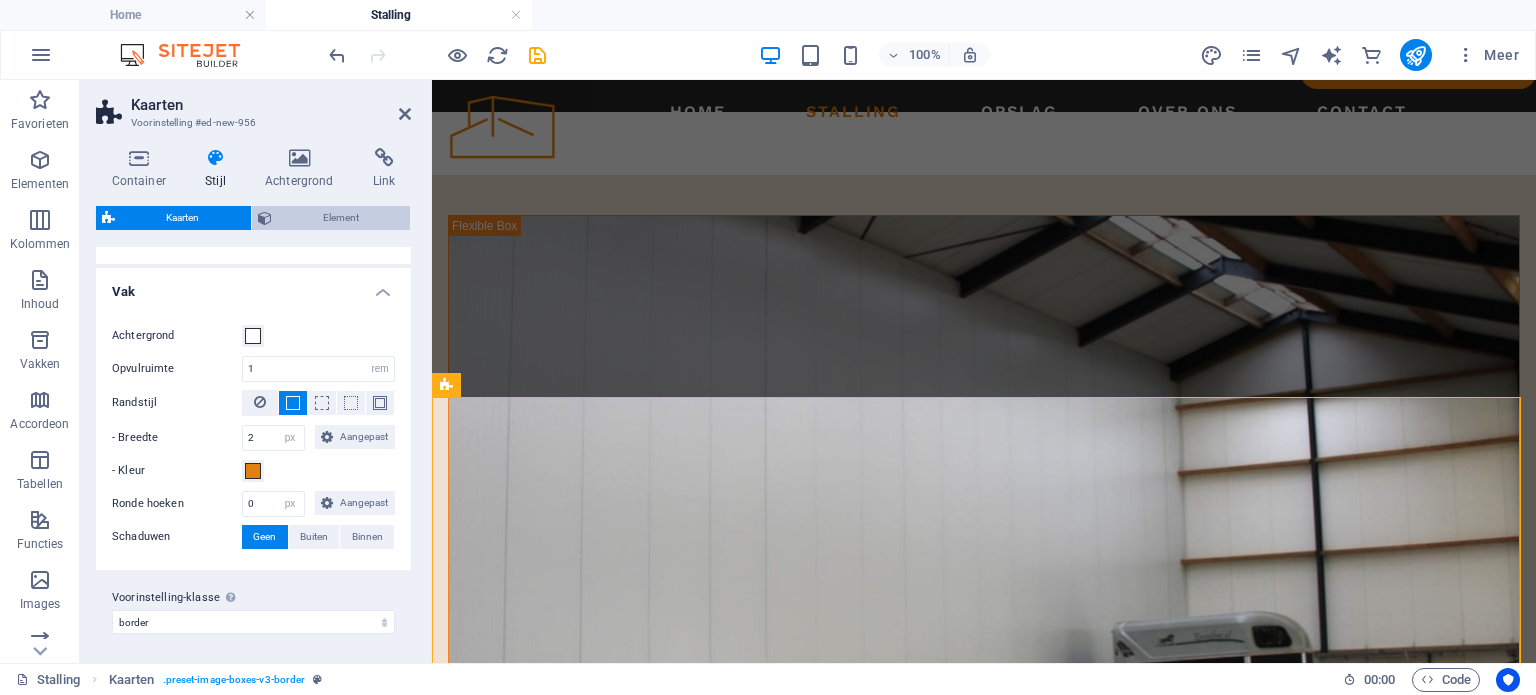 click on "Element" at bounding box center [341, 218] 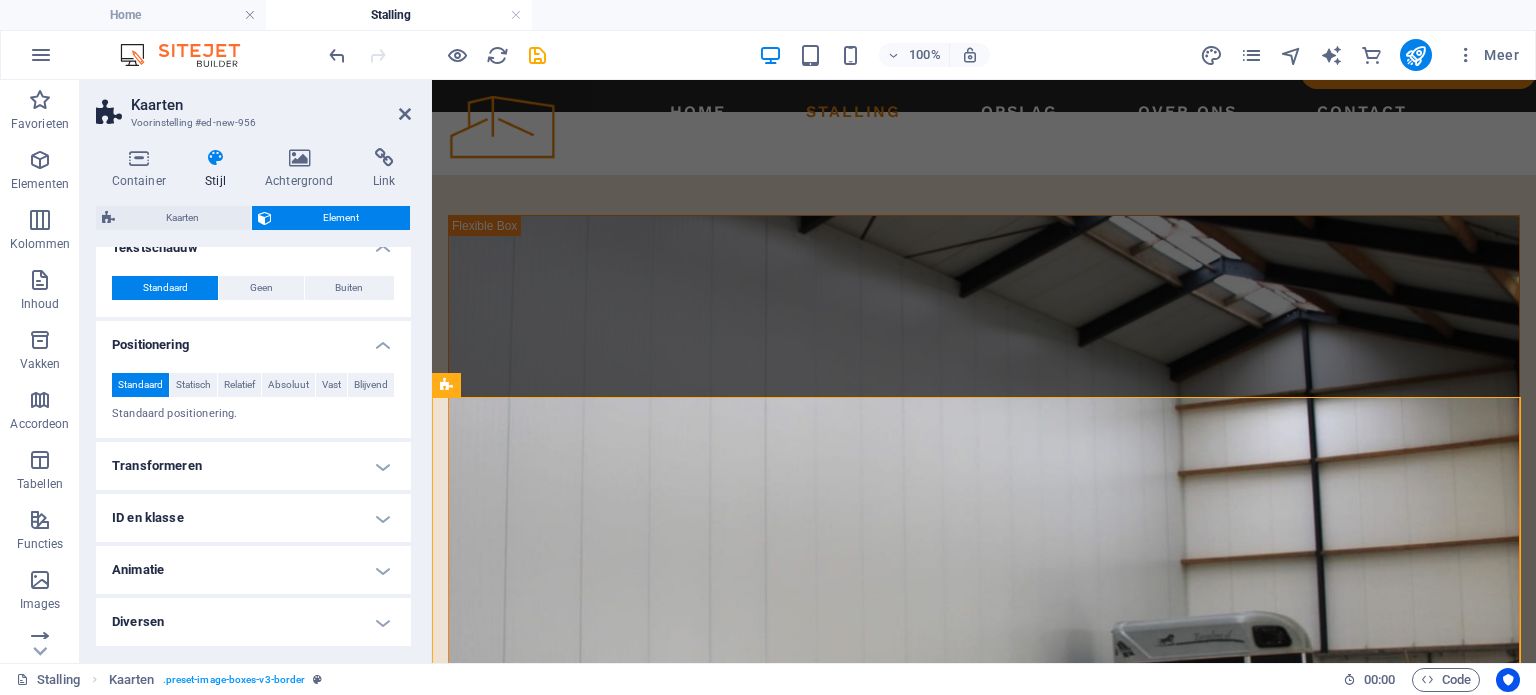 scroll, scrollTop: 601, scrollLeft: 0, axis: vertical 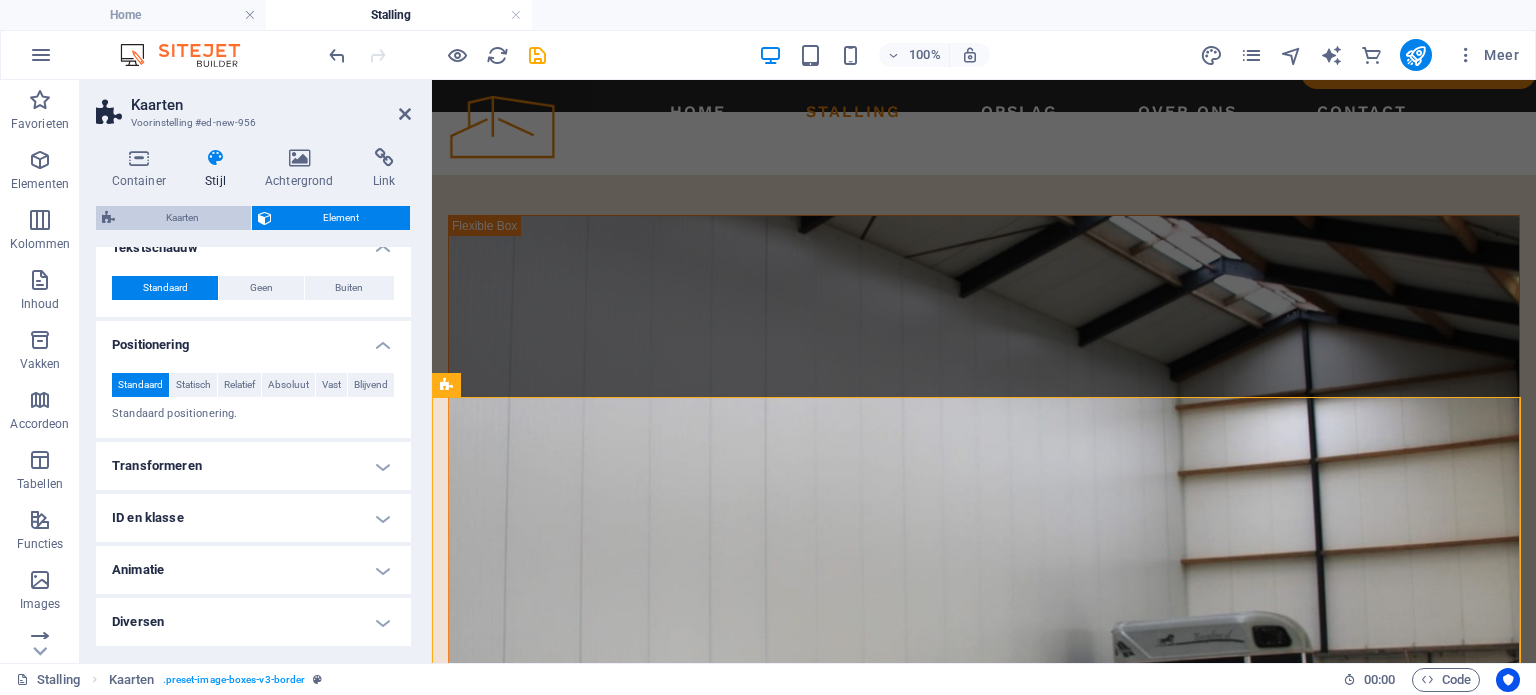 click on "Kaarten" at bounding box center (183, 218) 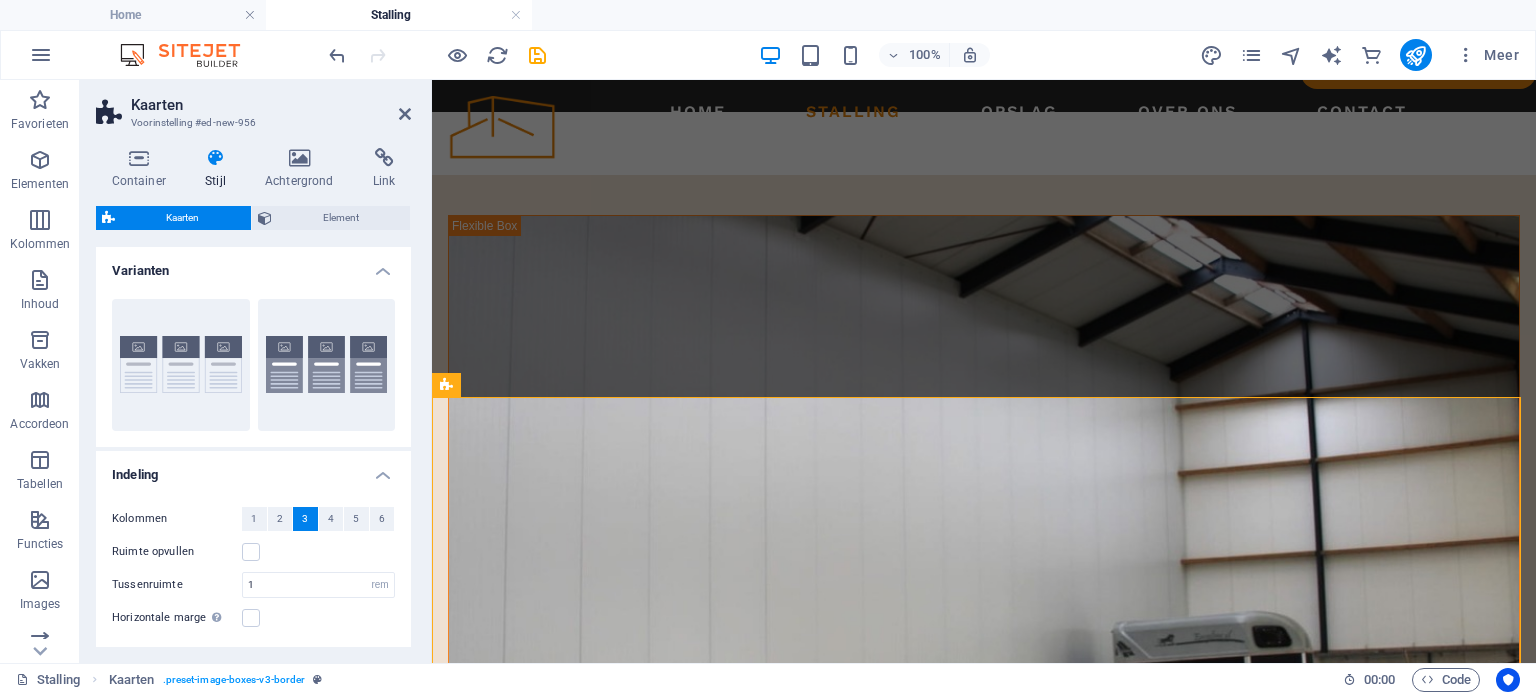 scroll, scrollTop: 386, scrollLeft: 0, axis: vertical 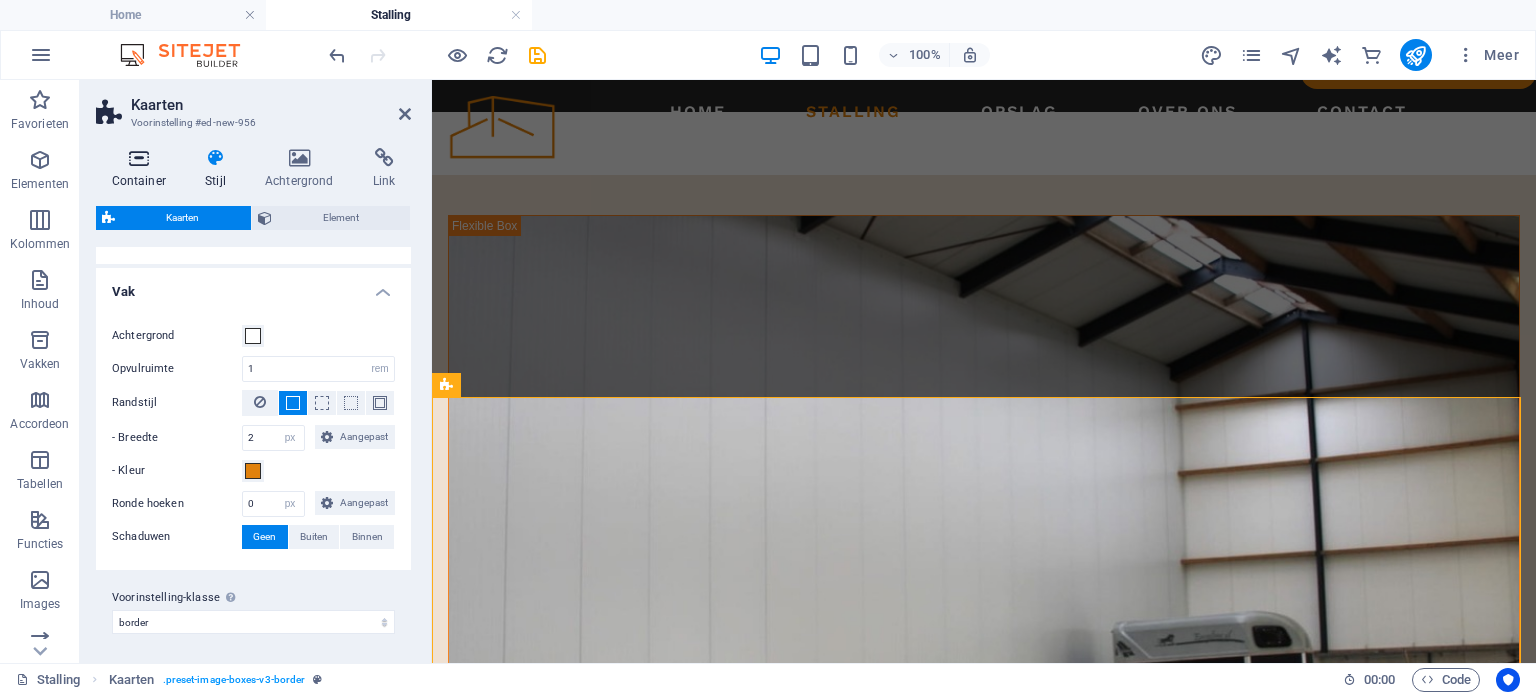 click at bounding box center (139, 158) 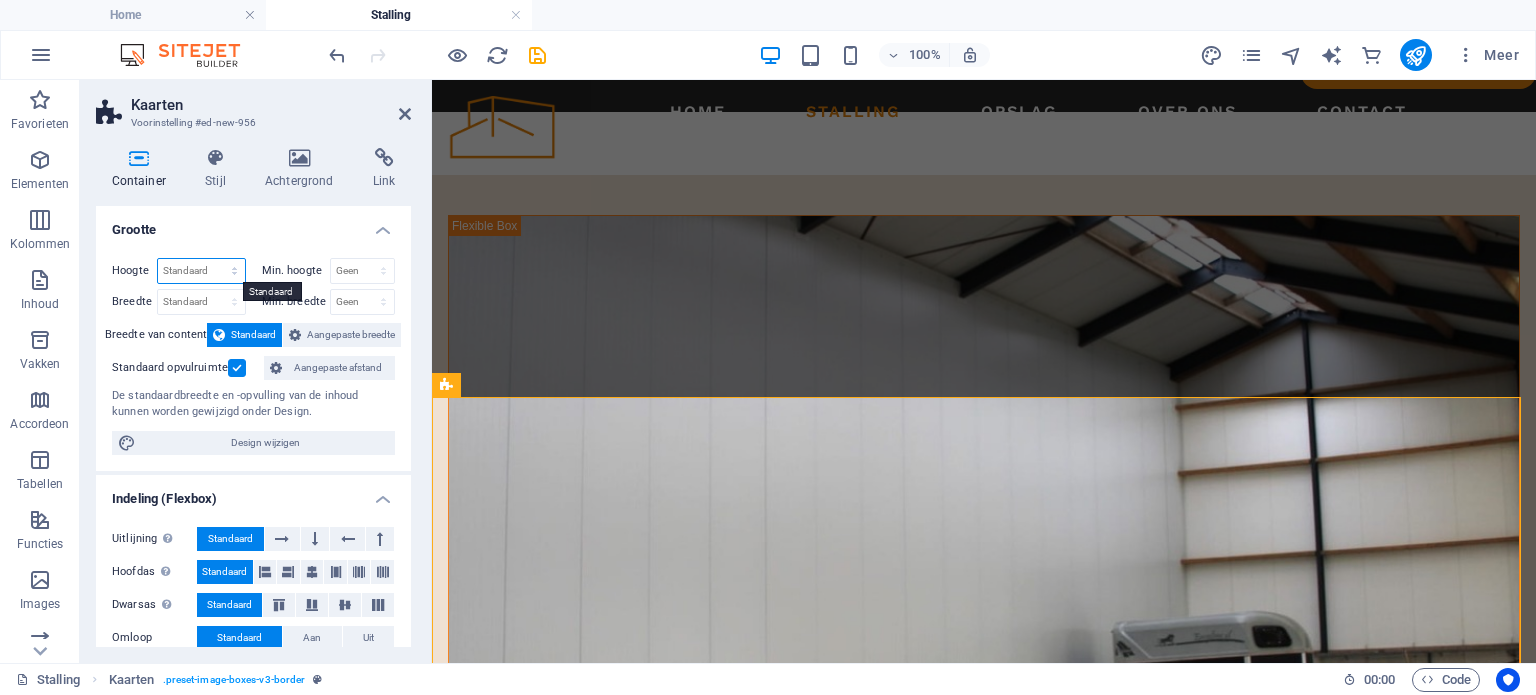 click on "Standaard px rem % vh vw" at bounding box center [201, 271] 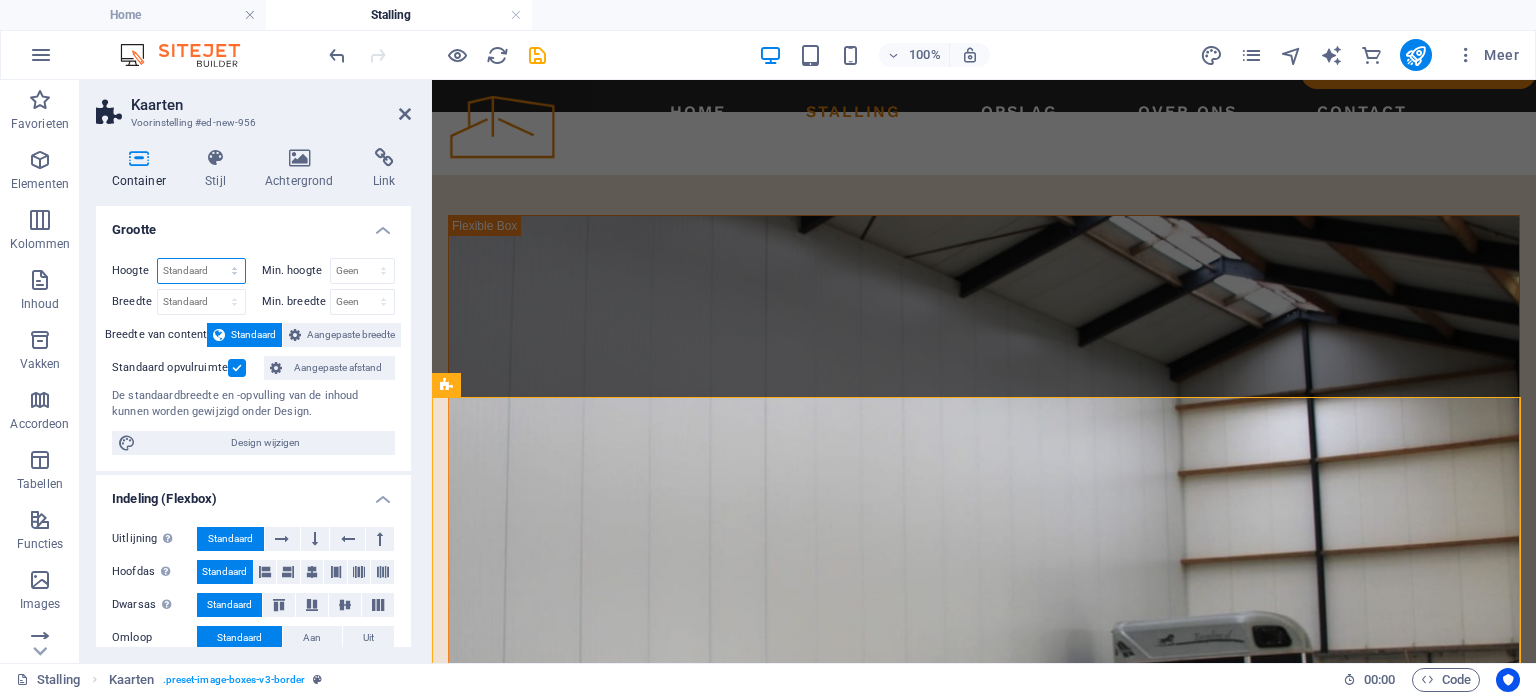 select on "px" 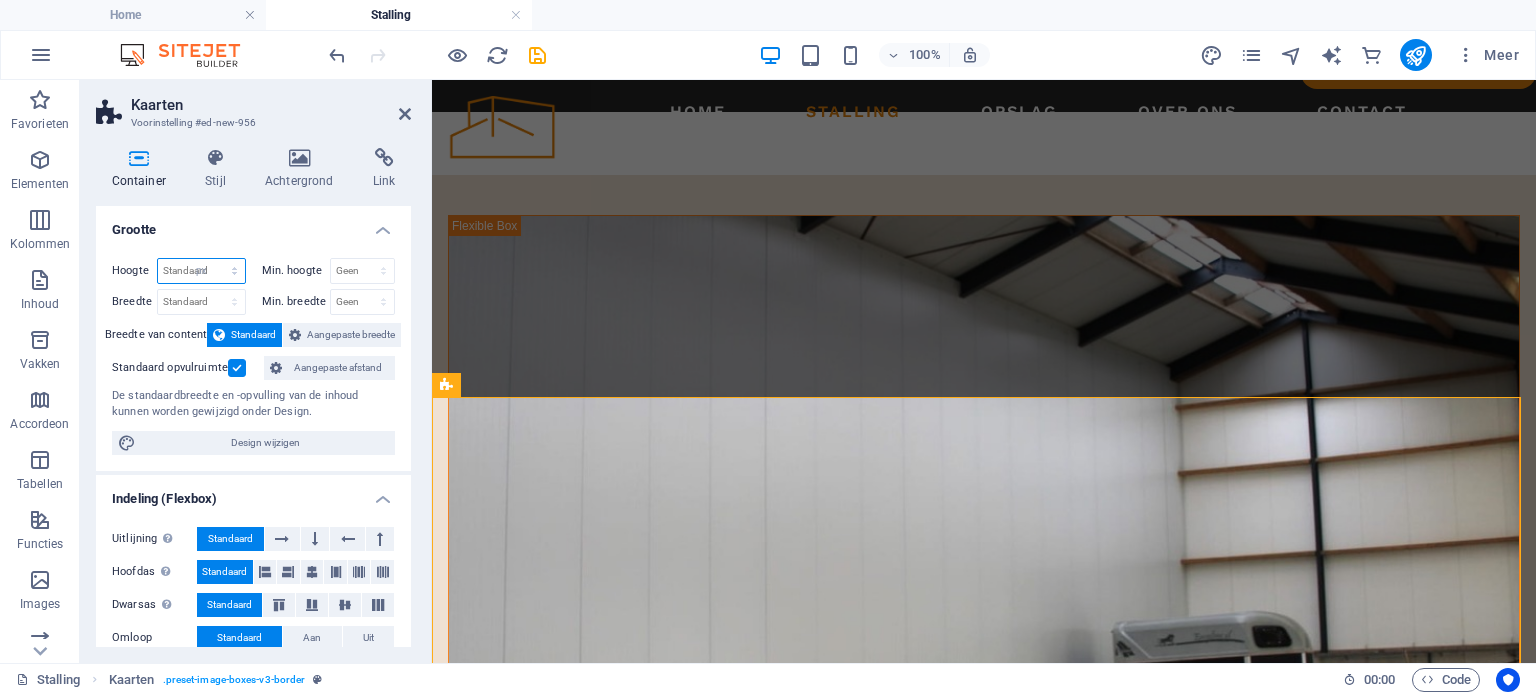 click on "Standaard px rem % vh vw" at bounding box center (201, 271) 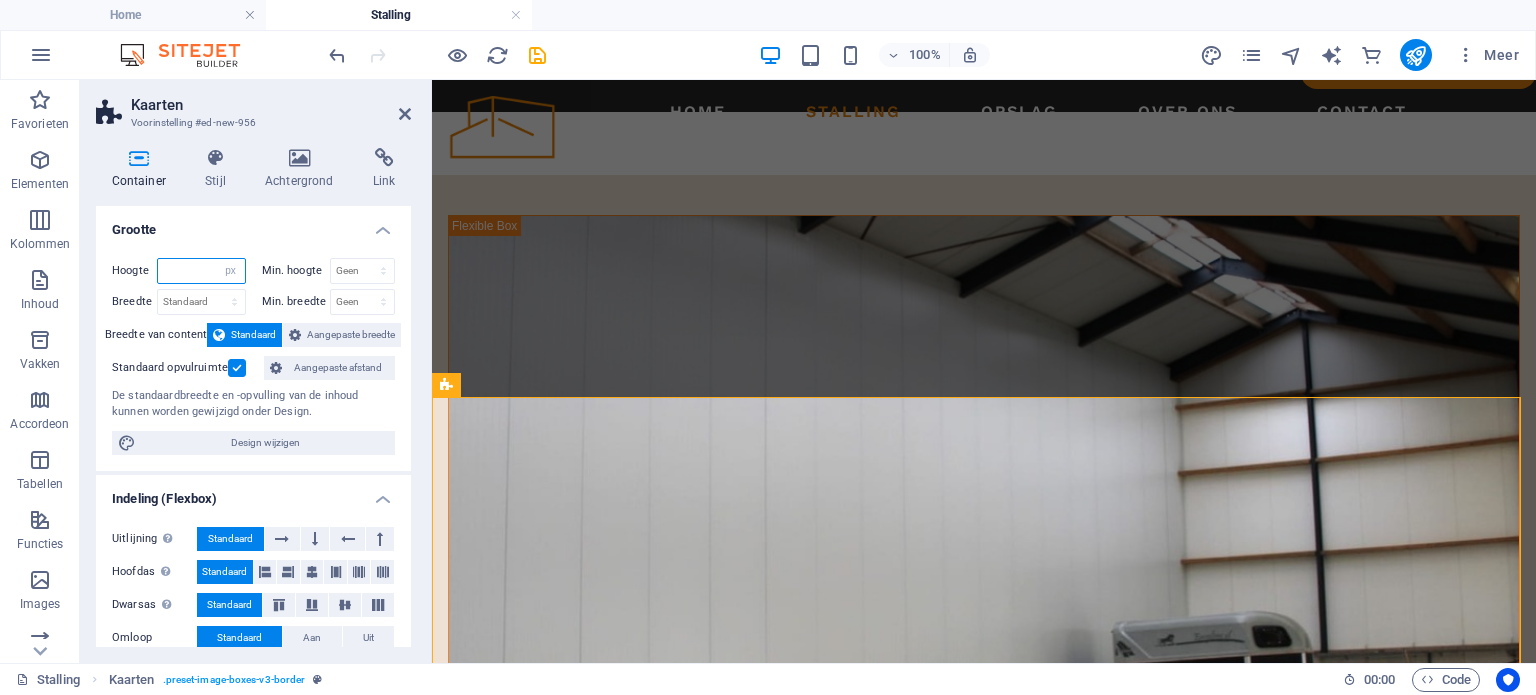 type on "0" 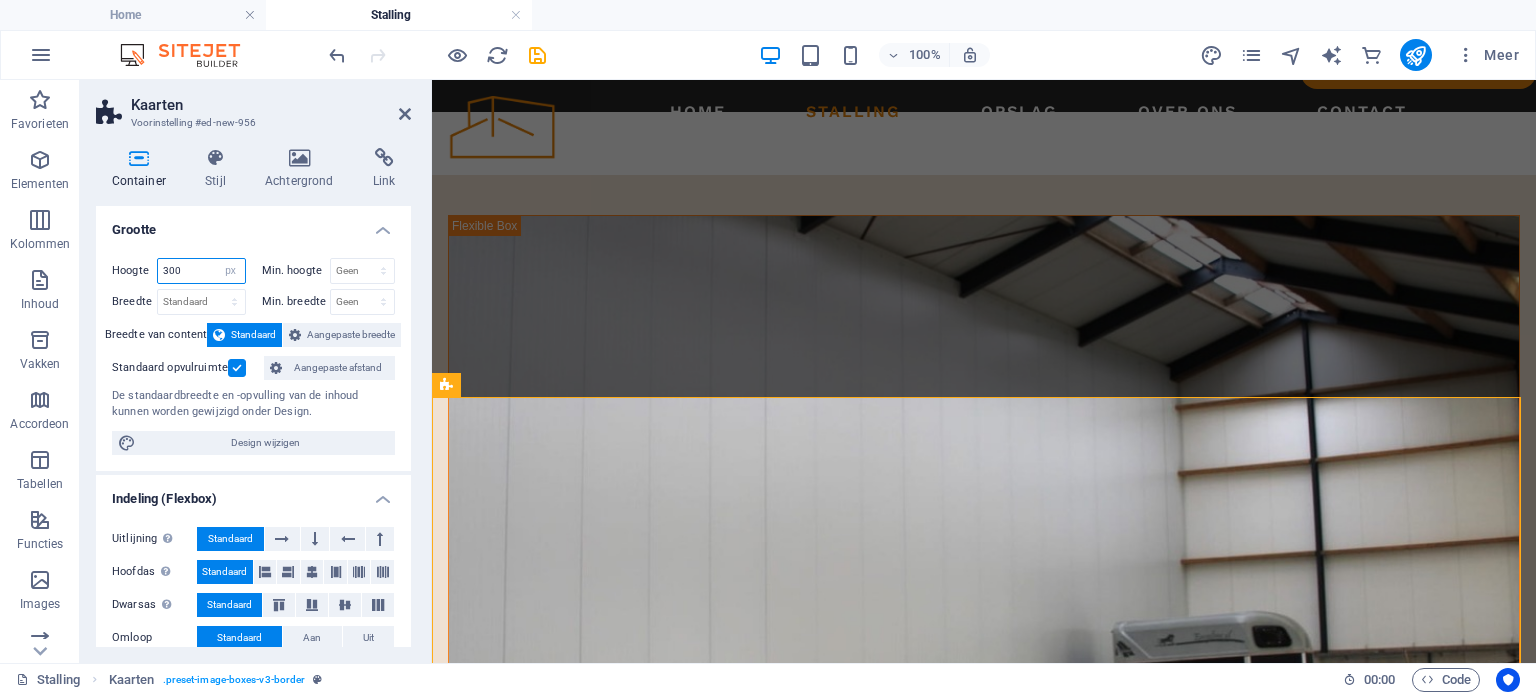 type on "300" 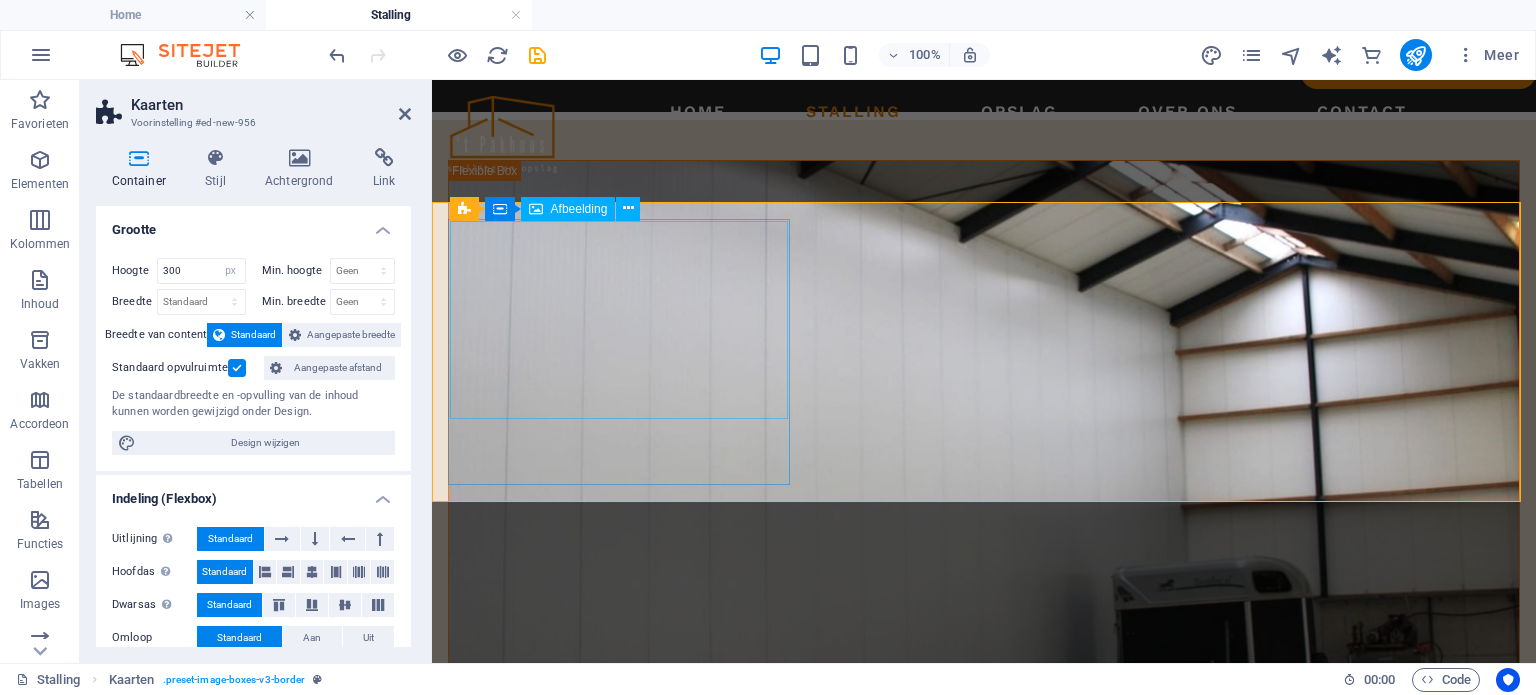 scroll, scrollTop: 2144, scrollLeft: 0, axis: vertical 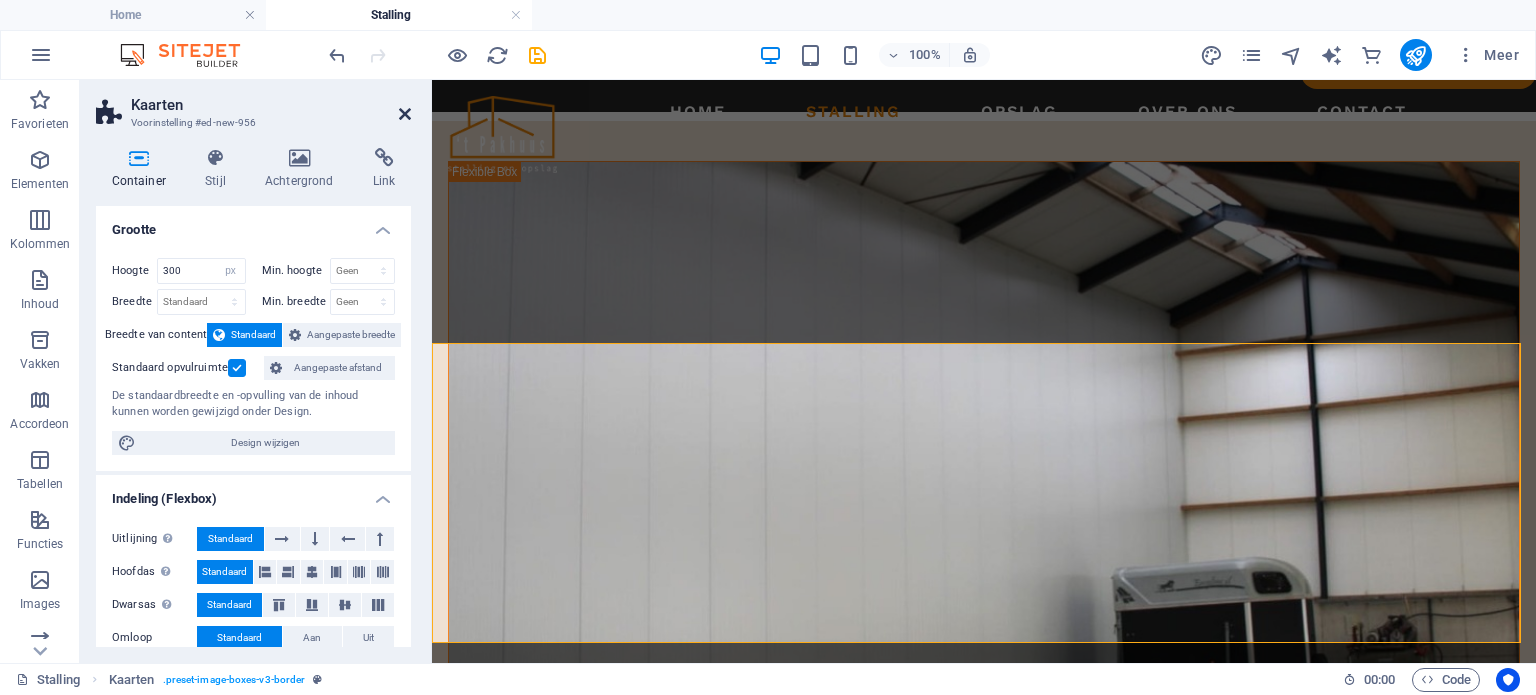 click at bounding box center (405, 114) 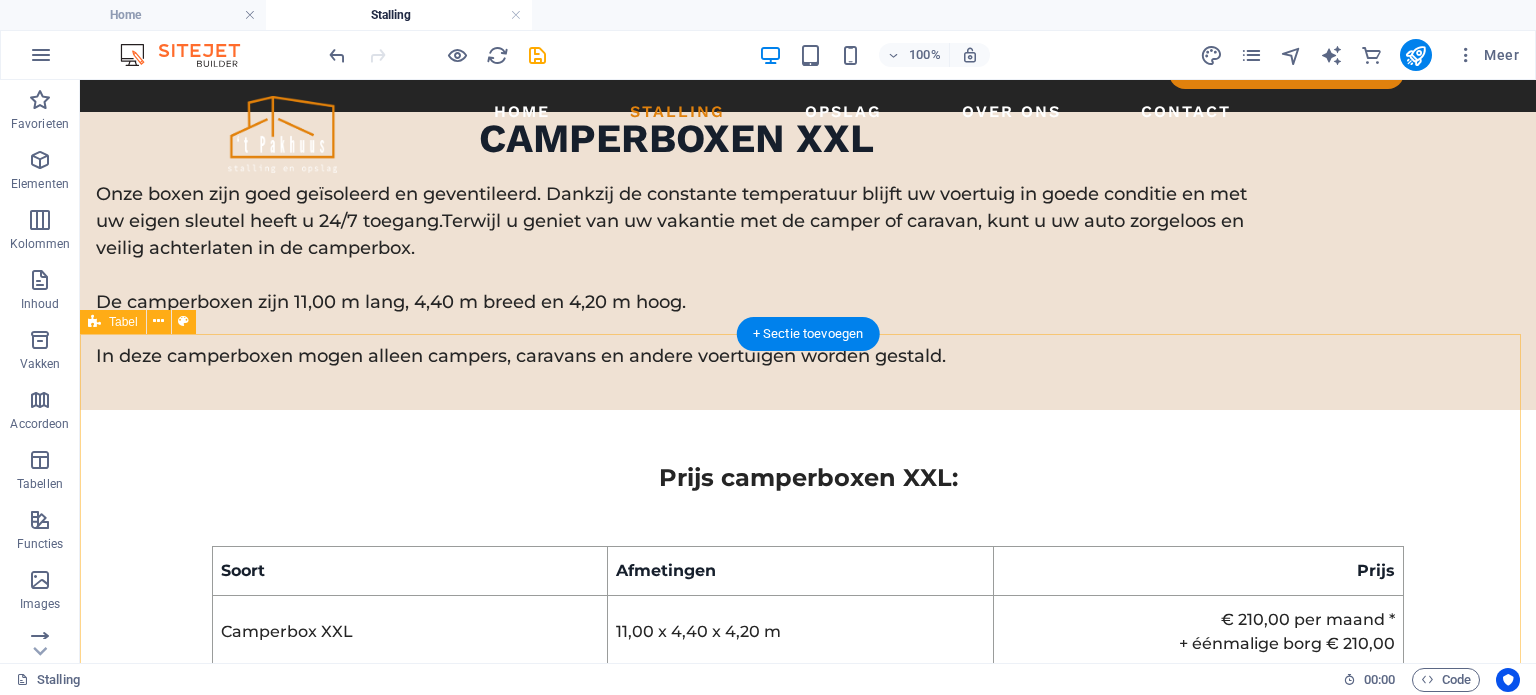 scroll, scrollTop: 1528, scrollLeft: 0, axis: vertical 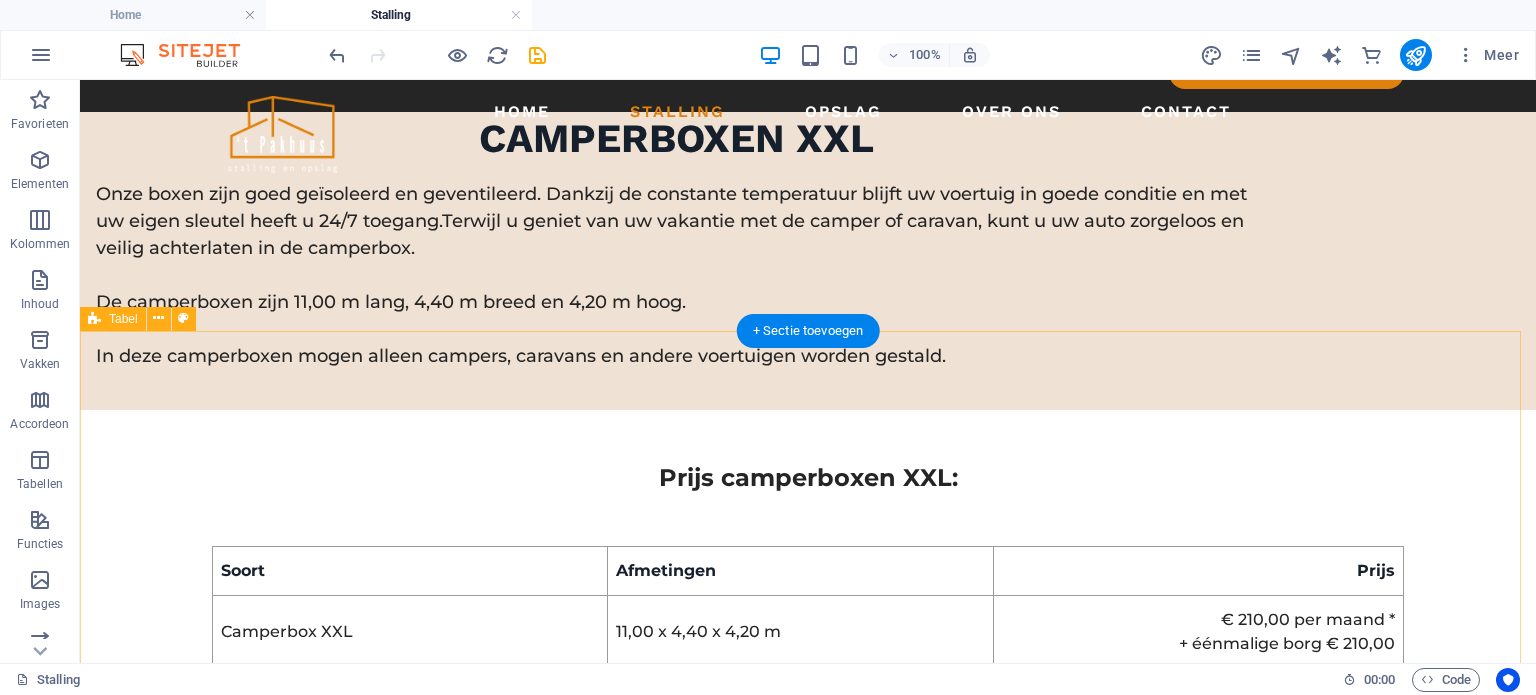 click on "Soort Prijs Caravans en boten  € 31,50 per m 2 /jaar * Campers en vouwwagens € 40,90 per m 2 /jaar * Auto's en aanhangers € 50,00 per m 2 /jaar * * Plaats voor voertuig of object kan minimaal voor één jaar gehuurd worden." at bounding box center [808, 2225] 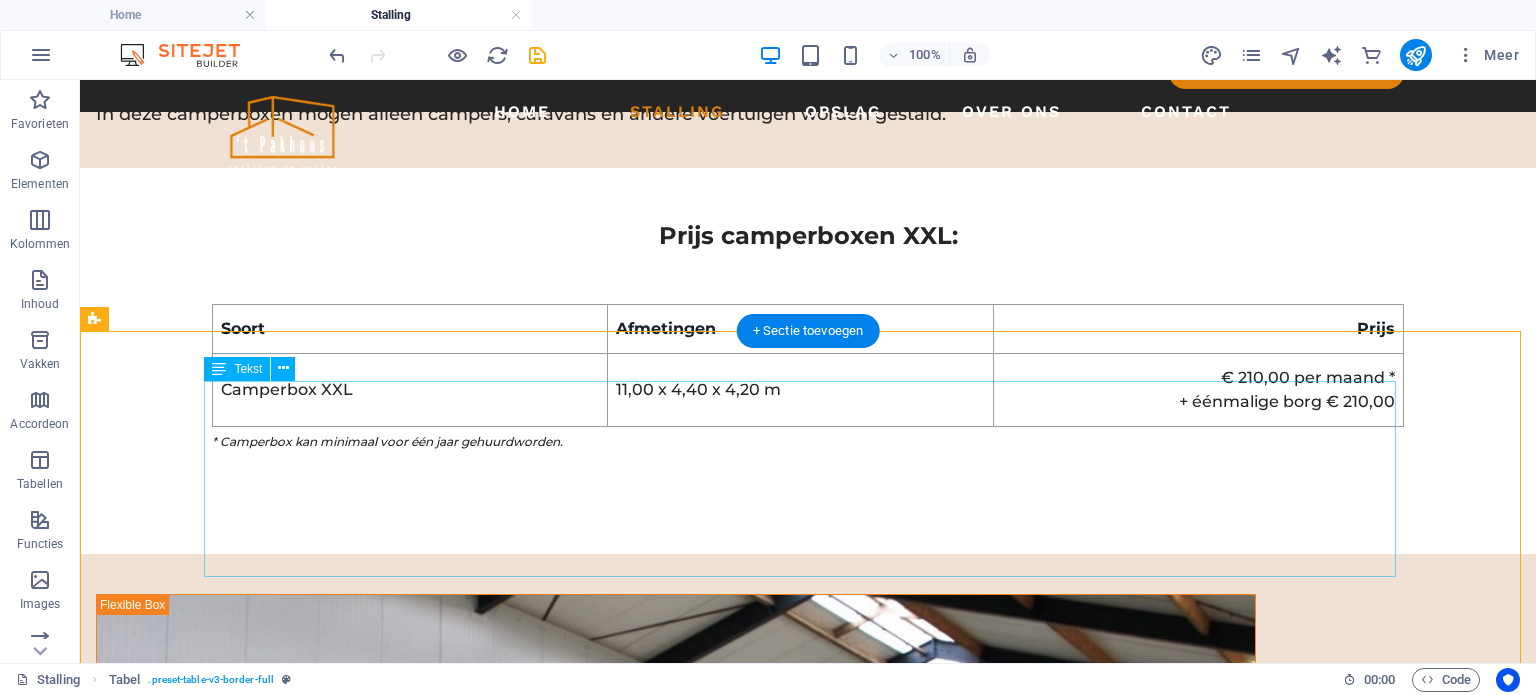 scroll, scrollTop: 1781, scrollLeft: 0, axis: vertical 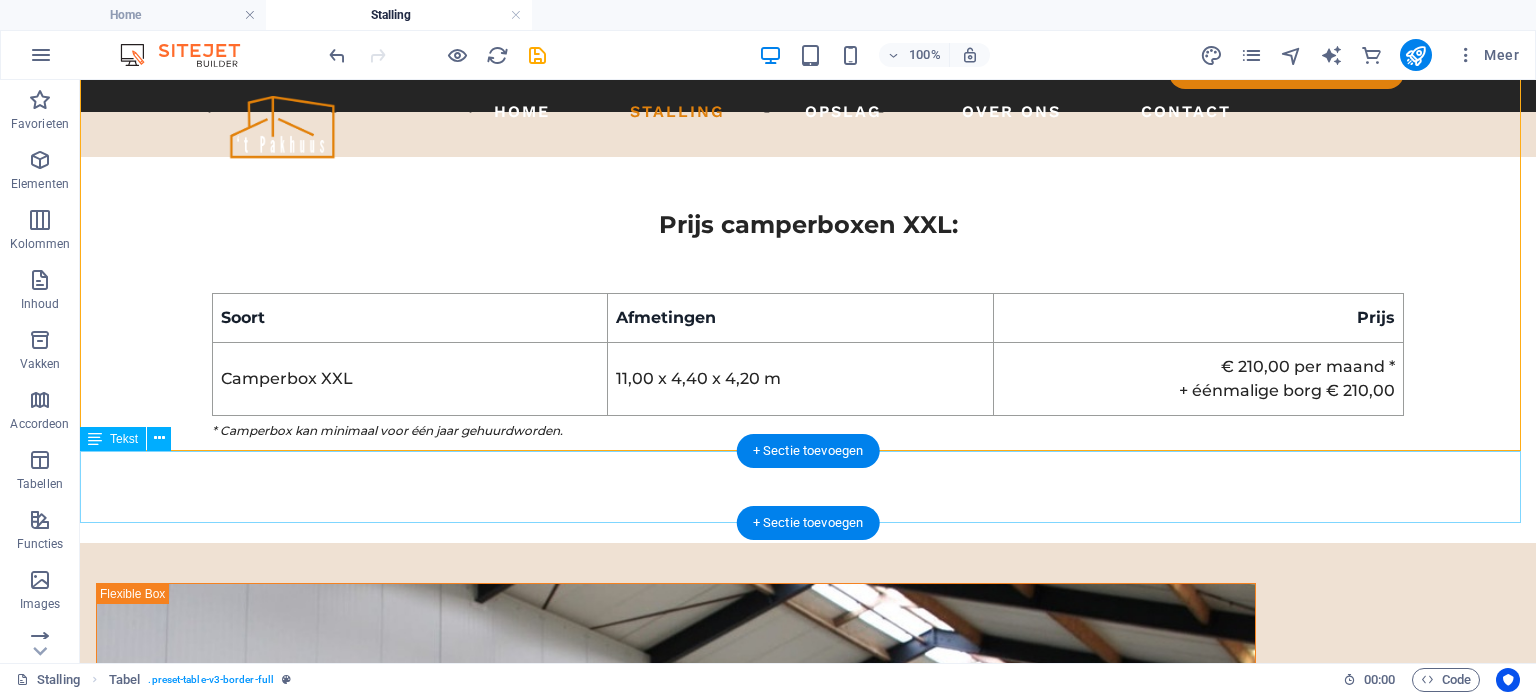 click on "Naast camperbox stalling of reguliere stalling  kunt u ook gratis gebruik  maken van de volgende services:" at bounding box center [808, 2195] 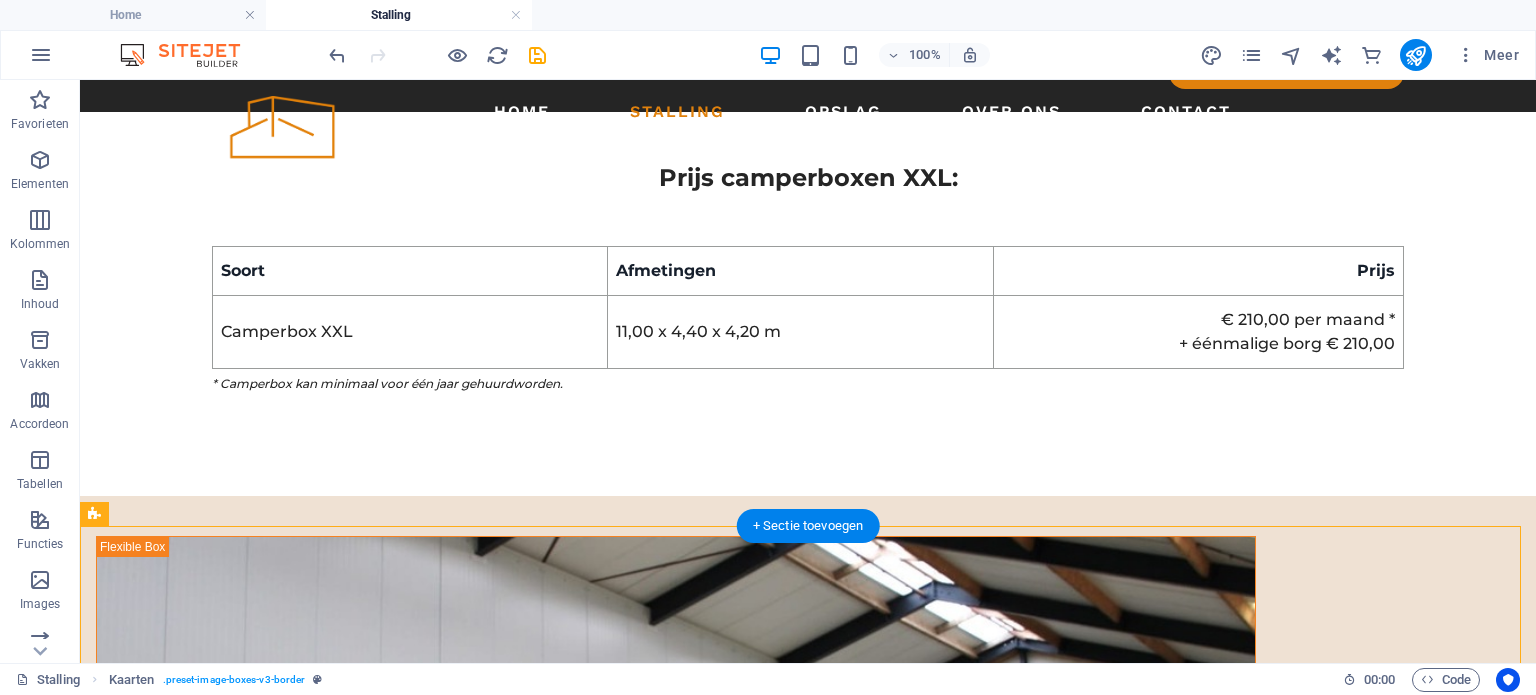 scroll, scrollTop: 1832, scrollLeft: 0, axis: vertical 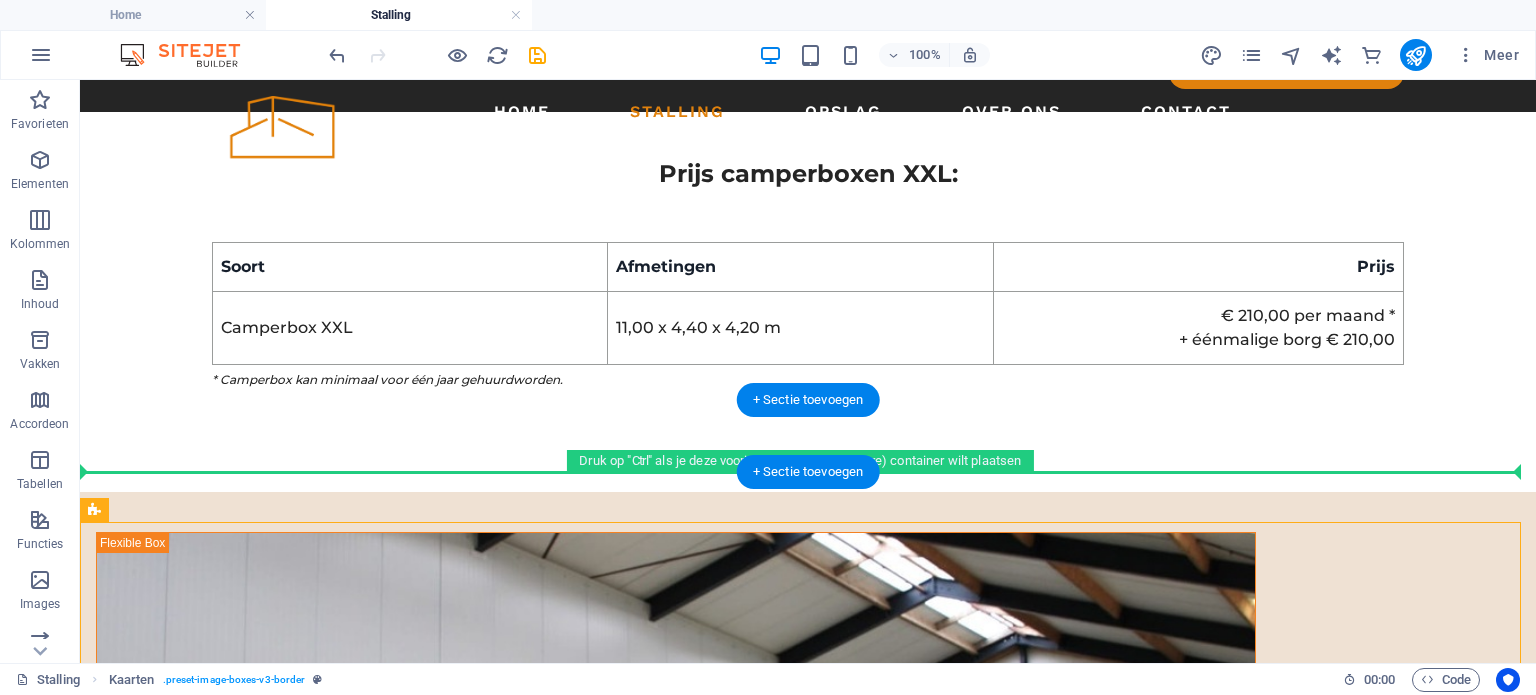drag, startPoint x: 188, startPoint y: 643, endPoint x: 136, endPoint y: 459, distance: 191.2067 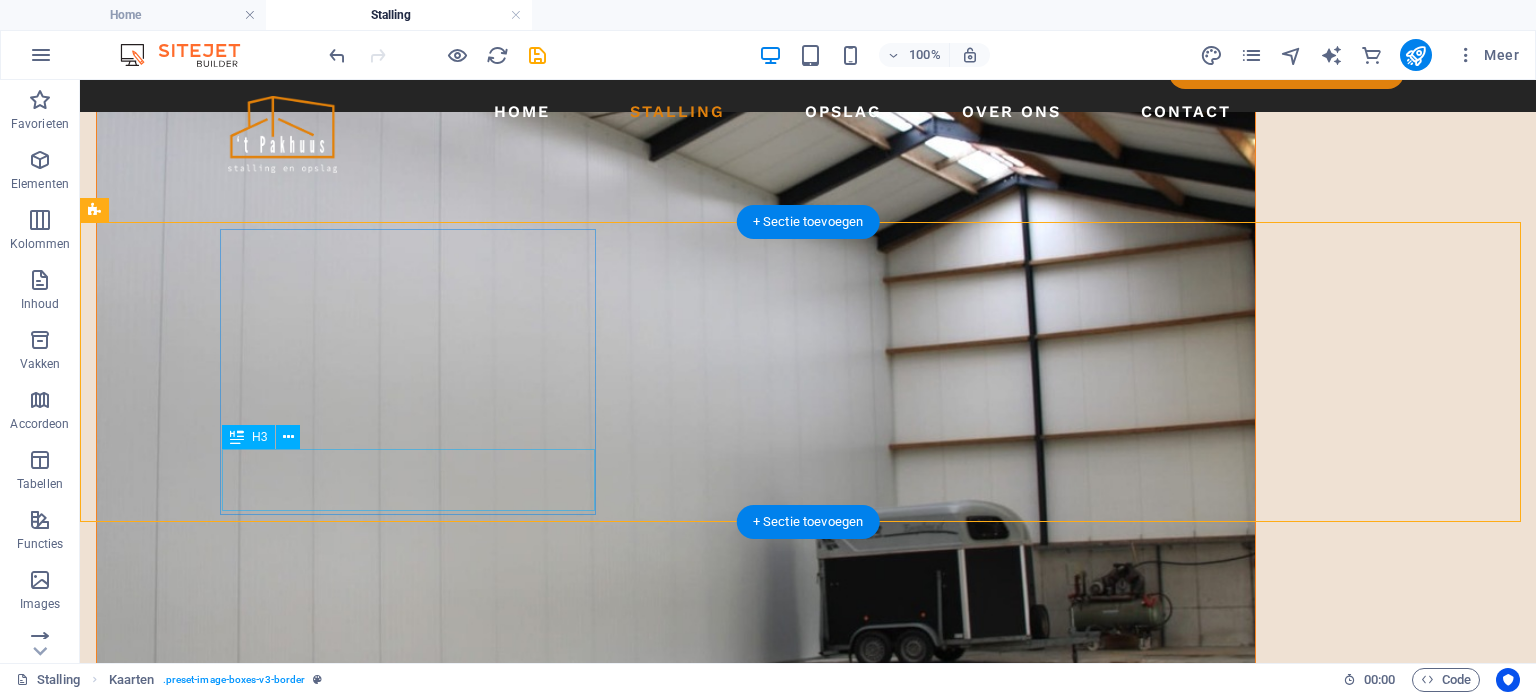 scroll, scrollTop: 2340, scrollLeft: 0, axis: vertical 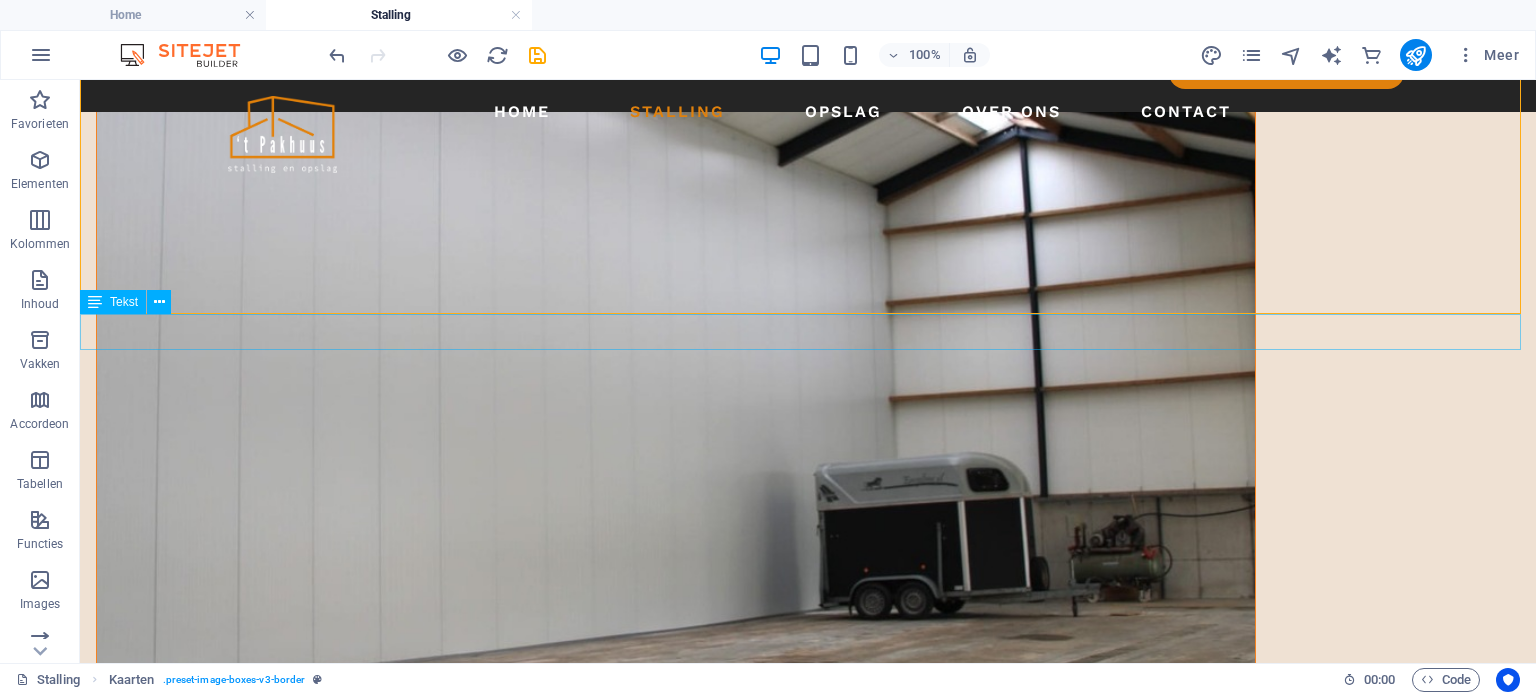 click on "Foto's:" at bounding box center (808, 2040) 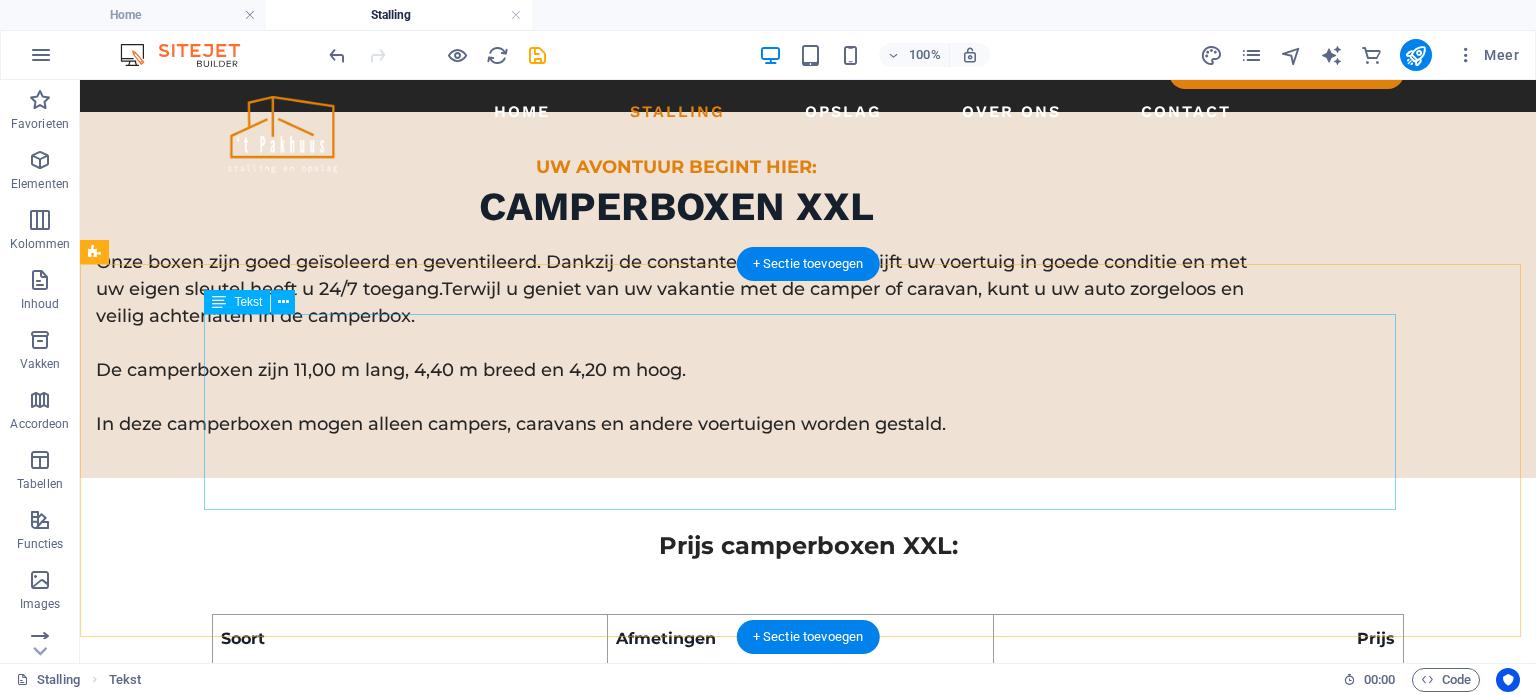 scroll, scrollTop: 1457, scrollLeft: 0, axis: vertical 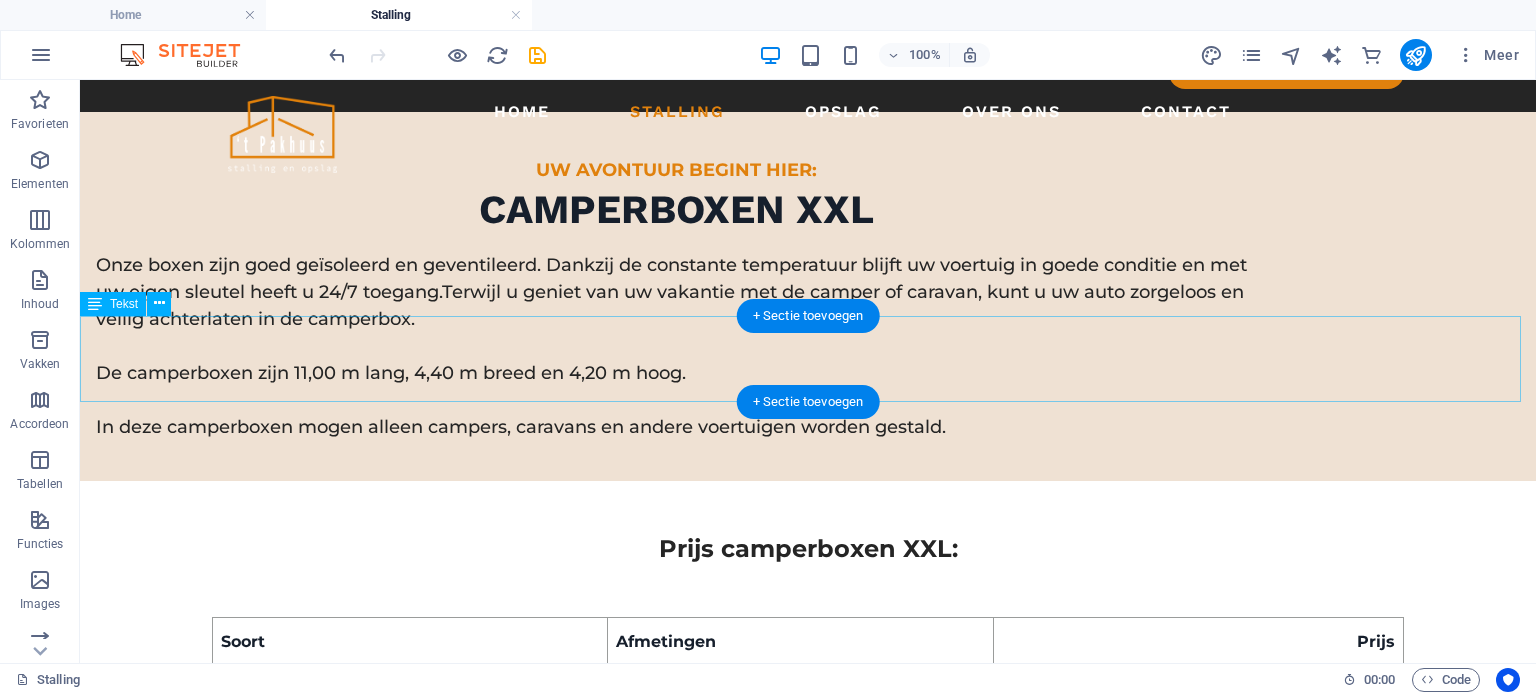 click on "Prijs reguliere stalling:" at bounding box center (808, 2066) 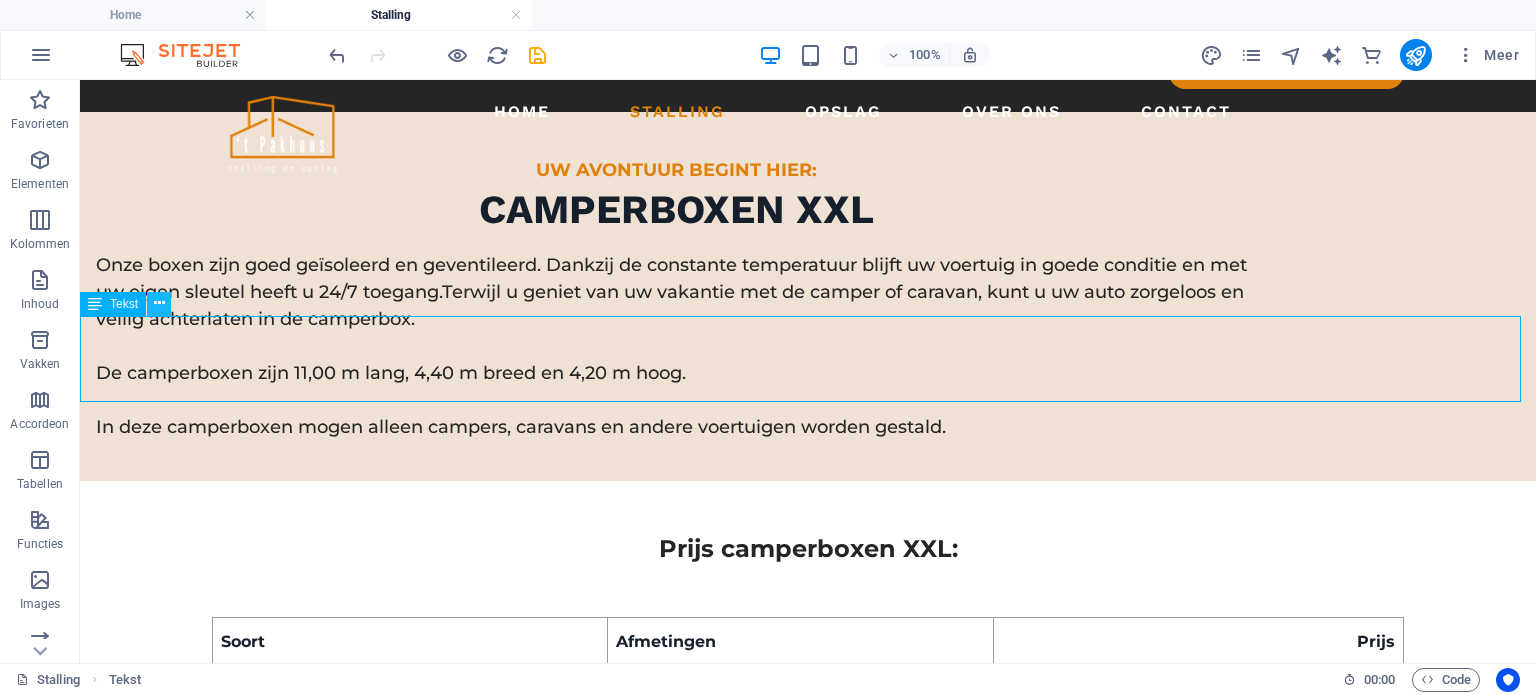 click at bounding box center (159, 303) 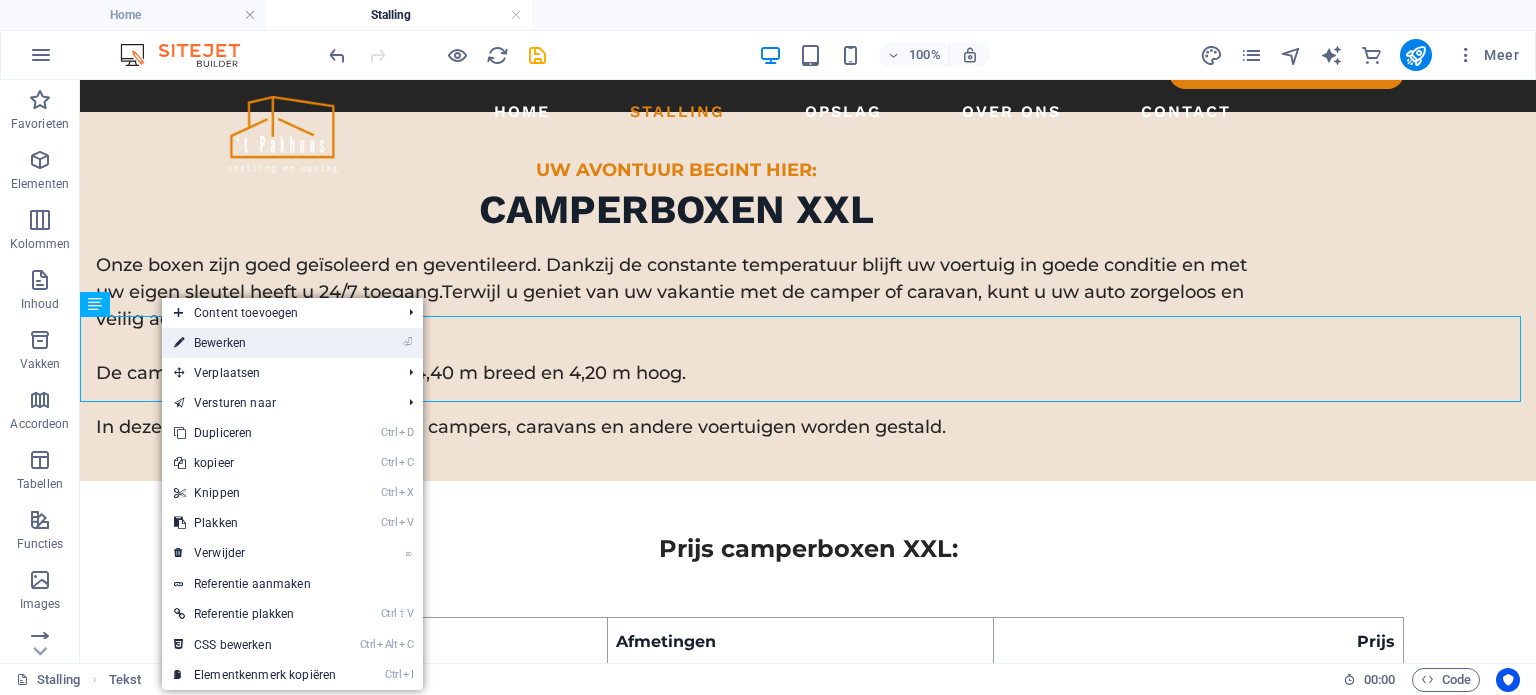 click on "⏎  Bewerken" at bounding box center (255, 343) 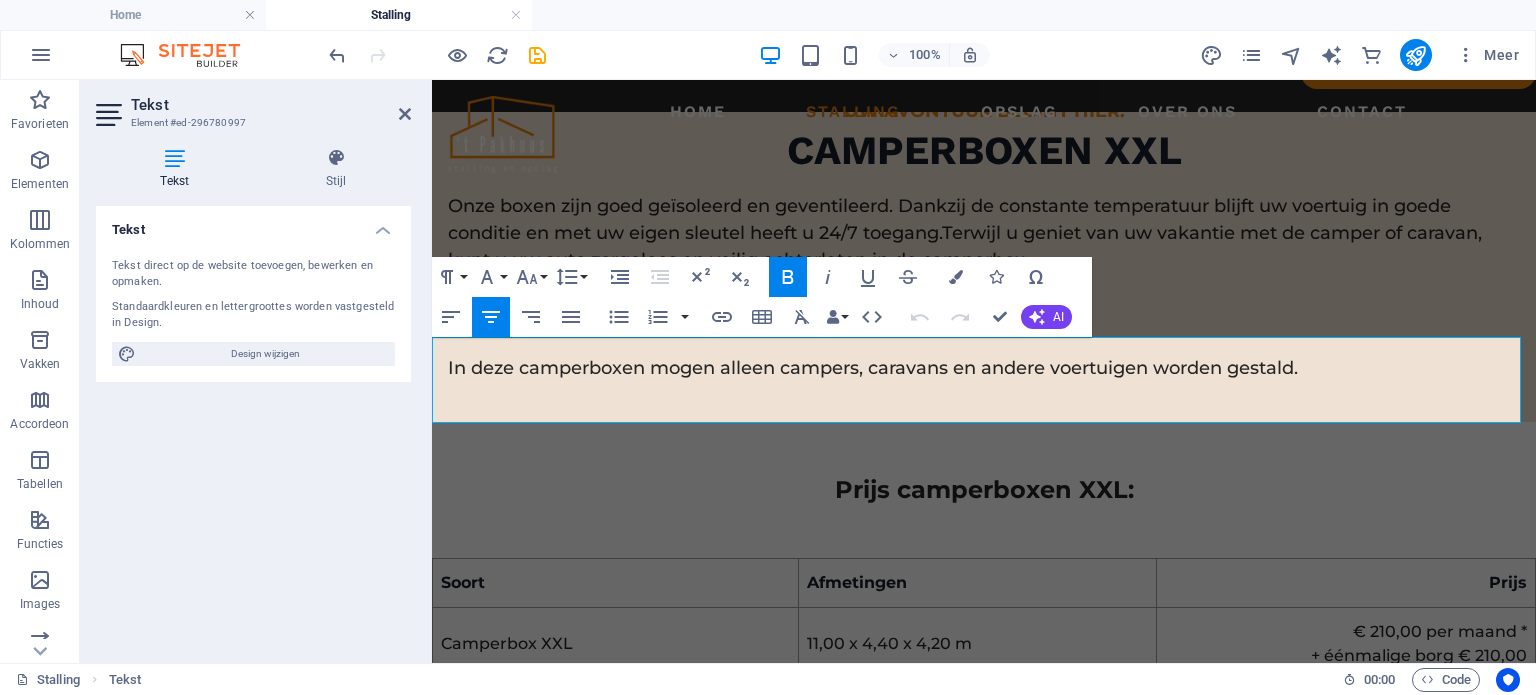scroll, scrollTop: 1569, scrollLeft: 0, axis: vertical 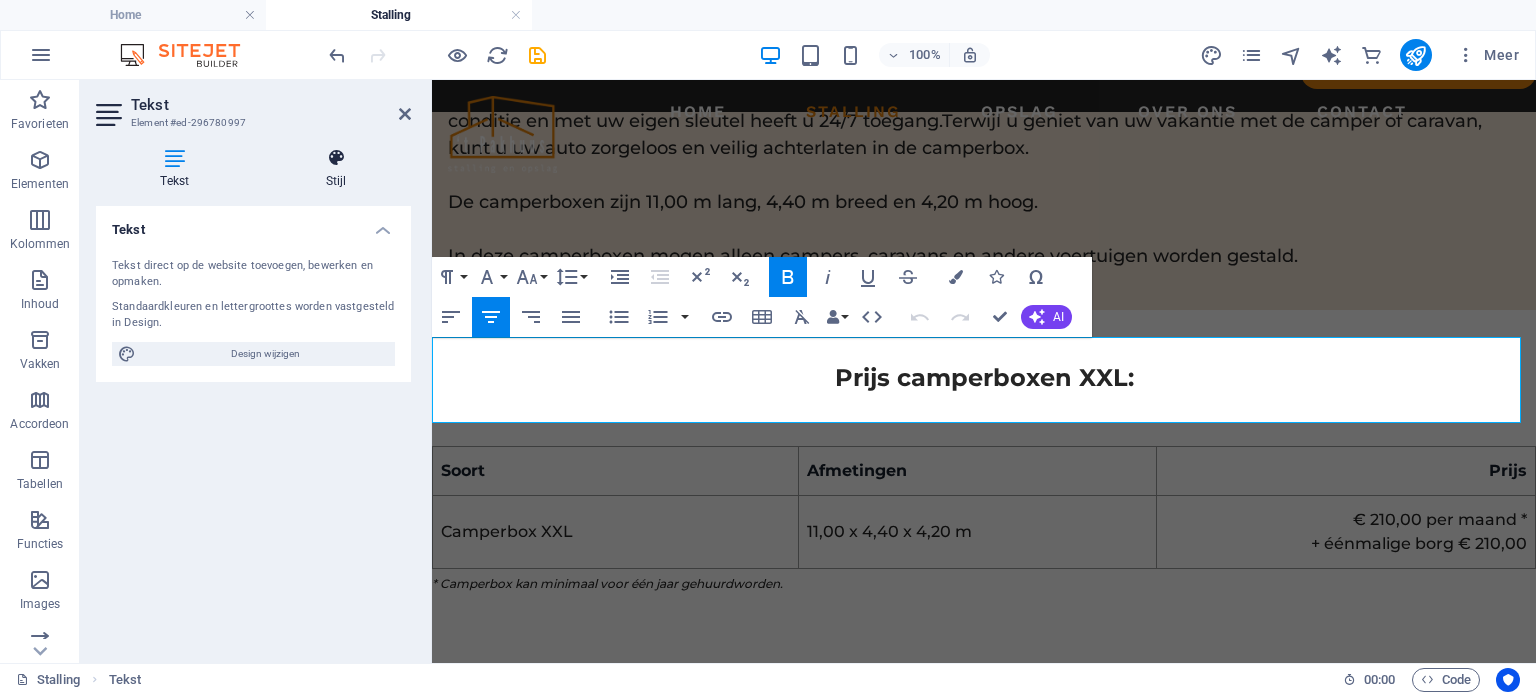 click on "Stijl" at bounding box center (337, 169) 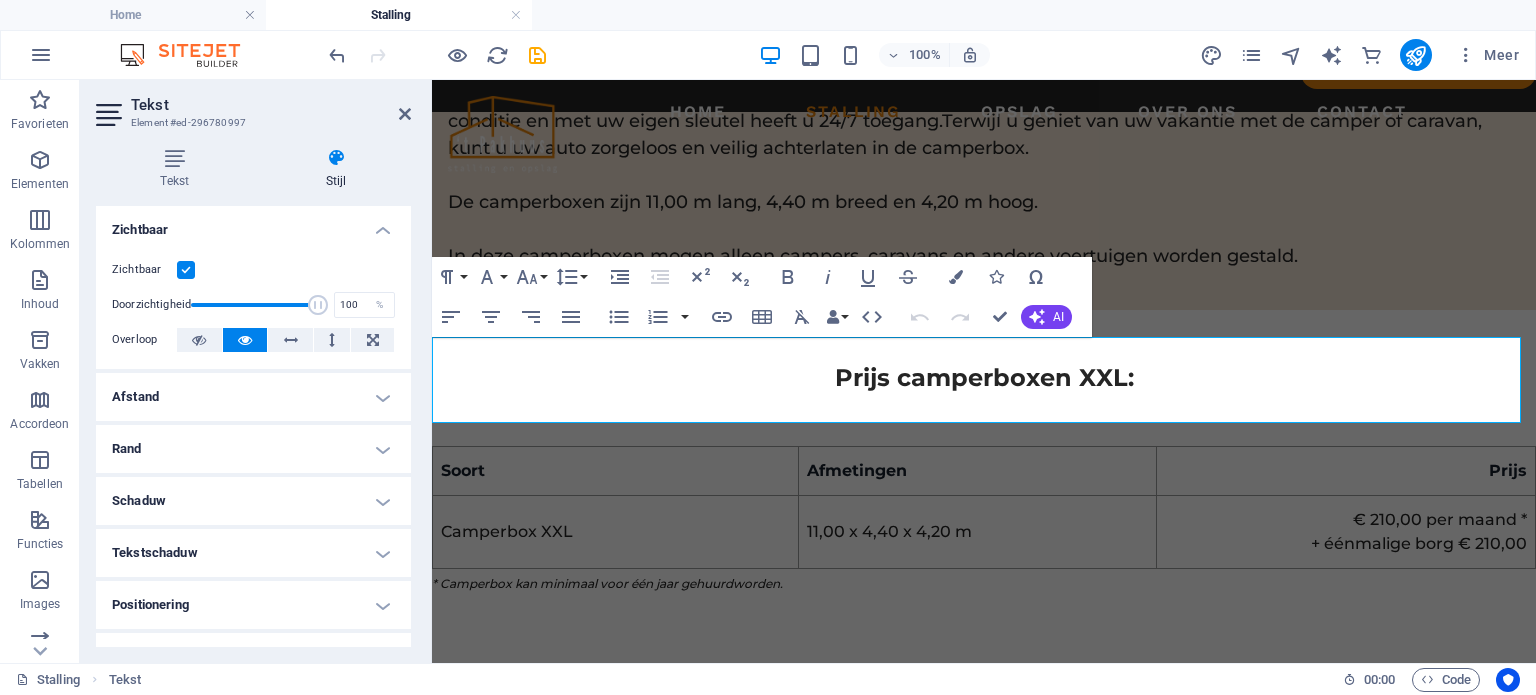 click on "Afstand" at bounding box center [253, 397] 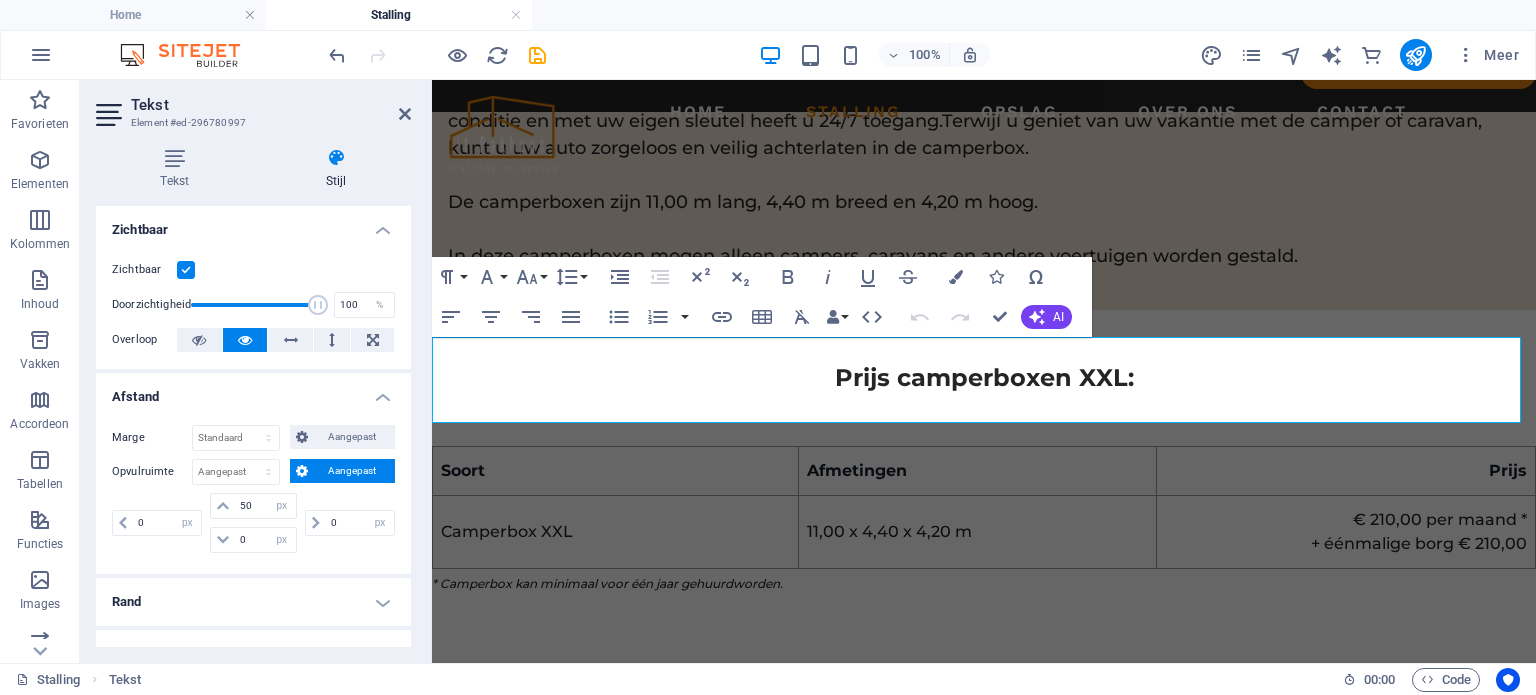 click on "Tekst" at bounding box center (271, 105) 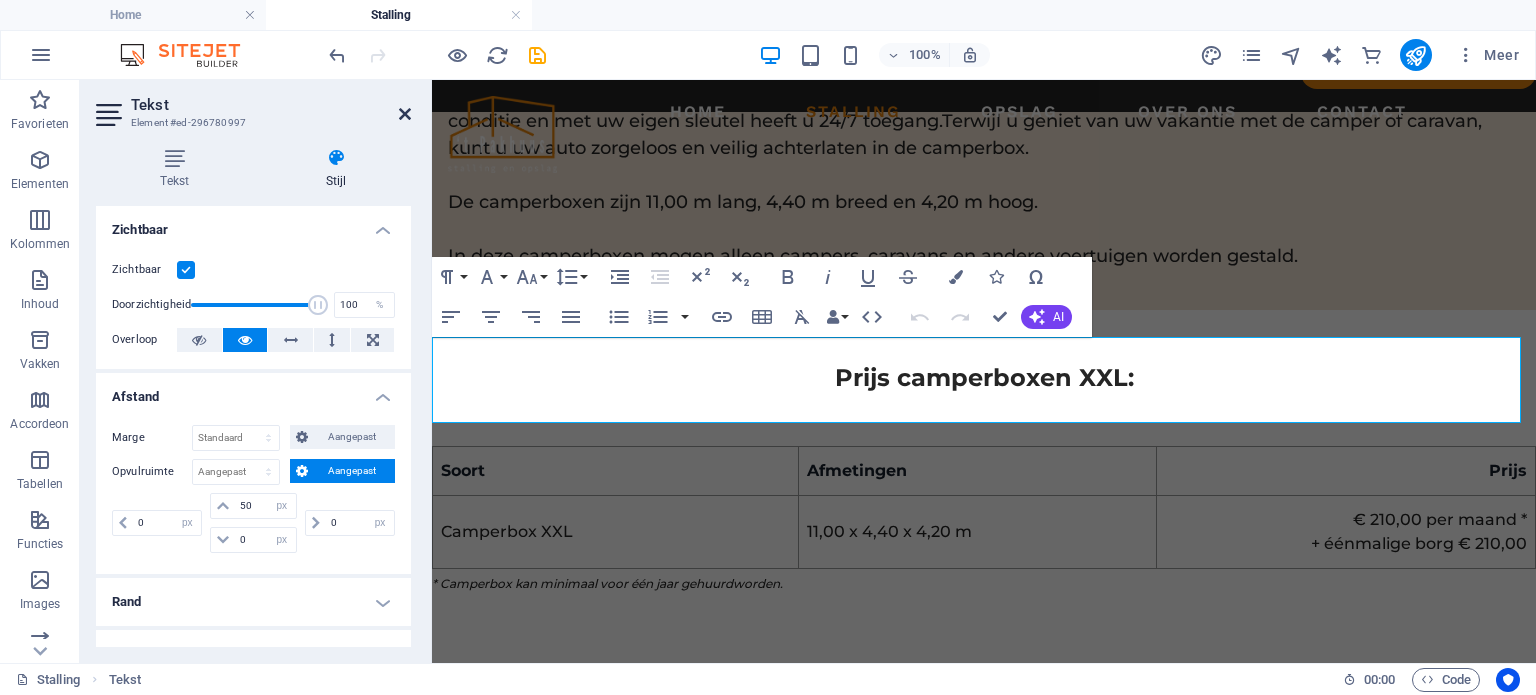 click at bounding box center (405, 114) 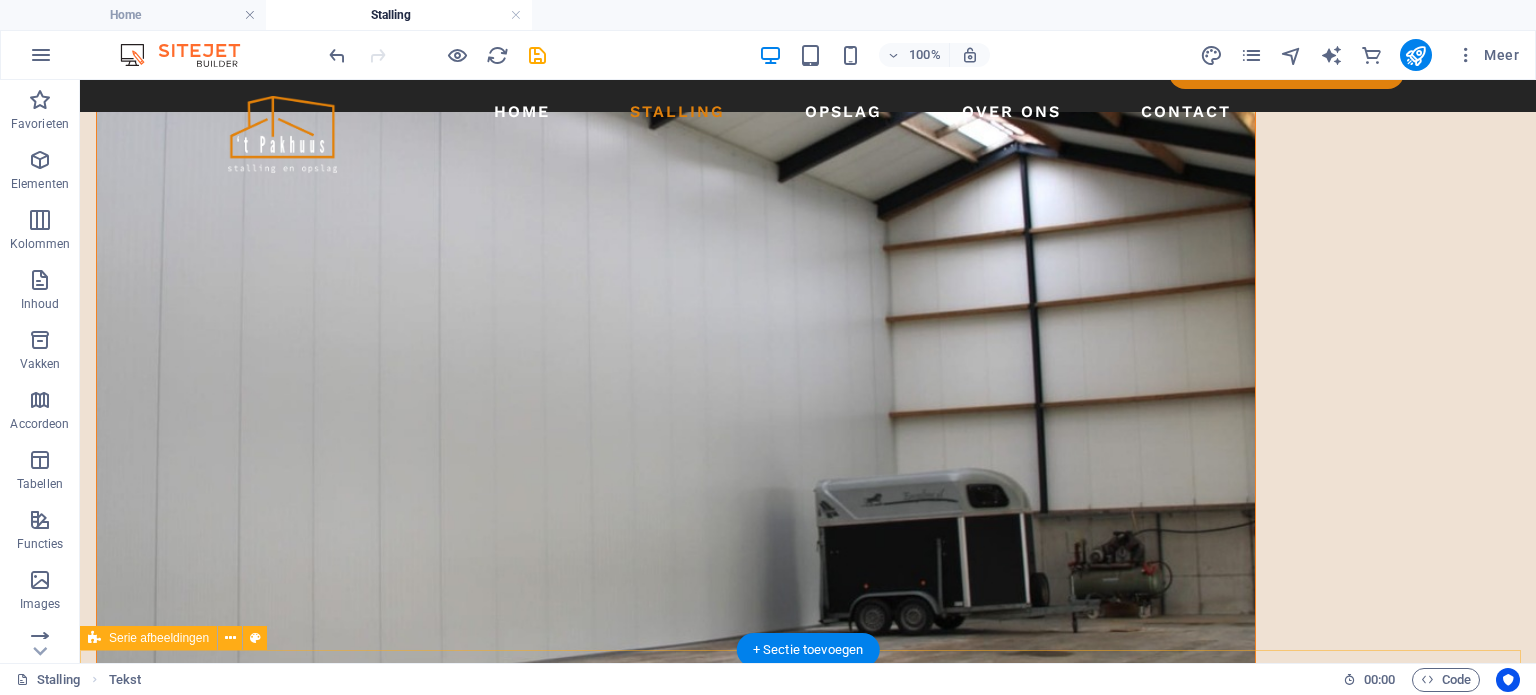 scroll, scrollTop: 2328, scrollLeft: 0, axis: vertical 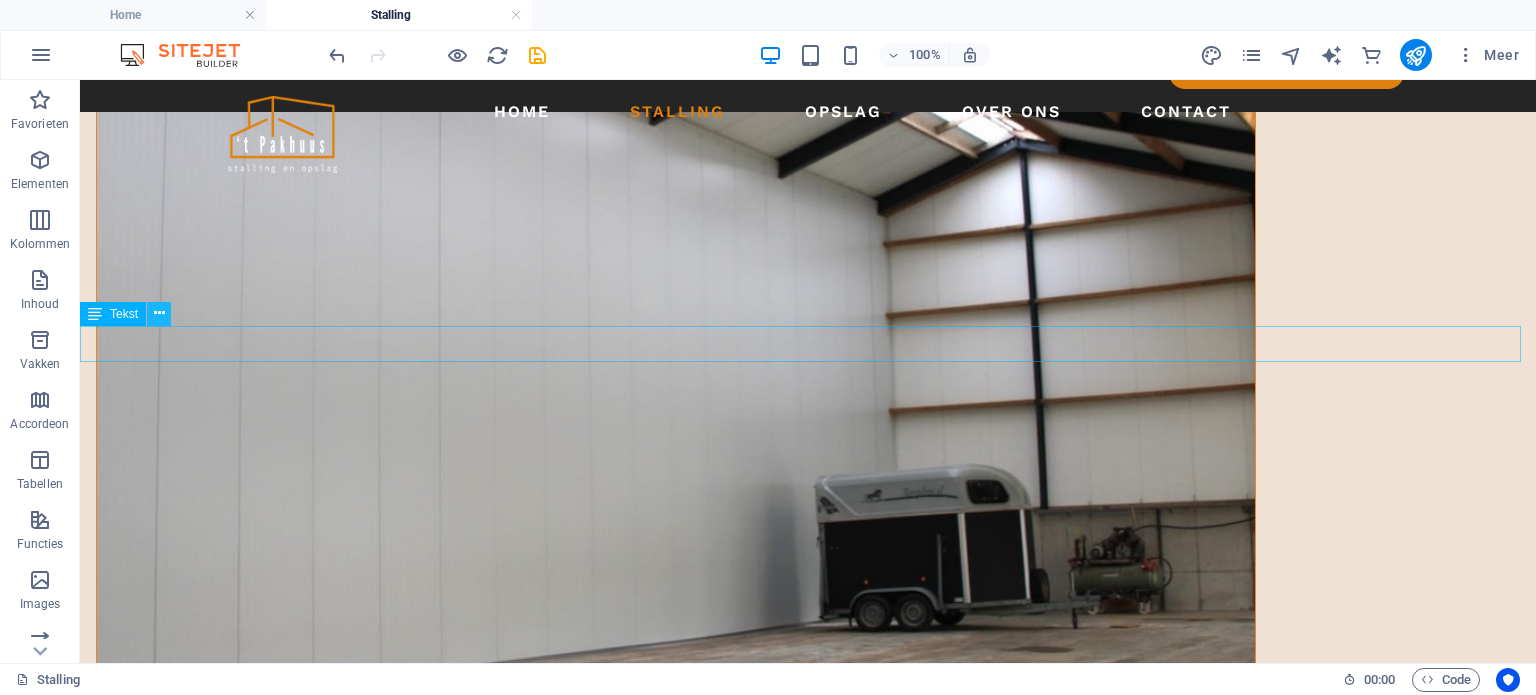 click at bounding box center [159, 313] 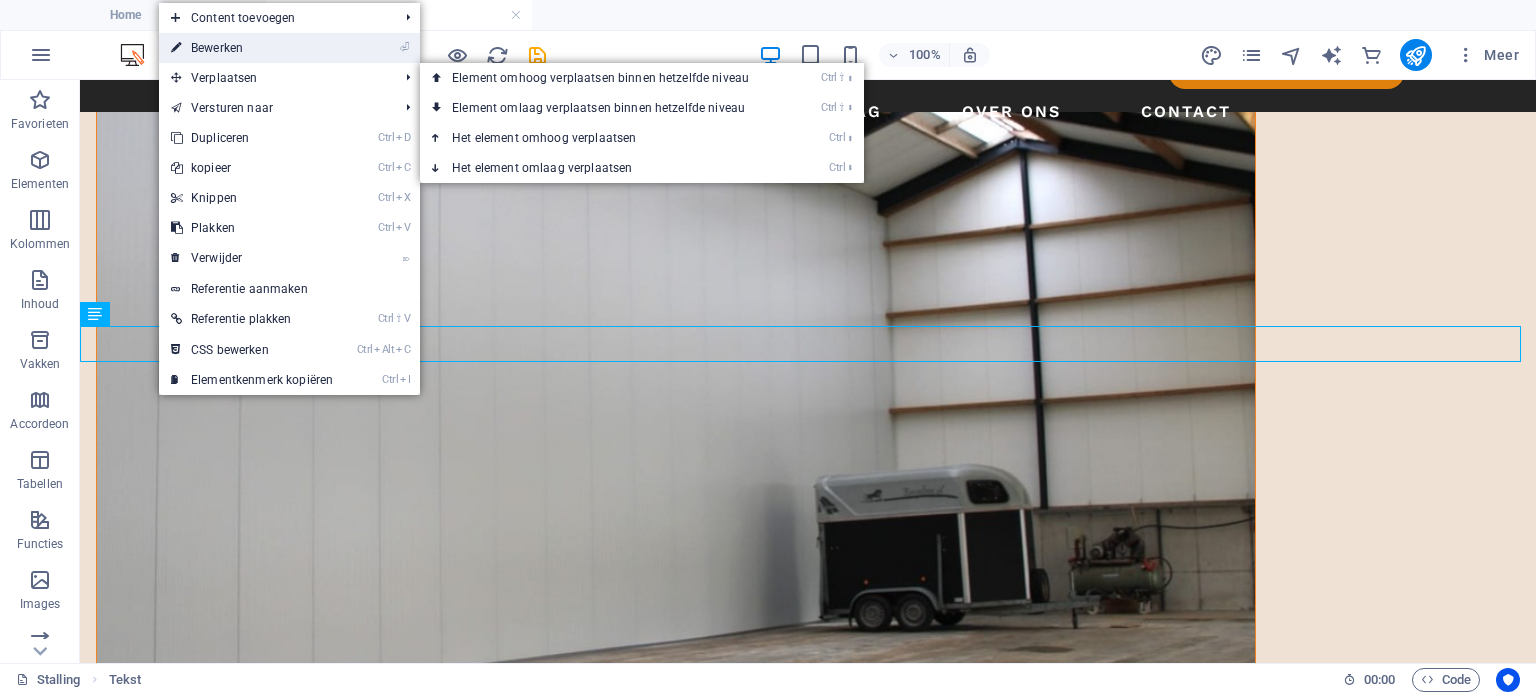 click on "⏎  Bewerken" at bounding box center [252, 48] 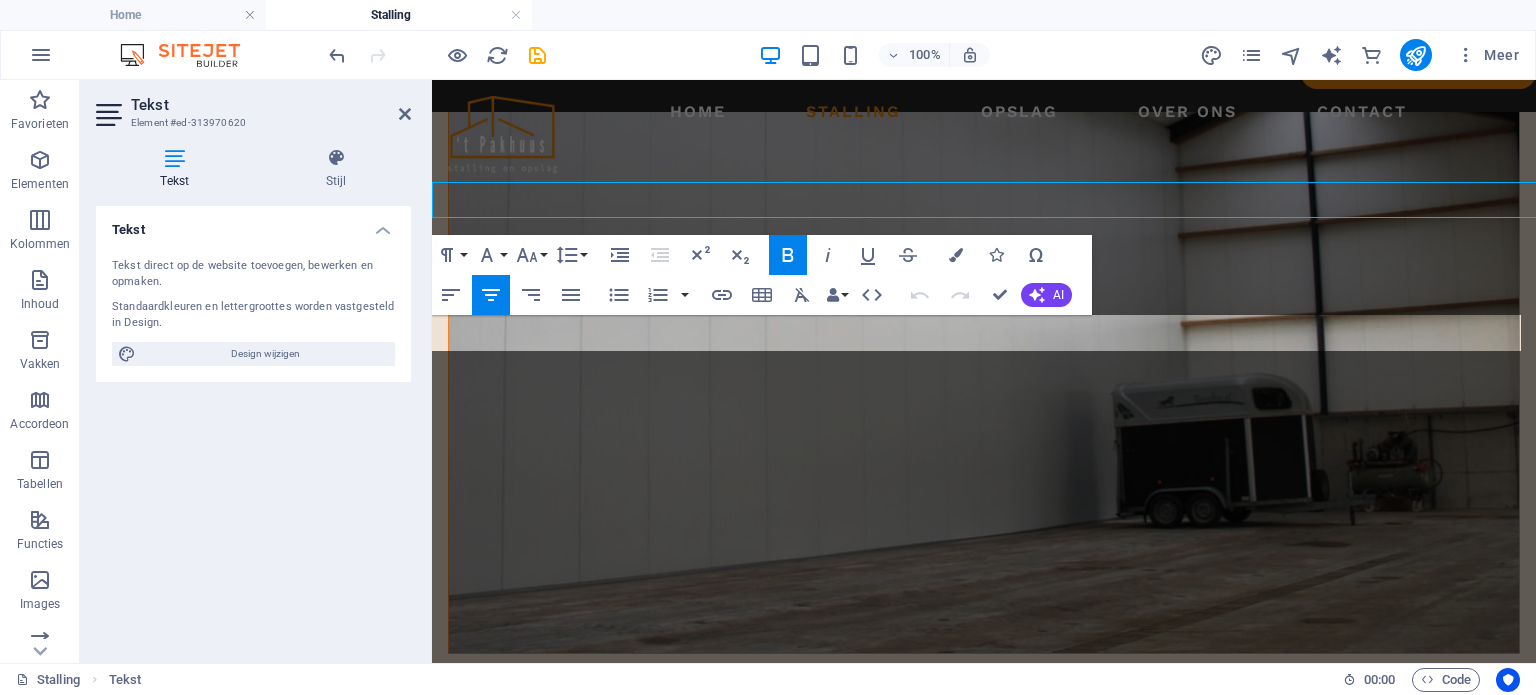 scroll, scrollTop: 2472, scrollLeft: 0, axis: vertical 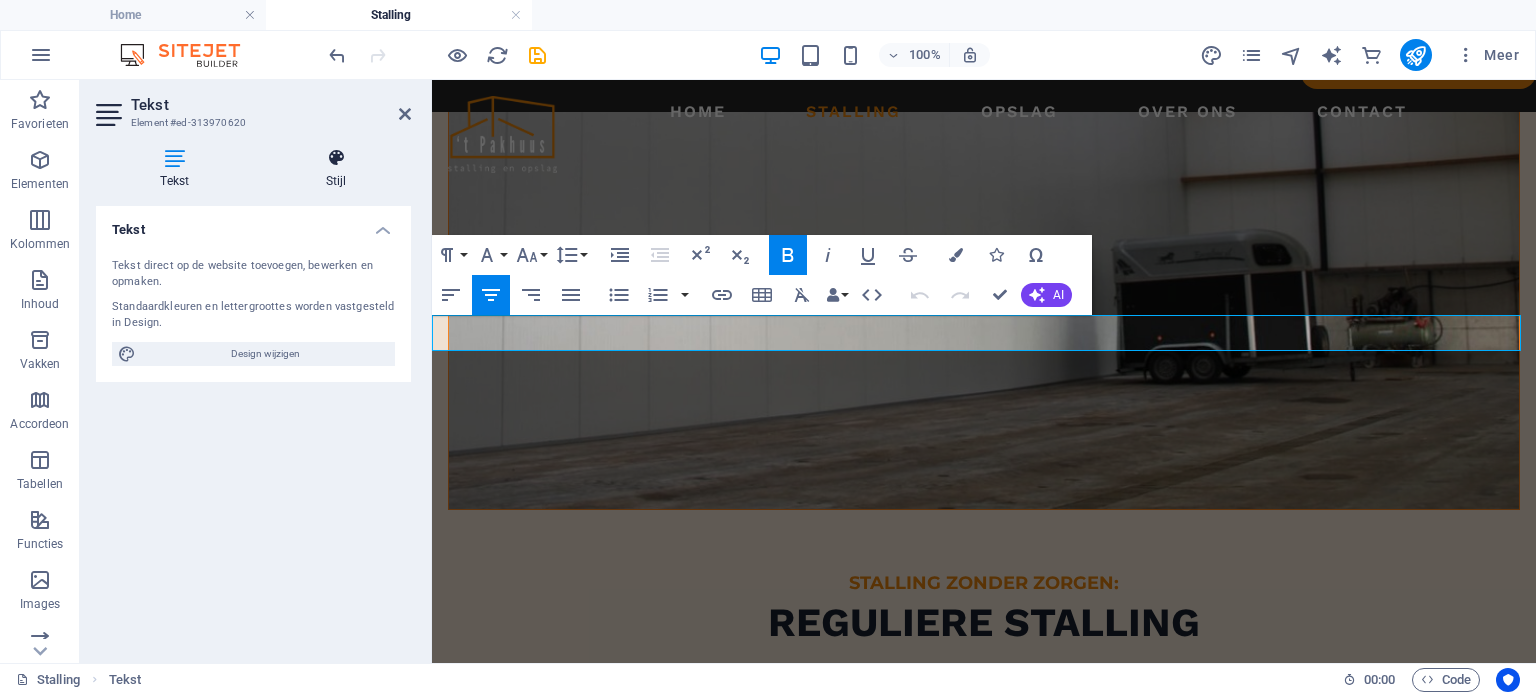 click at bounding box center [337, 158] 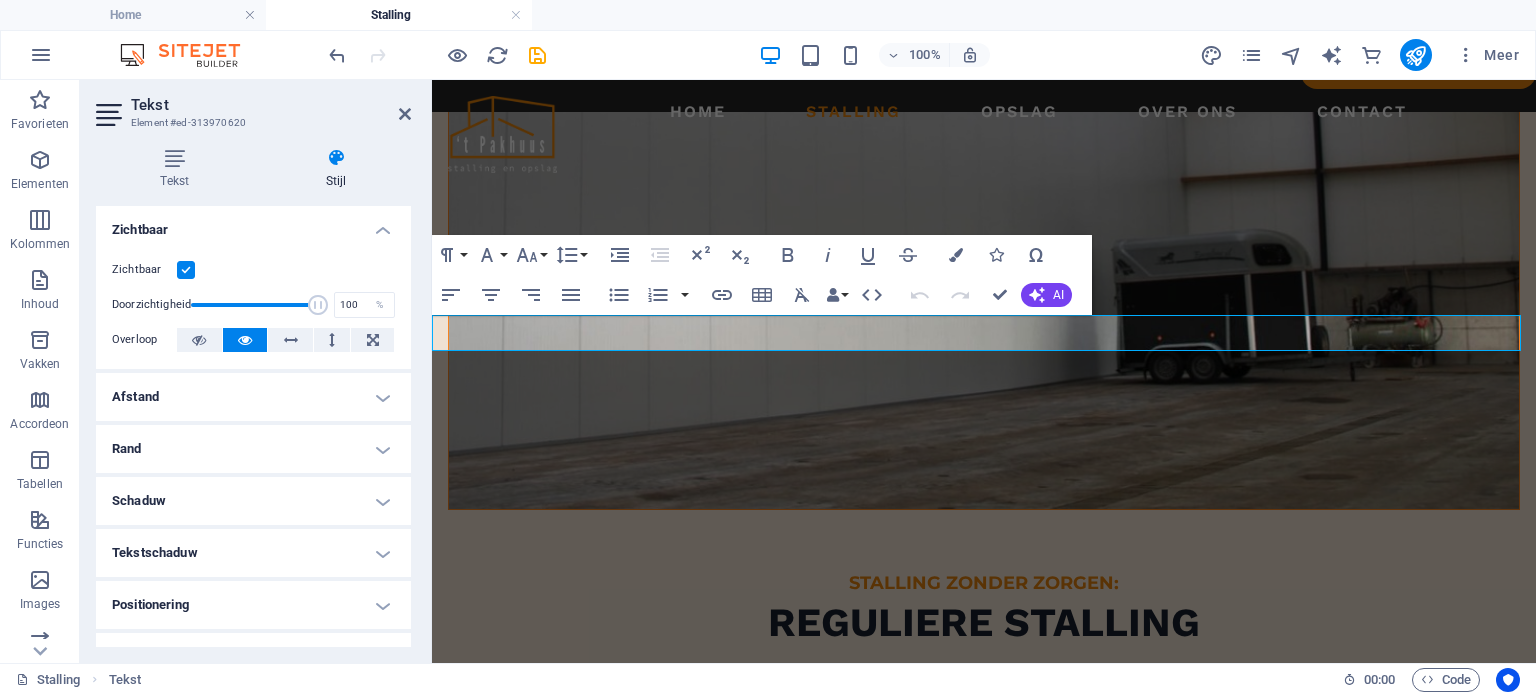 click on "Afstand" at bounding box center (253, 397) 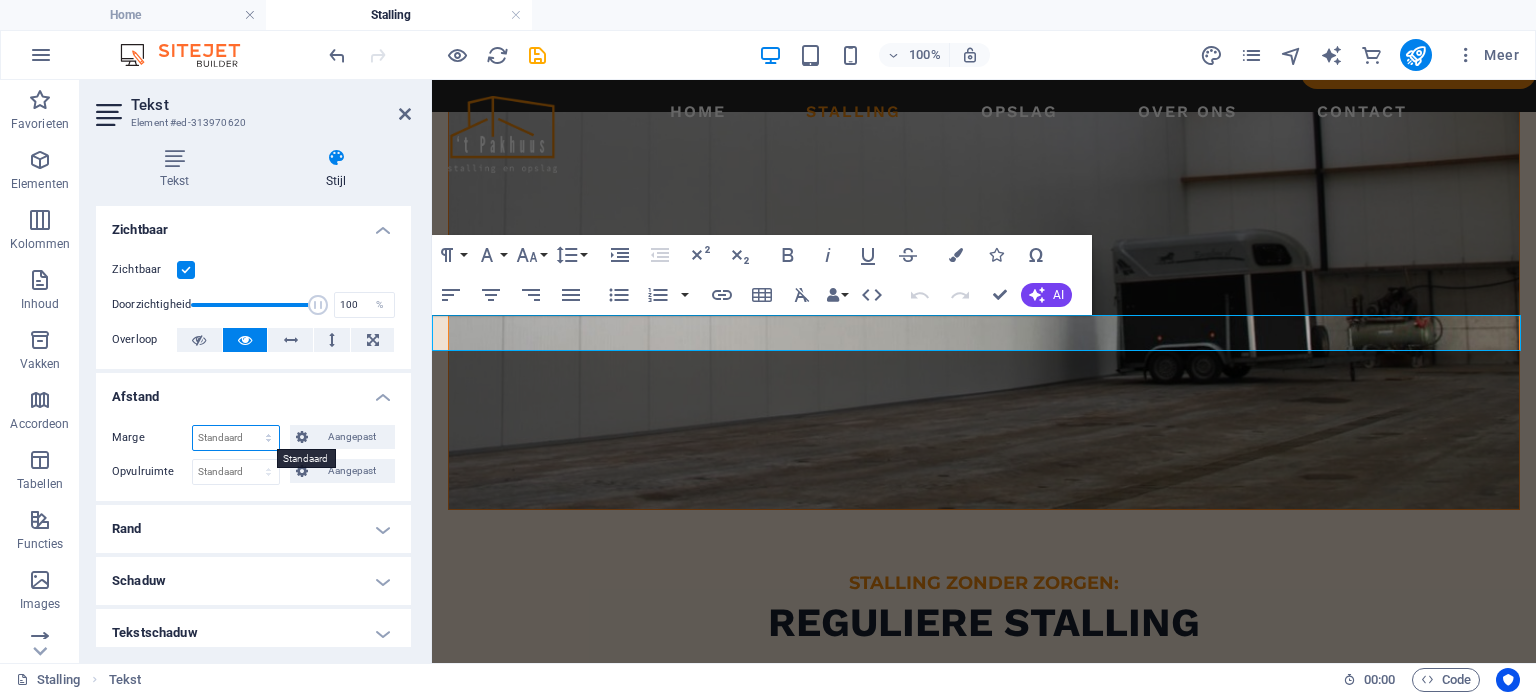 click on "Standaard auto px % rem vw vh Aangepast" at bounding box center (236, 438) 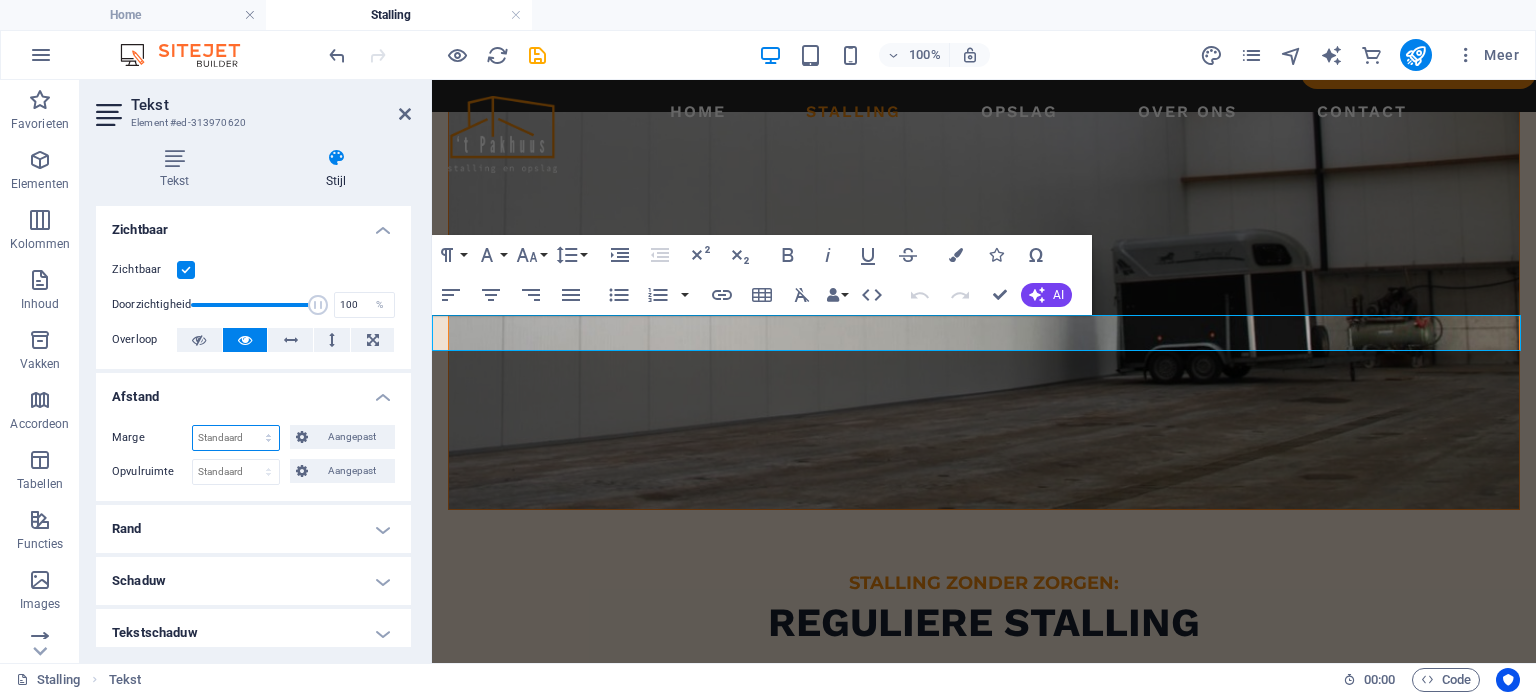 select on "px" 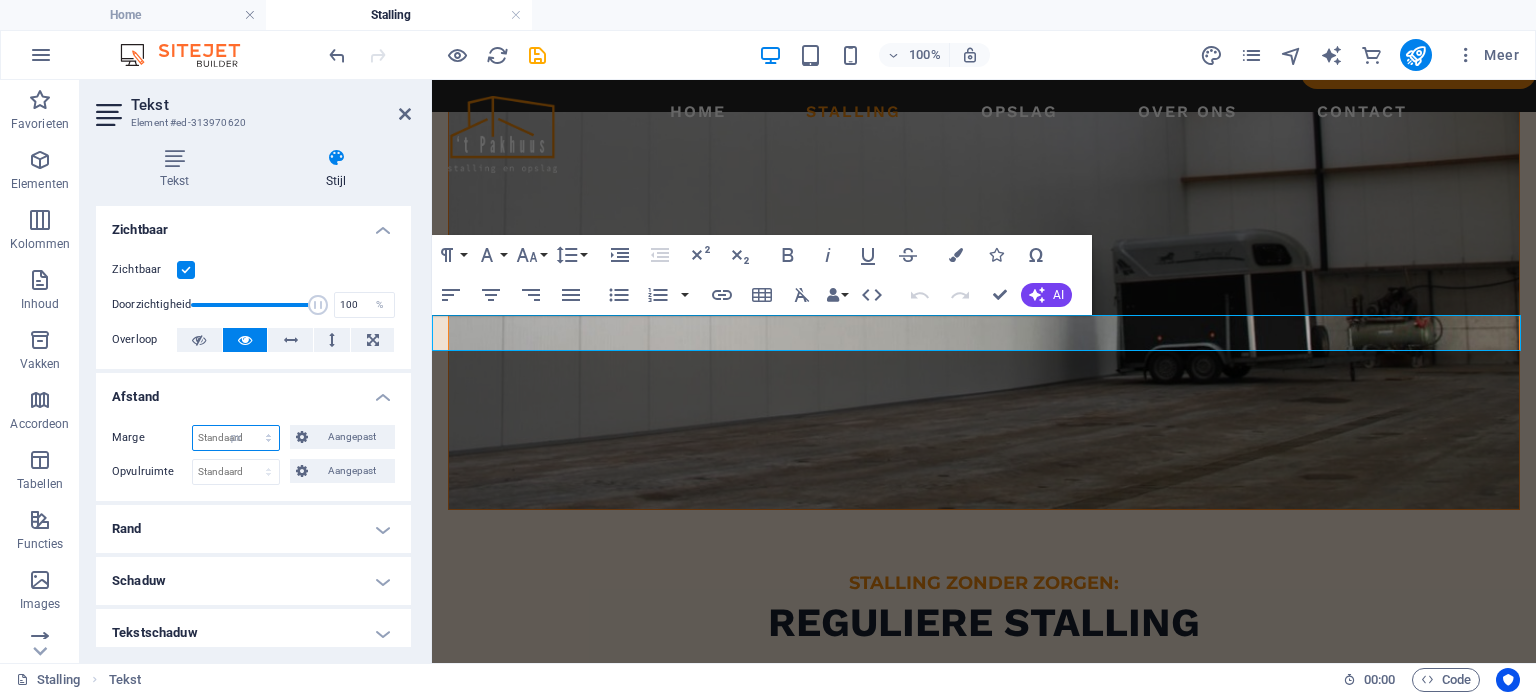 click on "Standaard auto px % rem vw vh Aangepast" at bounding box center (236, 438) 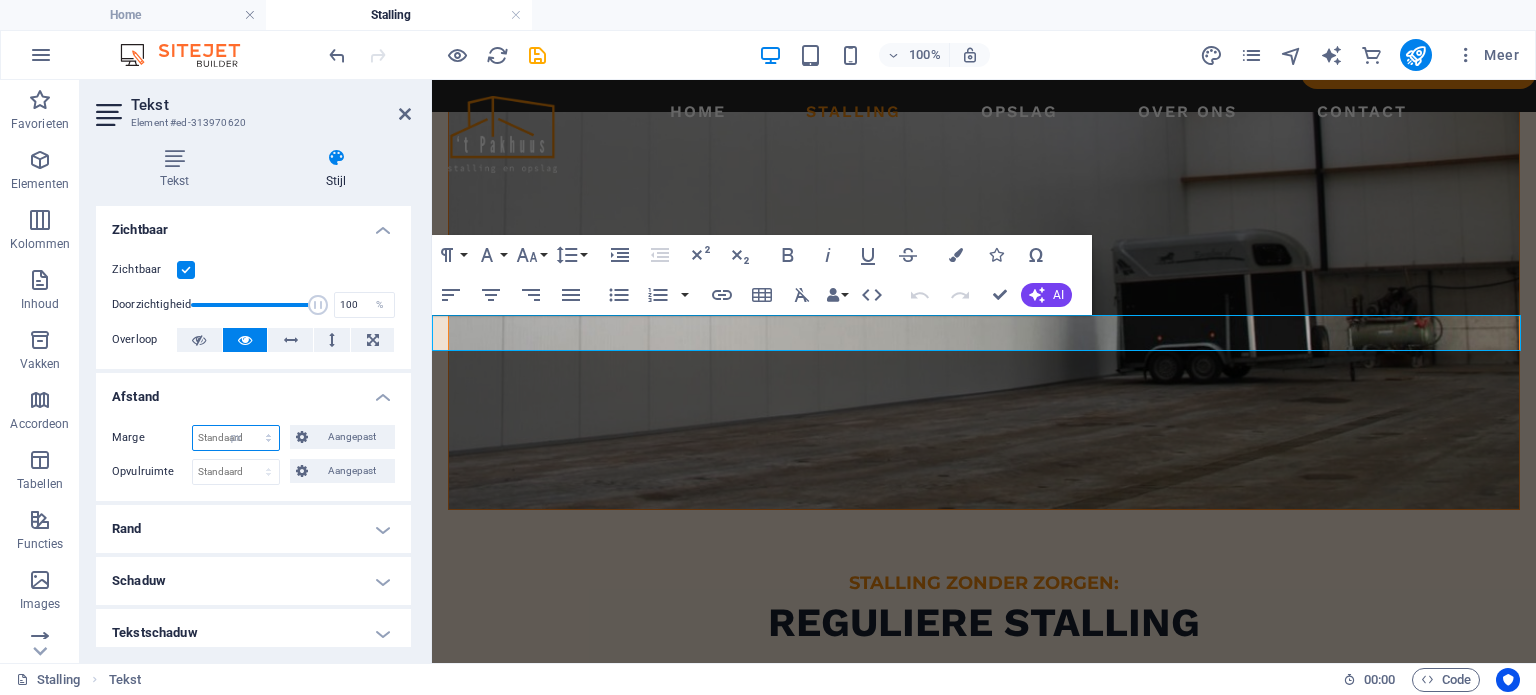 type on "0" 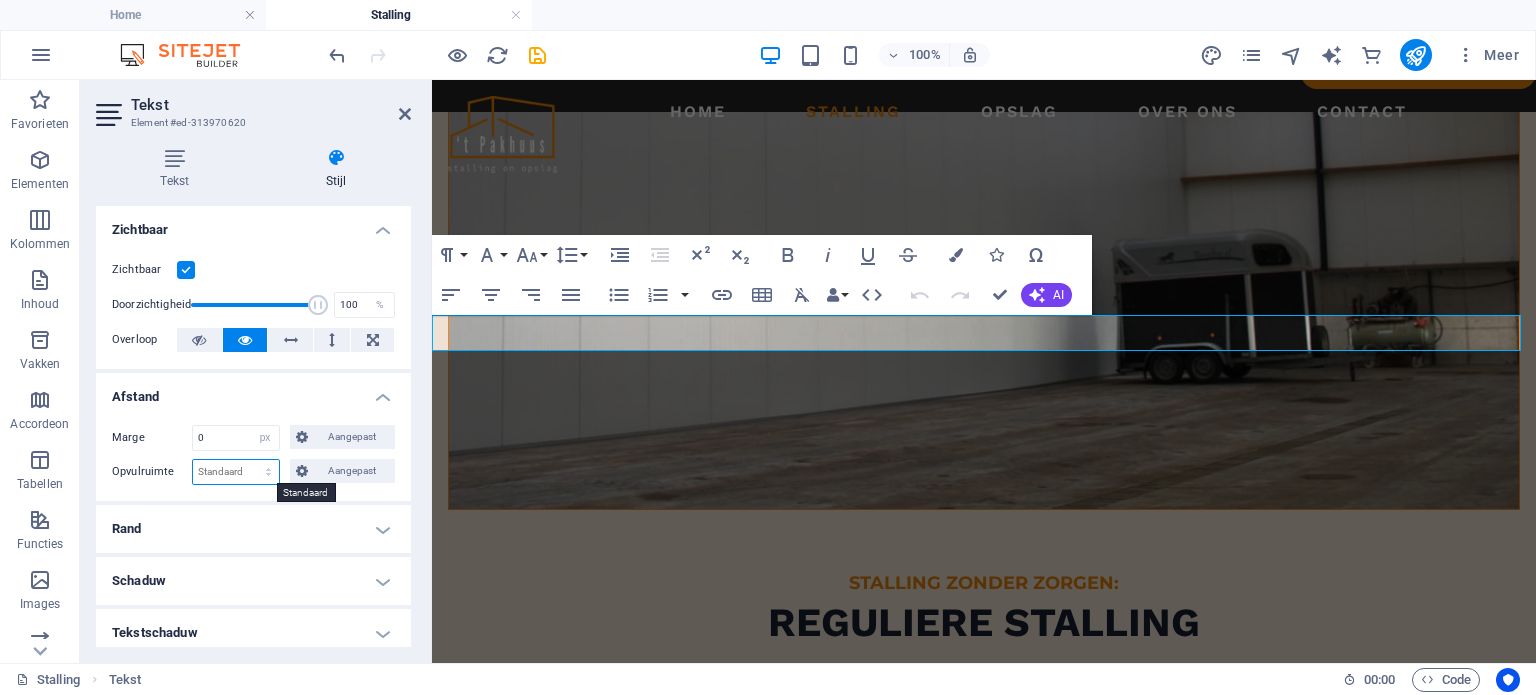 click on "Standaard px rem % vh vw Aangepast" at bounding box center [236, 472] 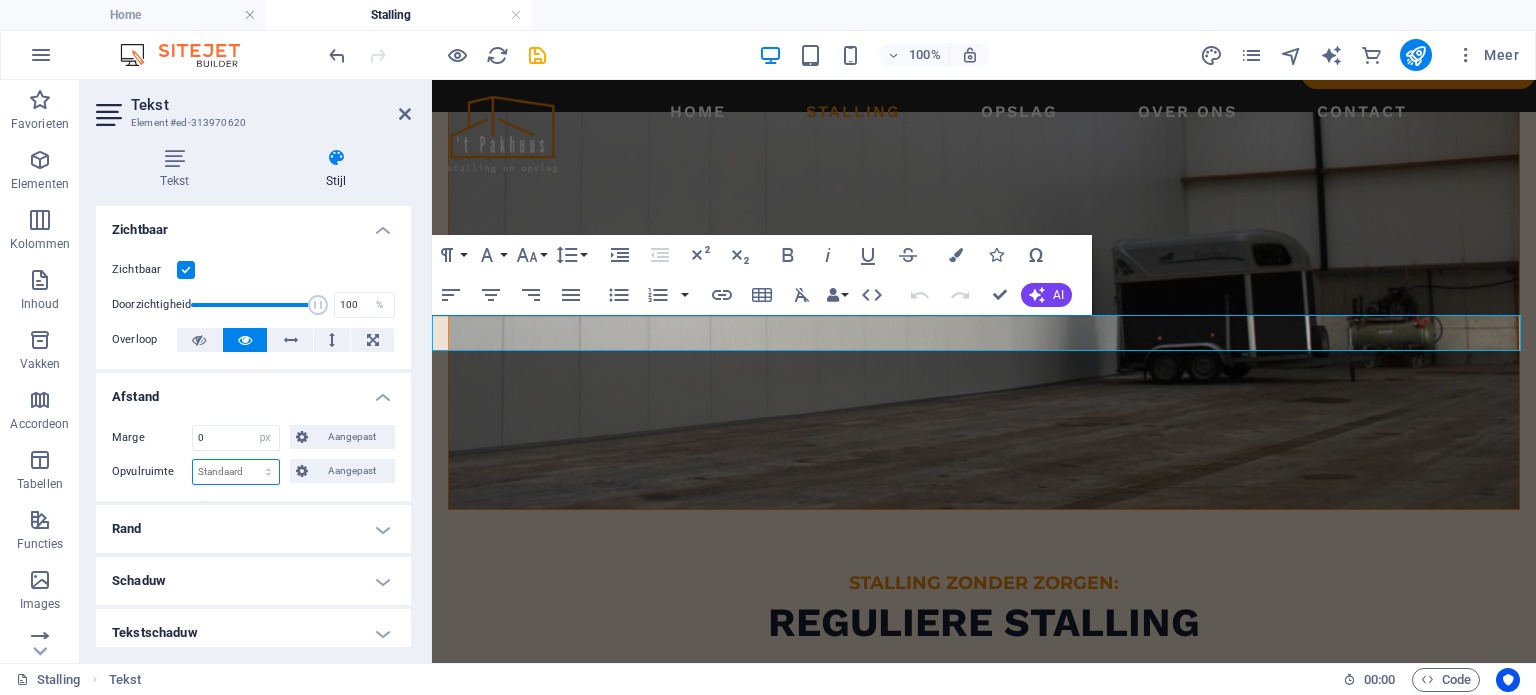 select on "px" 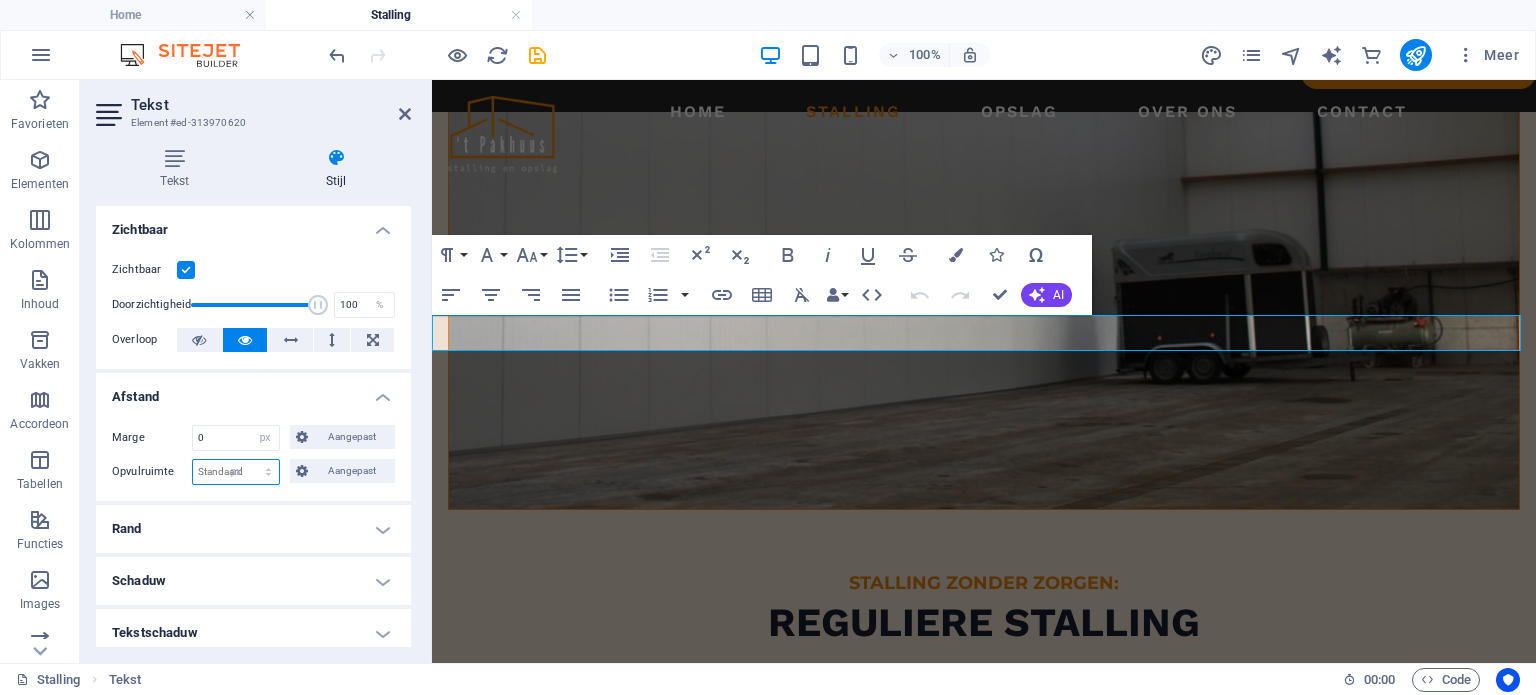 click on "Standaard px rem % vh vw Aangepast" at bounding box center [236, 472] 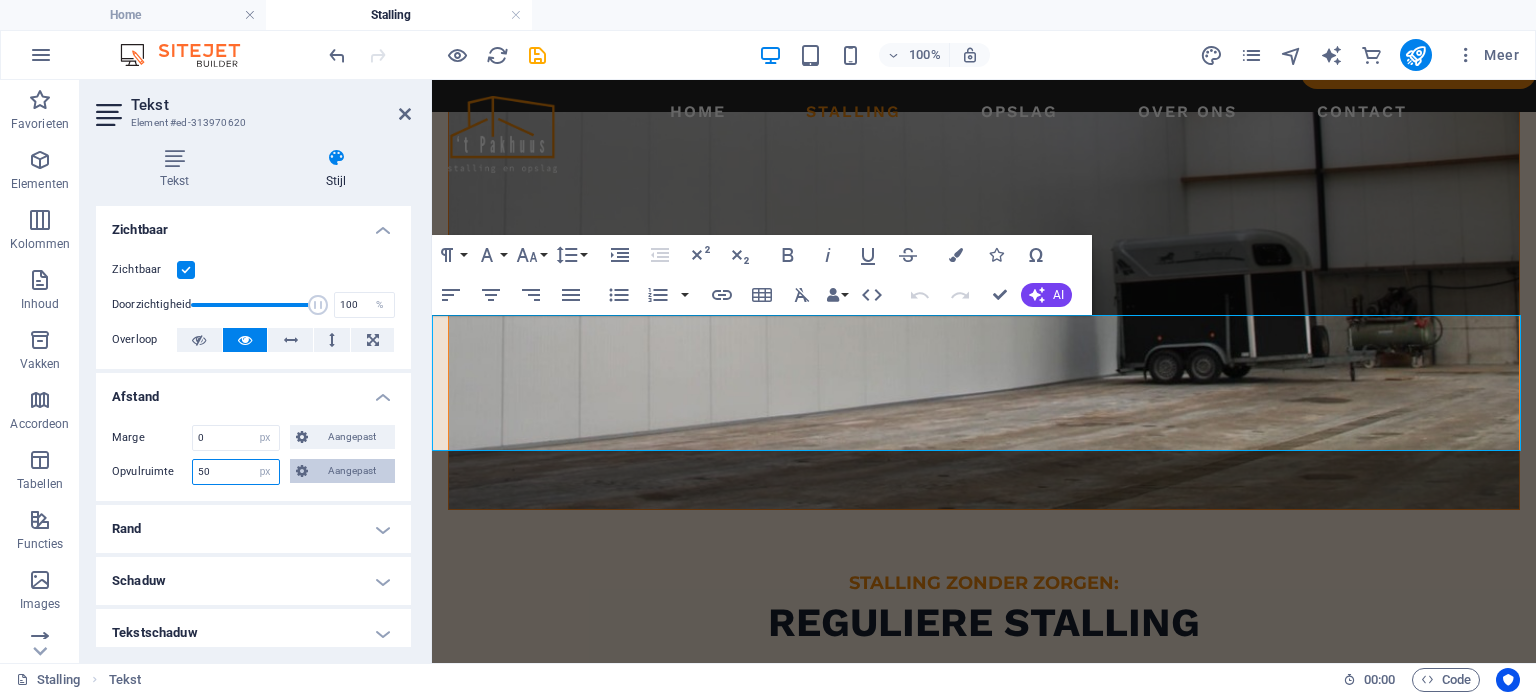 type on "50" 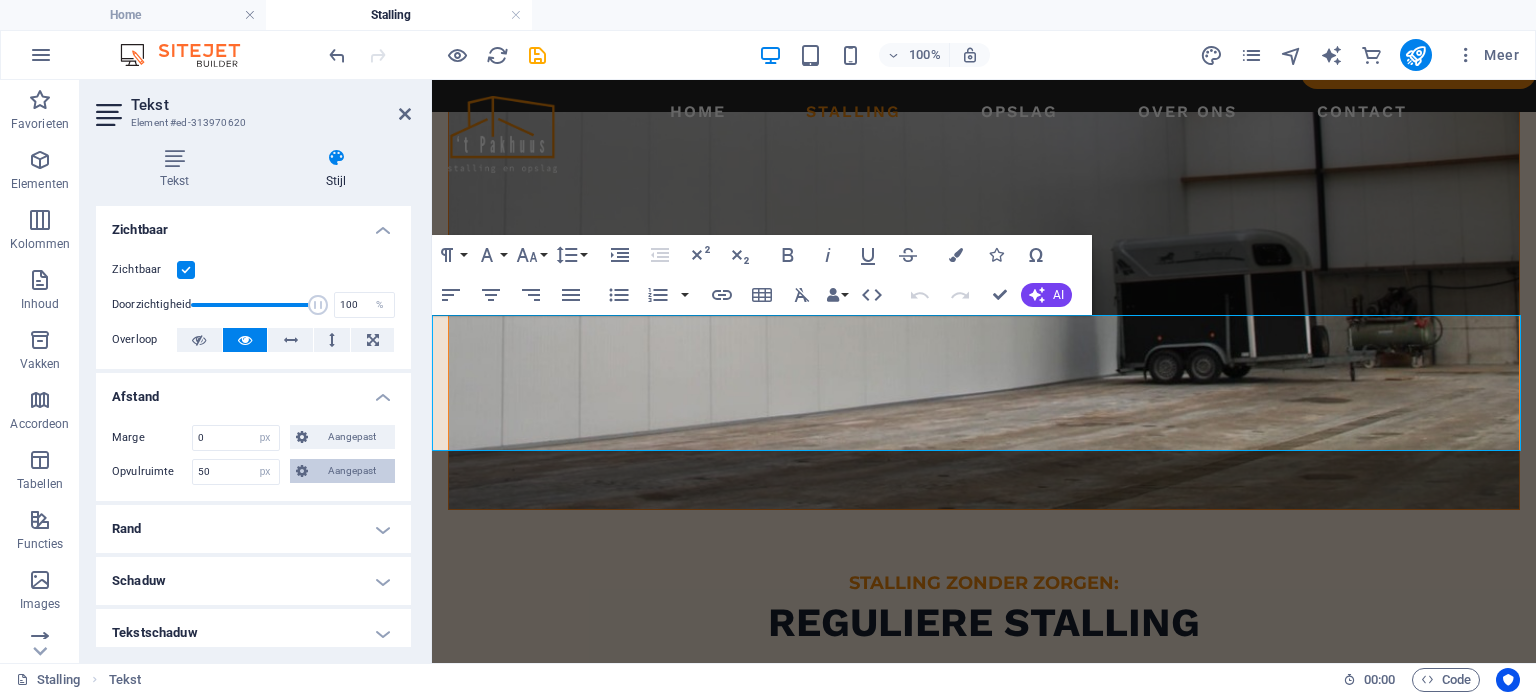 click at bounding box center (302, 471) 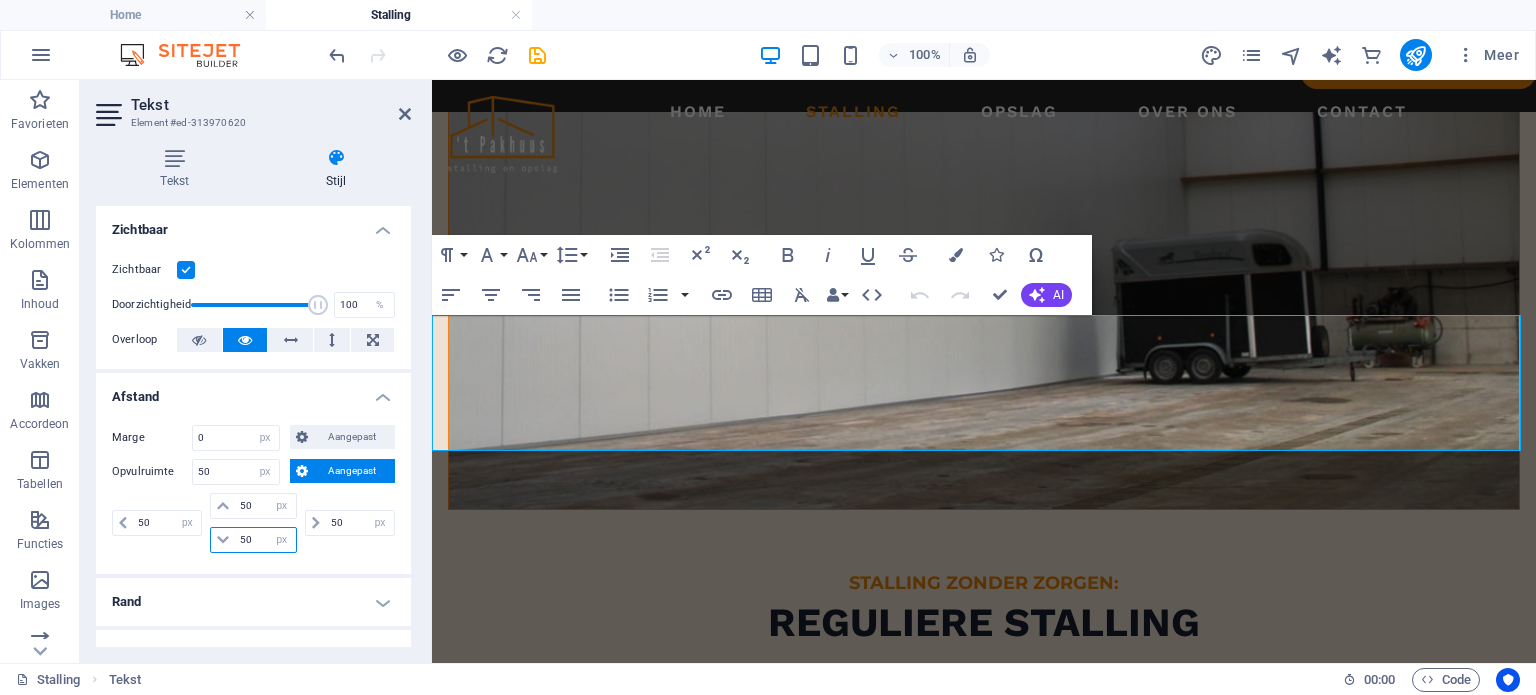 click on "50" at bounding box center (265, 540) 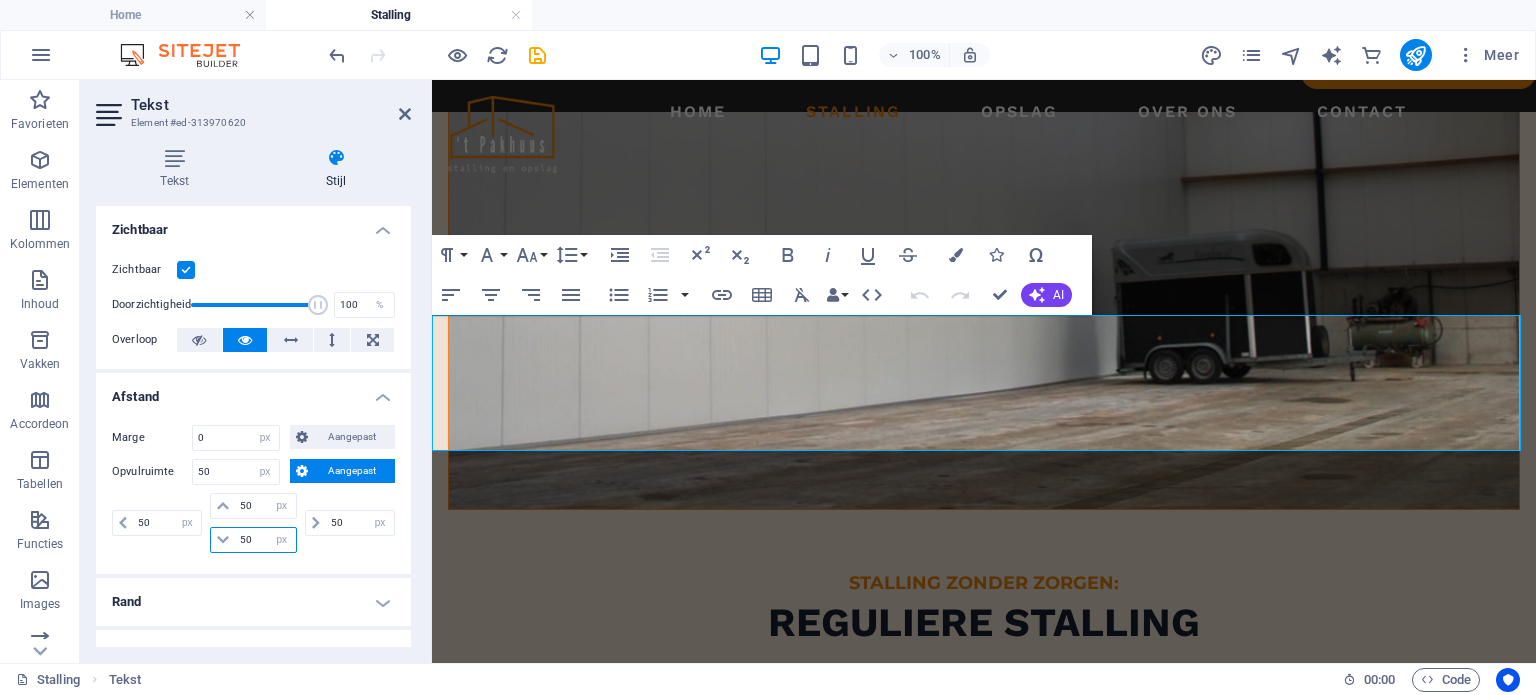 type on "5" 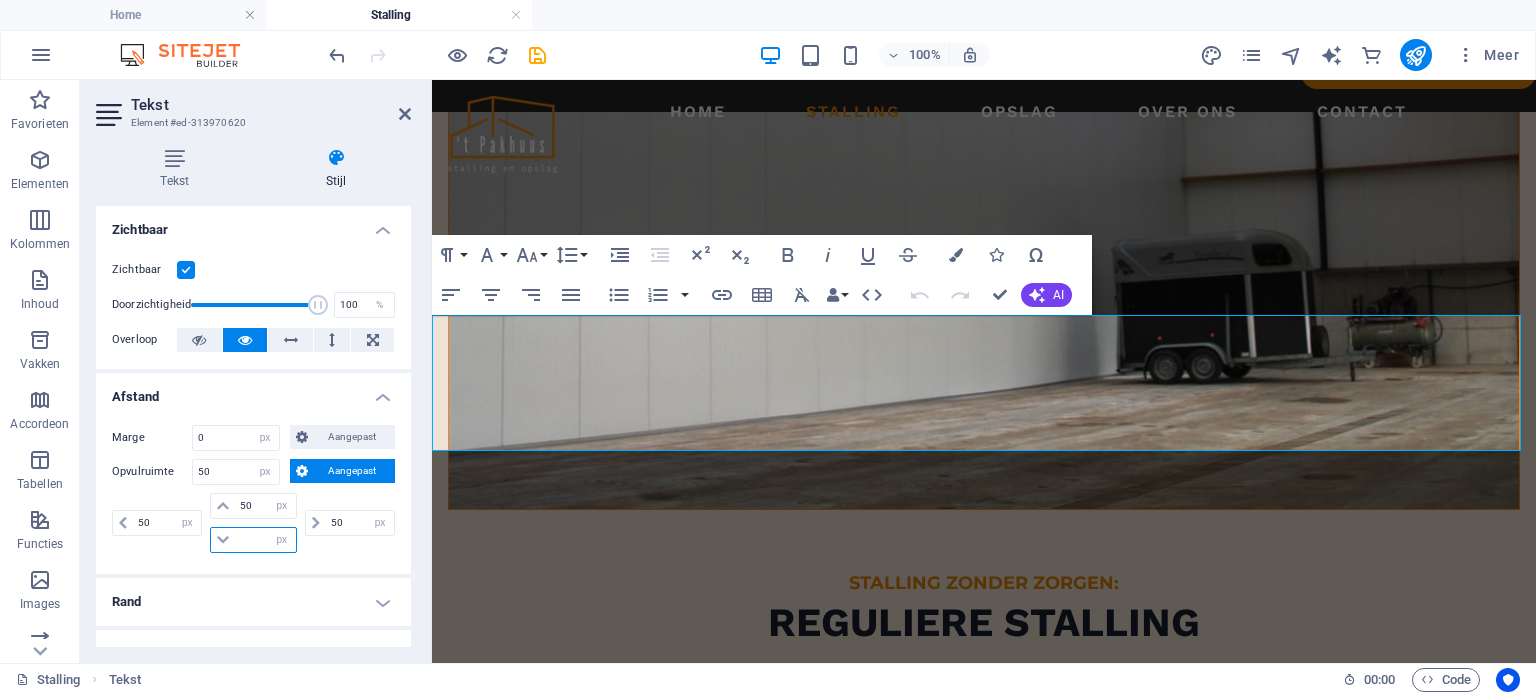 type on "0" 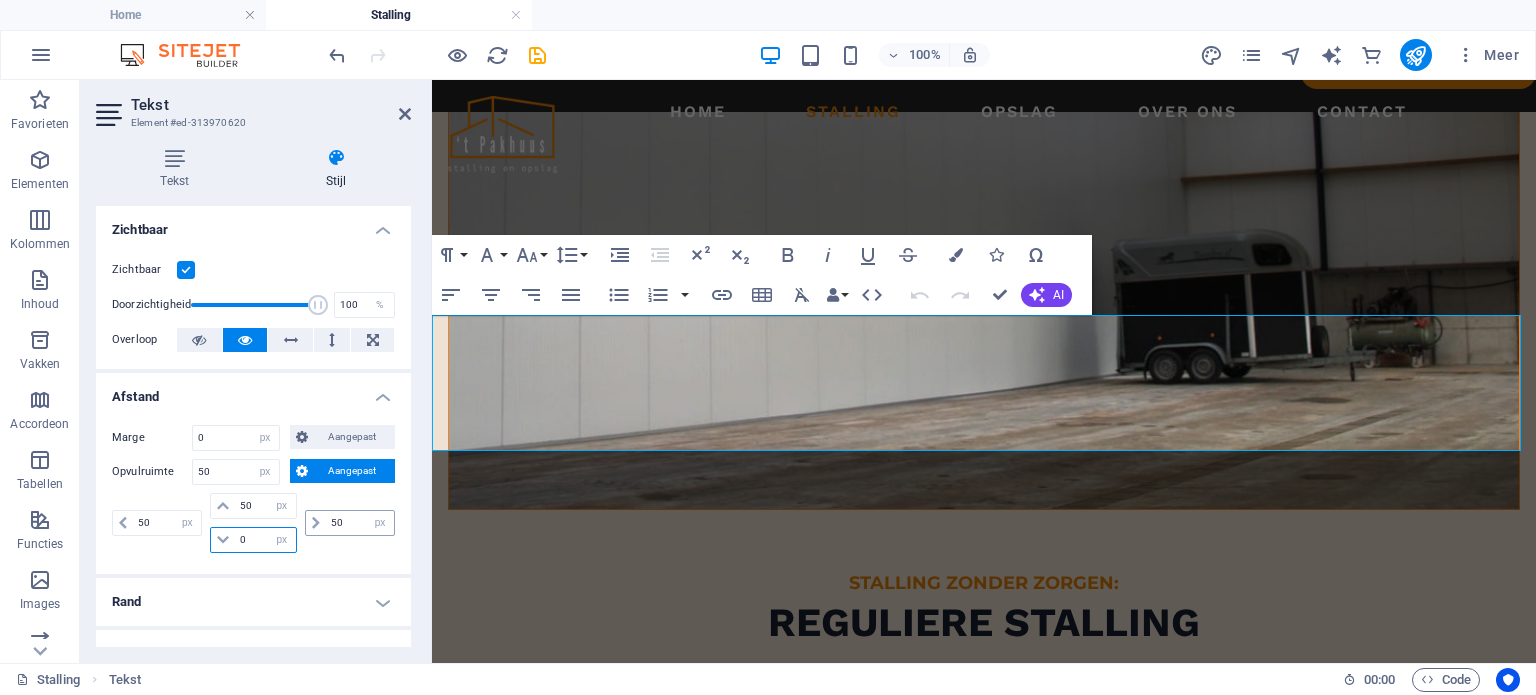 type 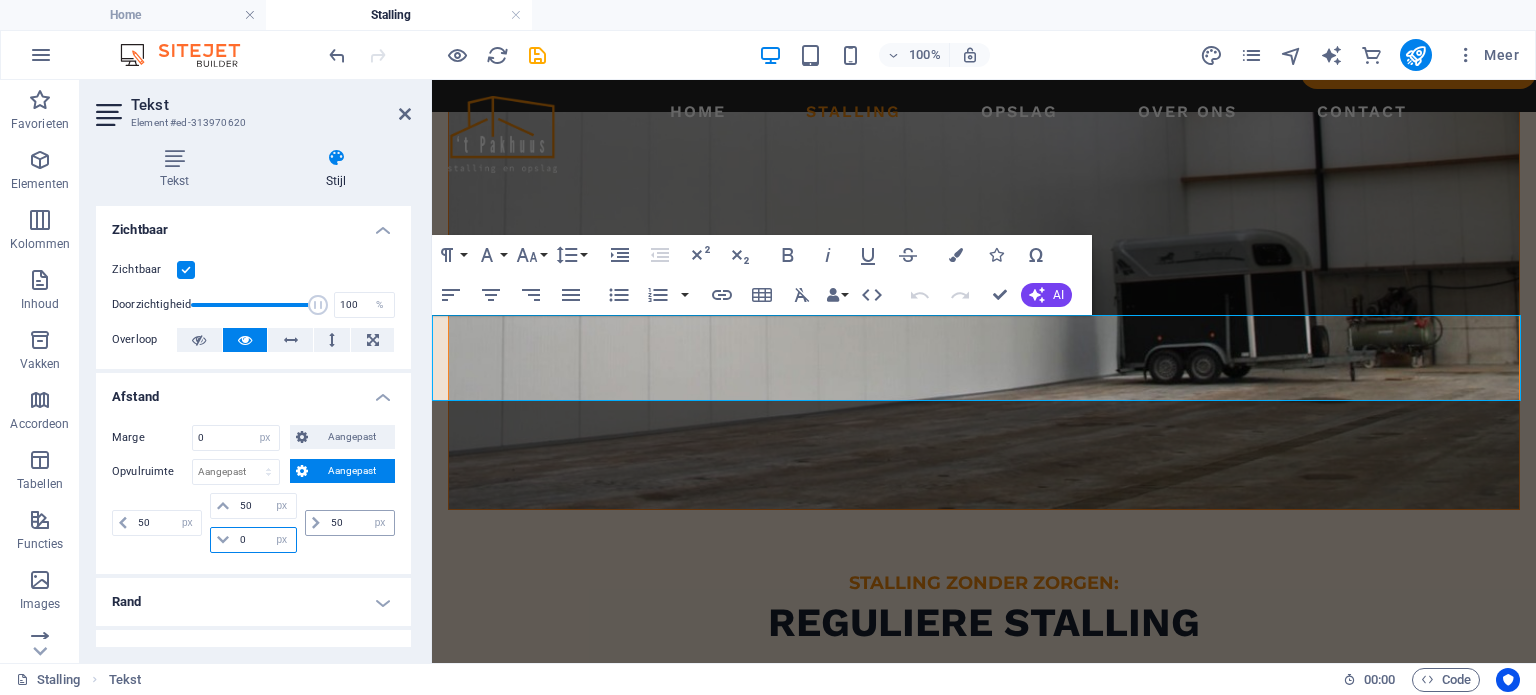 type on "0" 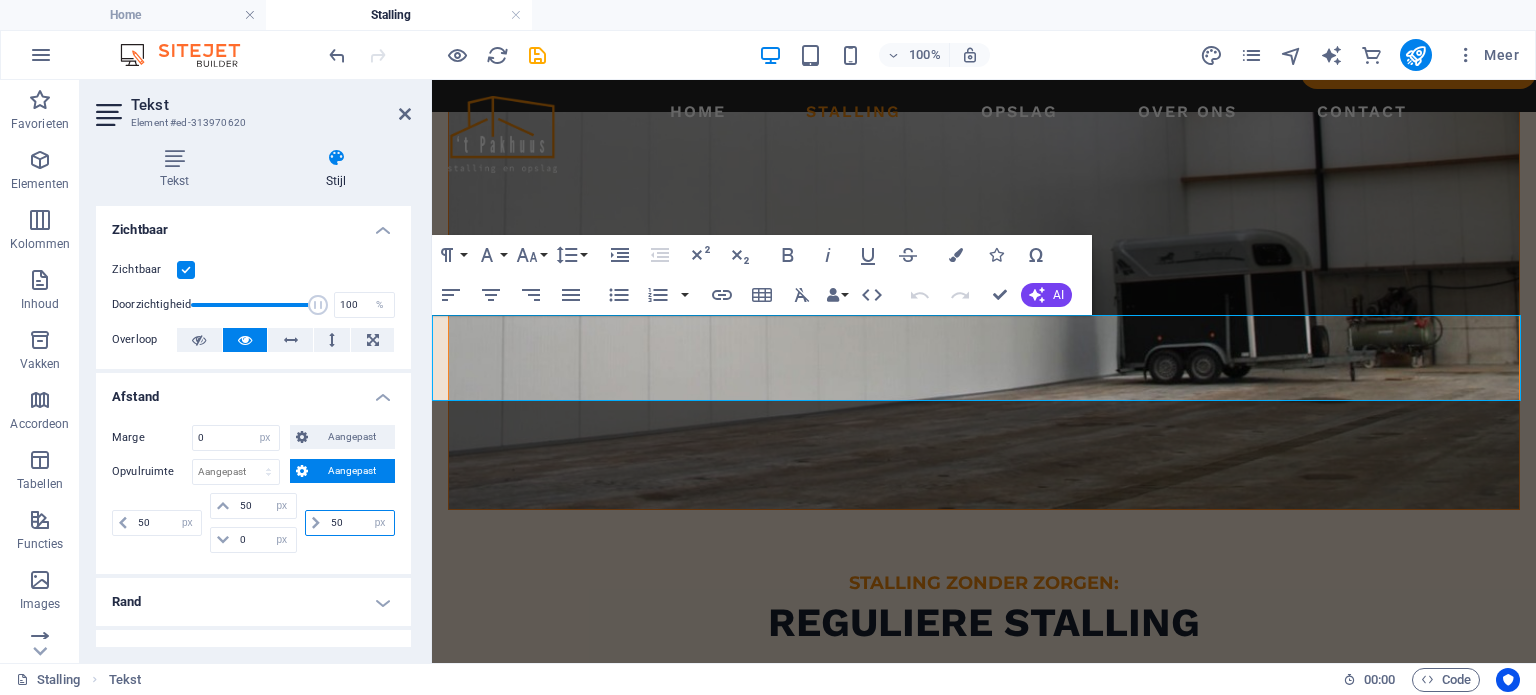 click on "50" at bounding box center (360, 523) 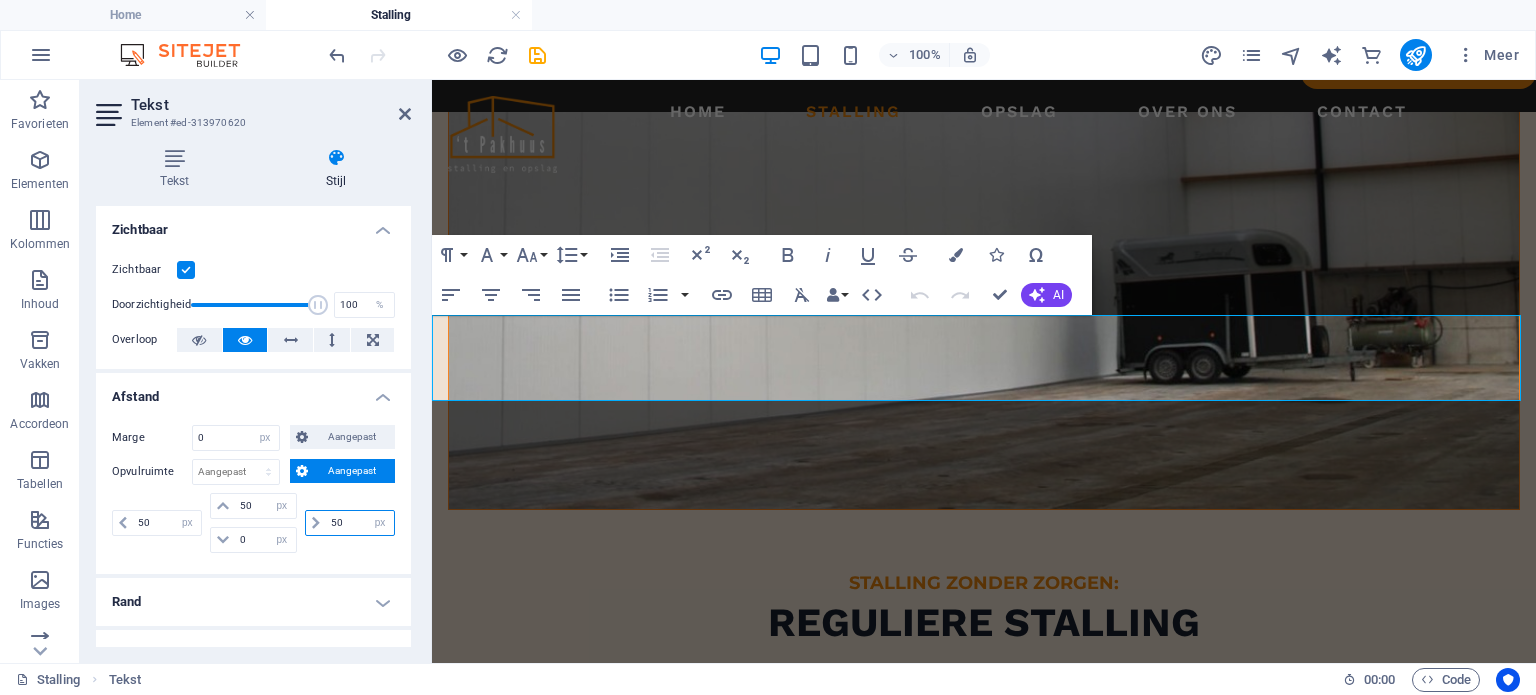type on "5" 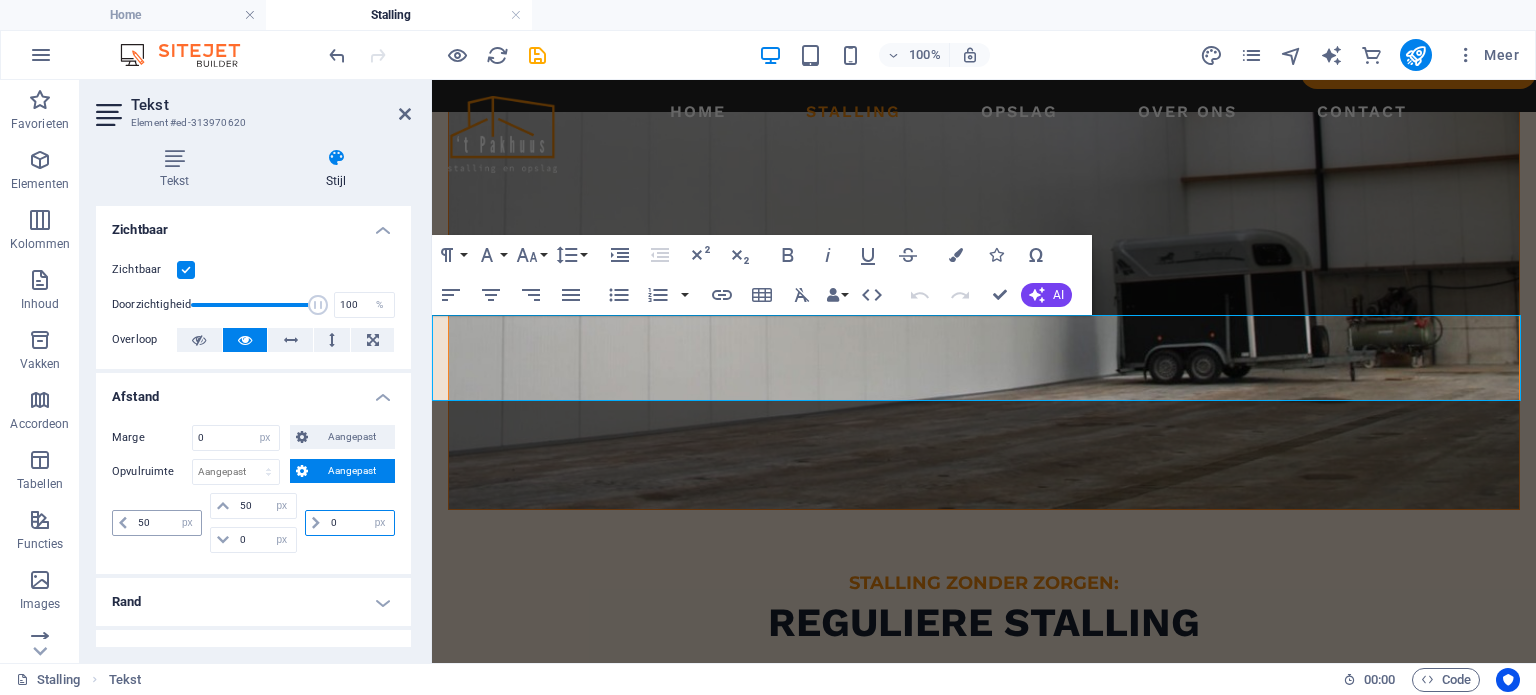 type on "0" 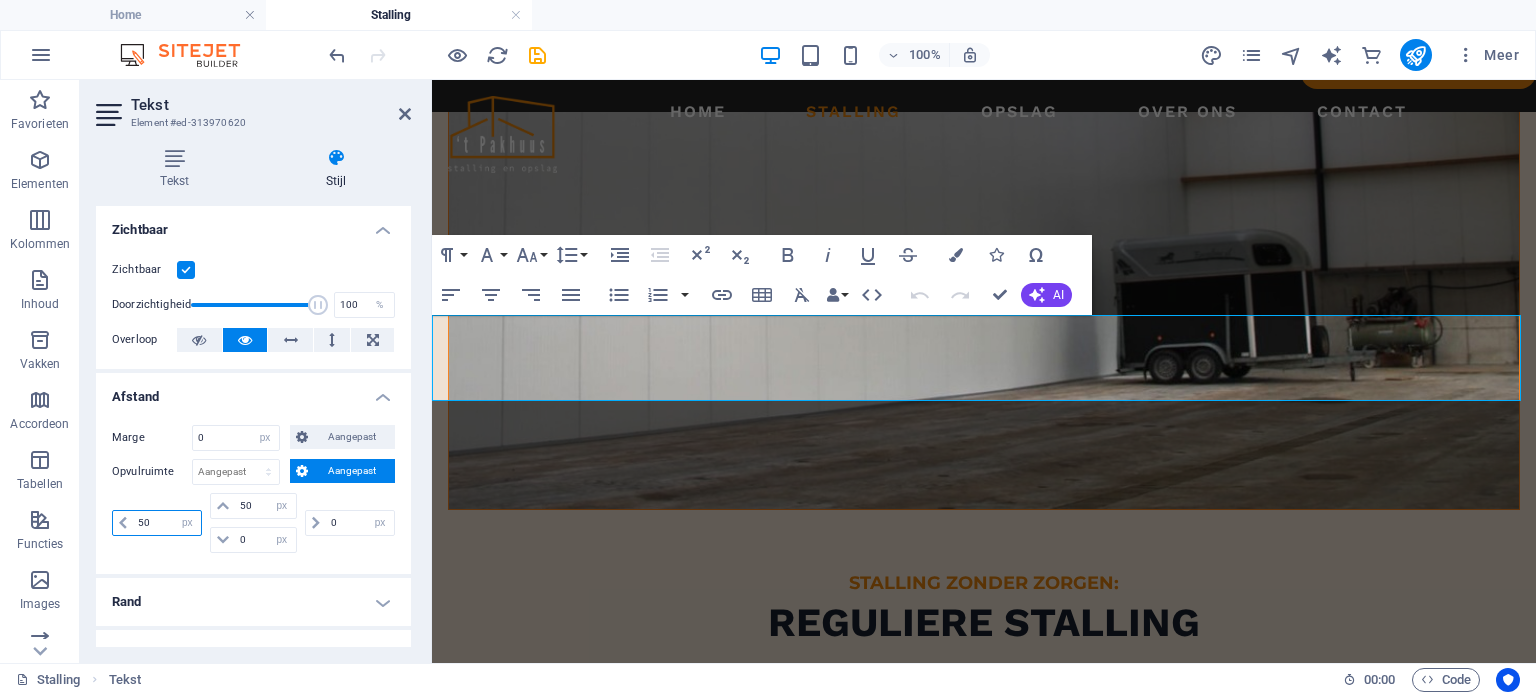 click on "50" at bounding box center (167, 523) 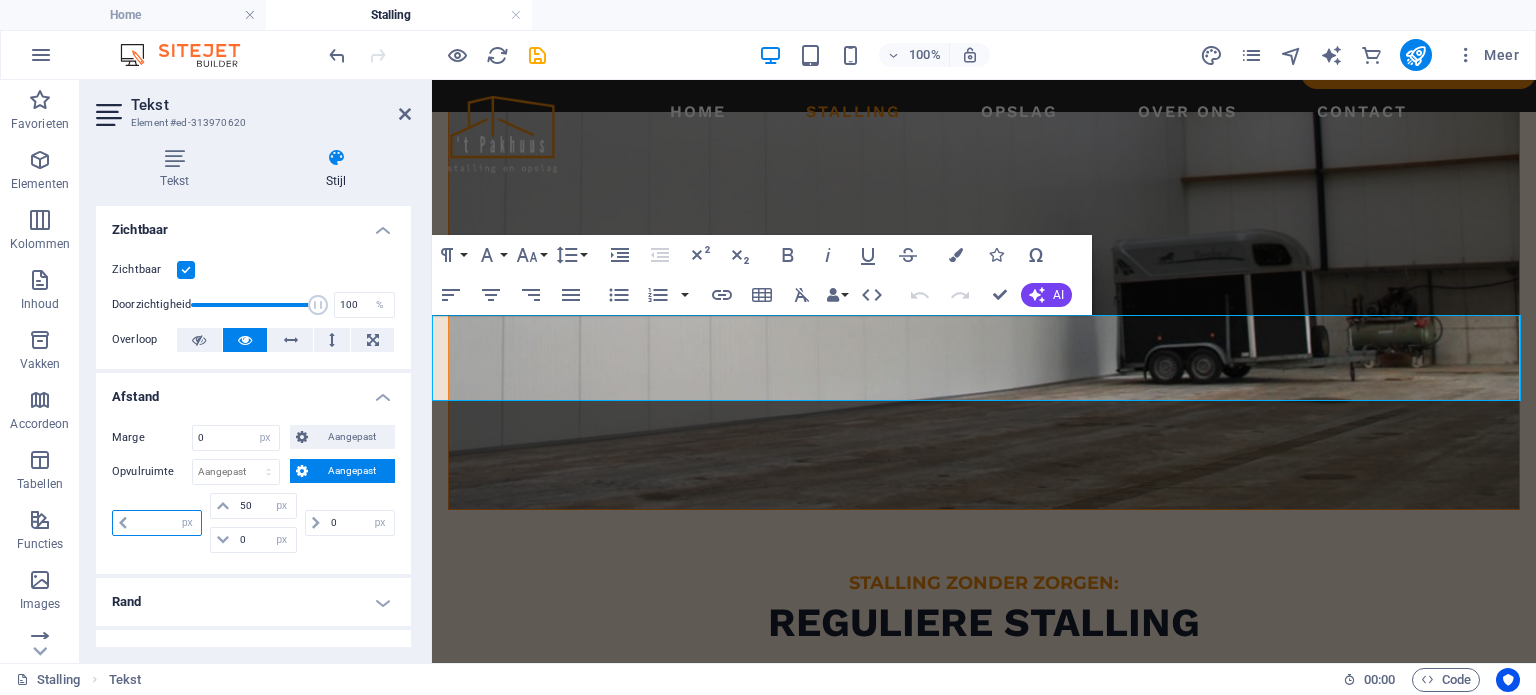 type on "0" 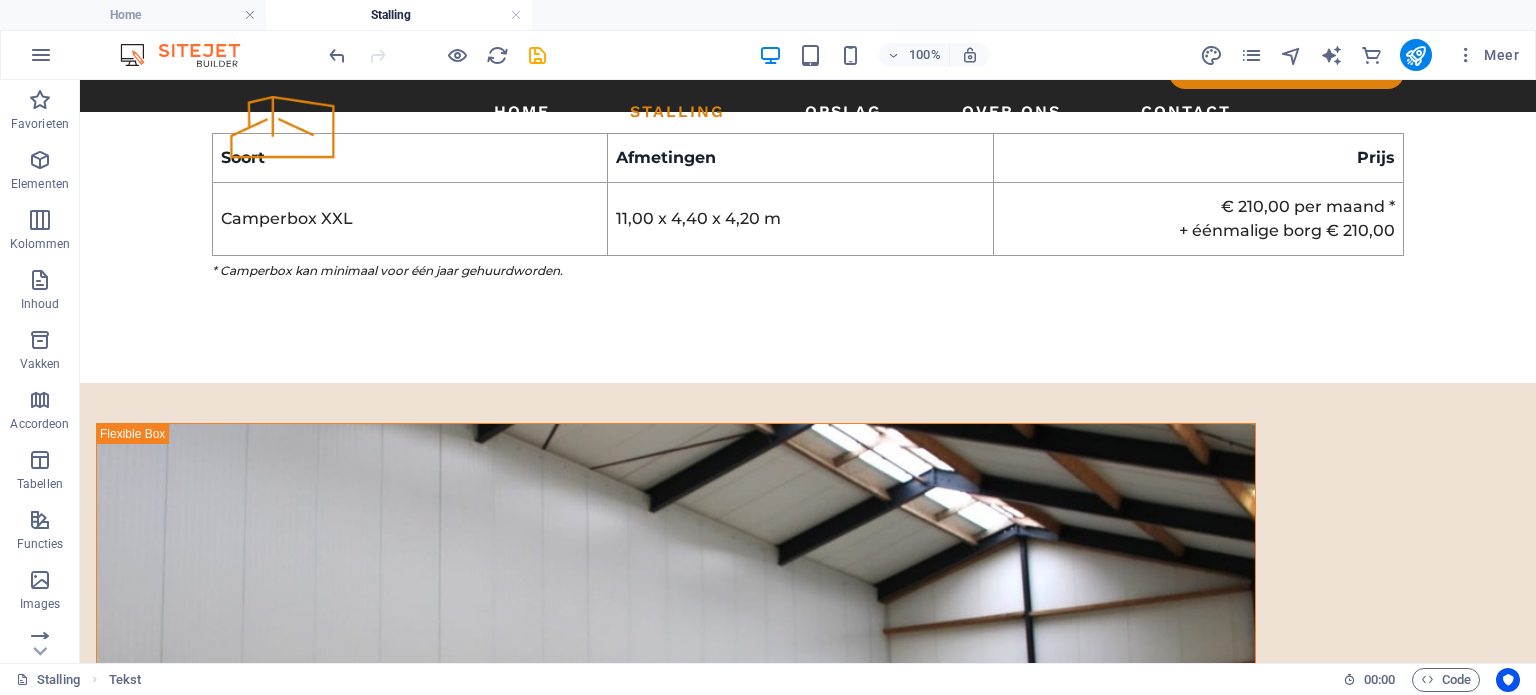scroll, scrollTop: 1940, scrollLeft: 0, axis: vertical 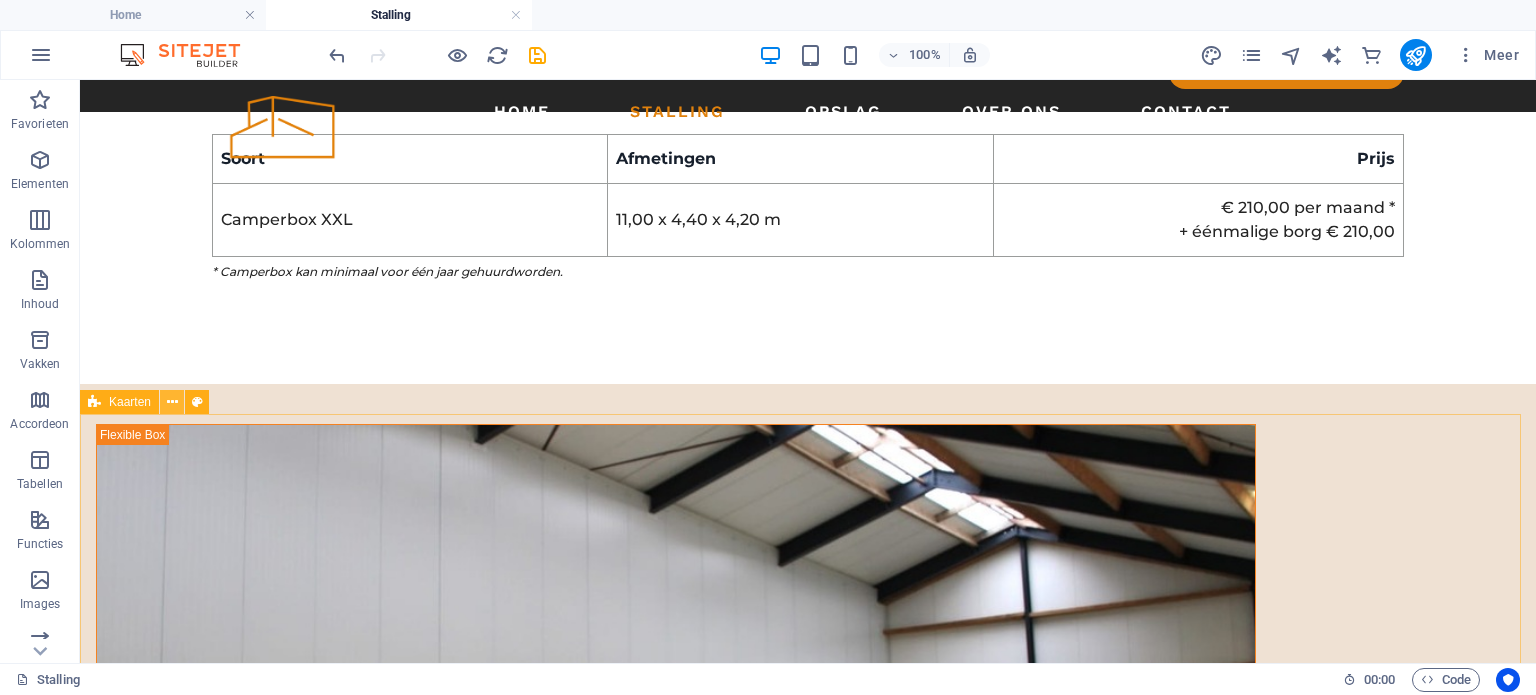 click at bounding box center (172, 402) 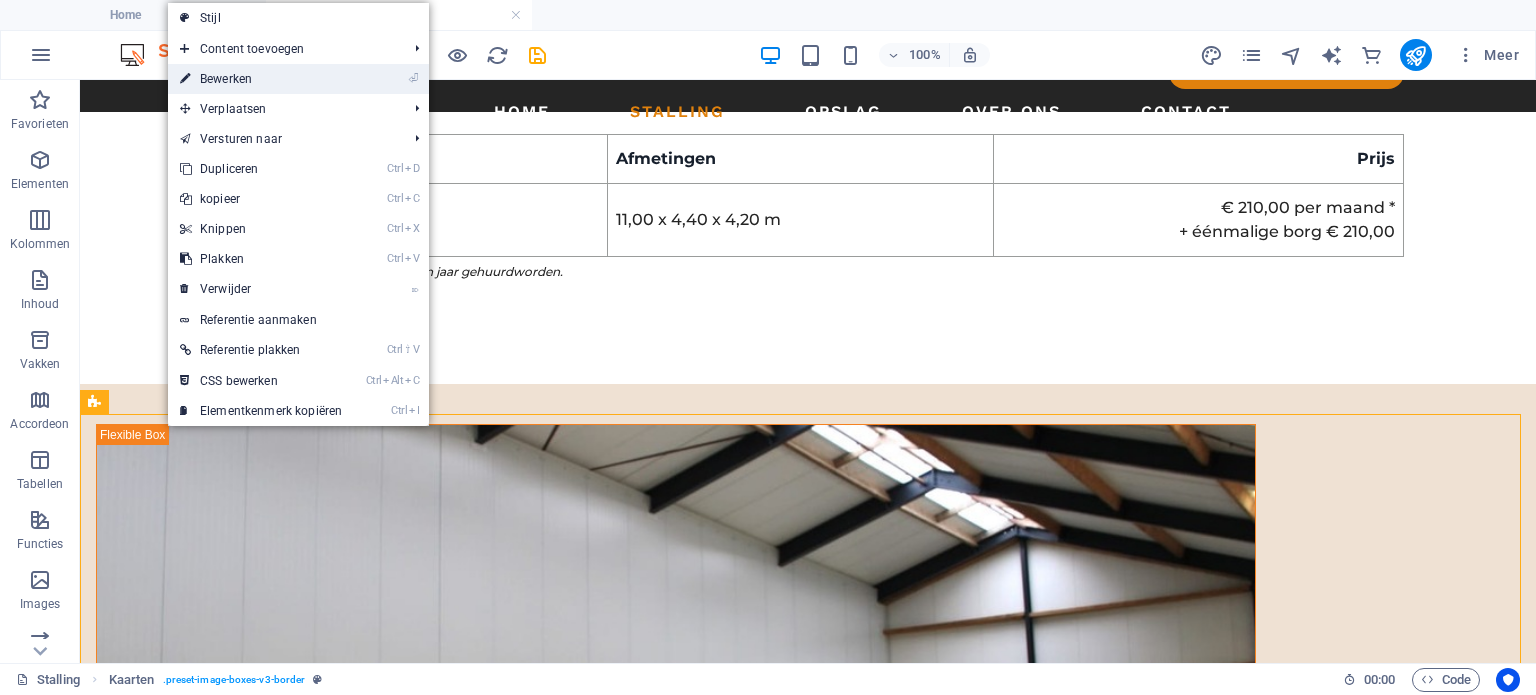 click on "⏎  Bewerken" at bounding box center [261, 79] 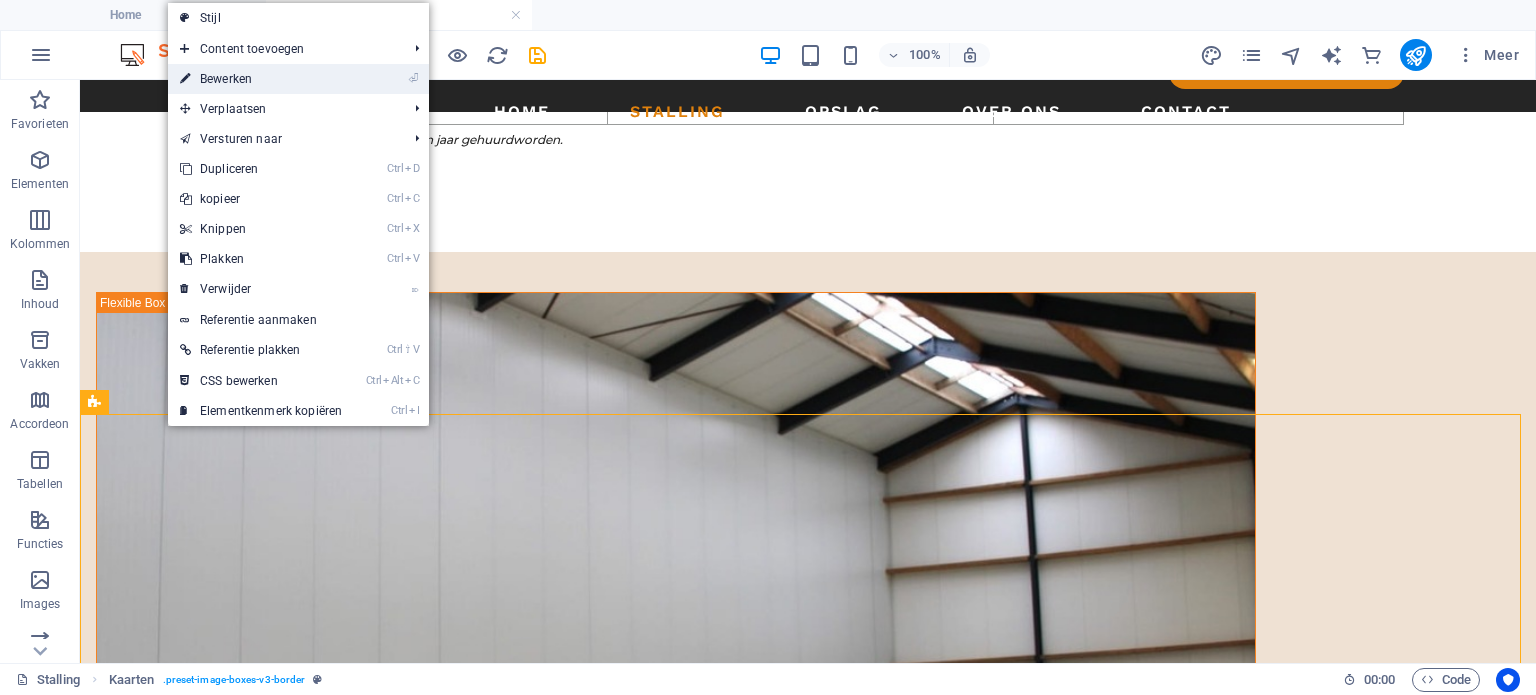 select on "px" 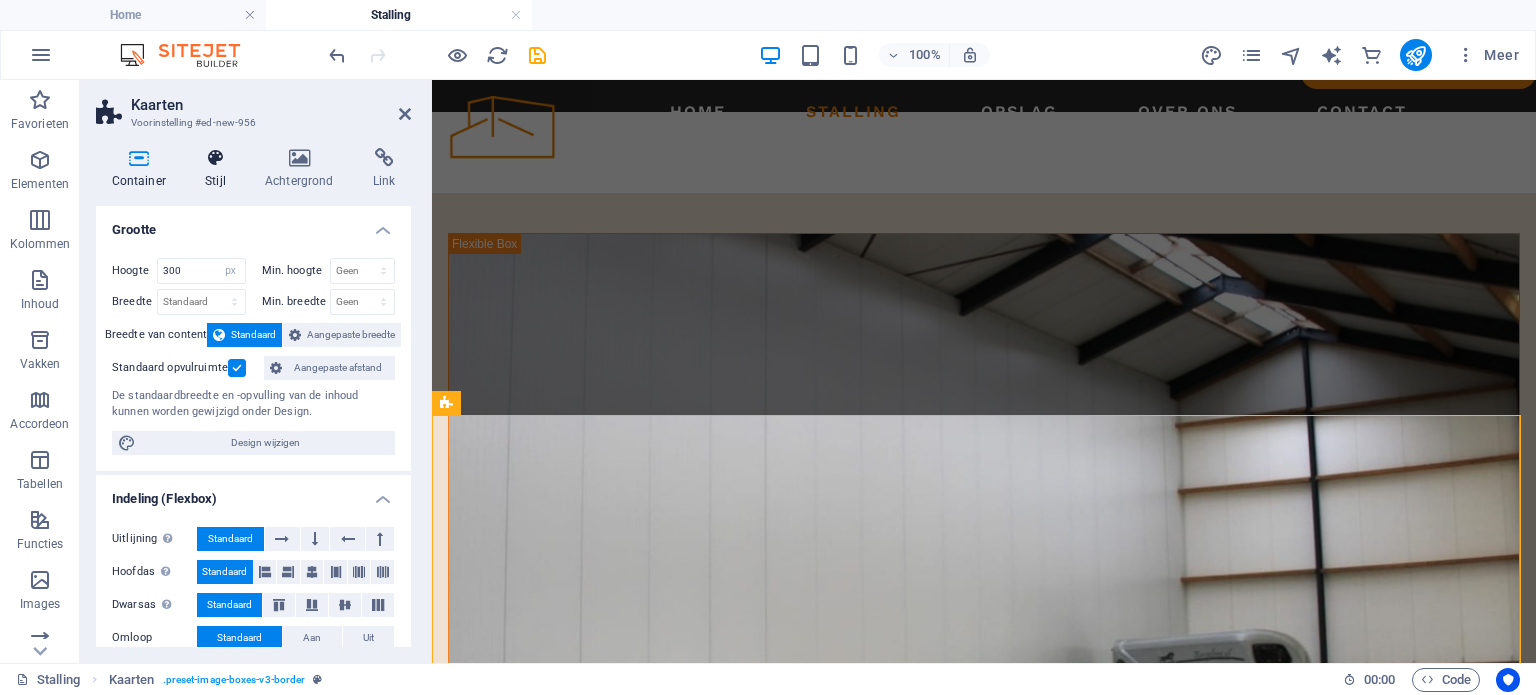 click at bounding box center (216, 158) 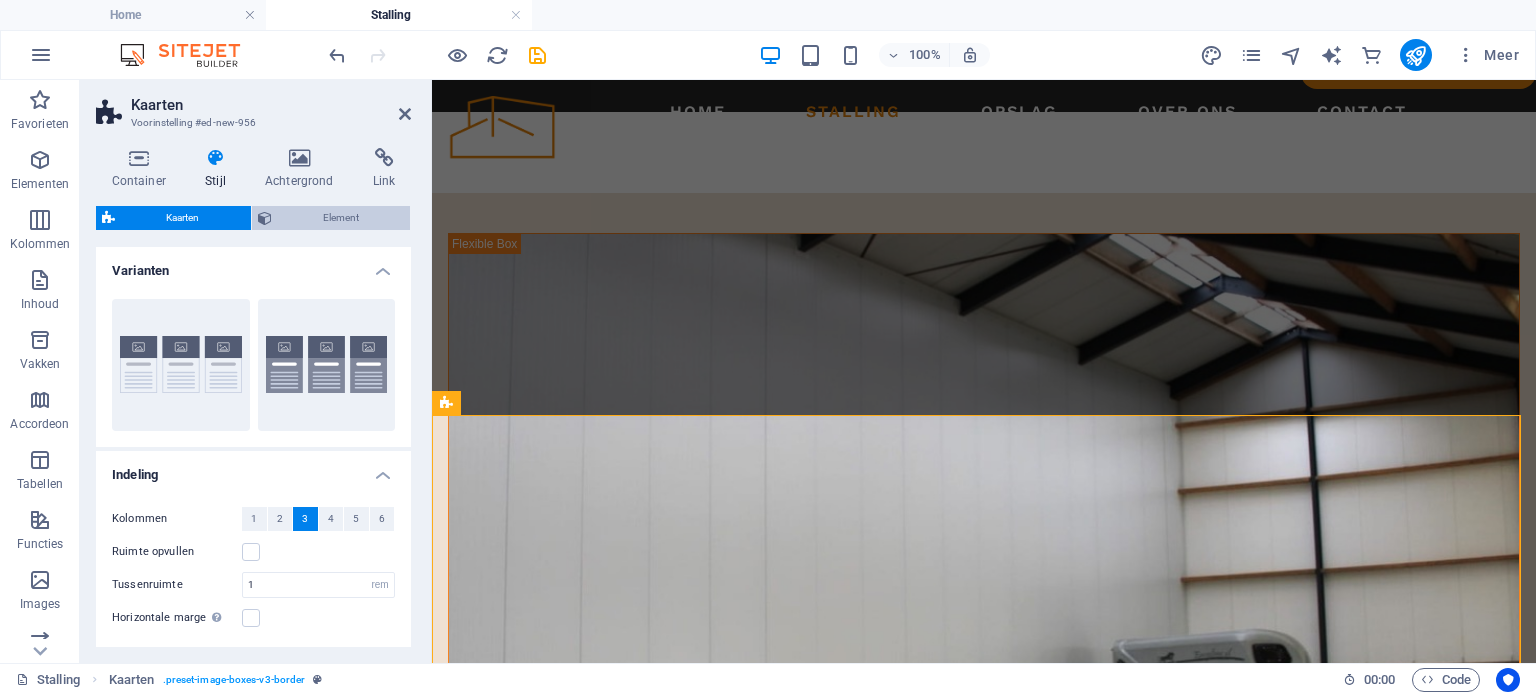 click on "Element" at bounding box center (341, 218) 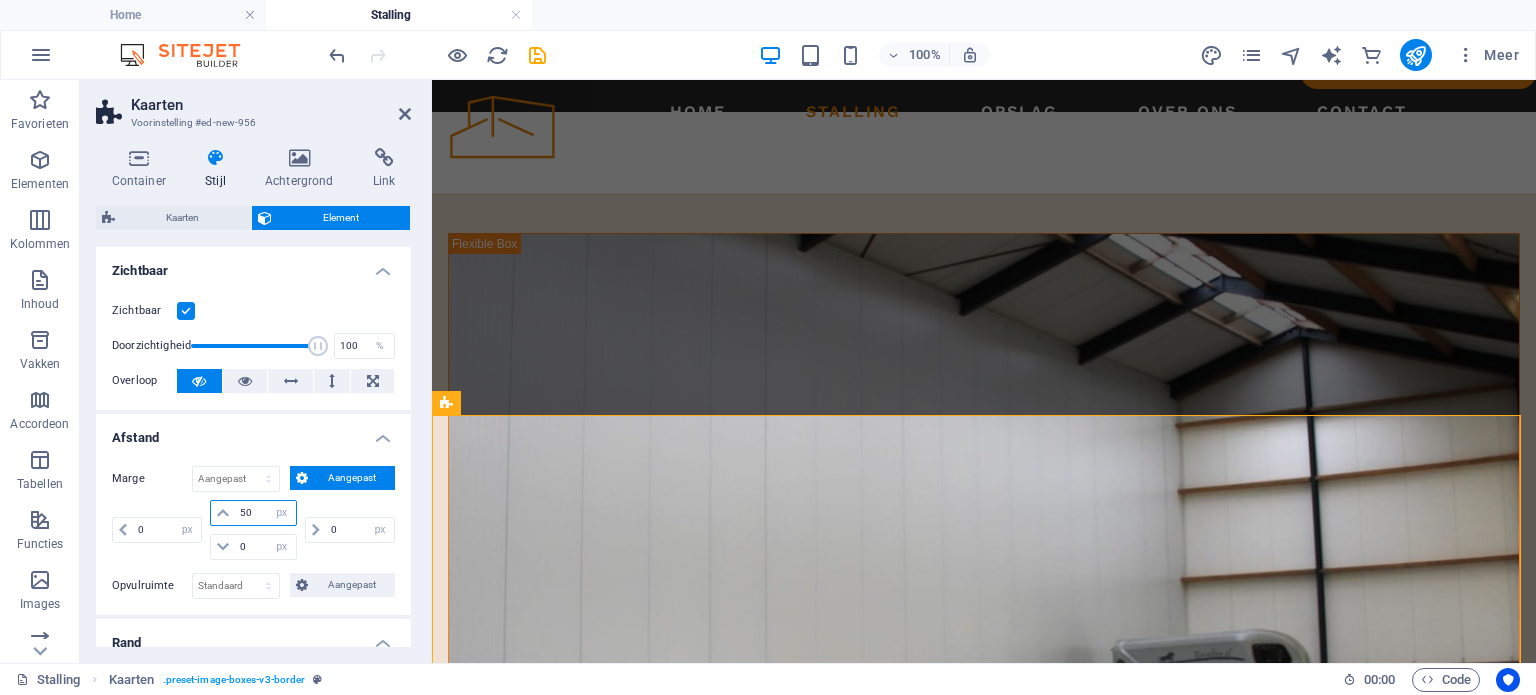 click on "50" at bounding box center [265, 513] 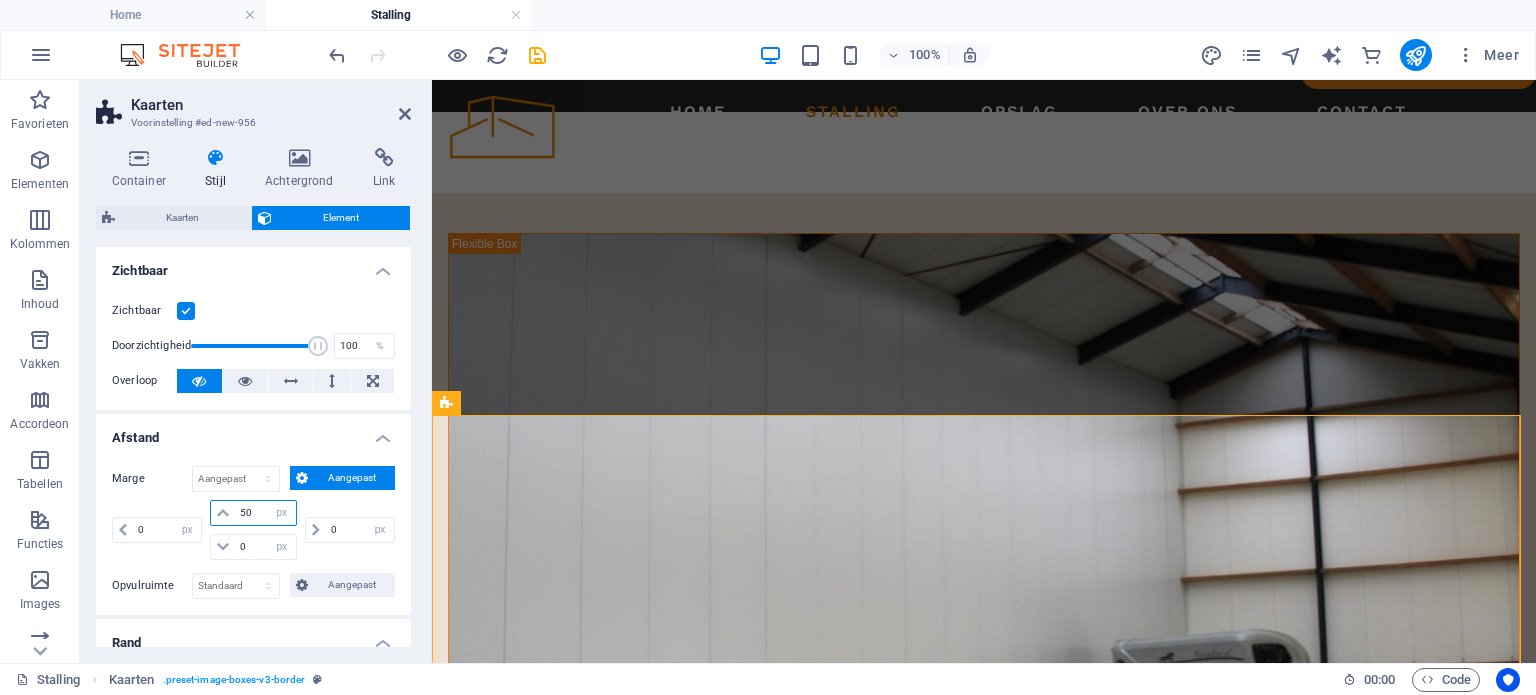 type on "5" 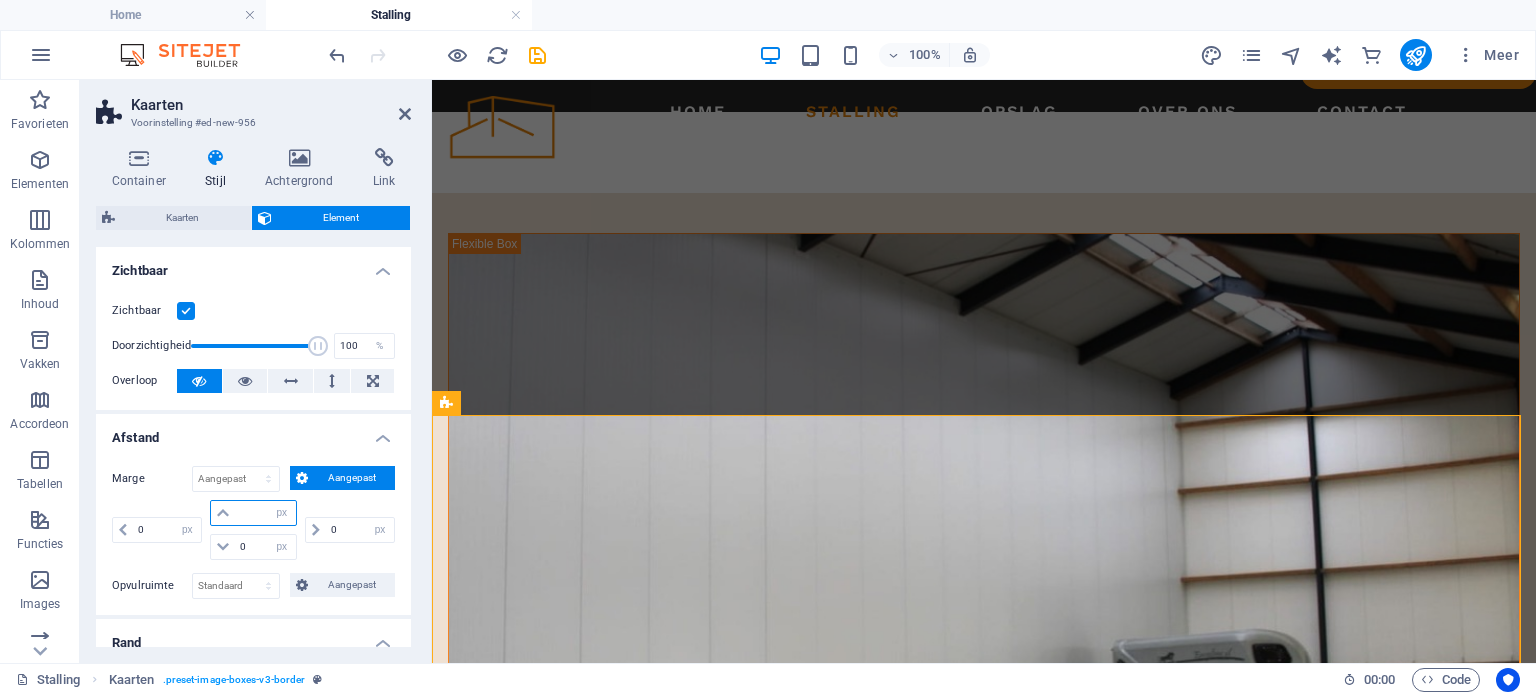 type on "0" 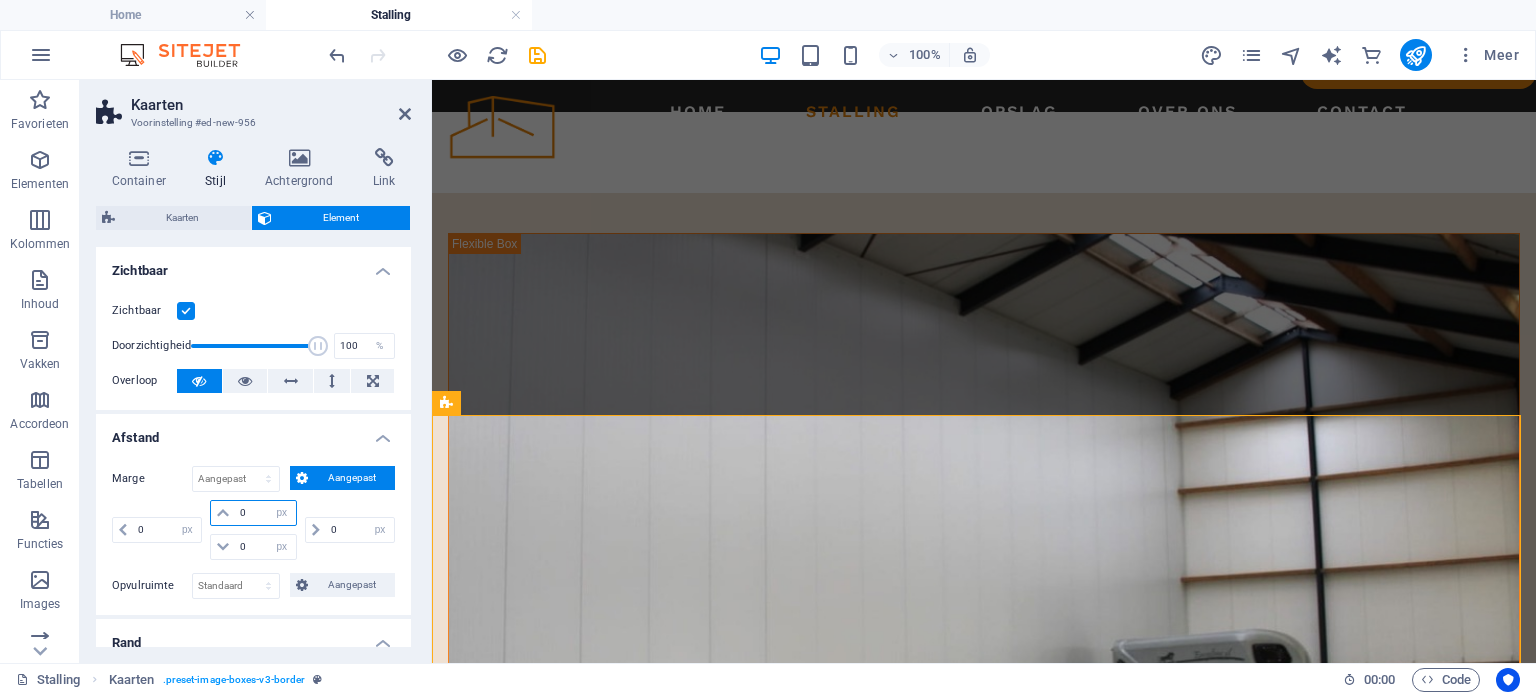 type on "0" 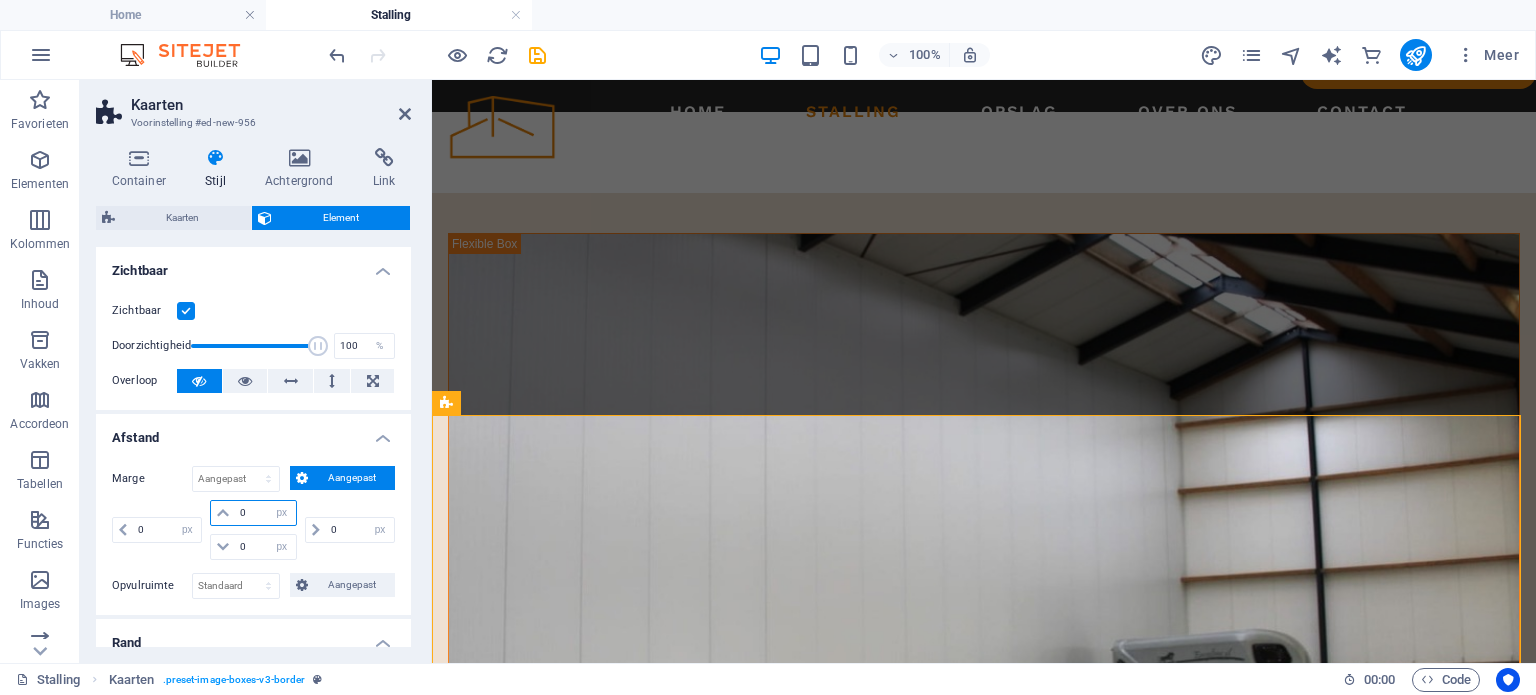 select on "px" 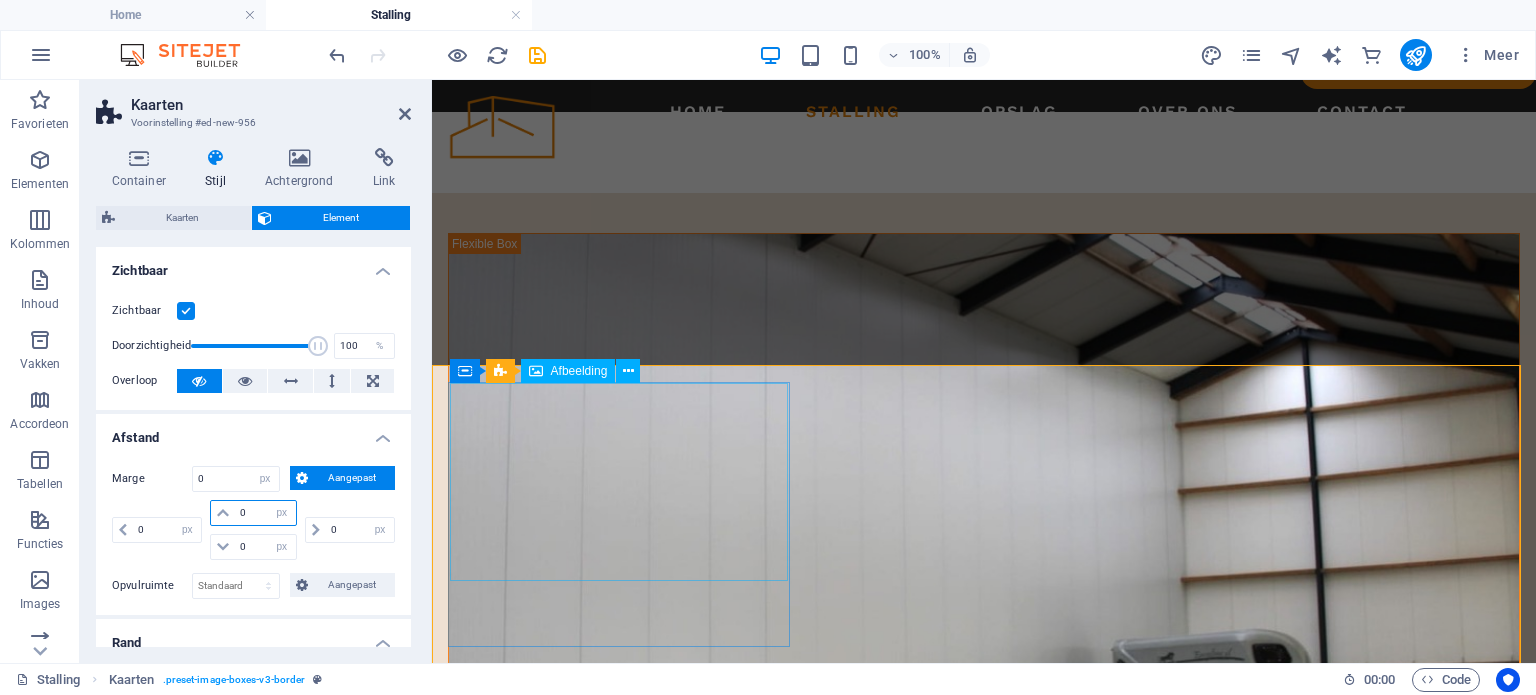 type on "0" 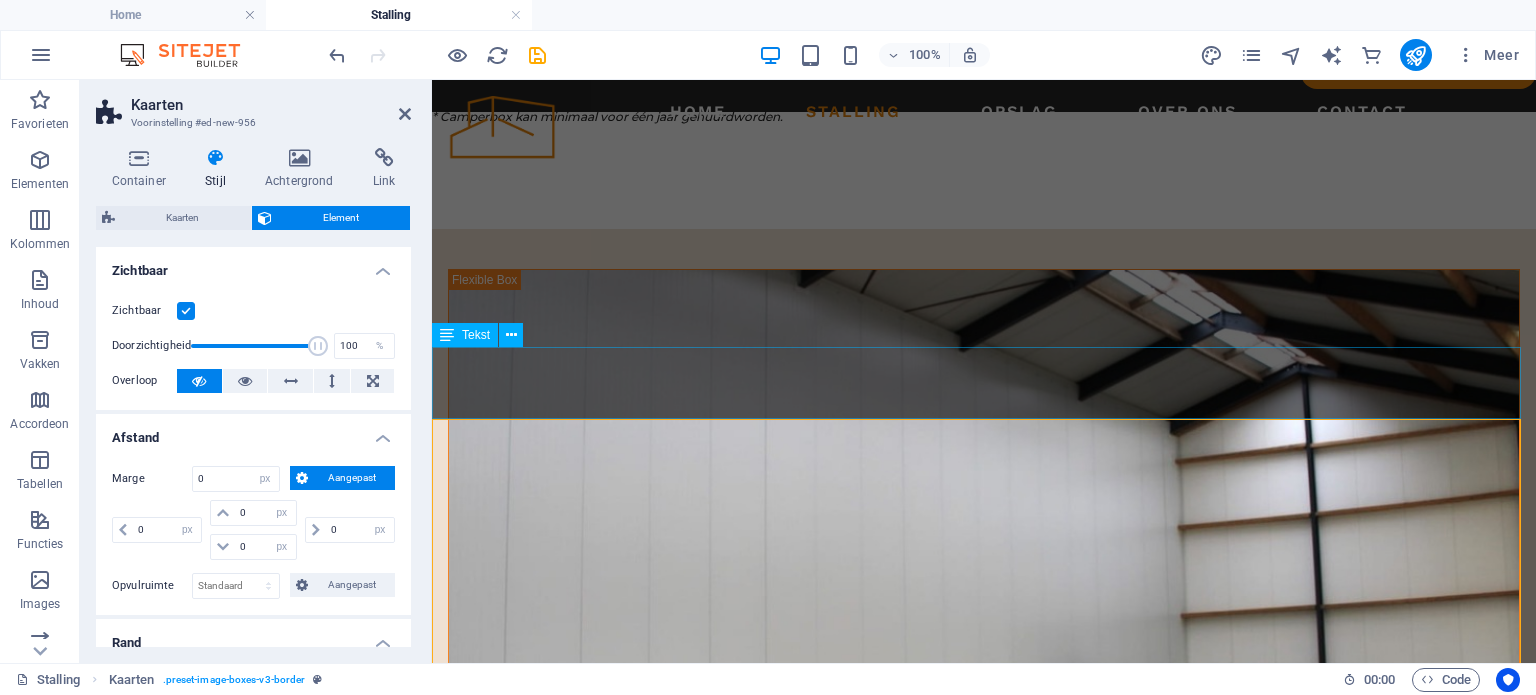 scroll, scrollTop: 2040, scrollLeft: 0, axis: vertical 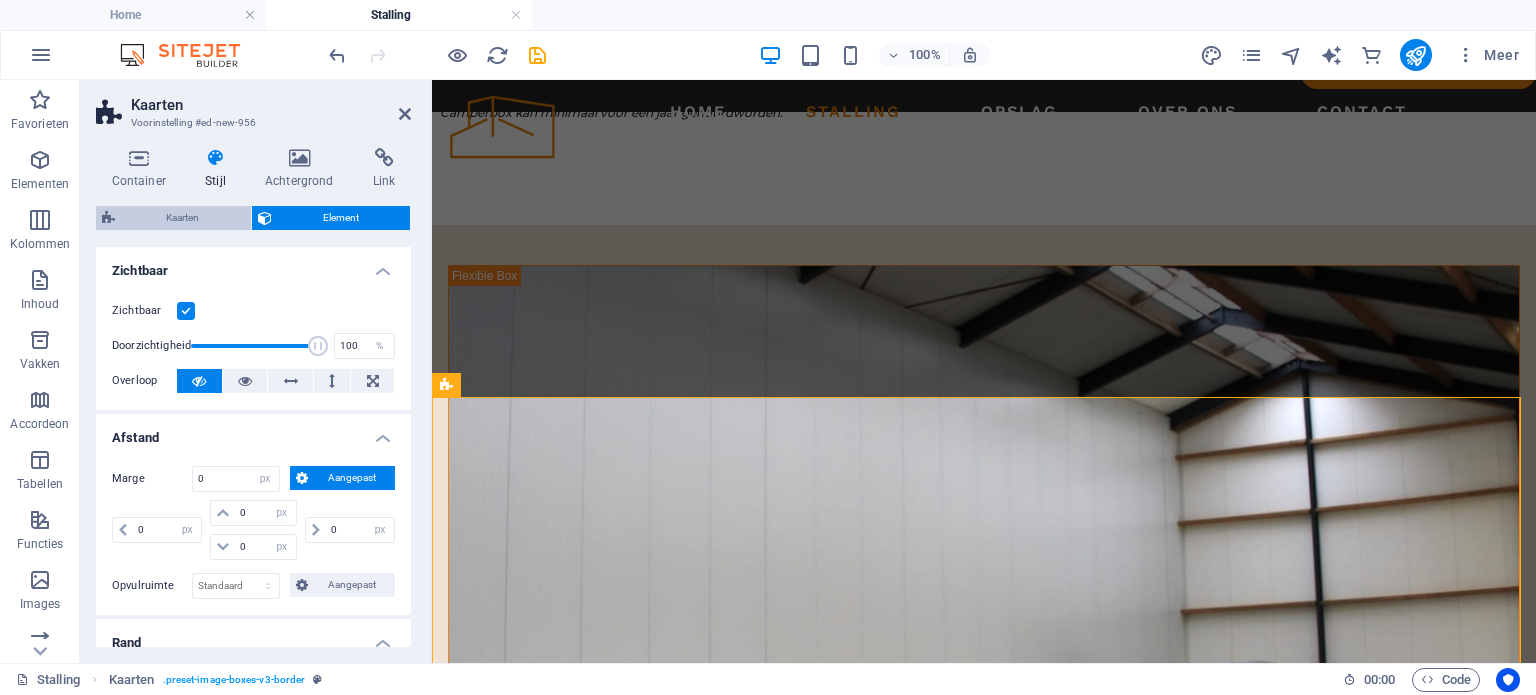 click on "Kaarten" at bounding box center [183, 218] 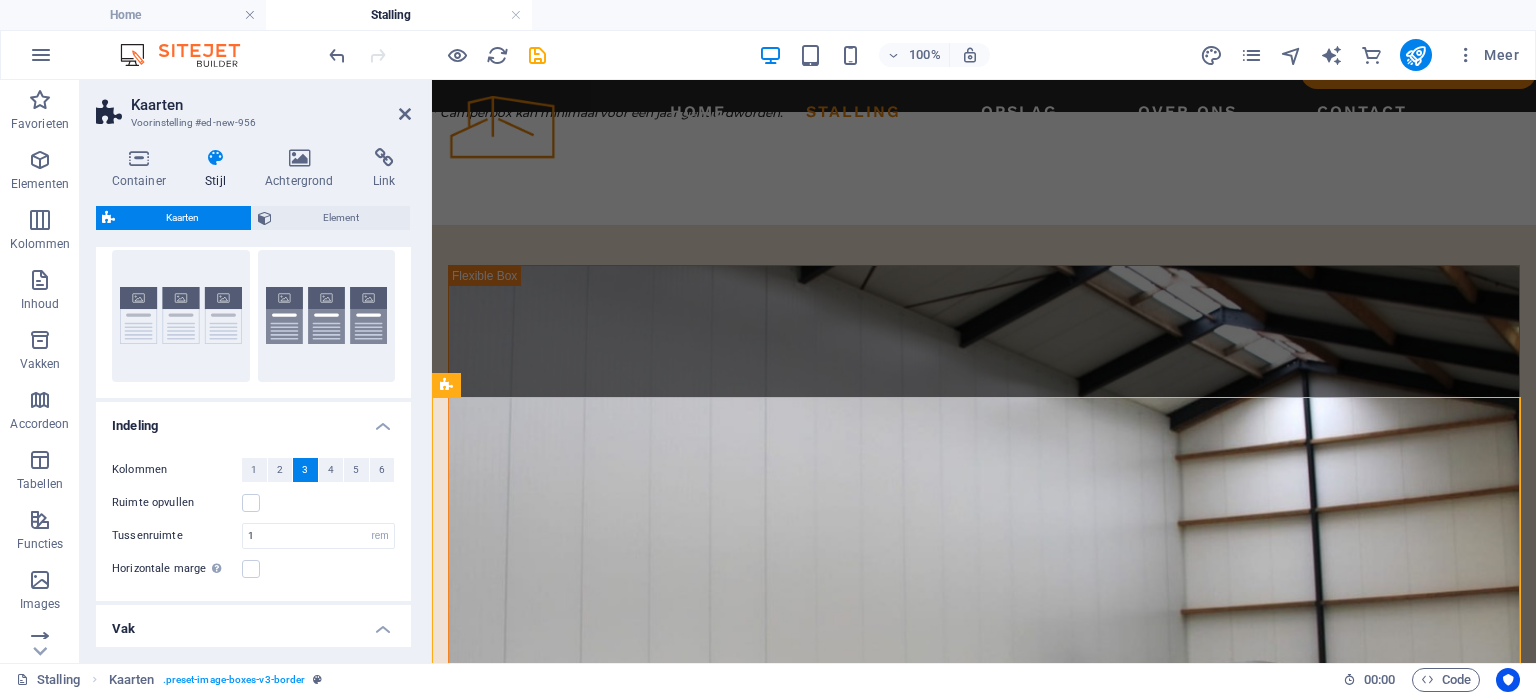 scroll, scrollTop: 44, scrollLeft: 0, axis: vertical 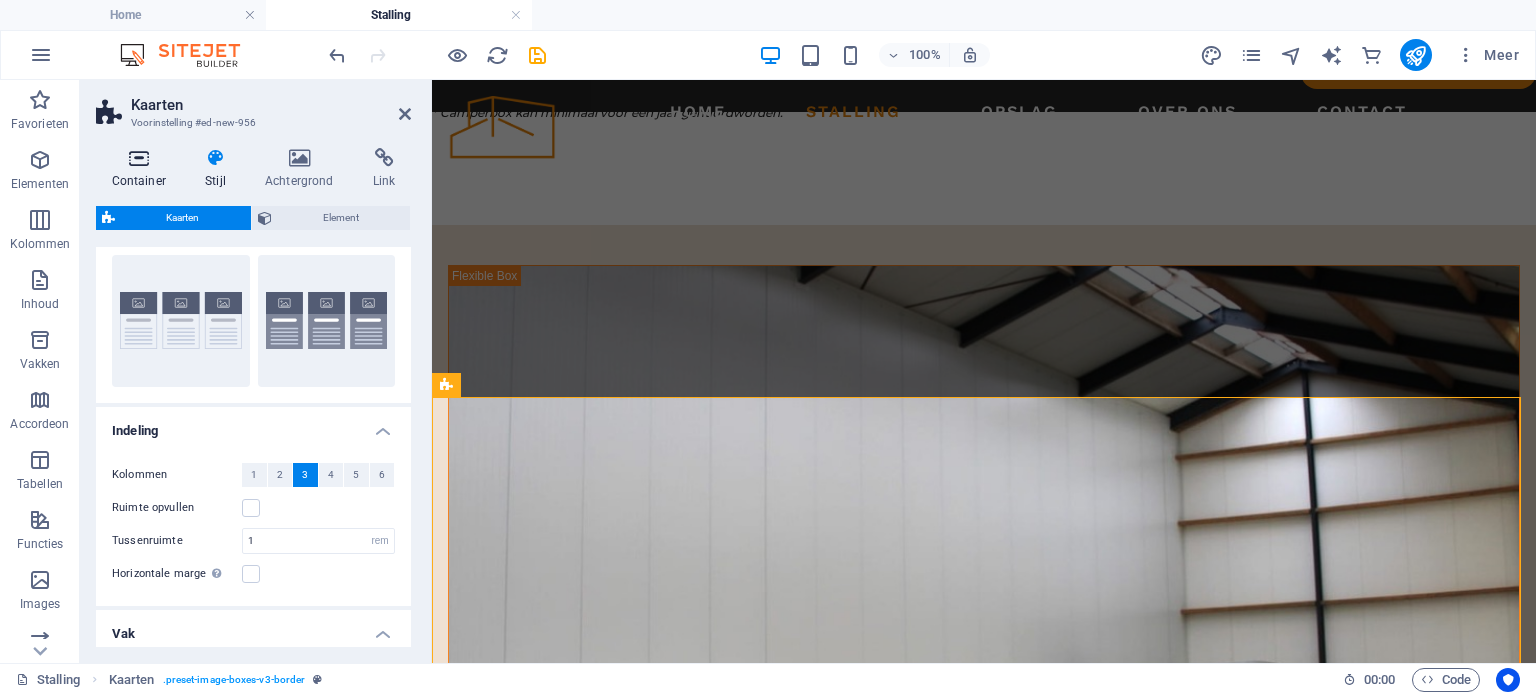 click on "Container" at bounding box center [143, 169] 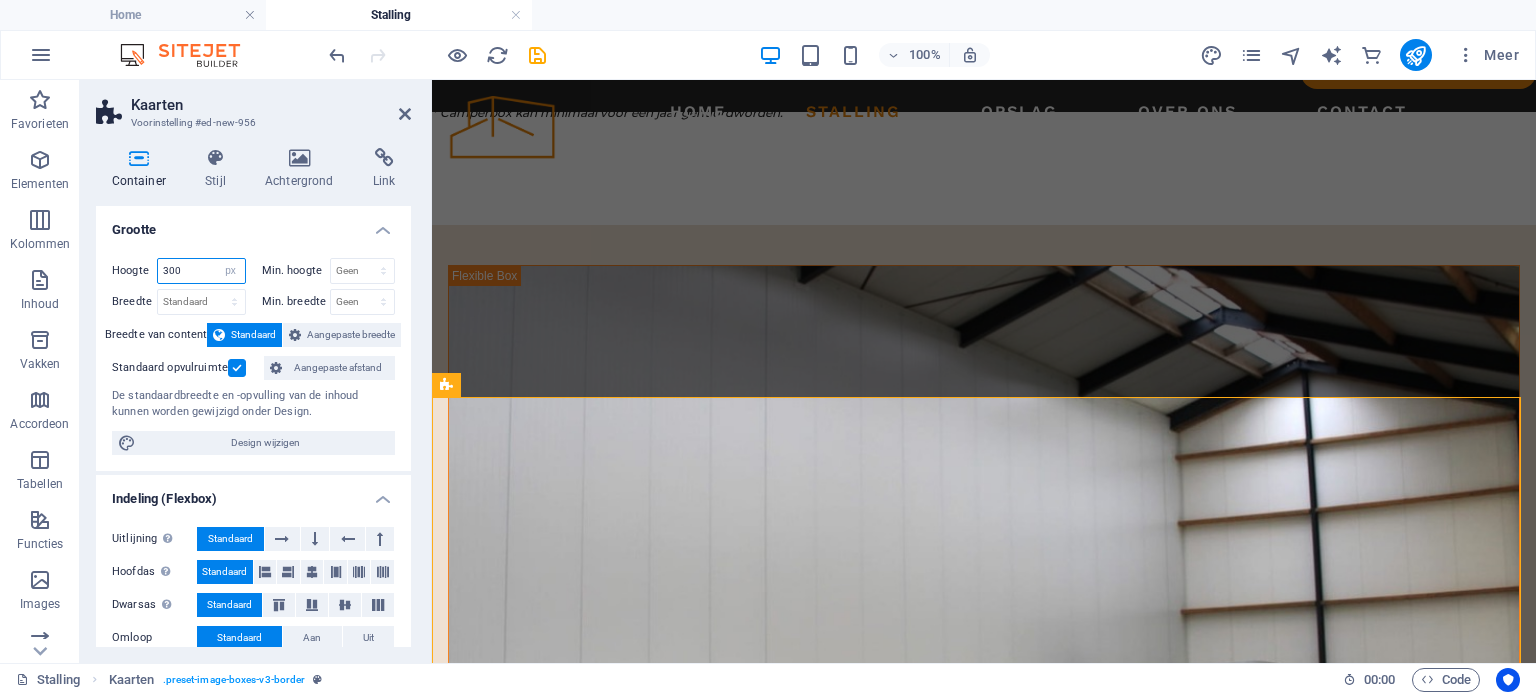 click on "300" at bounding box center [201, 271] 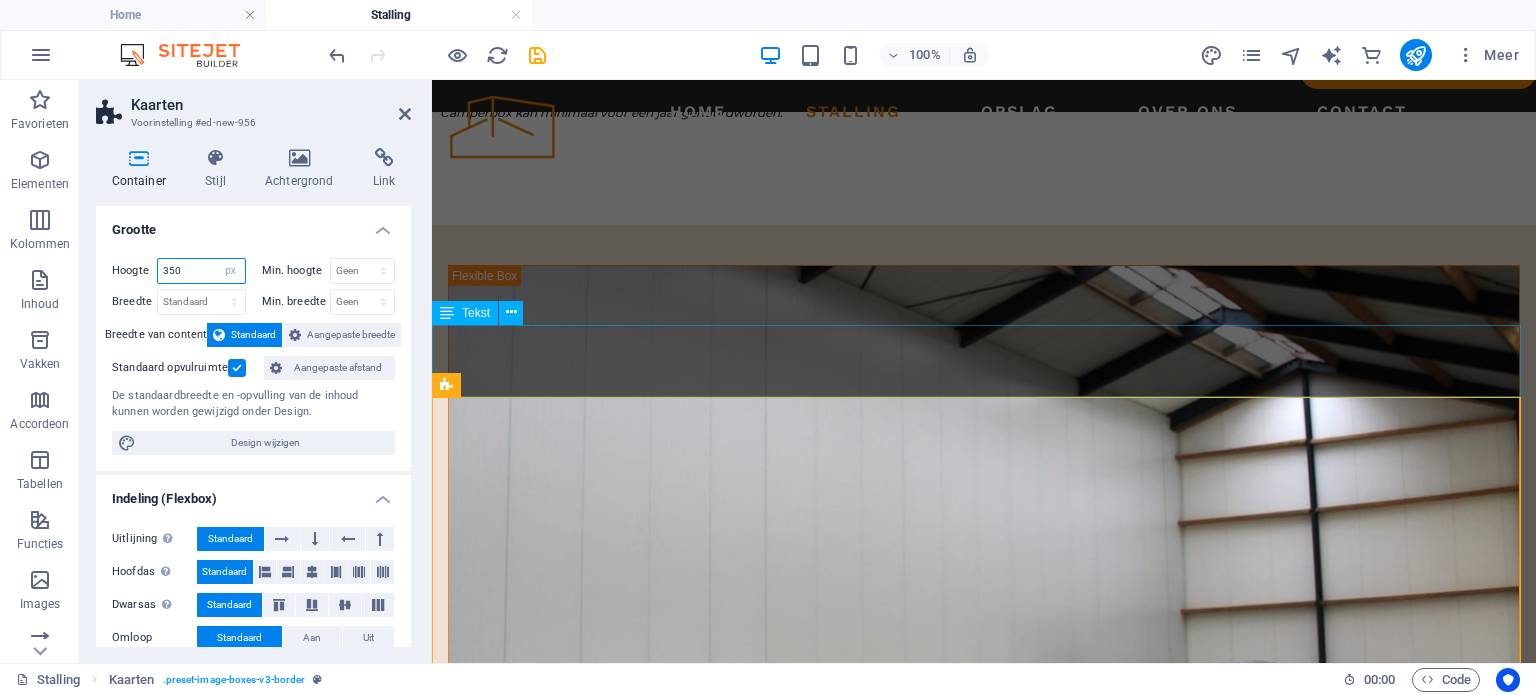 type on "350" 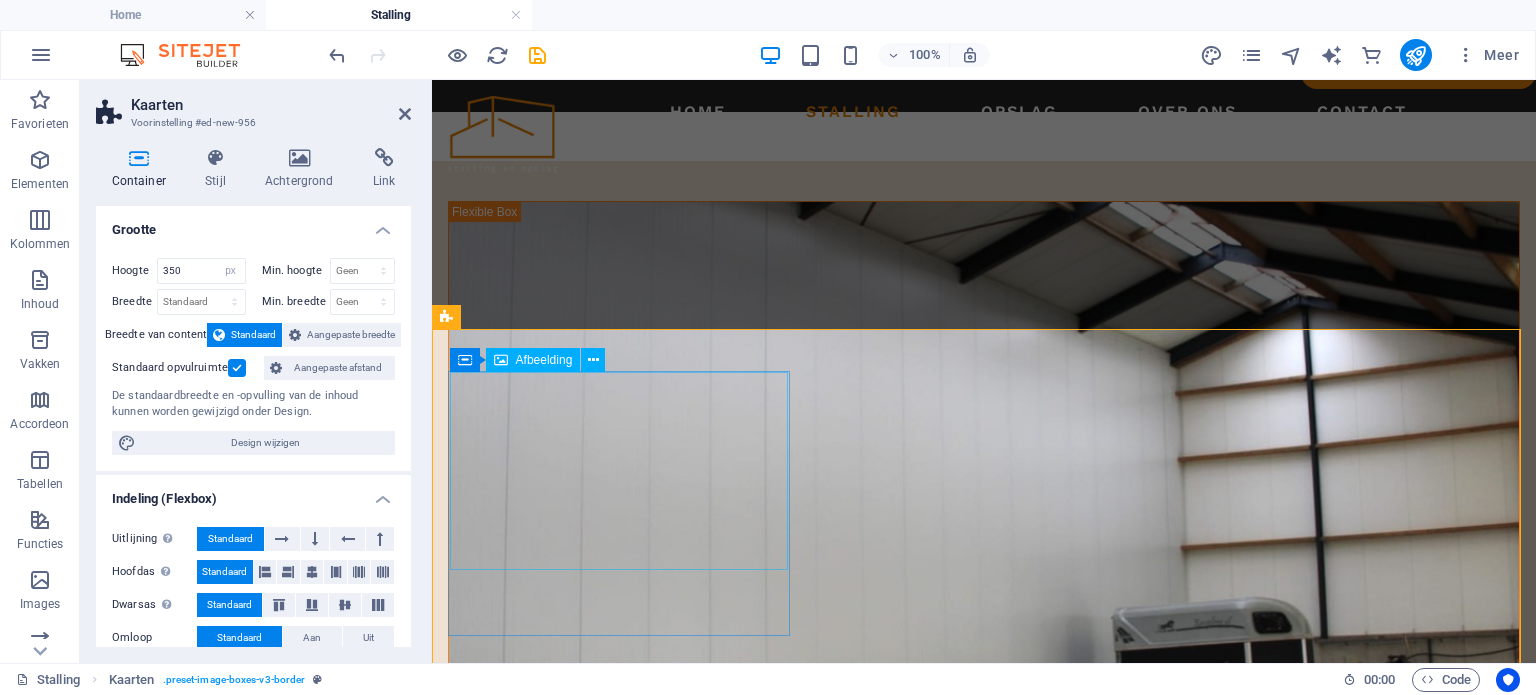 scroll, scrollTop: 2104, scrollLeft: 0, axis: vertical 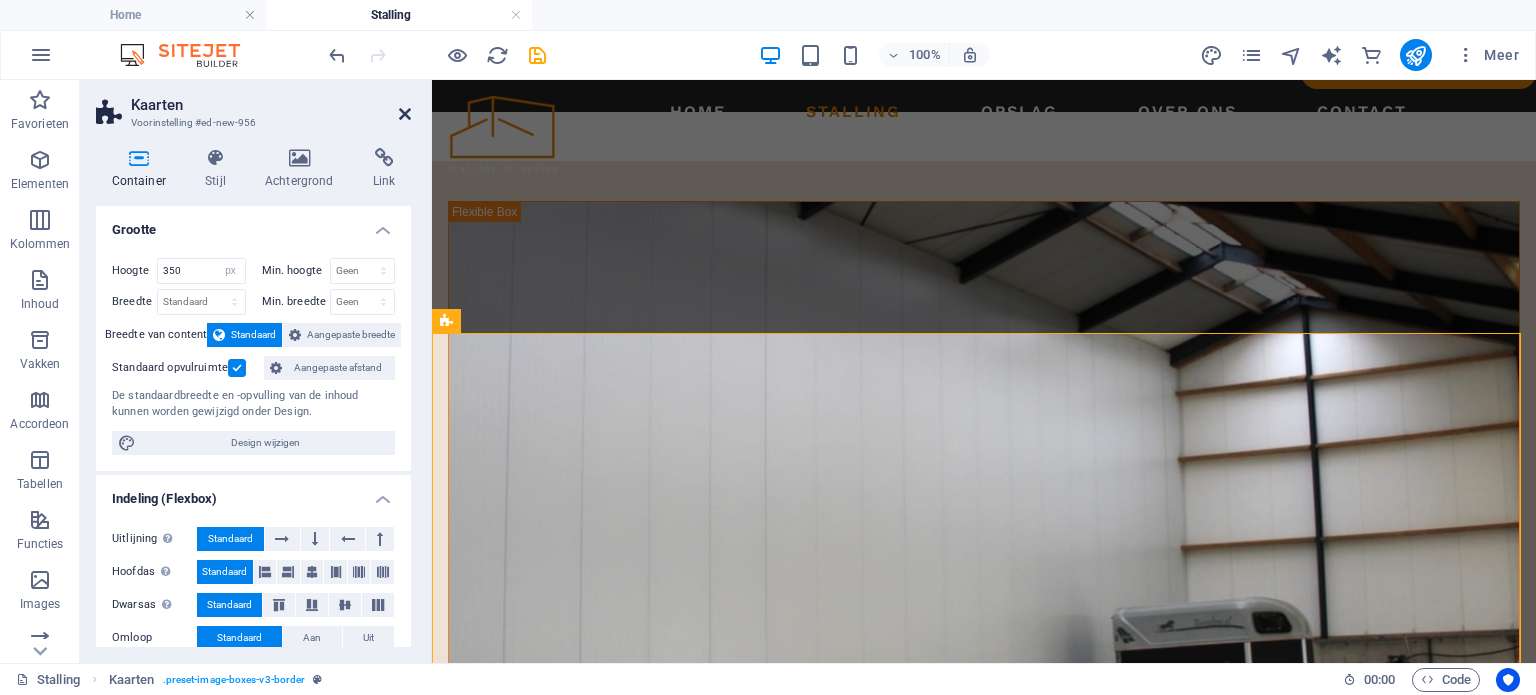 click at bounding box center (405, 114) 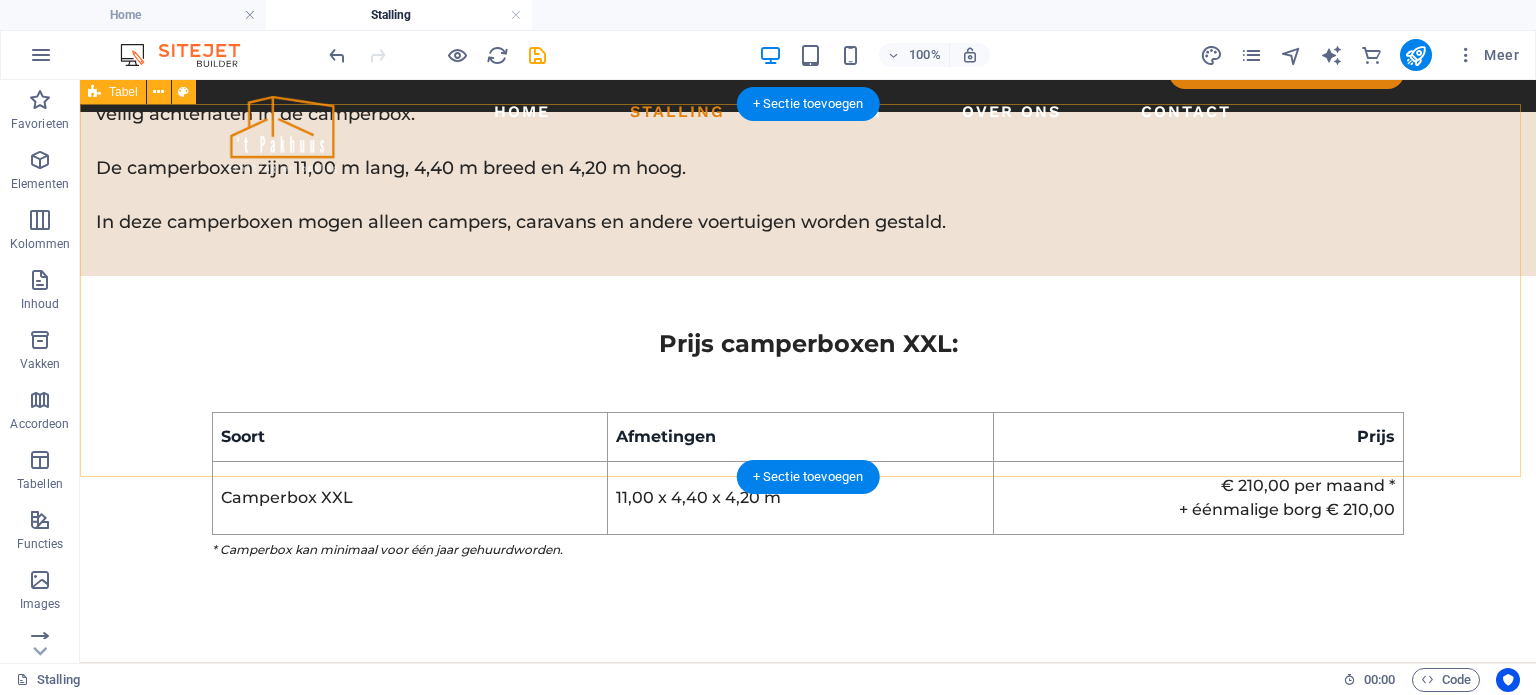 scroll, scrollTop: 1660, scrollLeft: 0, axis: vertical 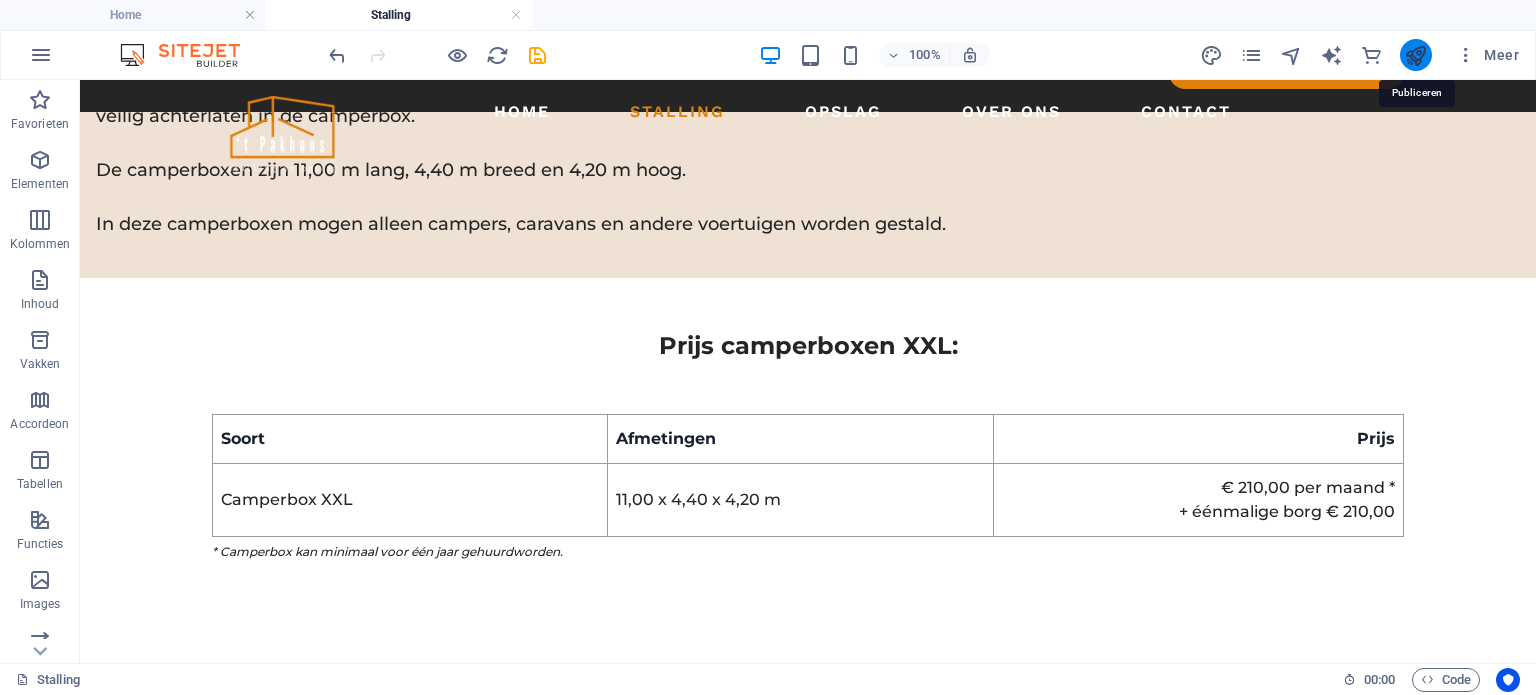 click at bounding box center (1415, 55) 